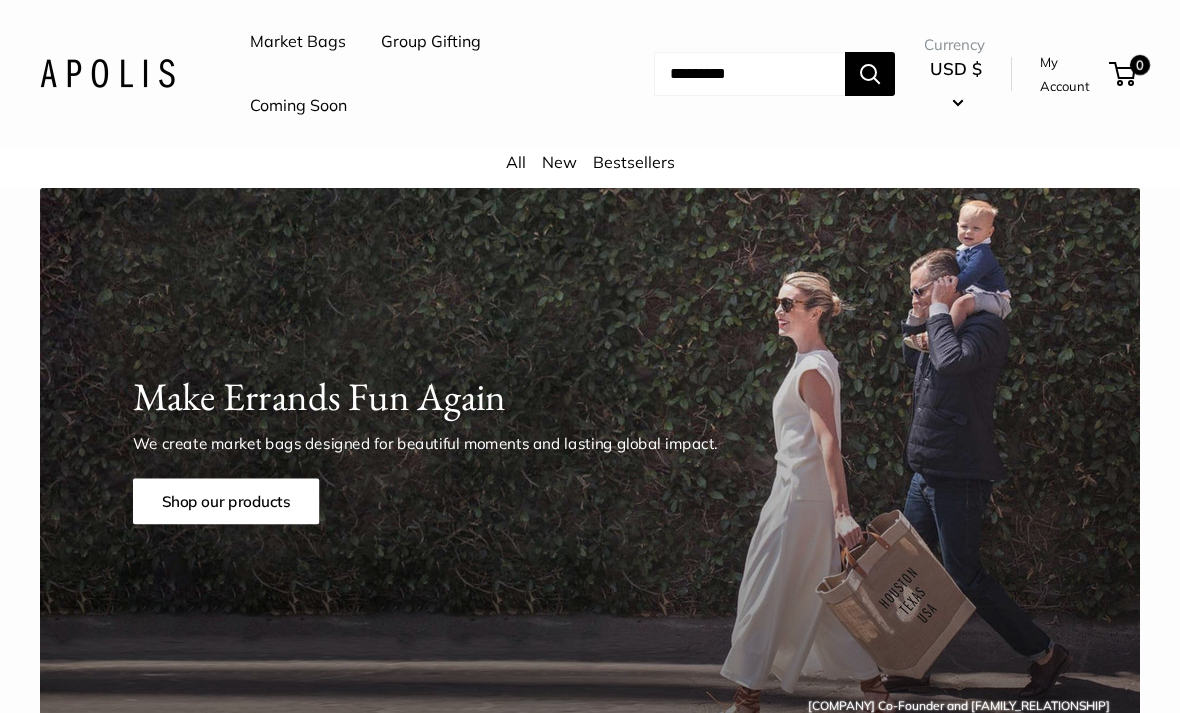 scroll, scrollTop: 0, scrollLeft: 0, axis: both 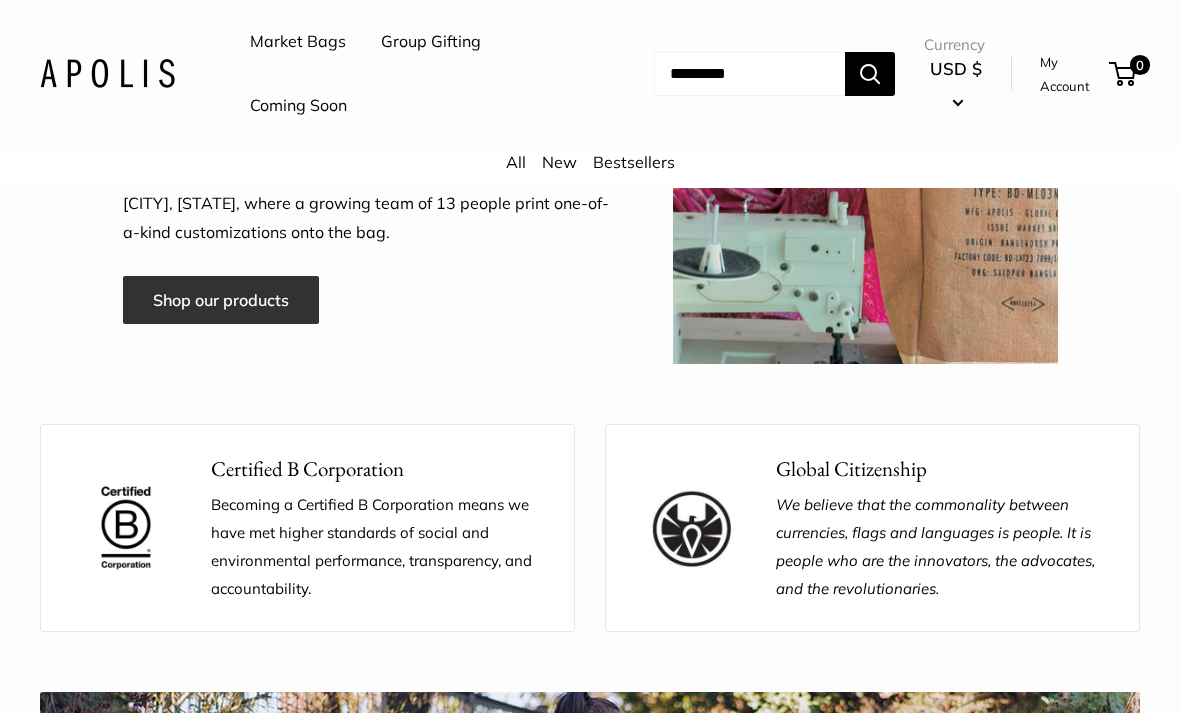 click on "Shop our products" at bounding box center [221, 300] 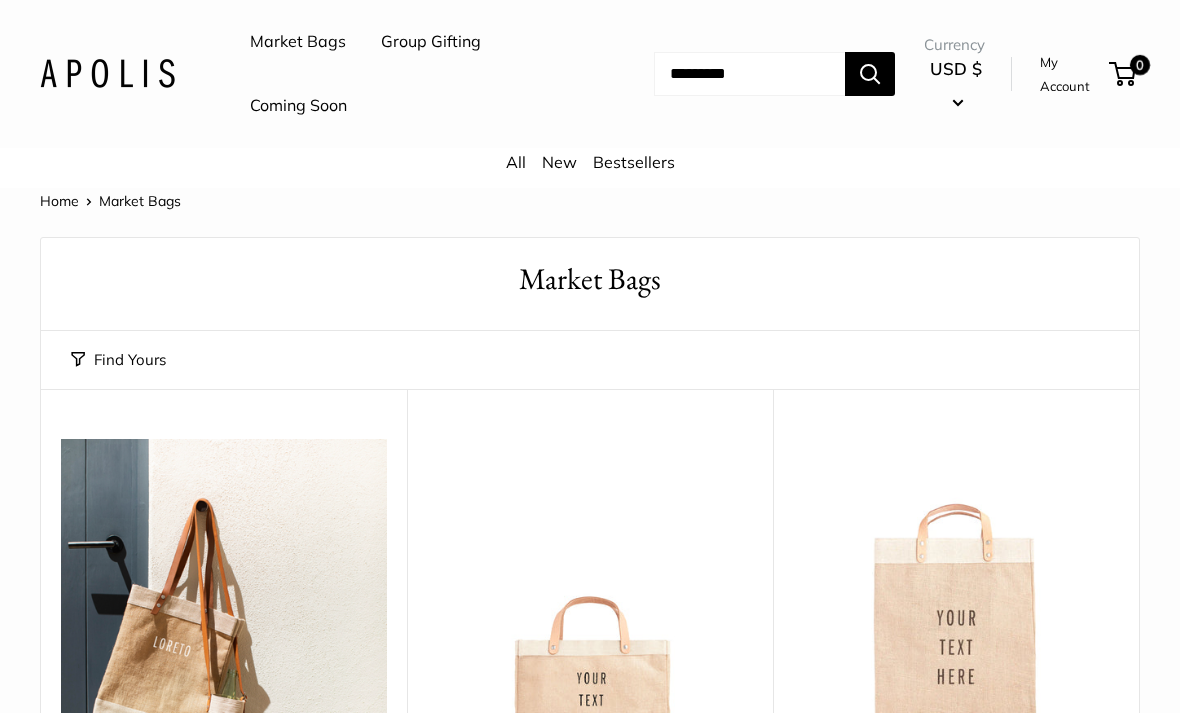 scroll, scrollTop: 0, scrollLeft: 0, axis: both 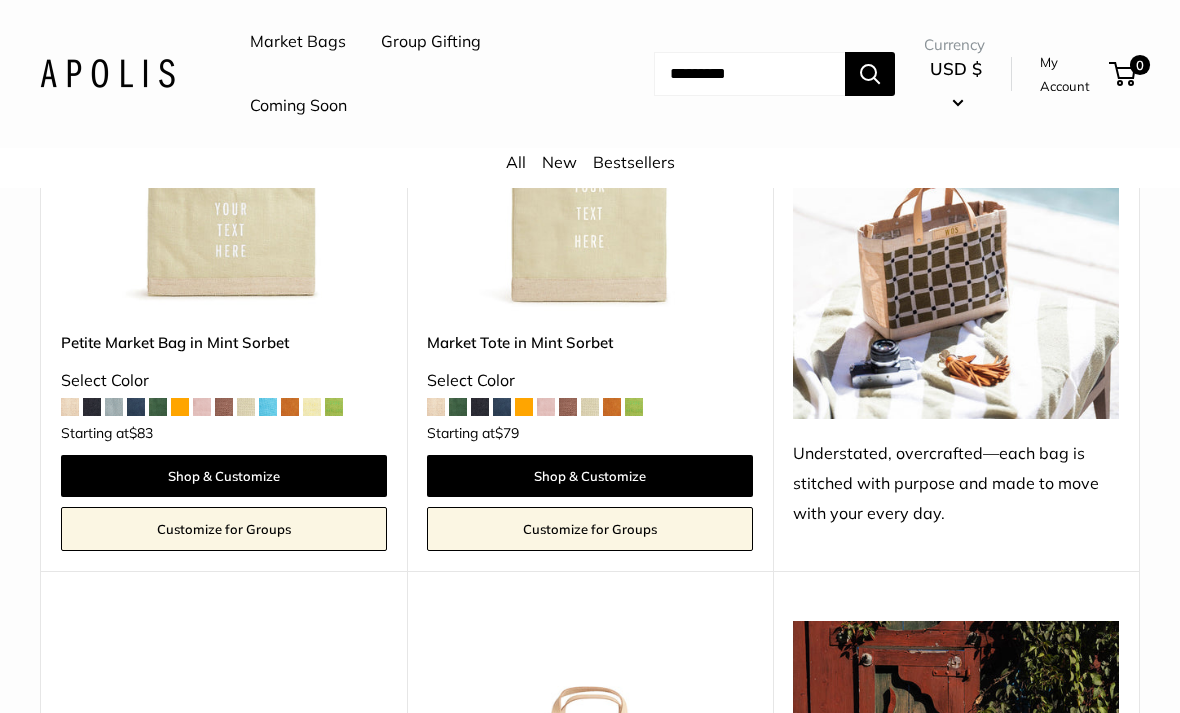 click at bounding box center [158, 407] 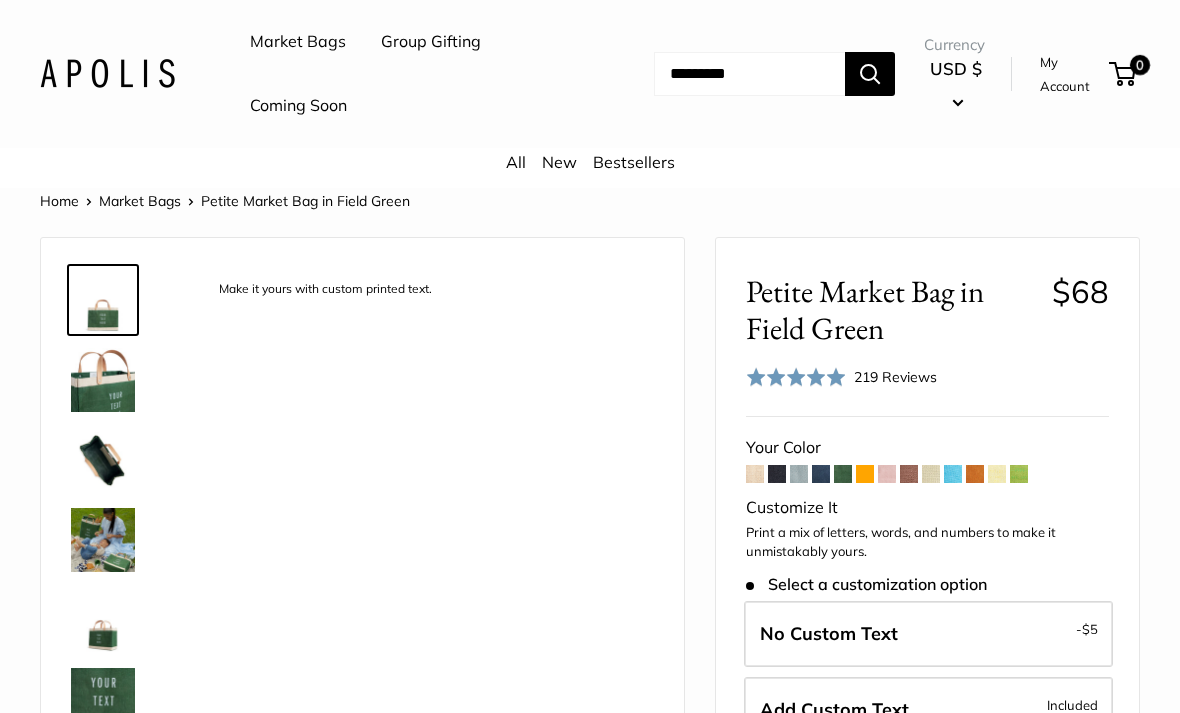 scroll, scrollTop: 0, scrollLeft: 0, axis: both 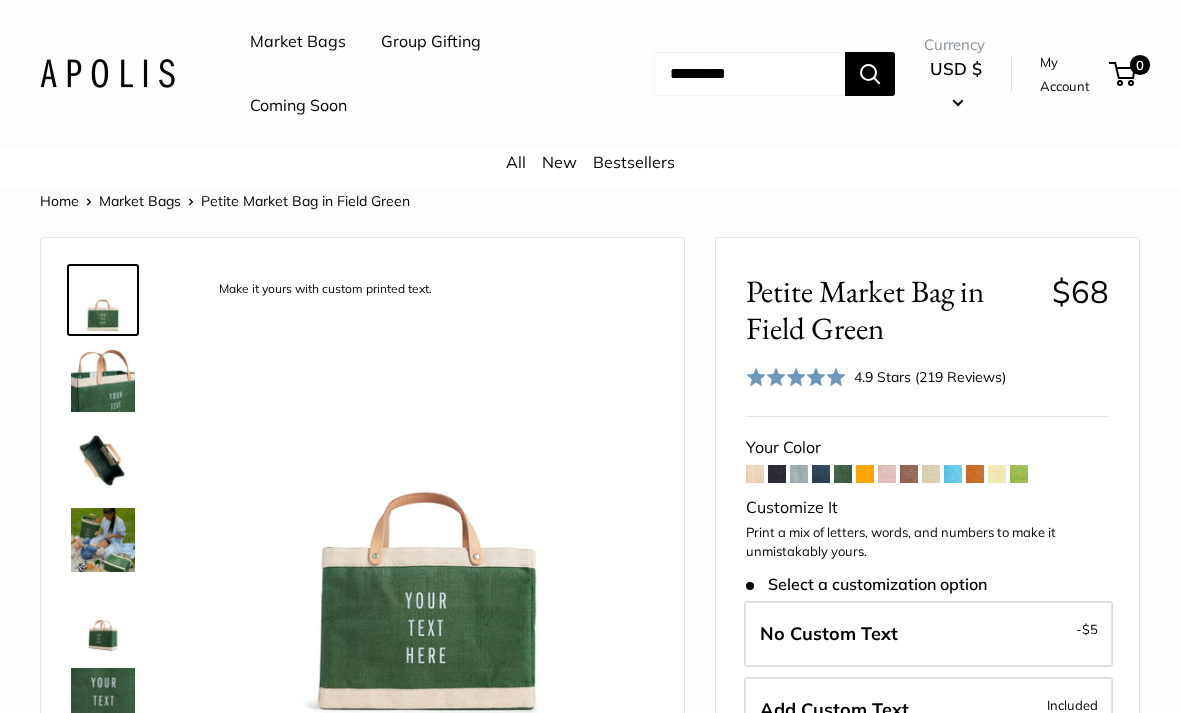click at bounding box center [103, 460] 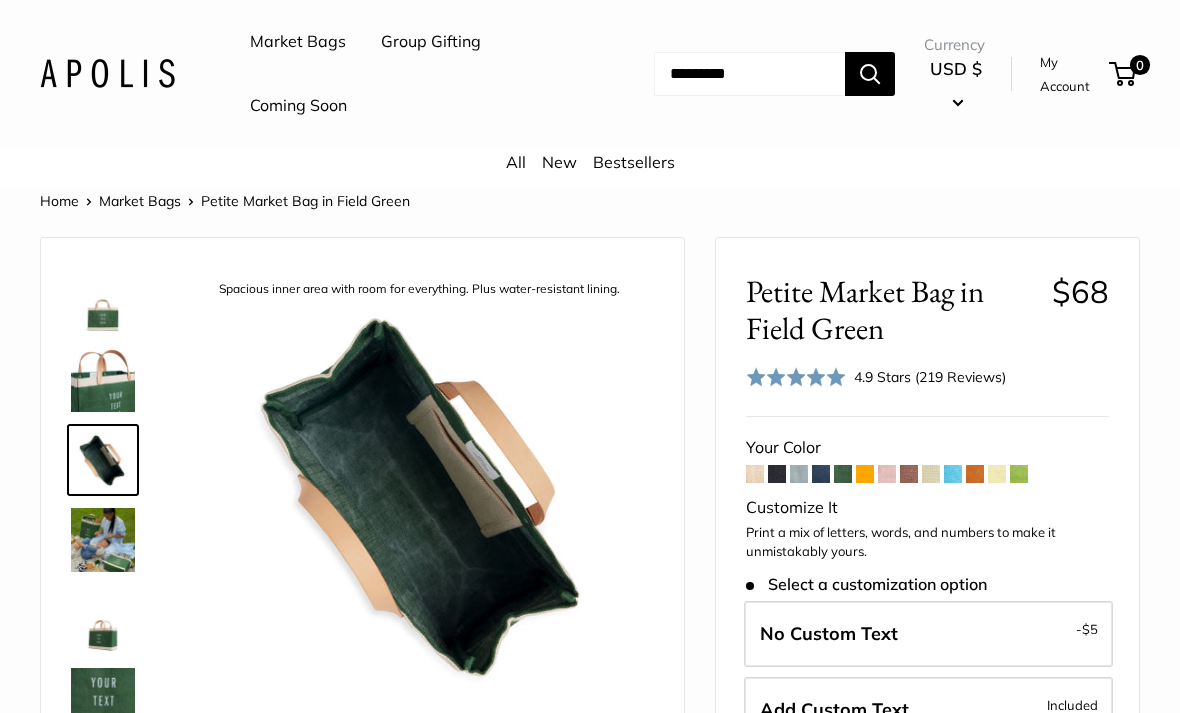 click at bounding box center (103, 540) 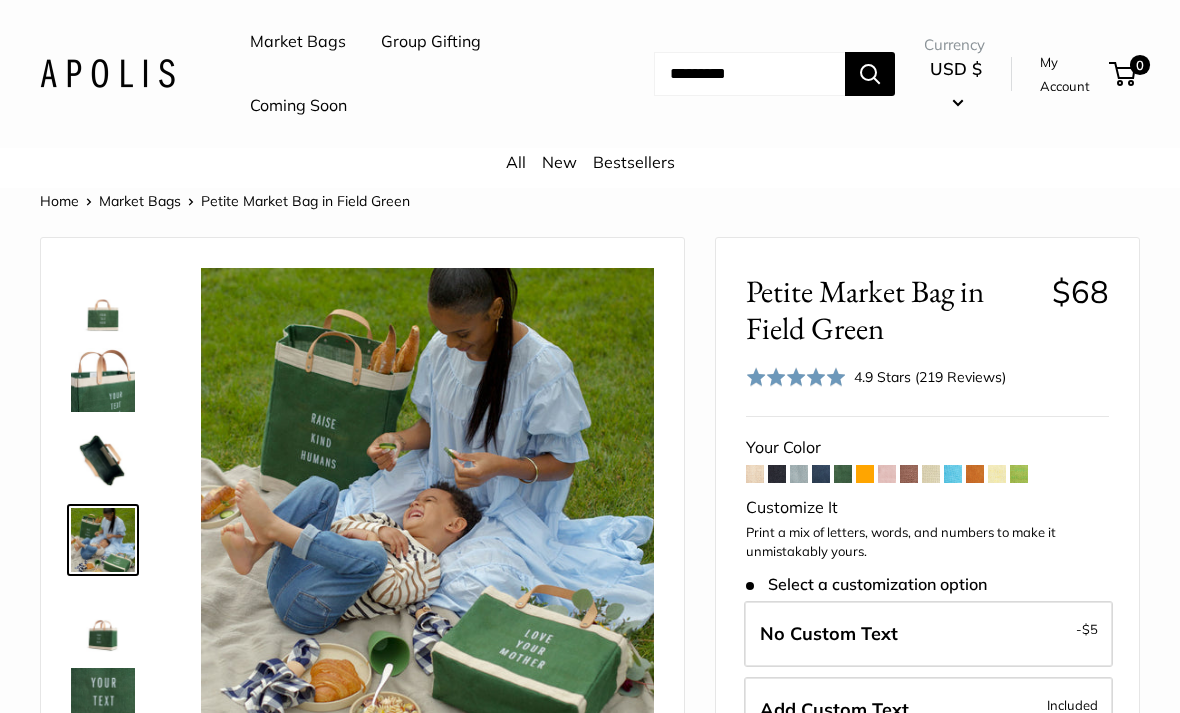 click at bounding box center [103, 700] 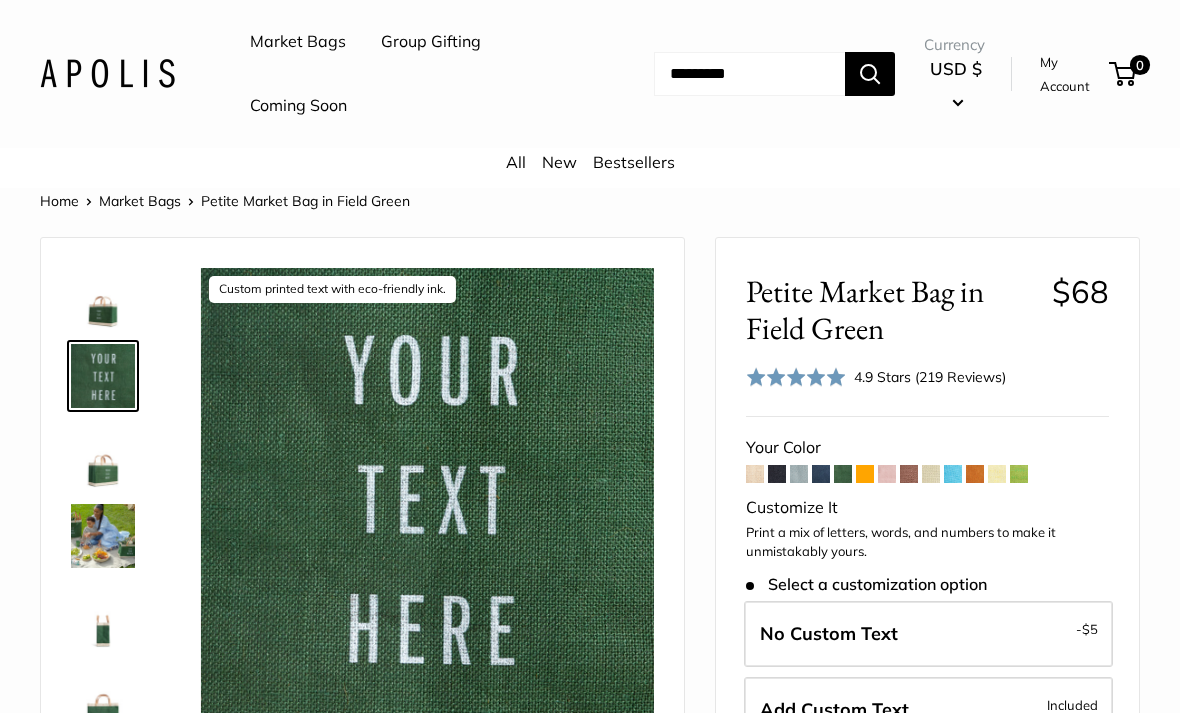 click at bounding box center [103, 536] 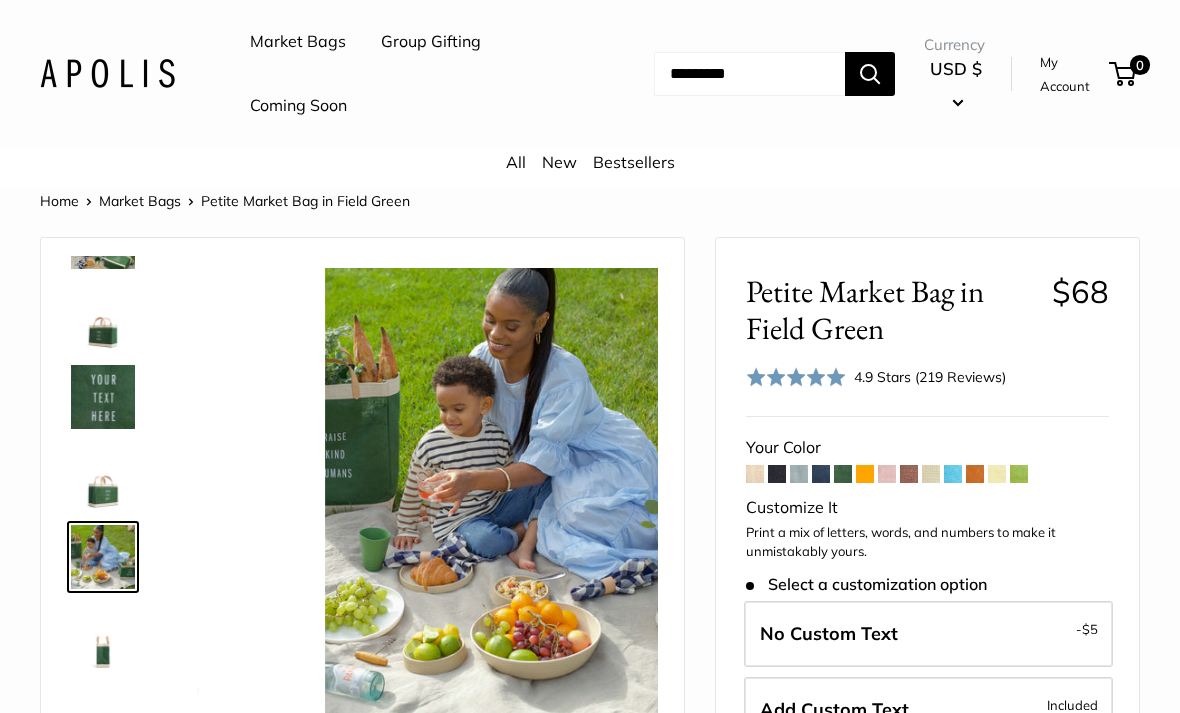 scroll, scrollTop: 302, scrollLeft: 0, axis: vertical 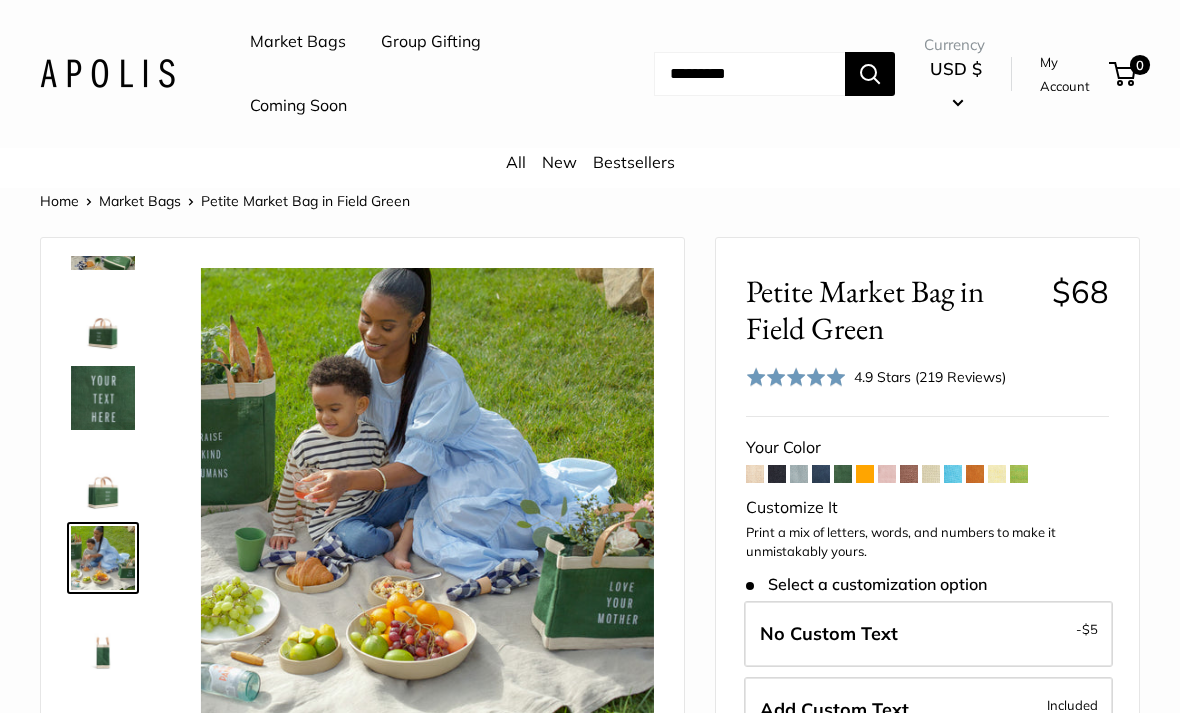 click at bounding box center (103, 478) 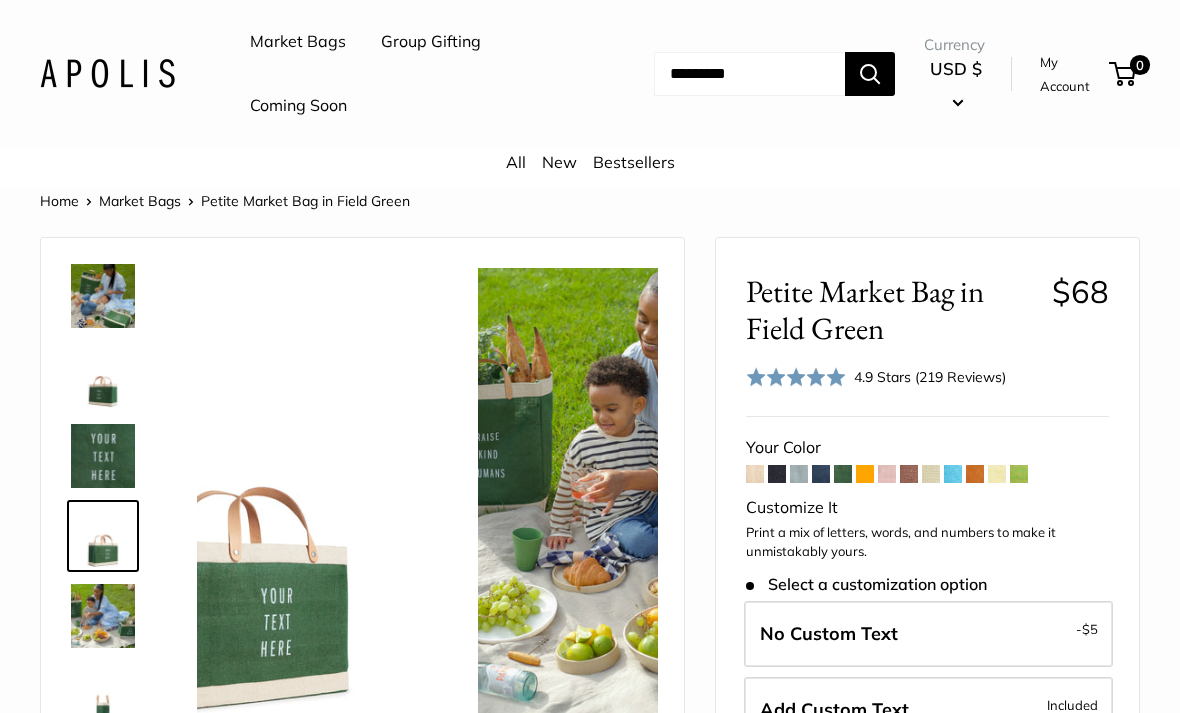 scroll, scrollTop: 222, scrollLeft: 0, axis: vertical 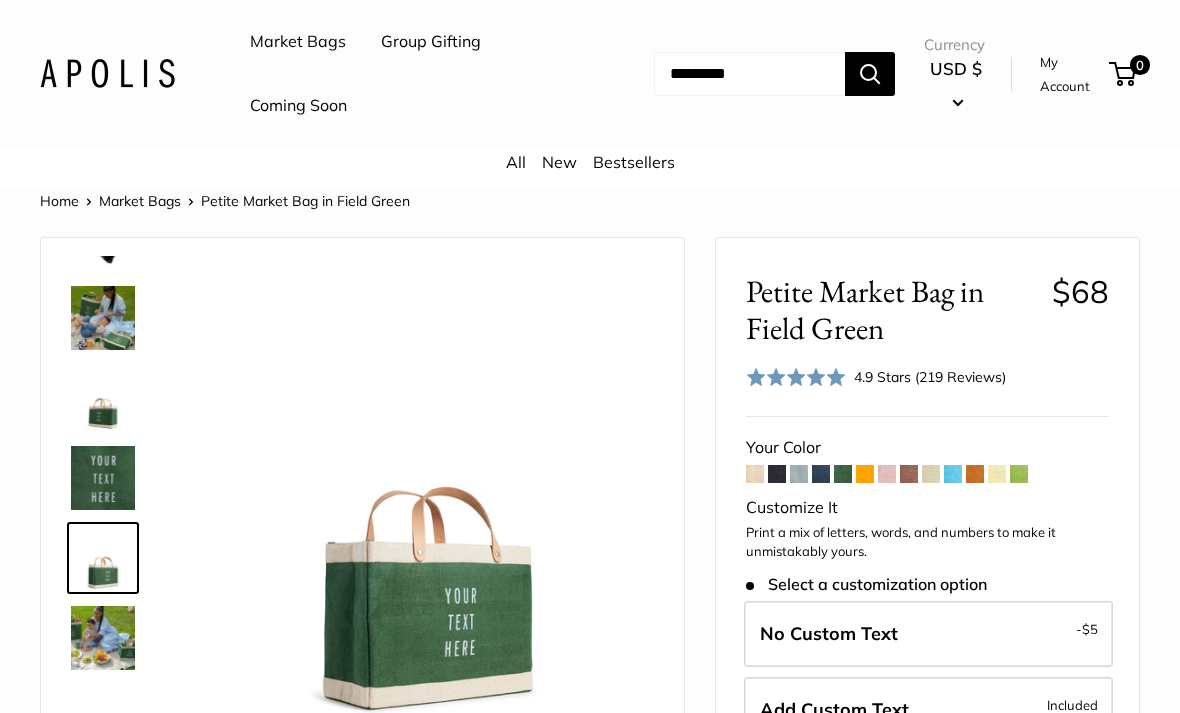 click at bounding box center [975, 474] 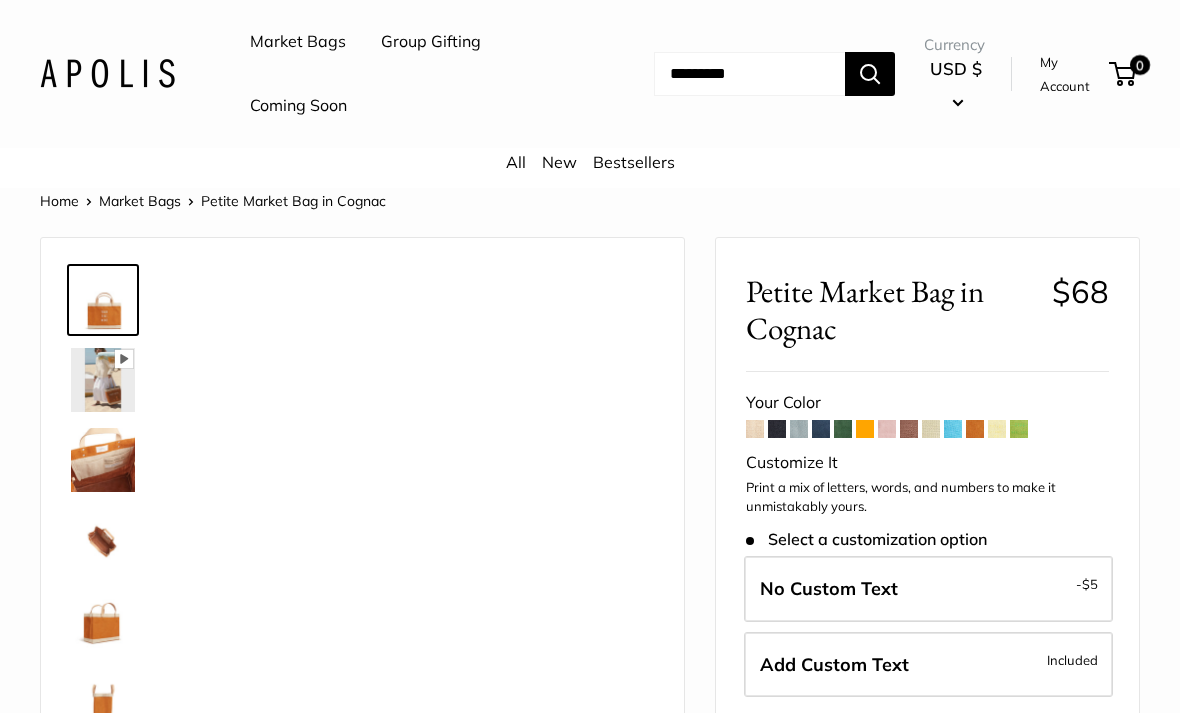 scroll, scrollTop: 0, scrollLeft: 0, axis: both 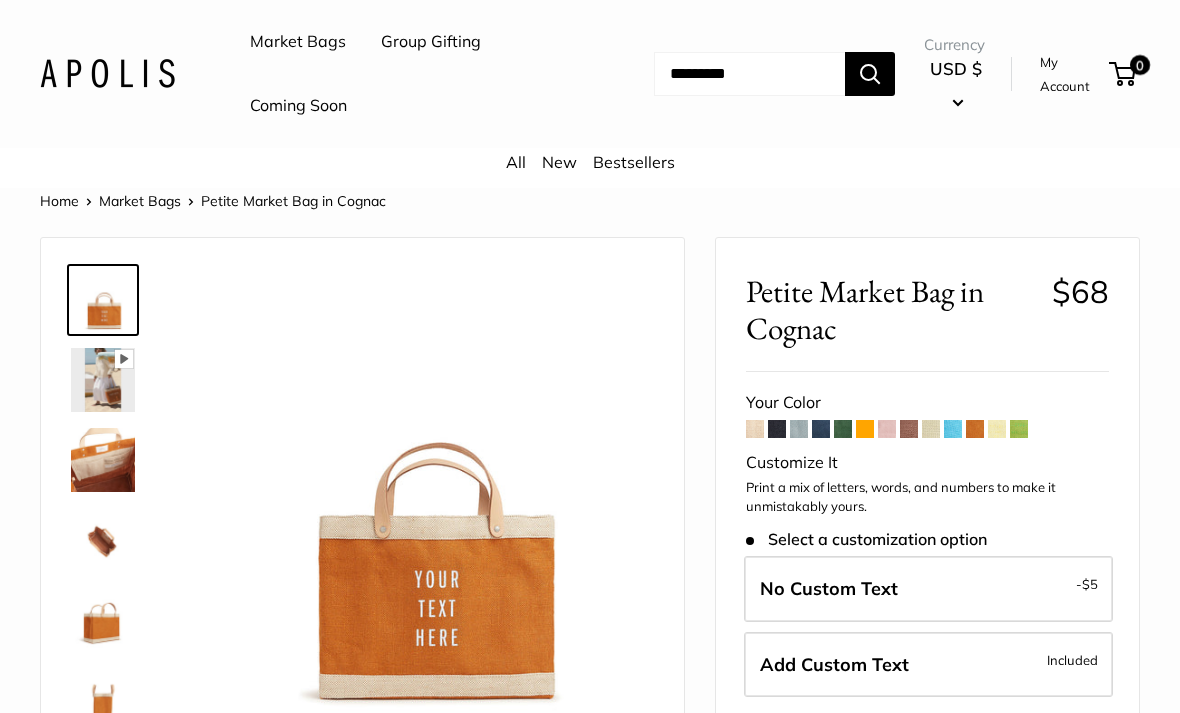 click at bounding box center [843, 429] 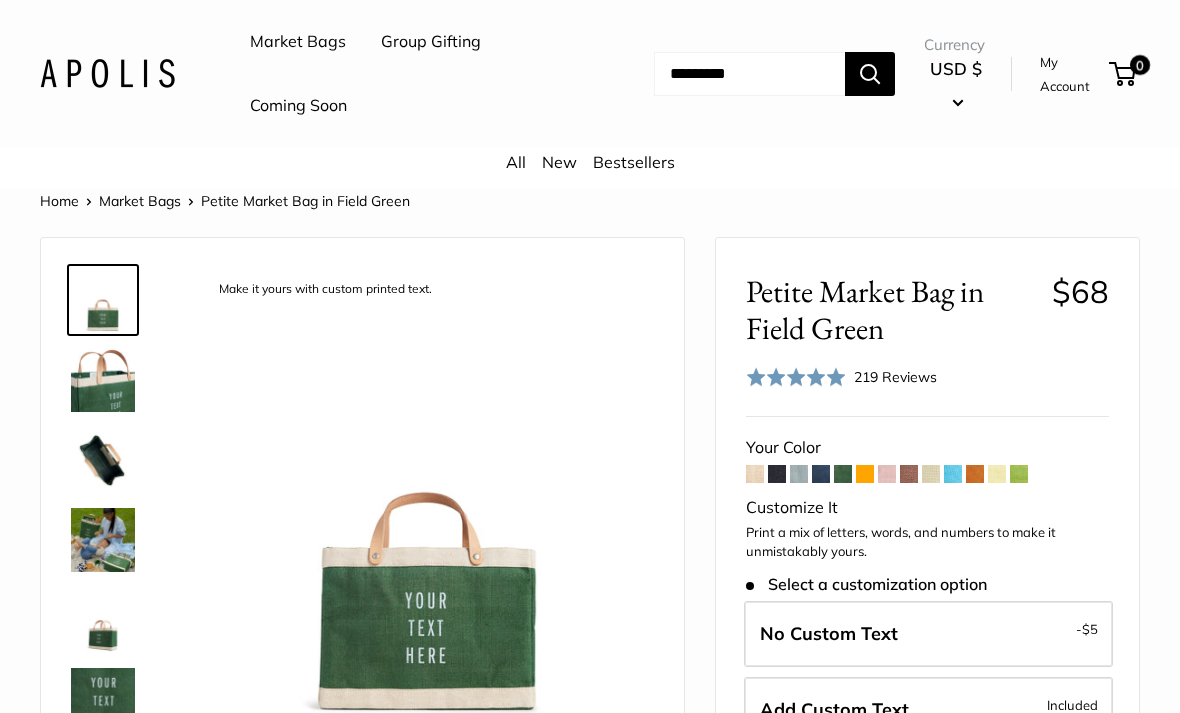 scroll, scrollTop: 0, scrollLeft: 0, axis: both 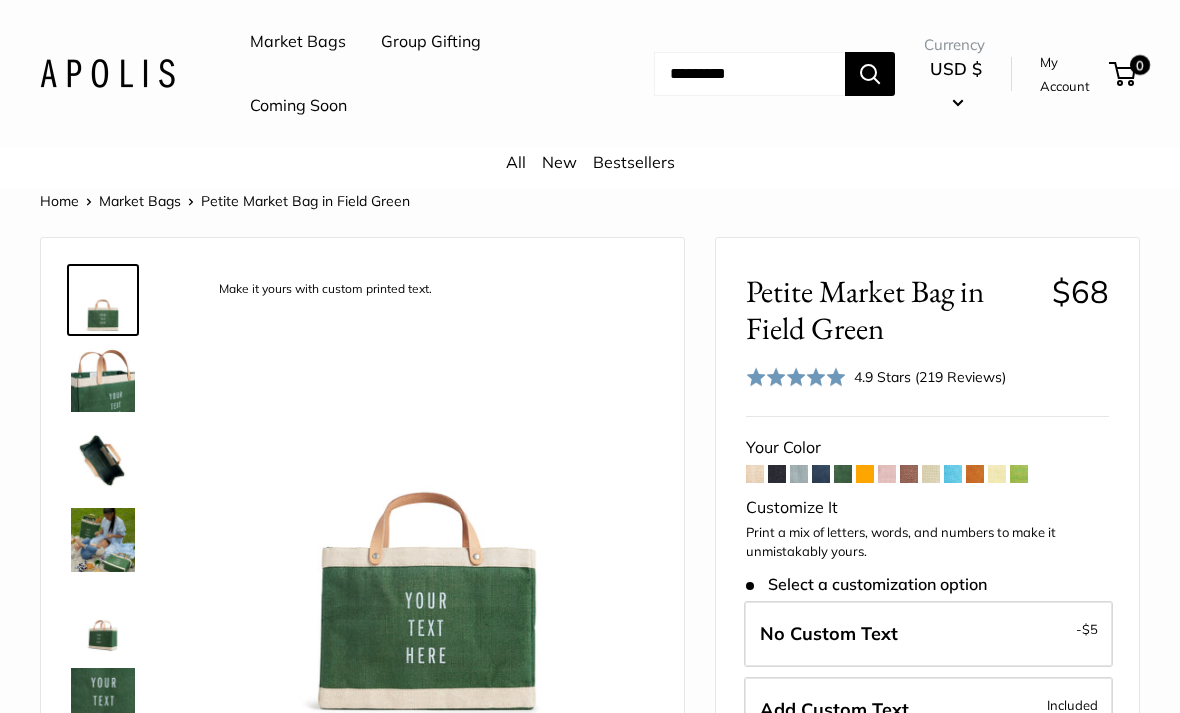 click at bounding box center [865, 474] 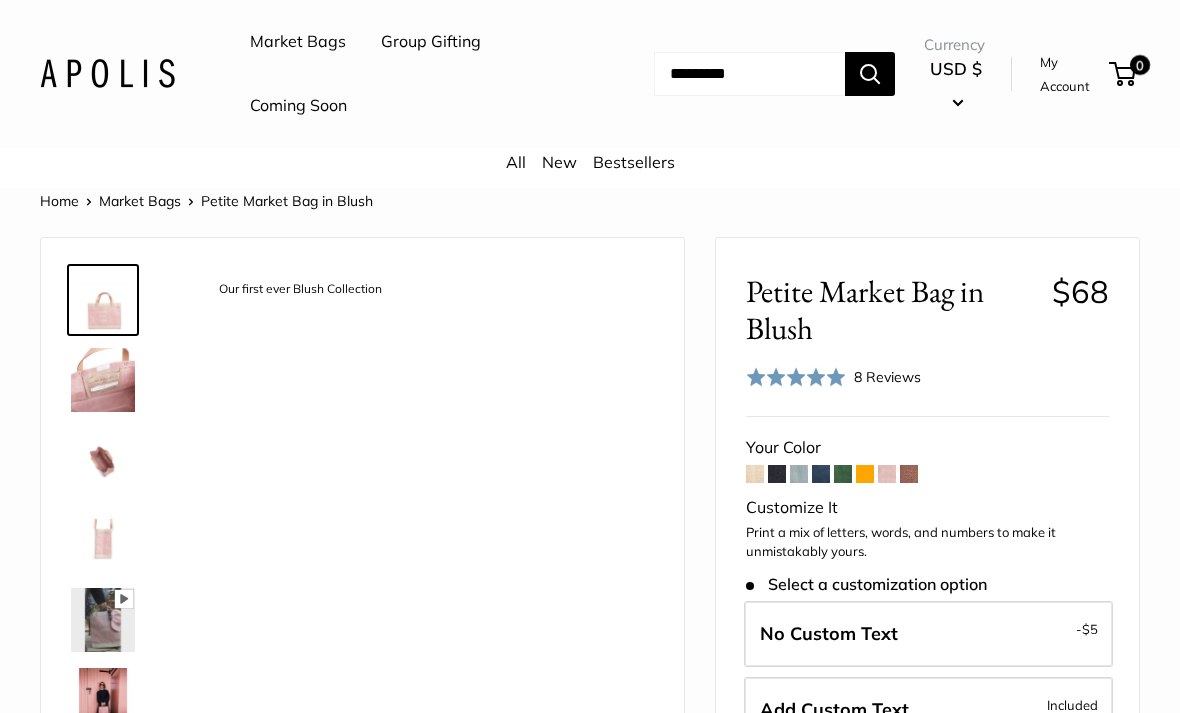 scroll, scrollTop: 0, scrollLeft: 0, axis: both 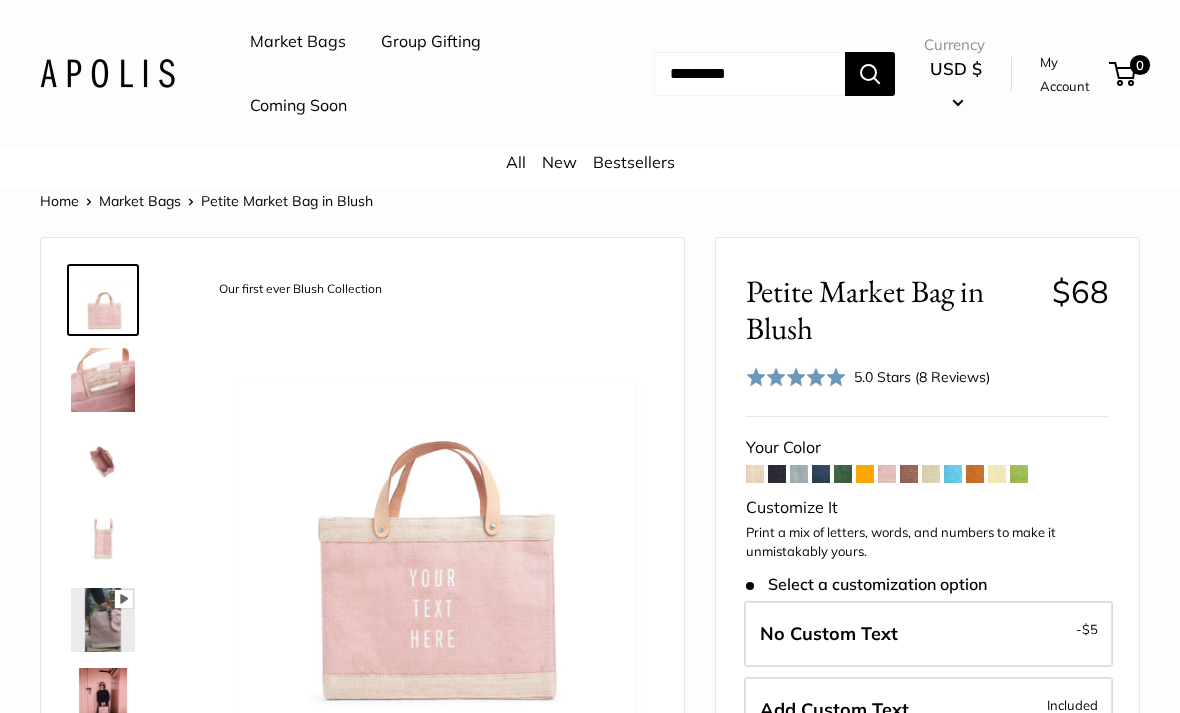 click at bounding box center [953, 474] 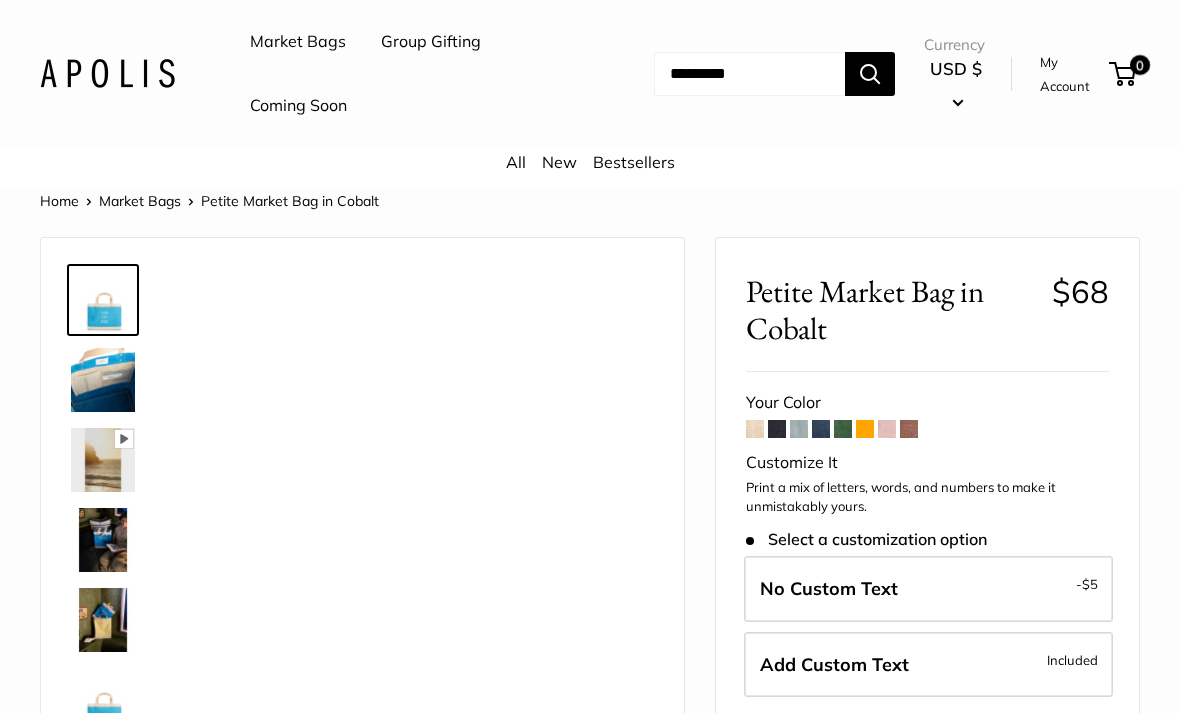 scroll, scrollTop: 0, scrollLeft: 0, axis: both 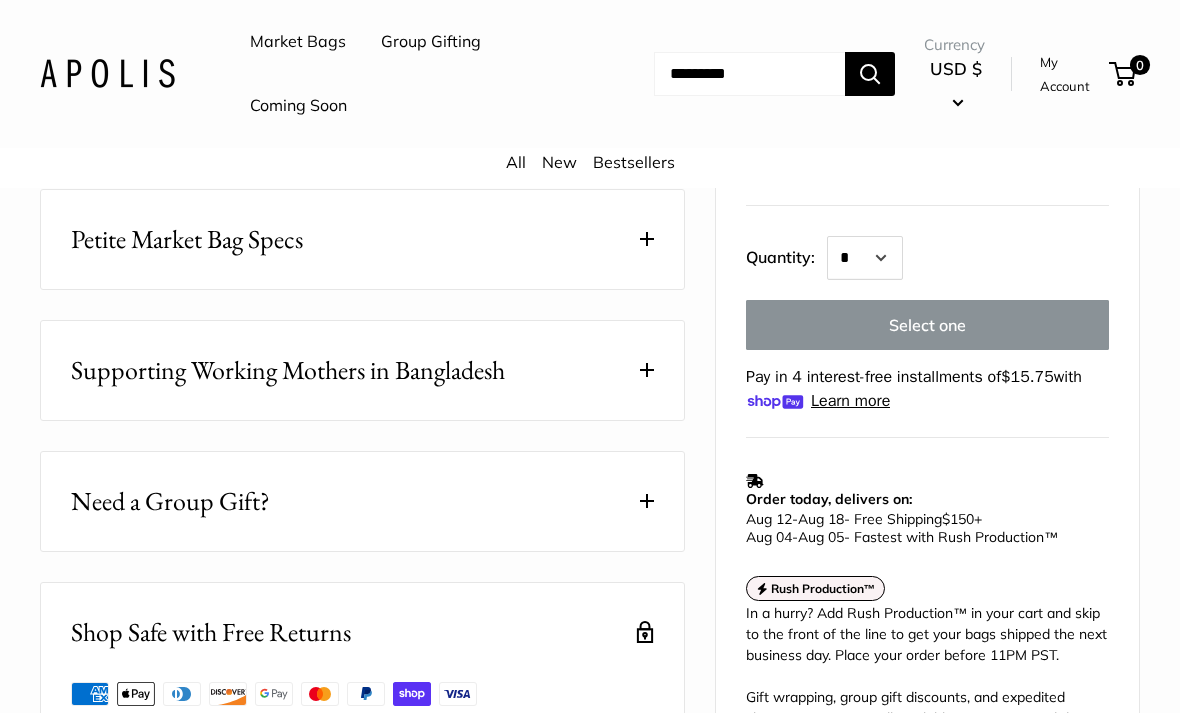 click on "Petite Market Bag Specs" at bounding box center [362, 239] 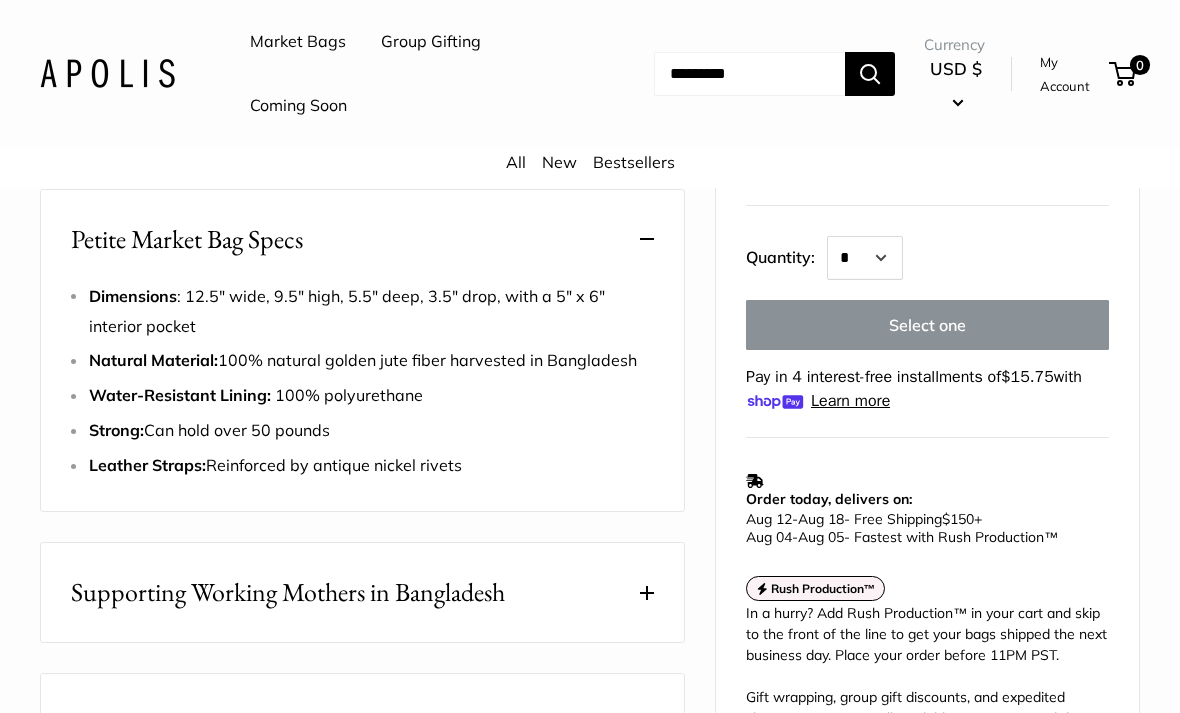 click on "Petite Market Bag Specs" at bounding box center [187, 239] 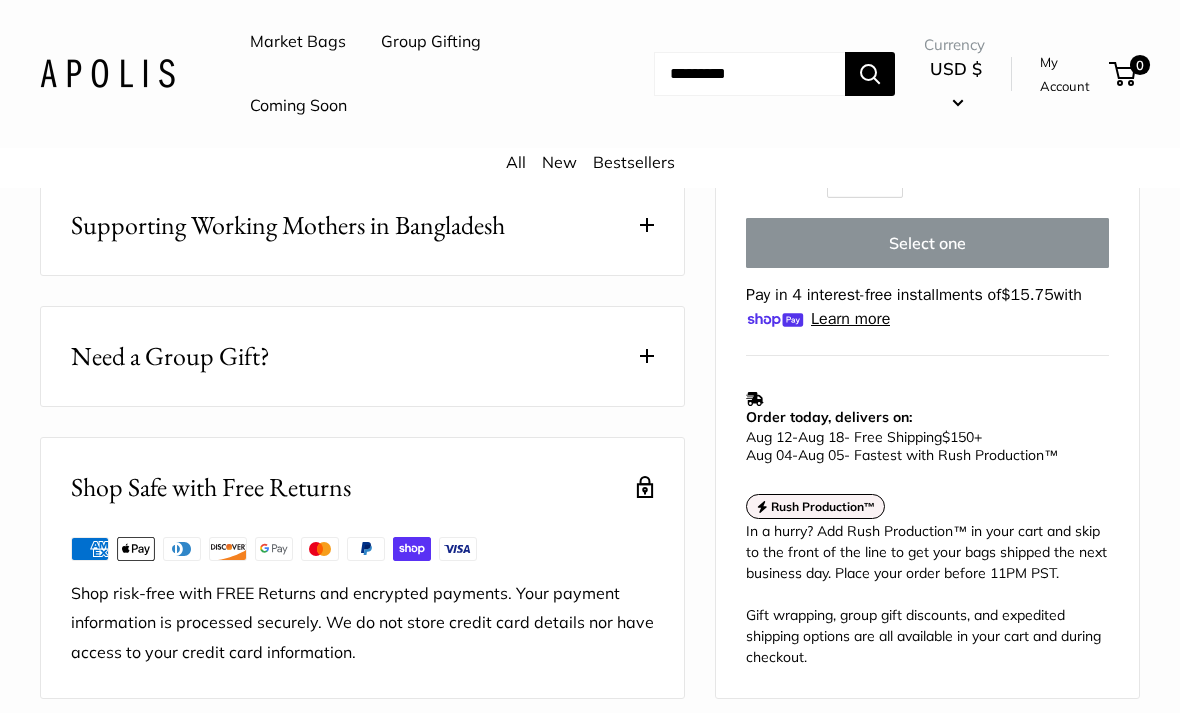 scroll, scrollTop: 1190, scrollLeft: 0, axis: vertical 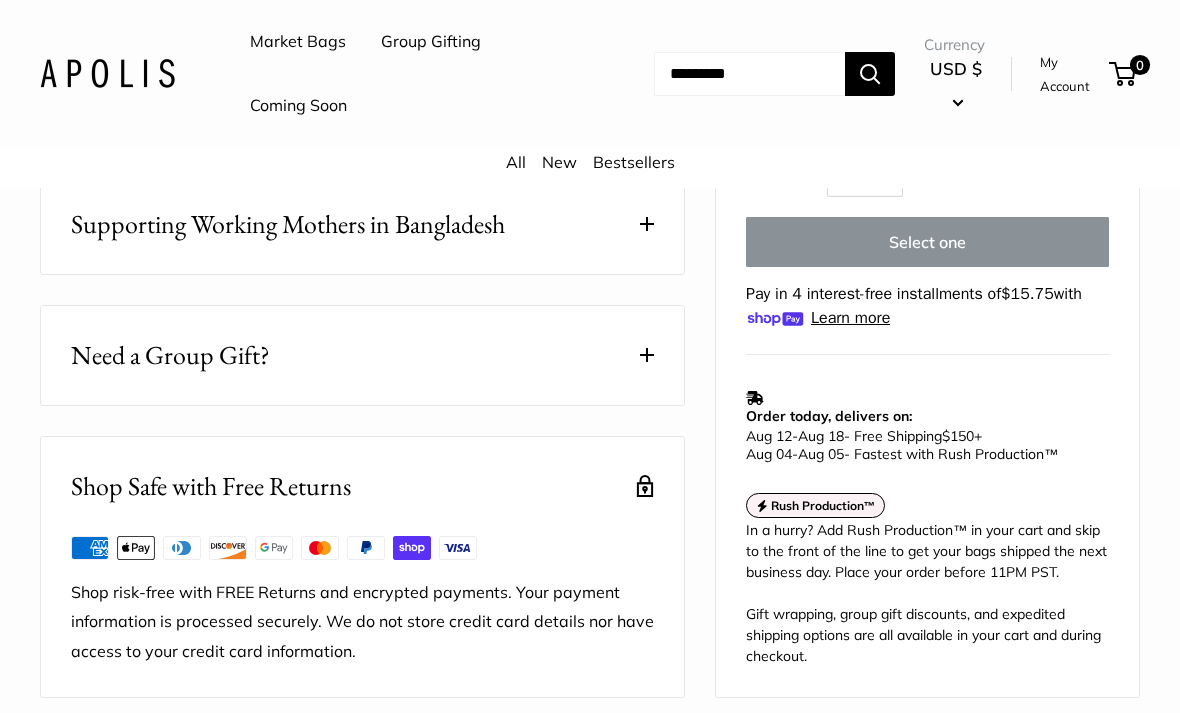 click on "Supporting Working Mothers in Bangladesh" at bounding box center (362, 224) 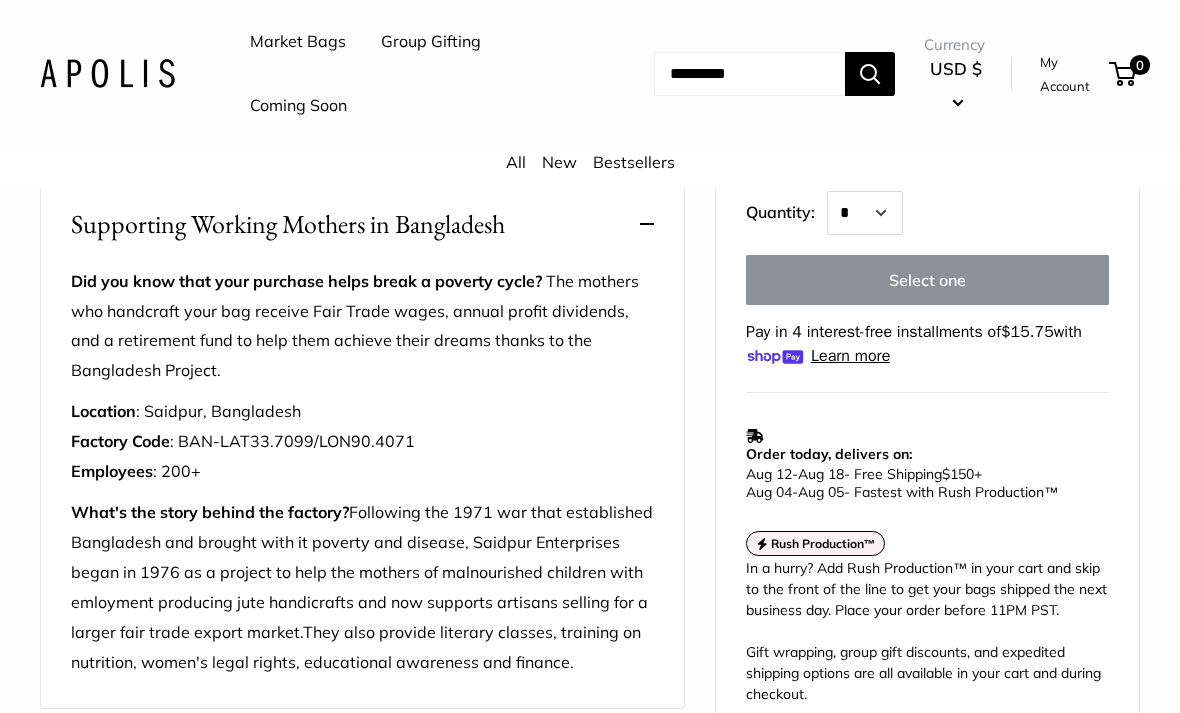 click on "Supporting Working Mothers in Bangladesh" at bounding box center [288, 224] 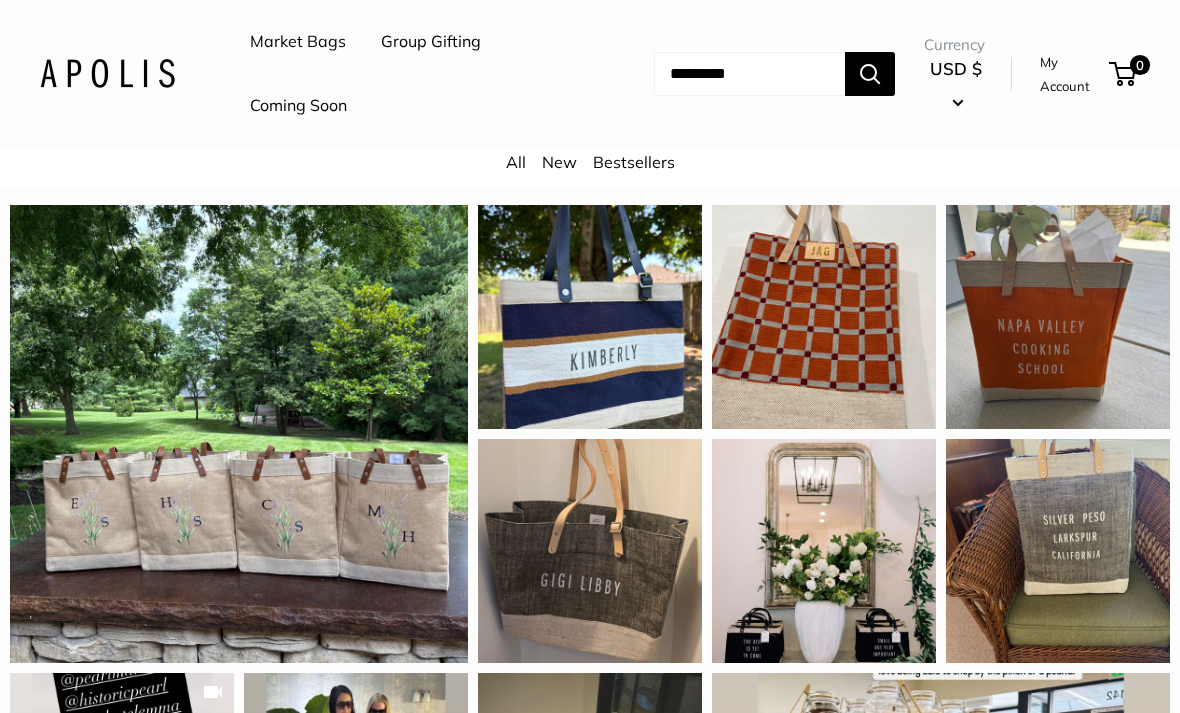 scroll, scrollTop: 1714, scrollLeft: 0, axis: vertical 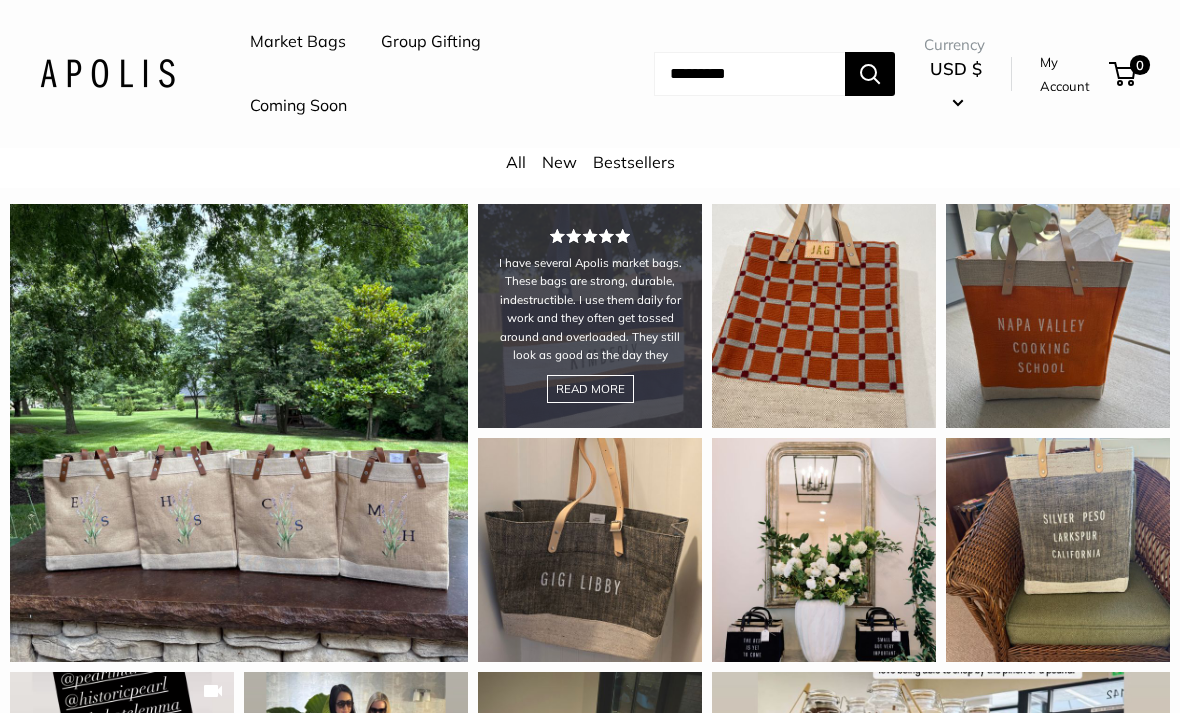 click on "I have several Apolis market  bags. These bags are strong, durable, indestructible. I use them daily for work and they often get tossed around and overloaded. They still look as good as the day they arrived.  This chenille bag with adjustable handles is gorgeous- very well made- the adjustable handles offer such versatility . This bag is the ‘dressier’ version of my others. The chenille is softer and so pretty. The leather adjustable straps are color matched to the bag and add character.  Five star product!
READ MORE" at bounding box center (590, 316) 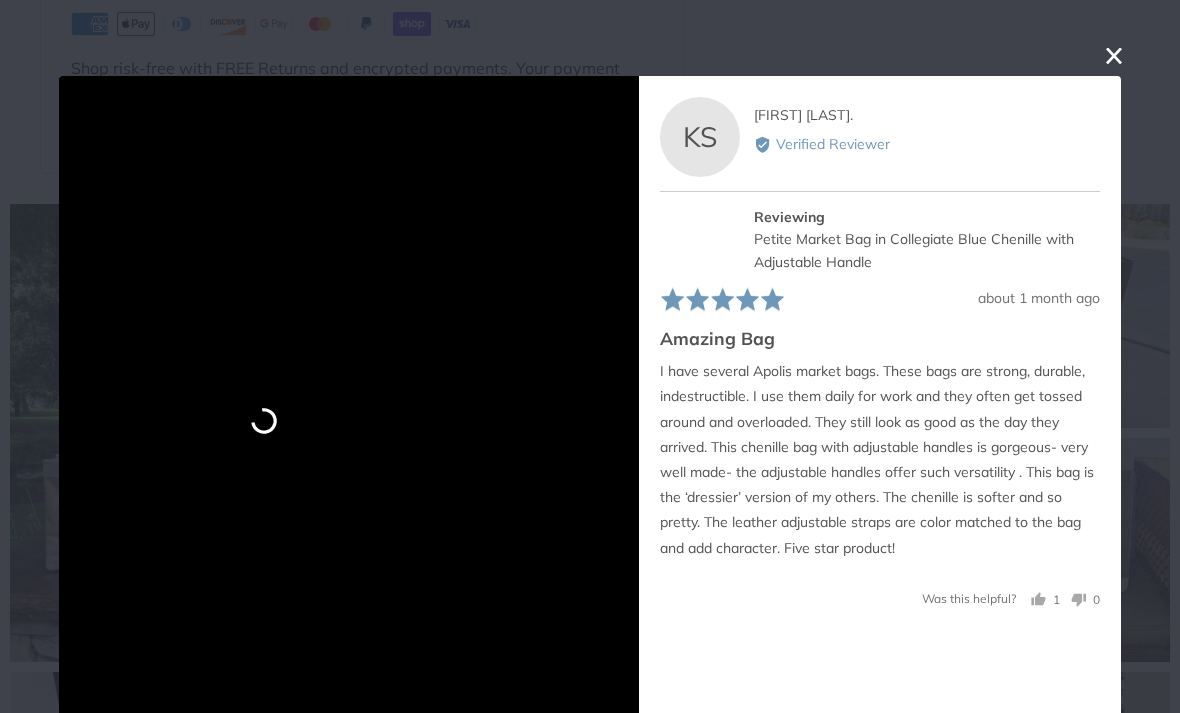 type 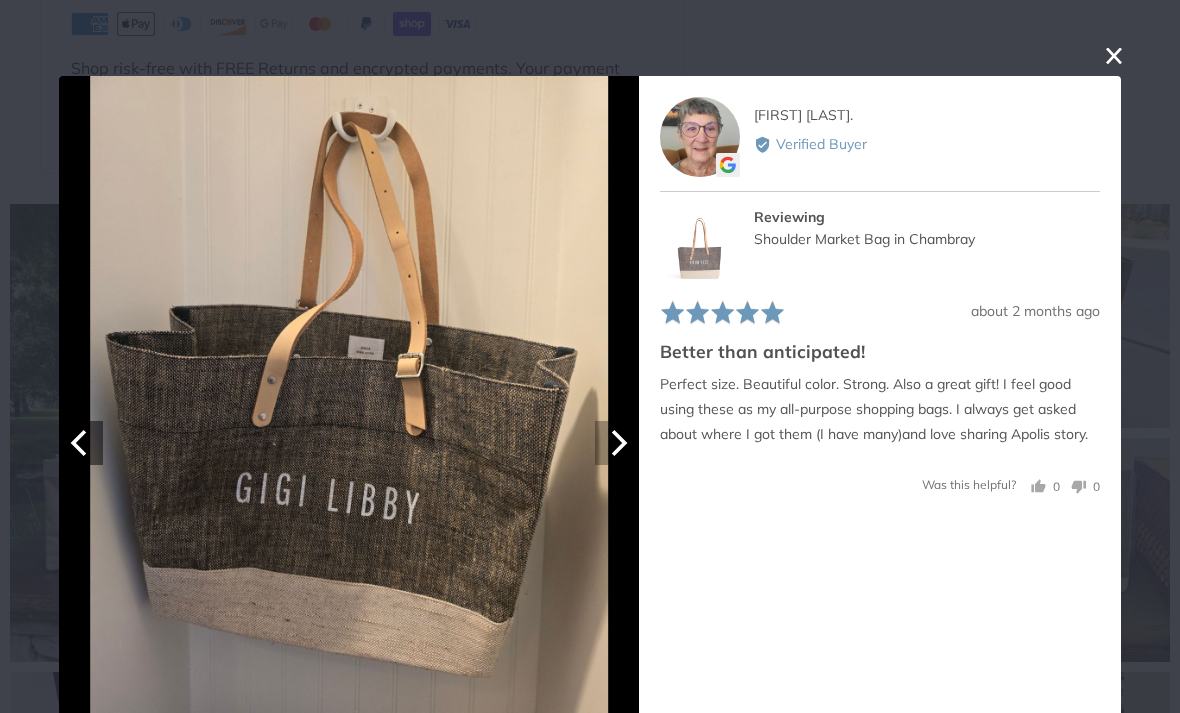 click 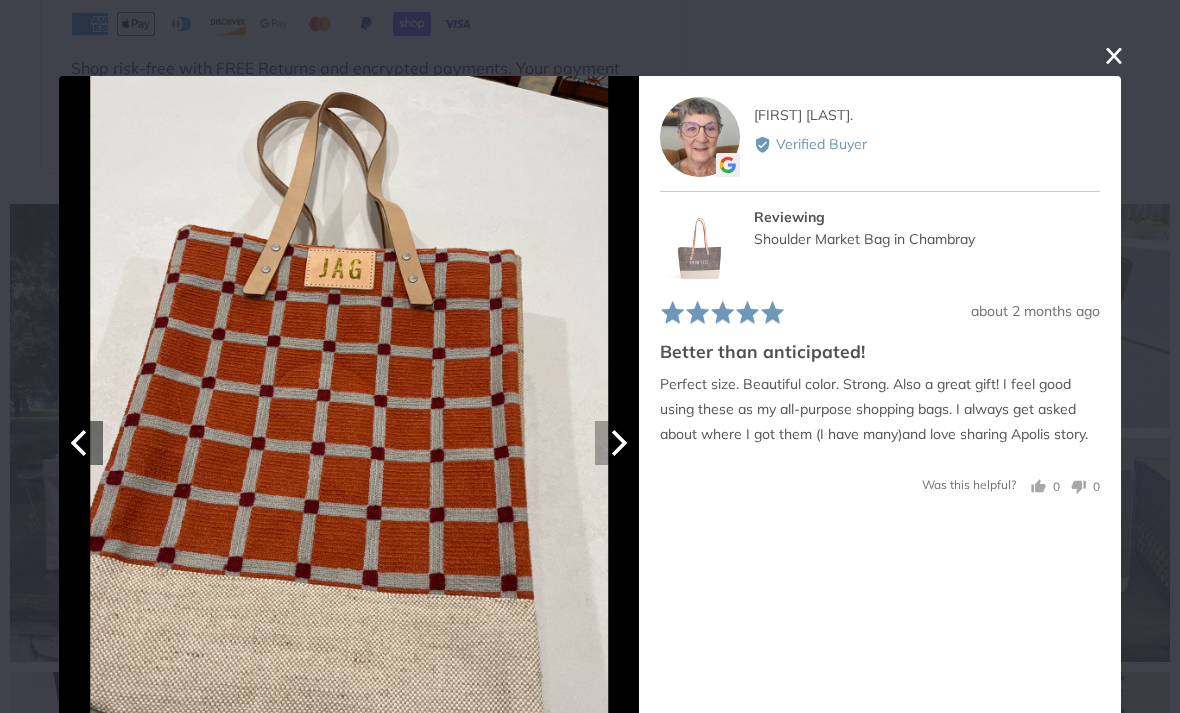 click 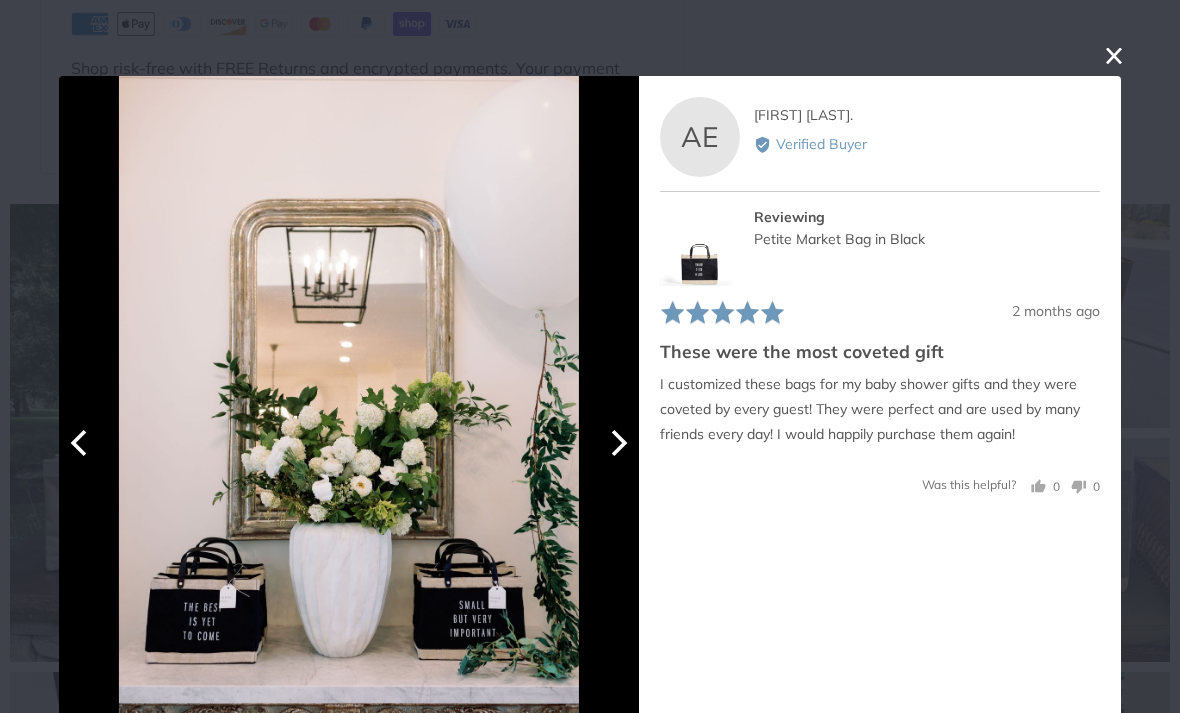 click at bounding box center (617, 443) 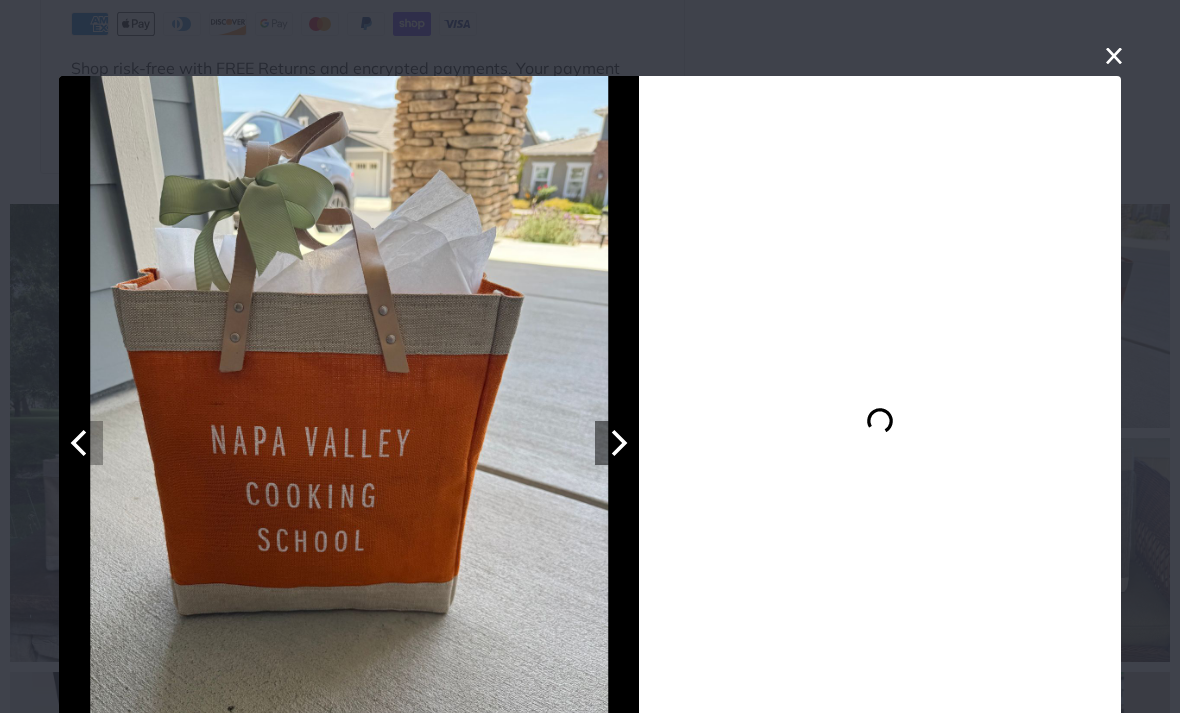 click at bounding box center [81, 443] 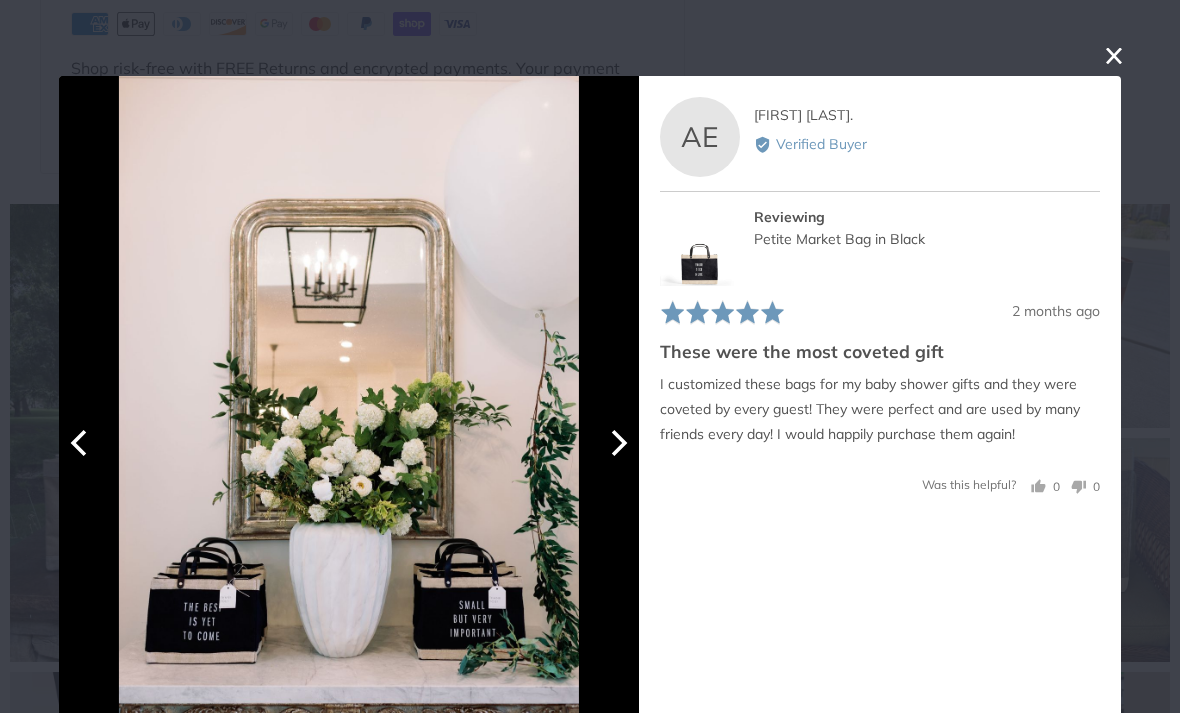 click 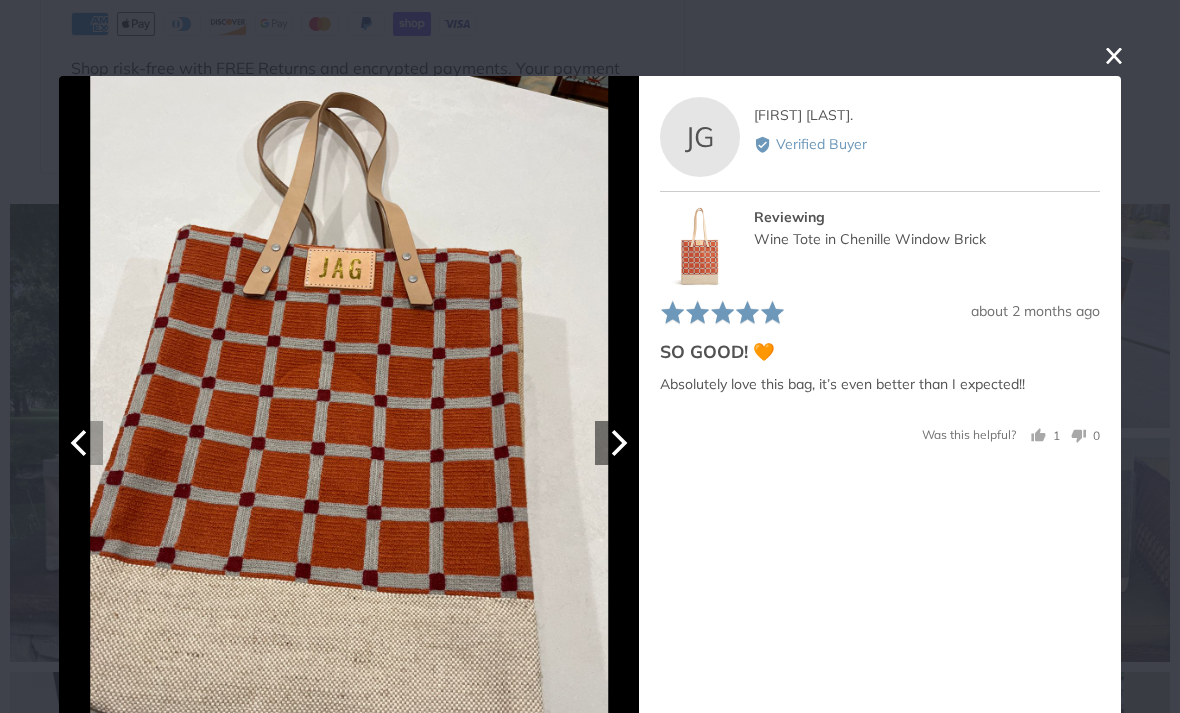 click 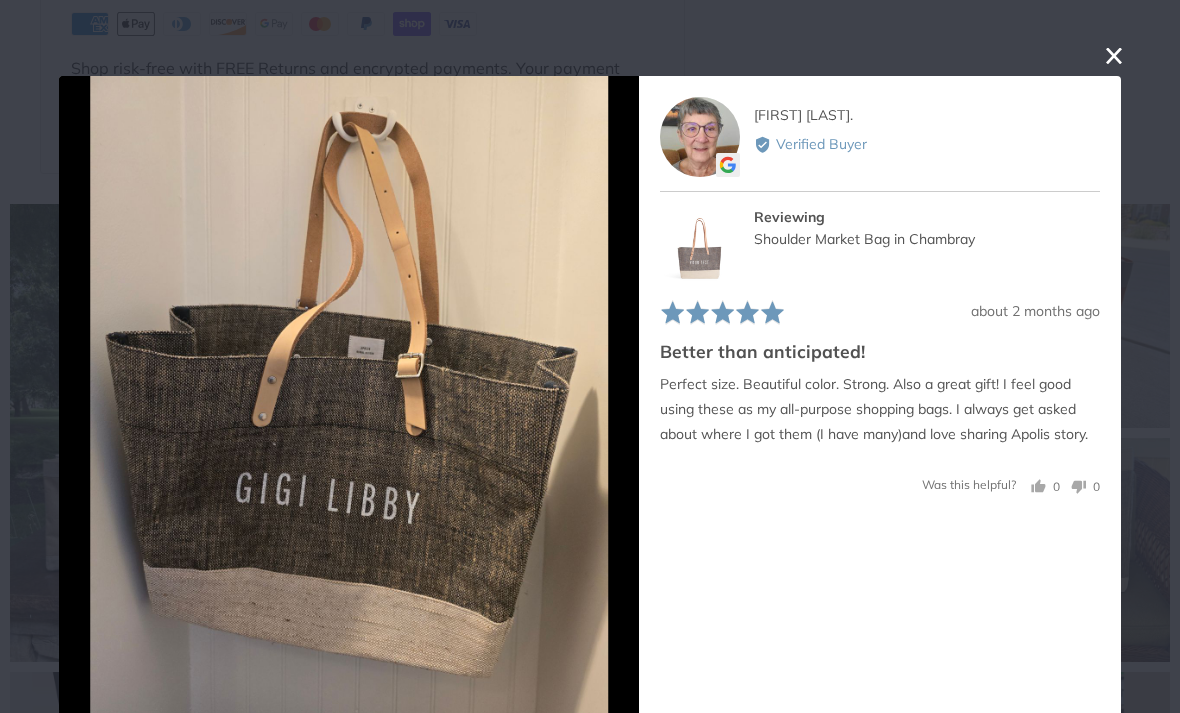 click at bounding box center (1114, 56) 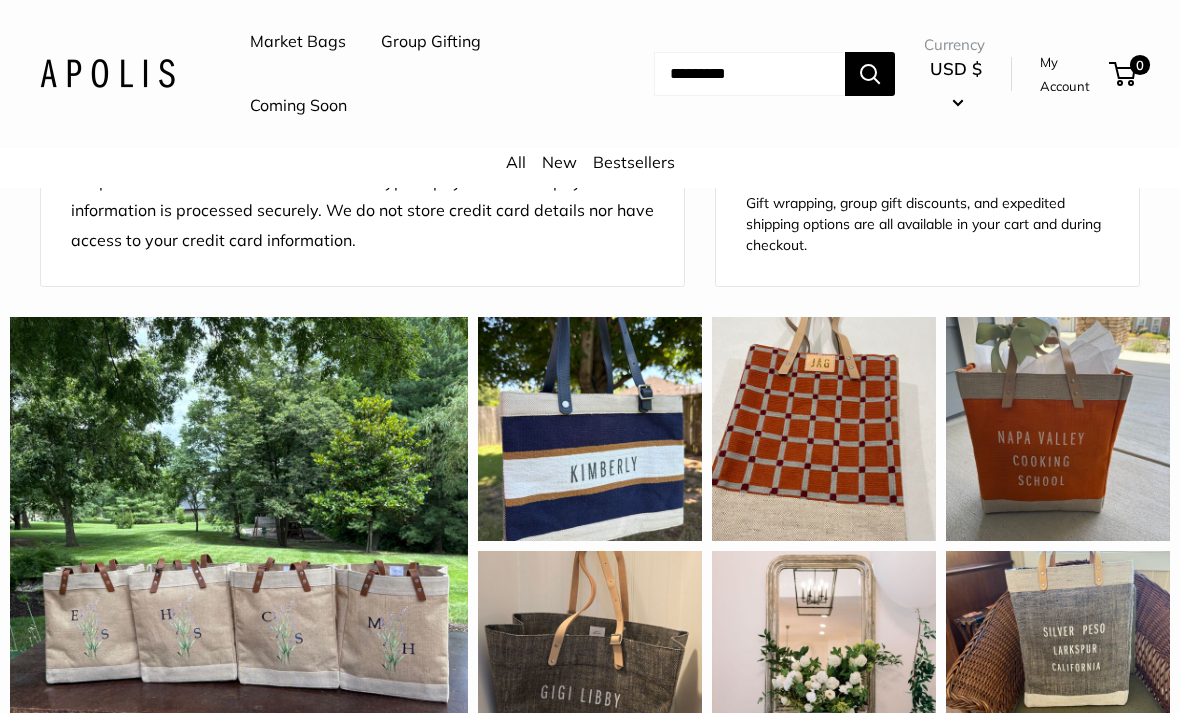 scroll, scrollTop: 1599, scrollLeft: 0, axis: vertical 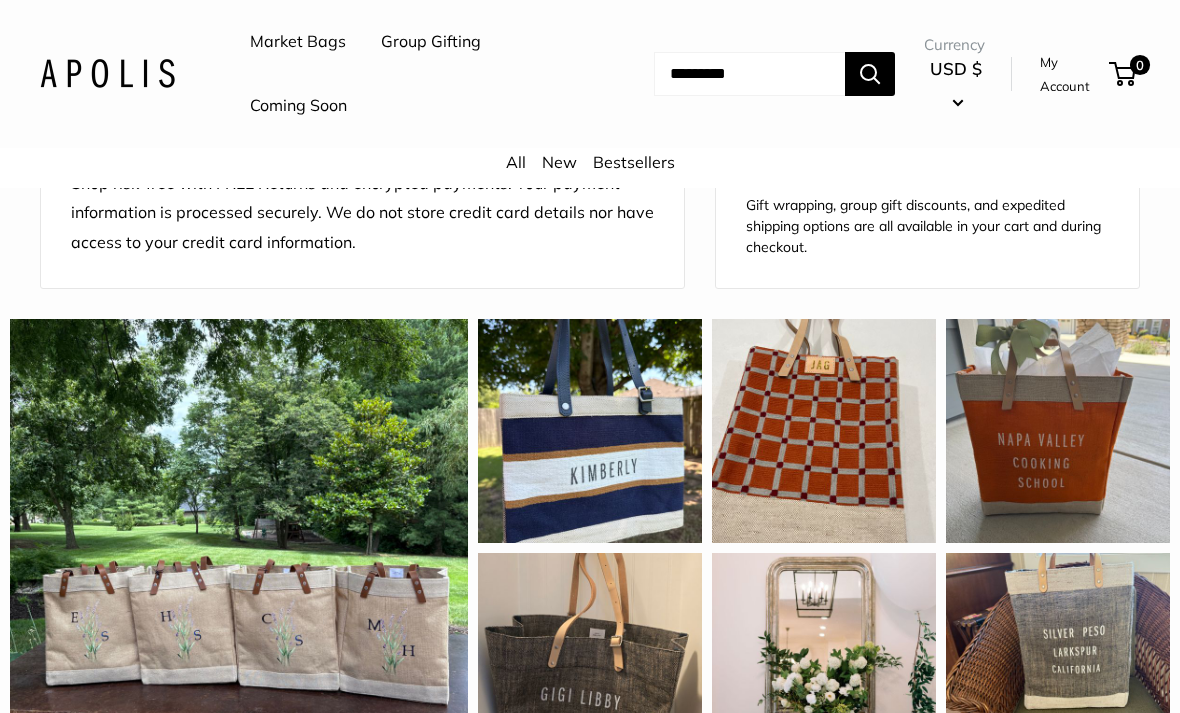 click on "Market Bags" at bounding box center [298, 42] 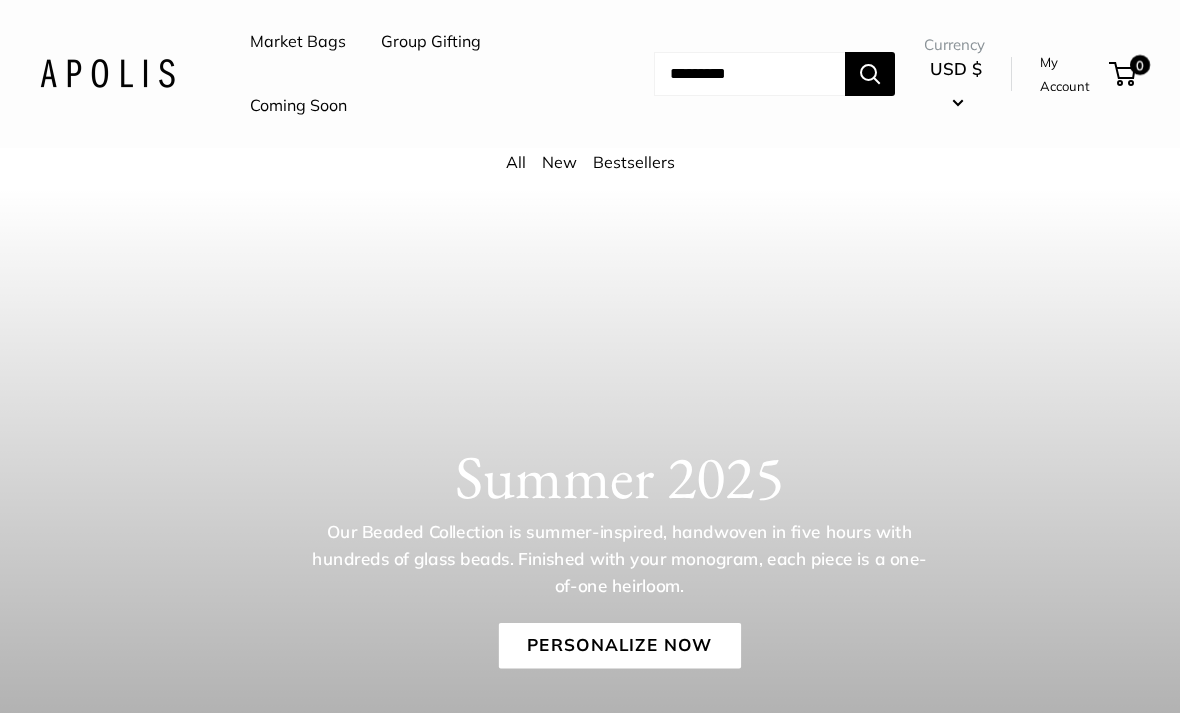 scroll, scrollTop: 0, scrollLeft: 0, axis: both 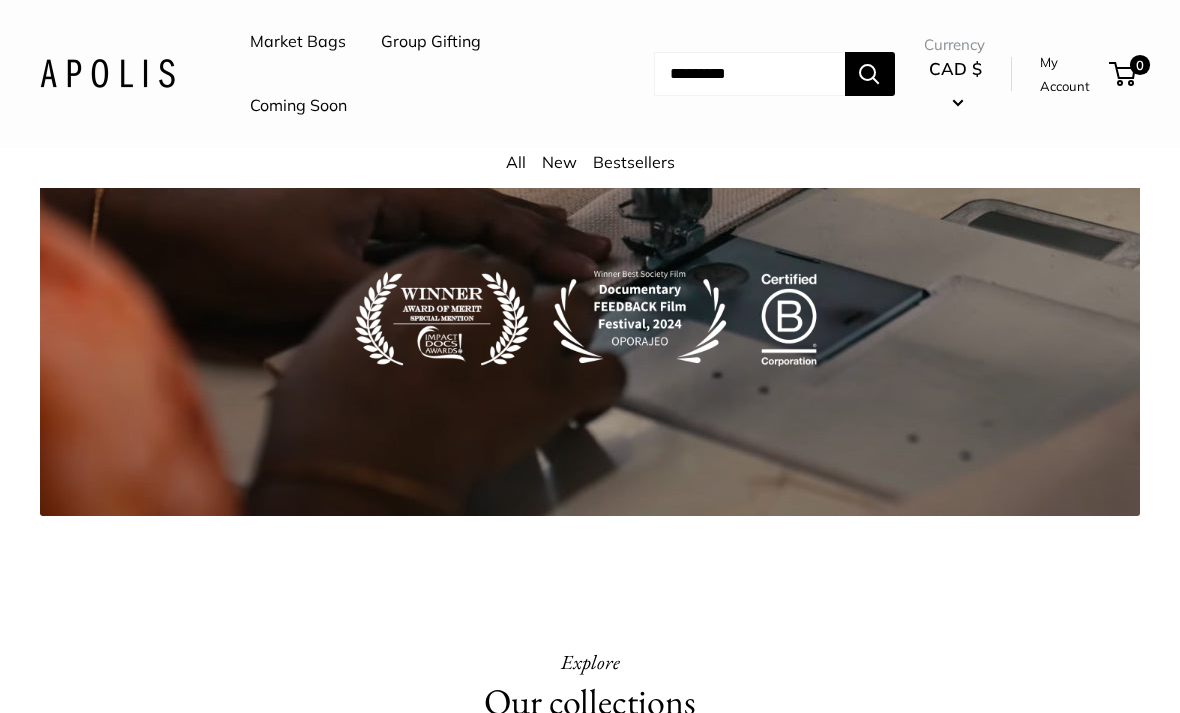 click at bounding box center (107, 73) 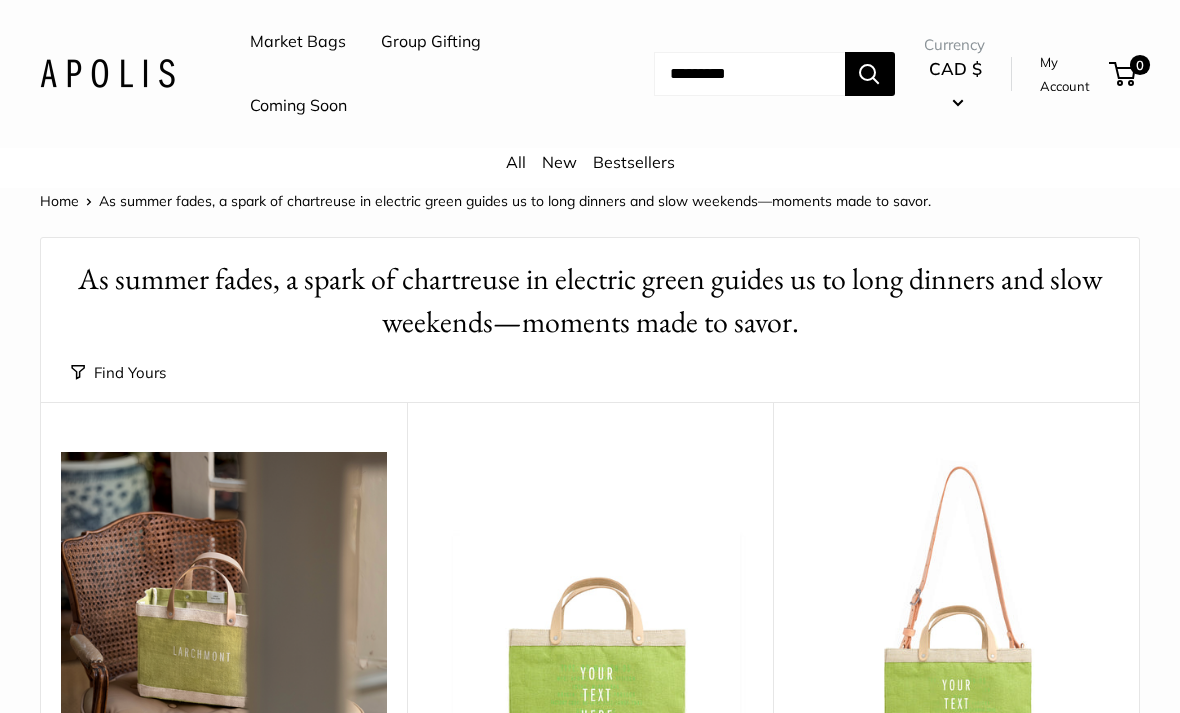 scroll, scrollTop: 0, scrollLeft: 0, axis: both 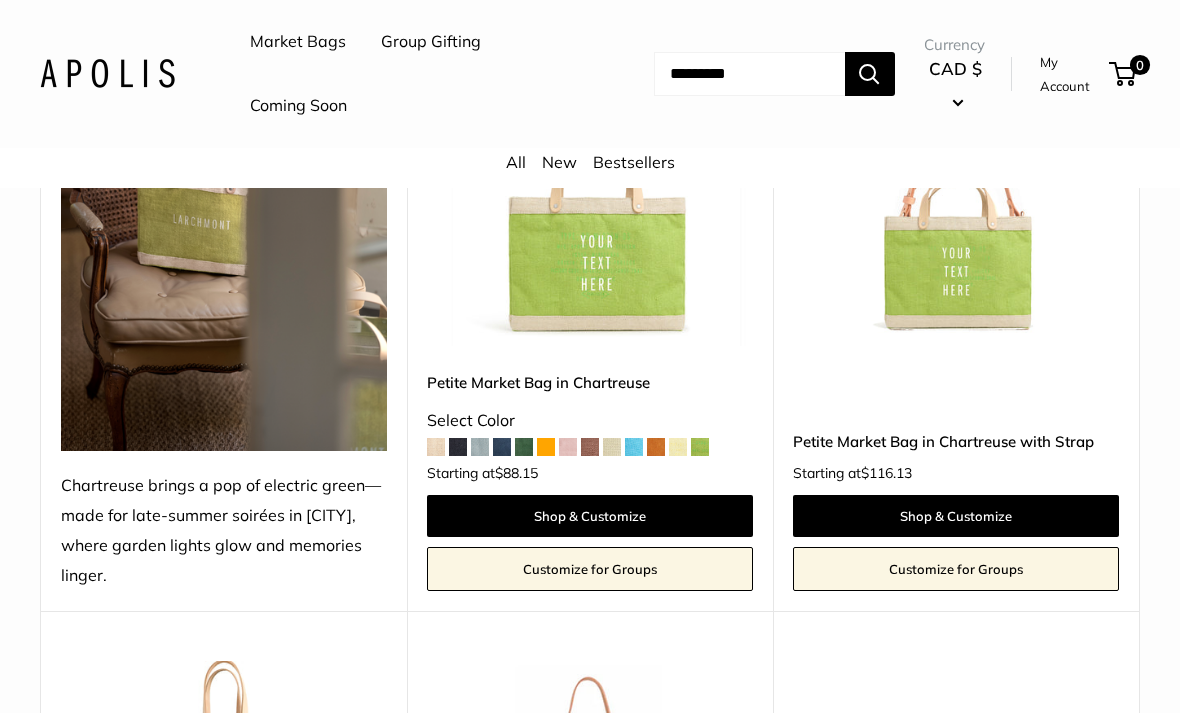 click at bounding box center (524, 447) 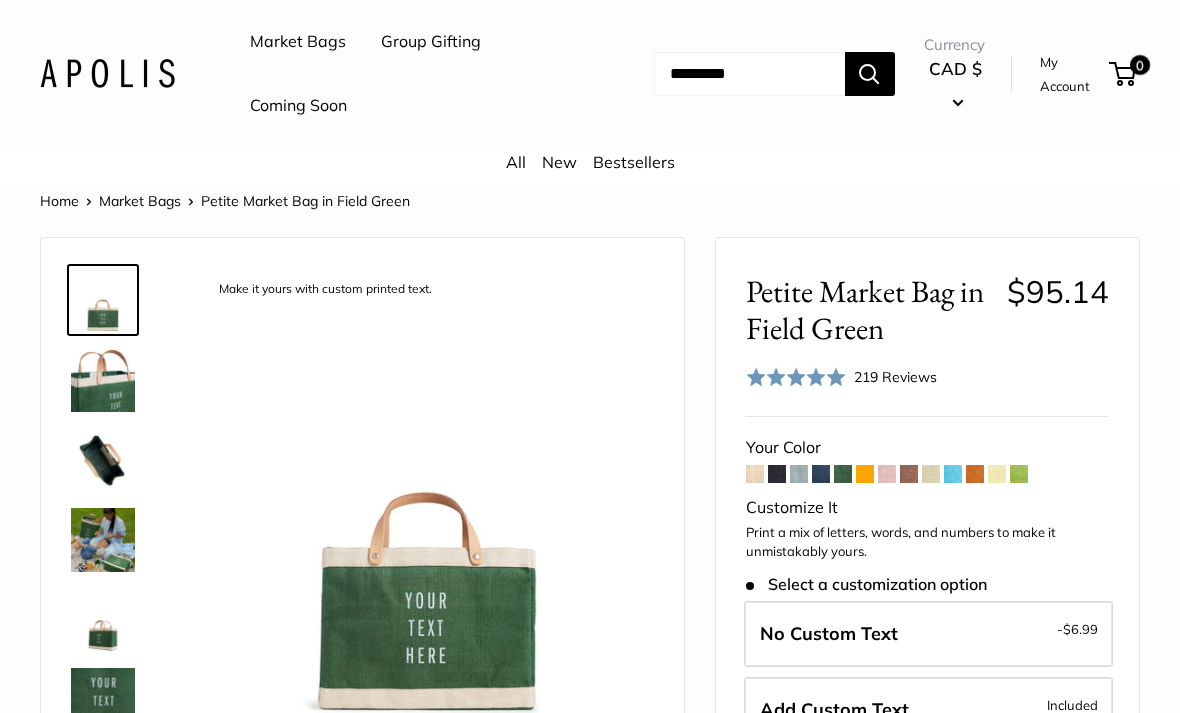 scroll, scrollTop: 0, scrollLeft: 0, axis: both 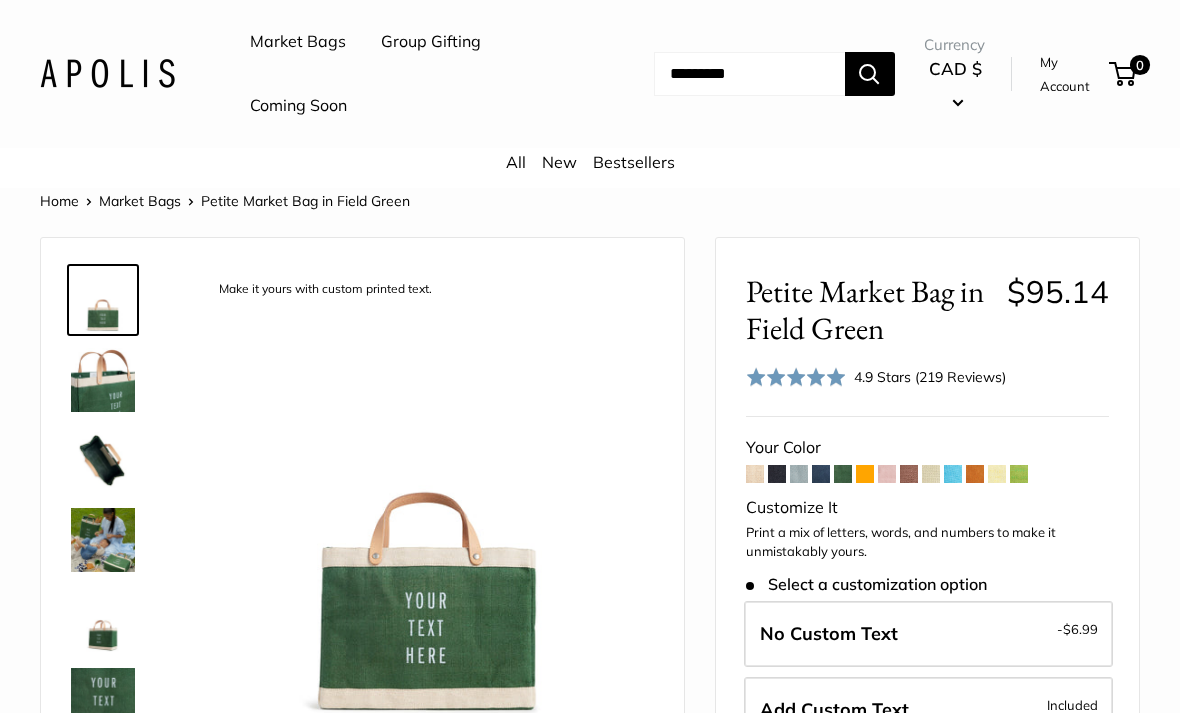 click at bounding box center (1019, 474) 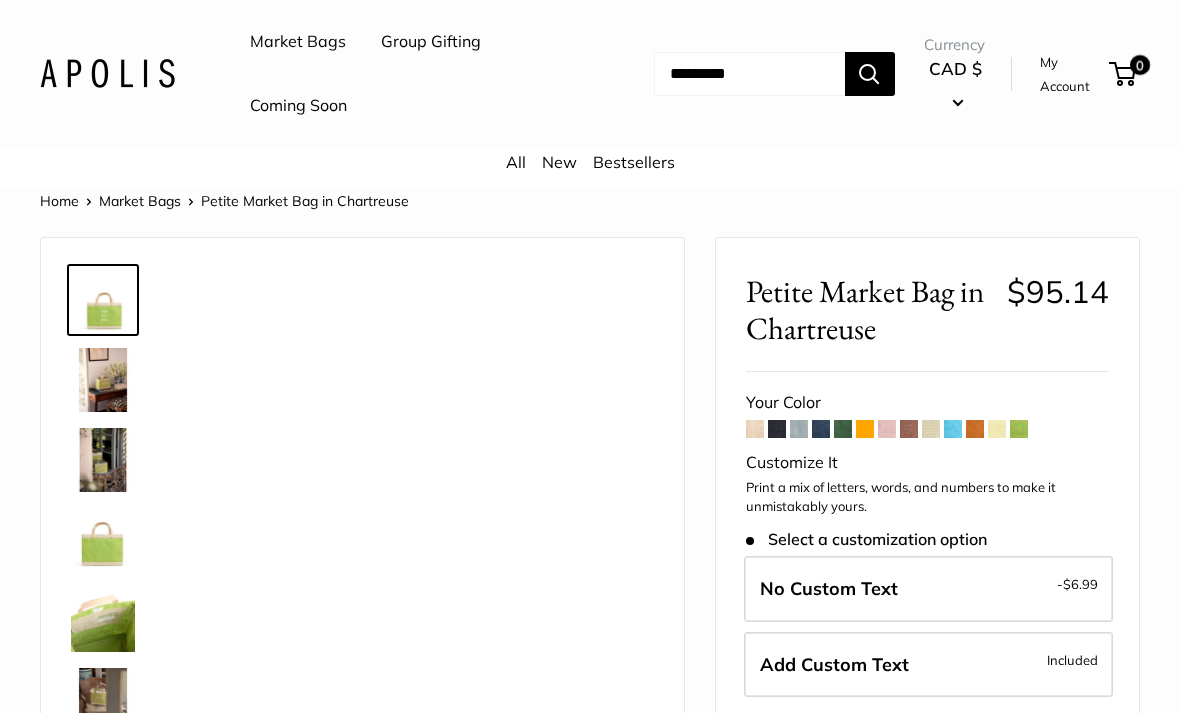 scroll, scrollTop: 0, scrollLeft: 0, axis: both 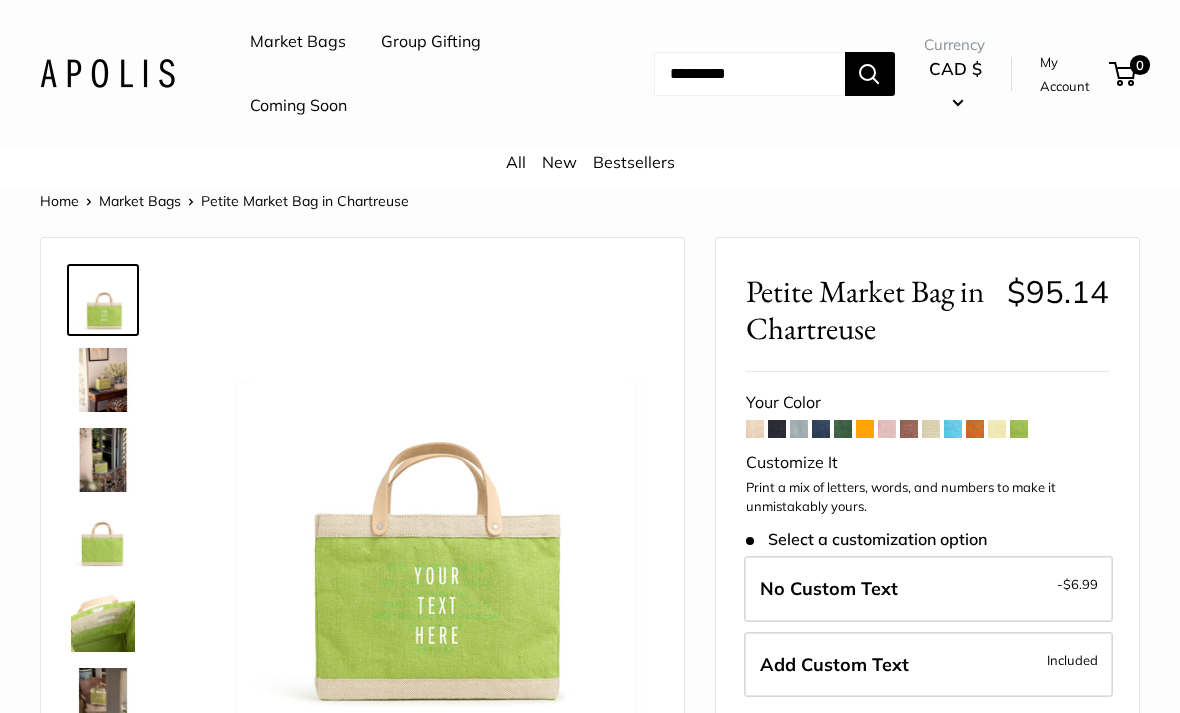 click at bounding box center [103, 380] 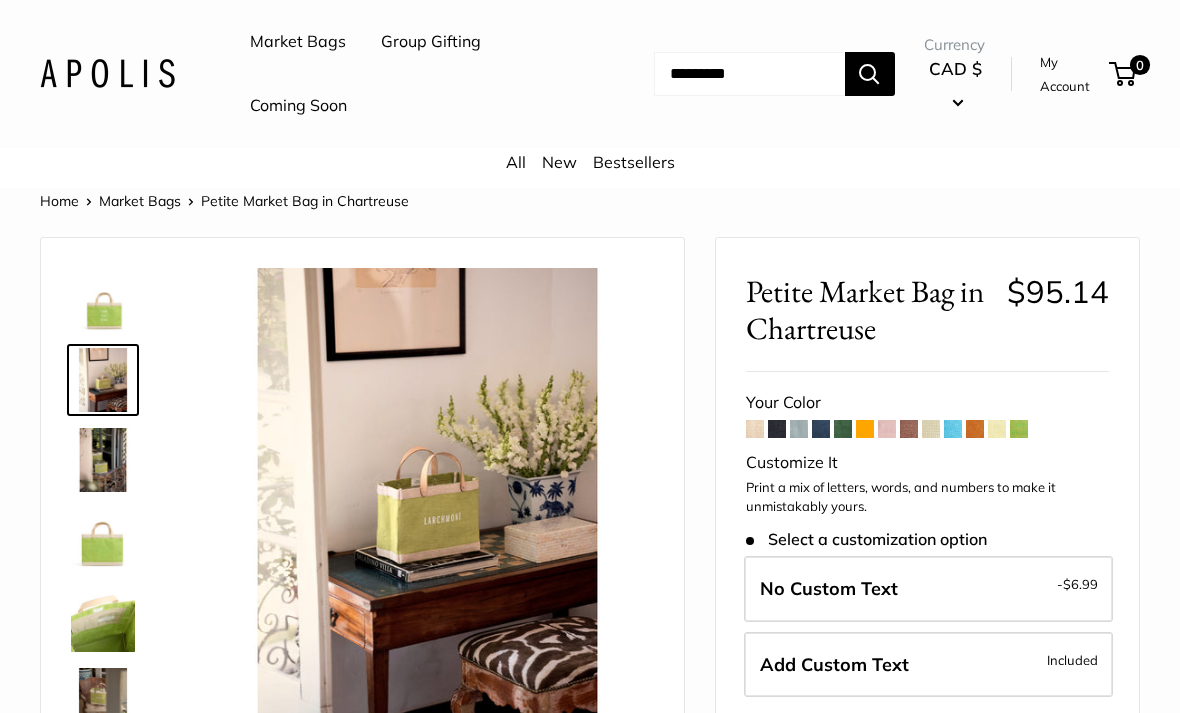 click at bounding box center [103, 460] 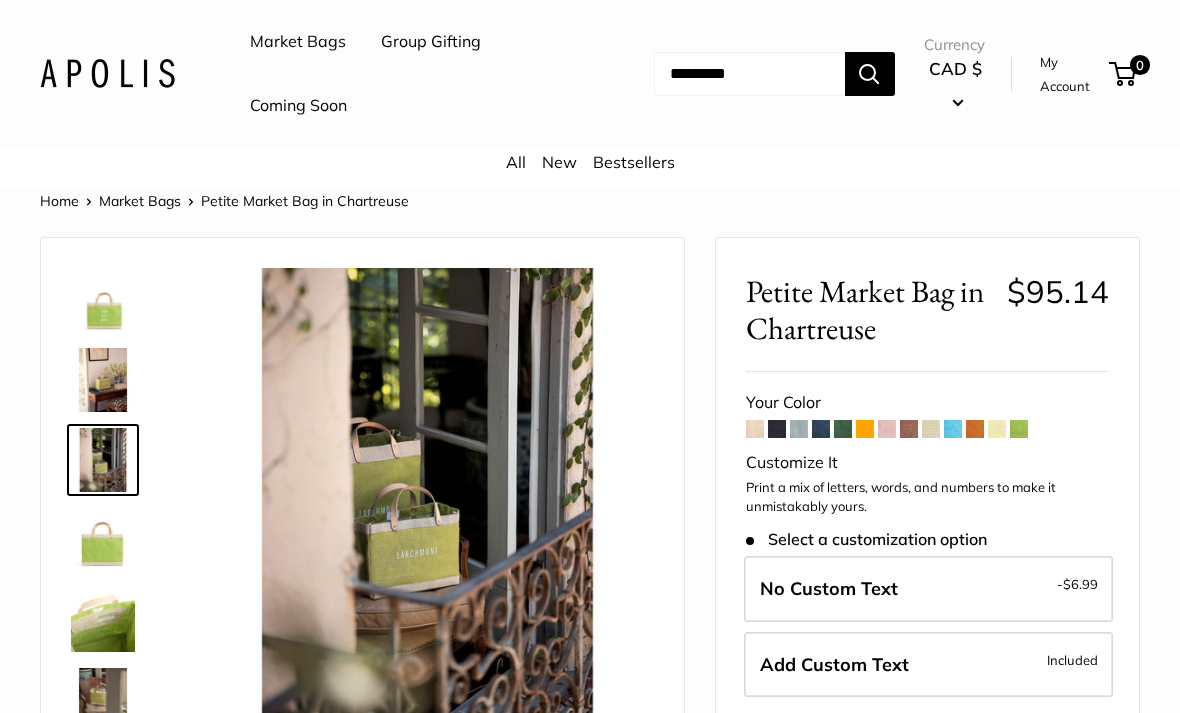 click at bounding box center [103, 620] 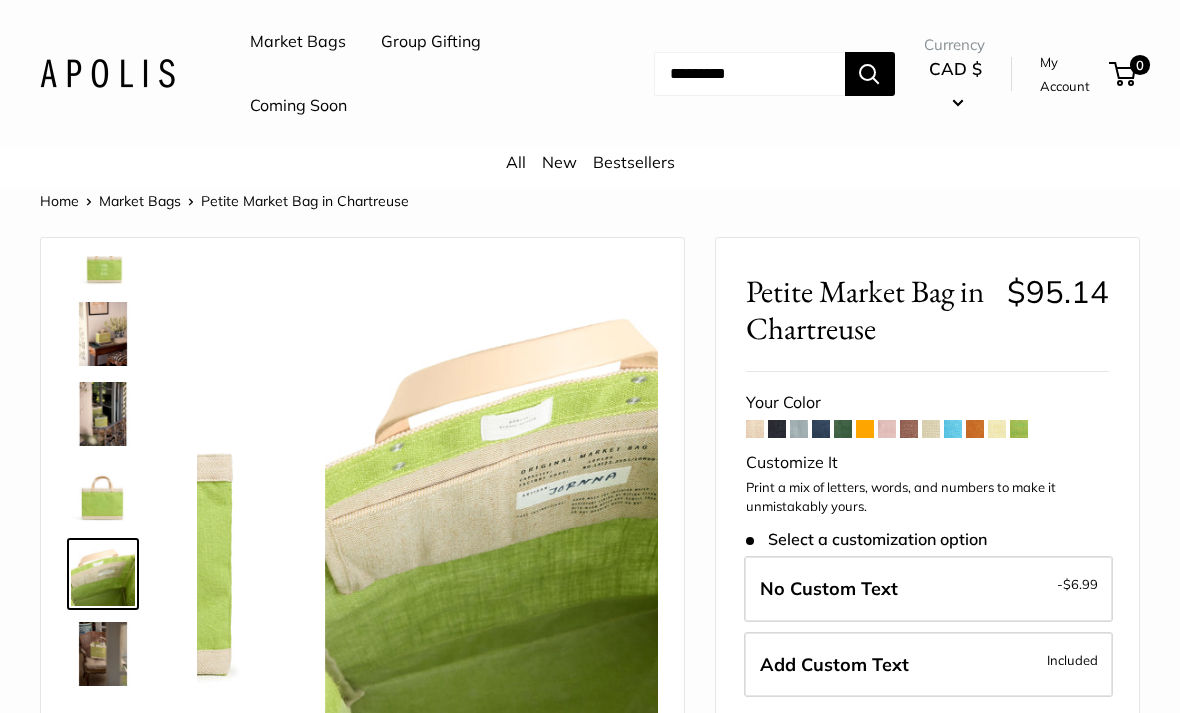 scroll, scrollTop: 48, scrollLeft: 0, axis: vertical 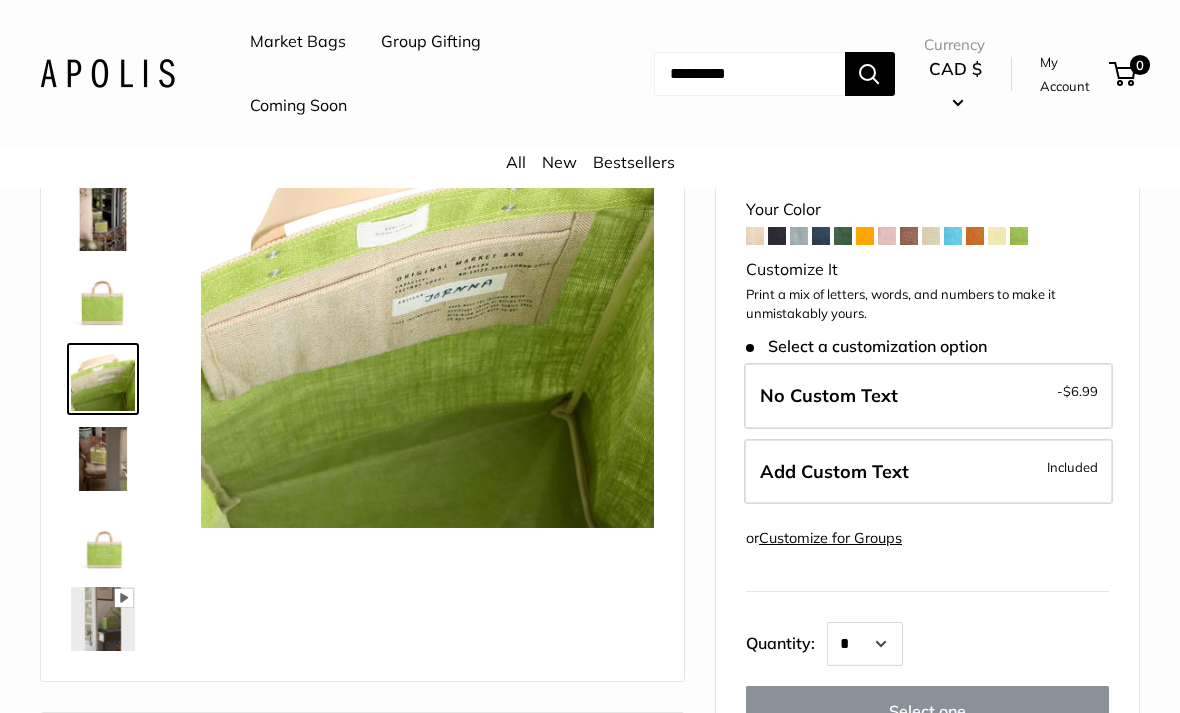 click at bounding box center (975, 236) 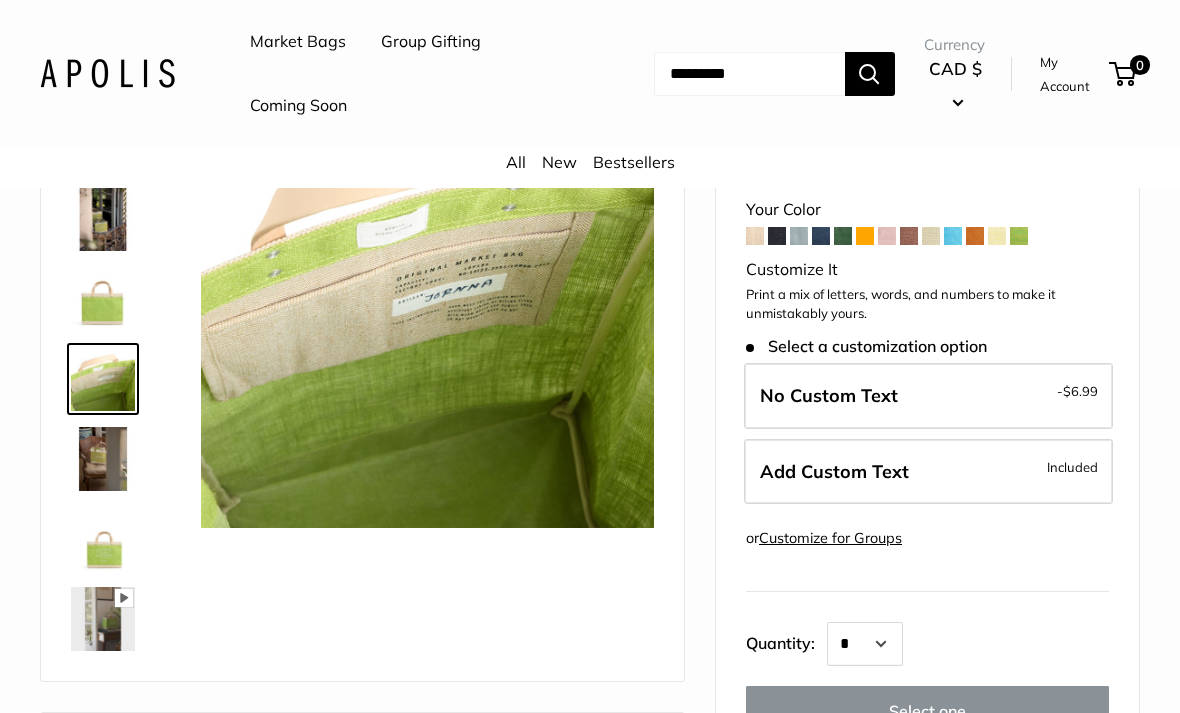 scroll, scrollTop: 257, scrollLeft: 0, axis: vertical 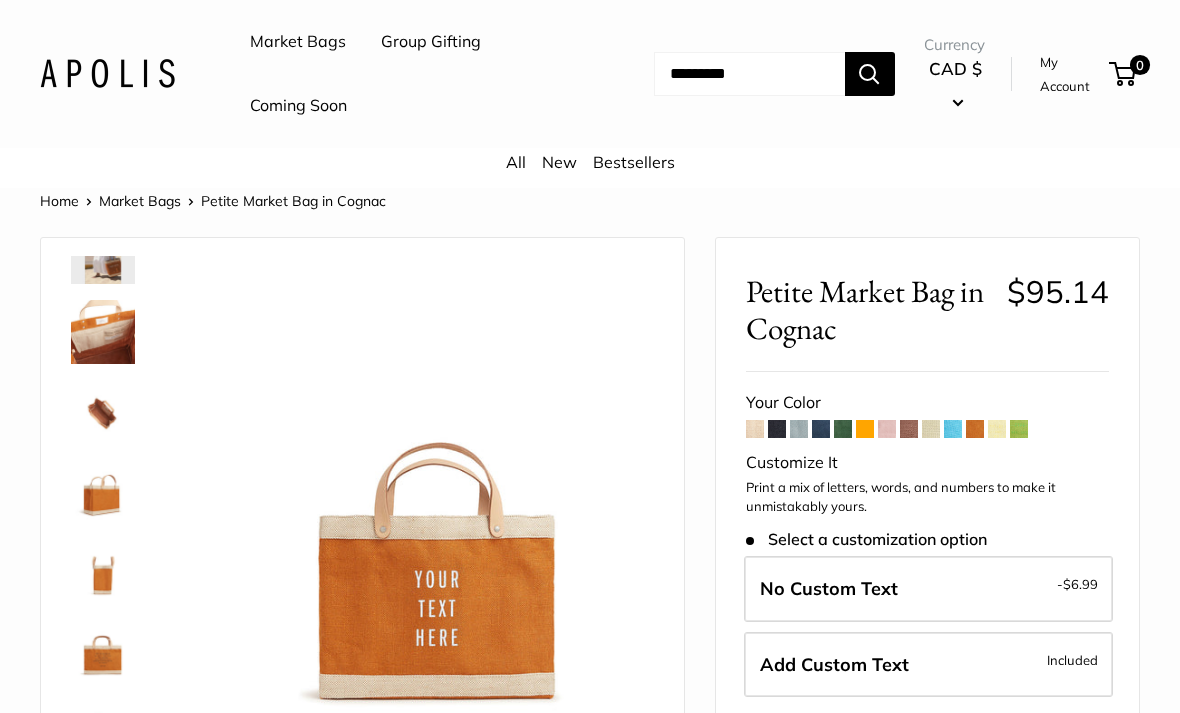 click at bounding box center (103, 332) 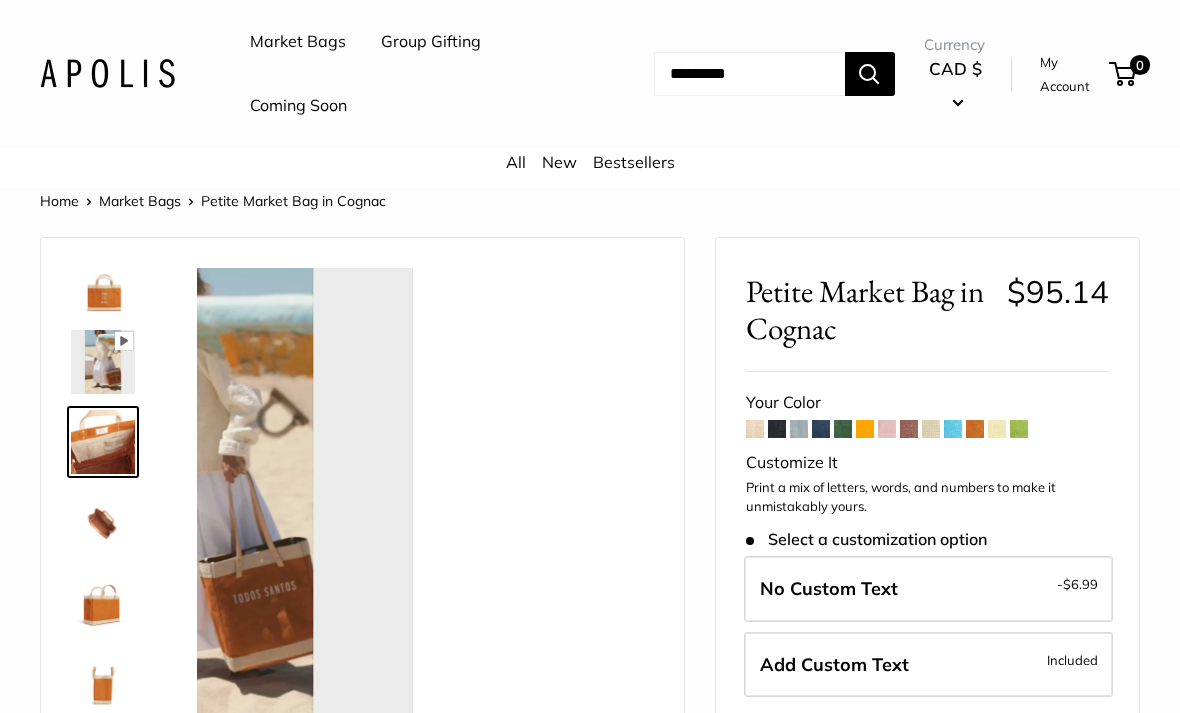 scroll, scrollTop: 0, scrollLeft: 0, axis: both 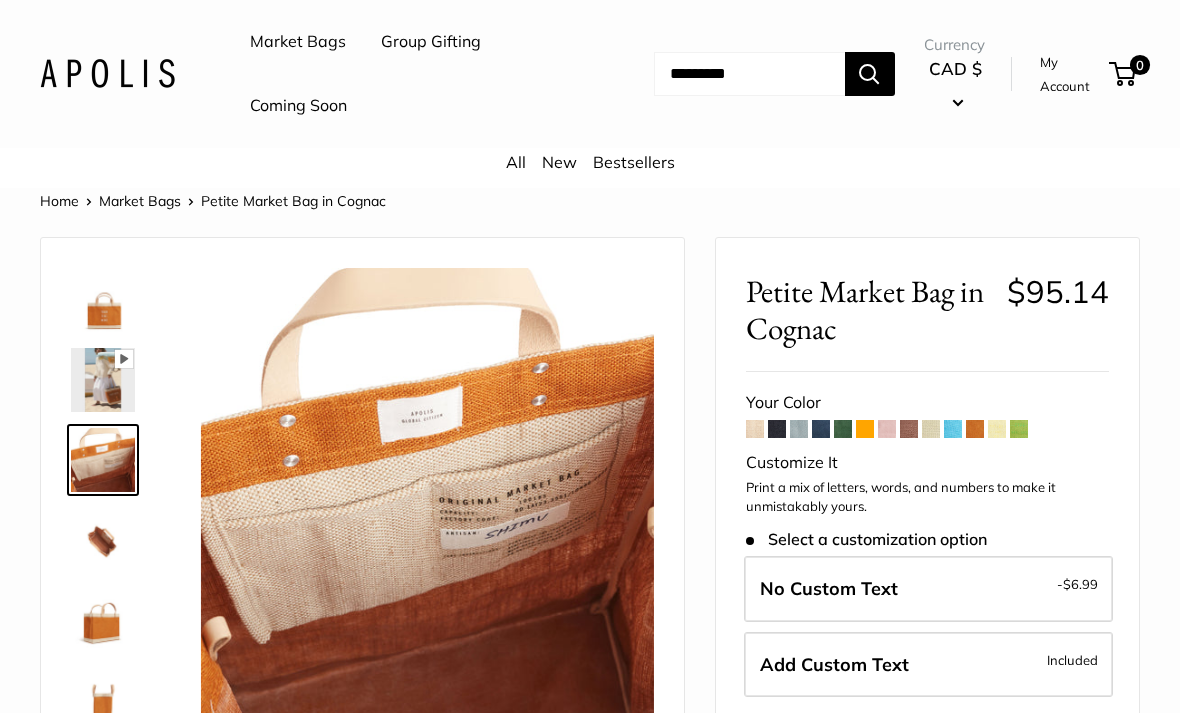 click at bounding box center (103, 380) 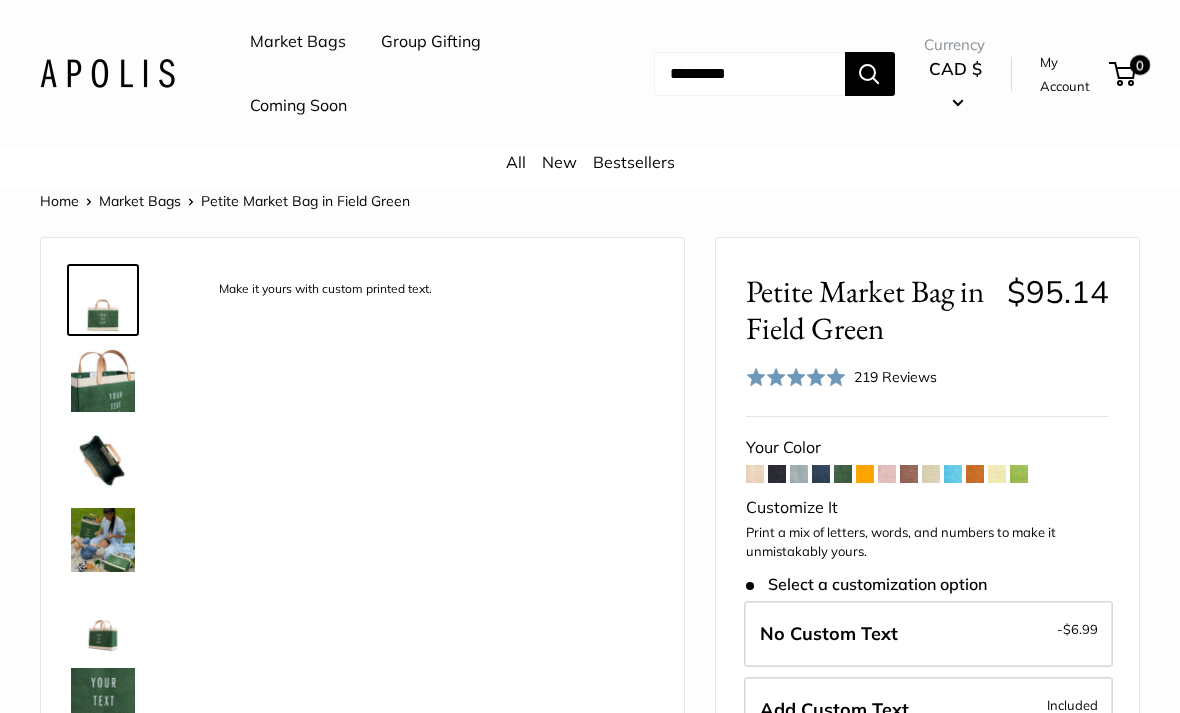 scroll, scrollTop: 0, scrollLeft: 0, axis: both 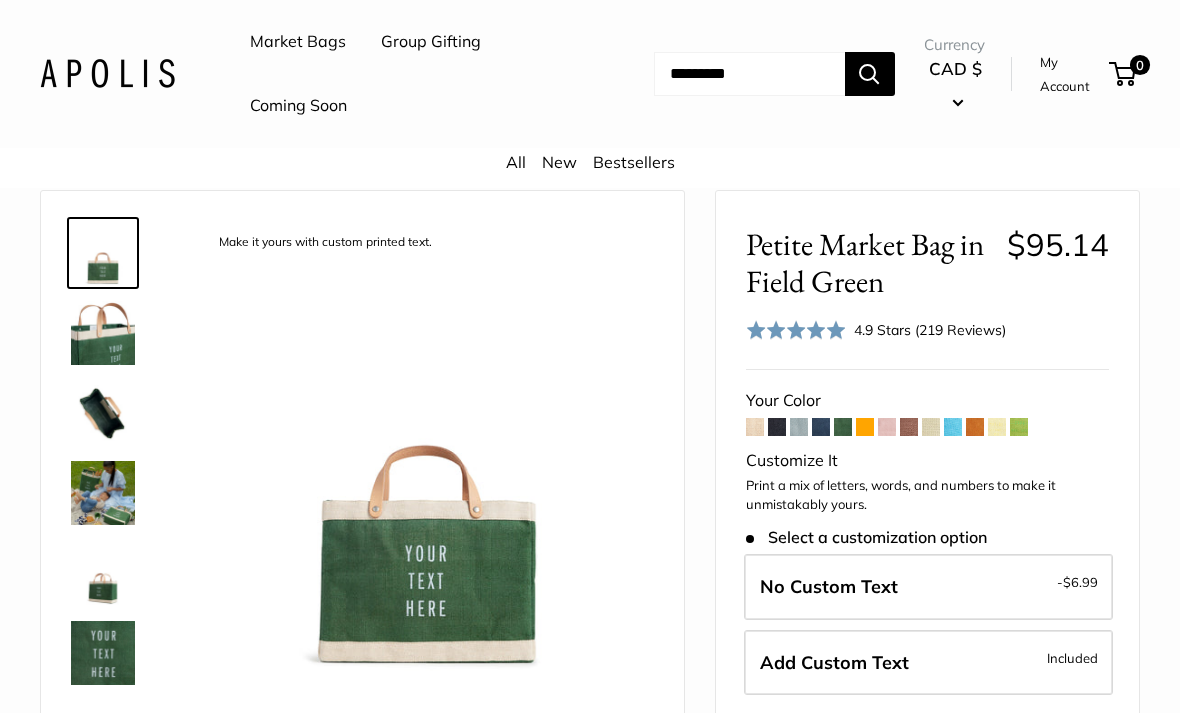 click at bounding box center [103, 413] 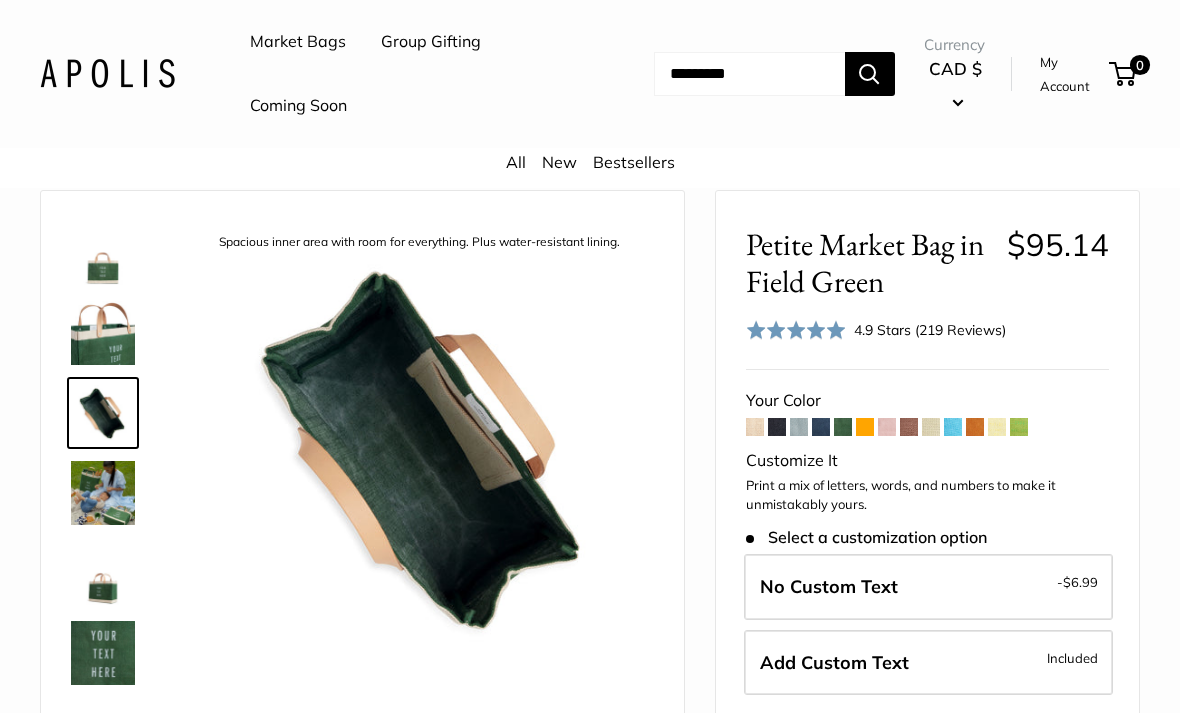 click at bounding box center (103, 493) 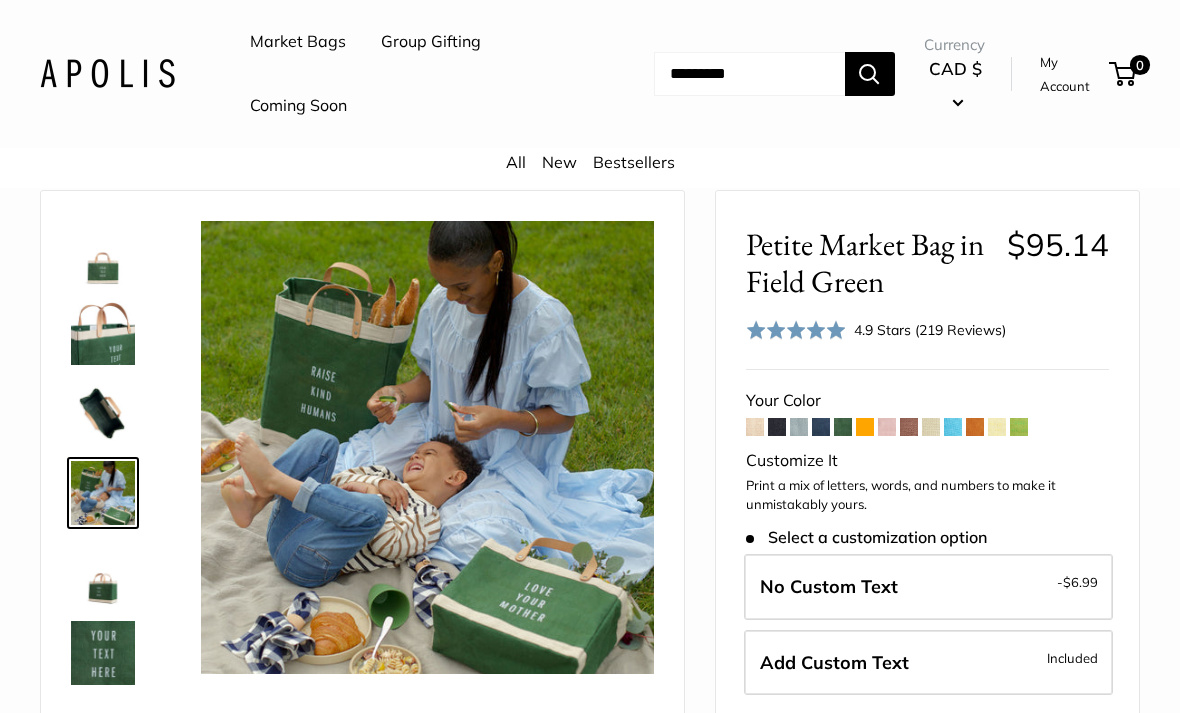 click at bounding box center (103, 253) 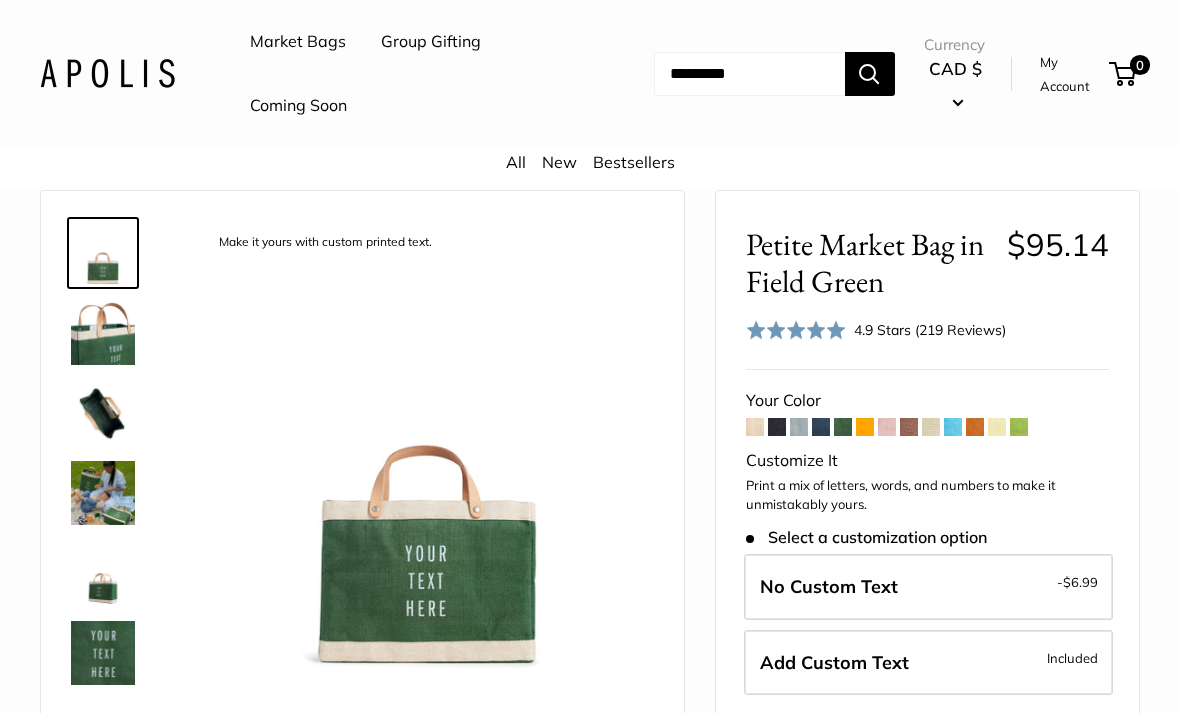 click at bounding box center [103, 653] 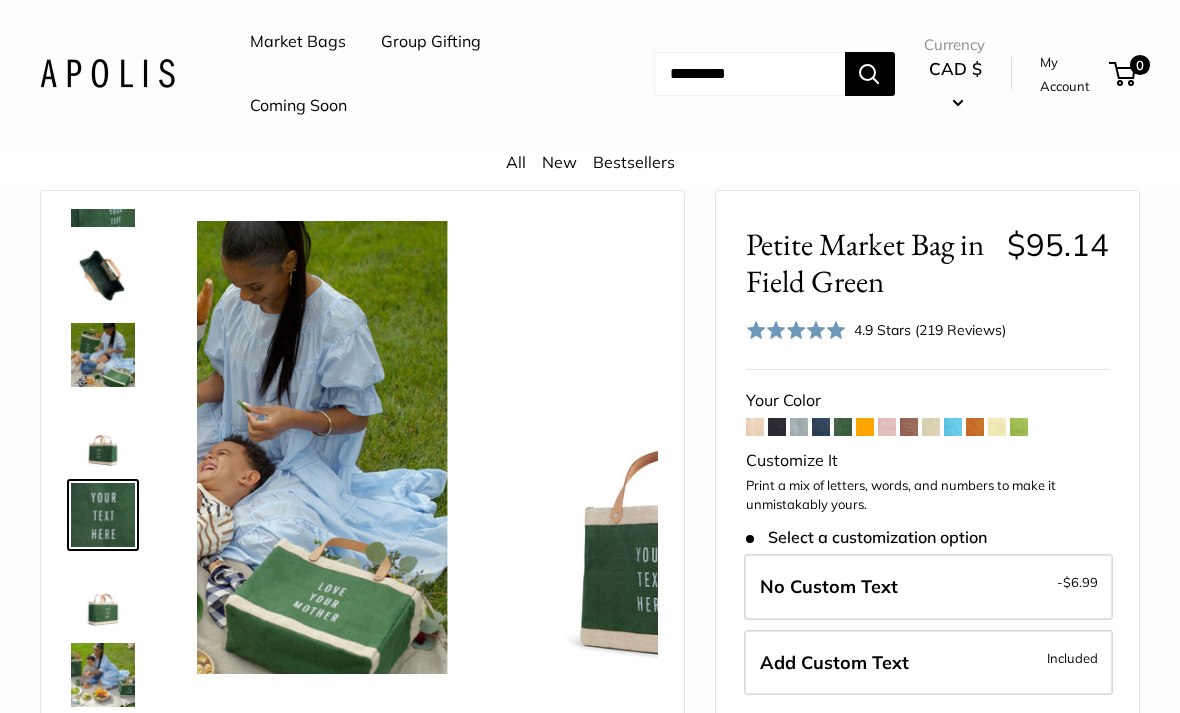 scroll, scrollTop: 142, scrollLeft: 0, axis: vertical 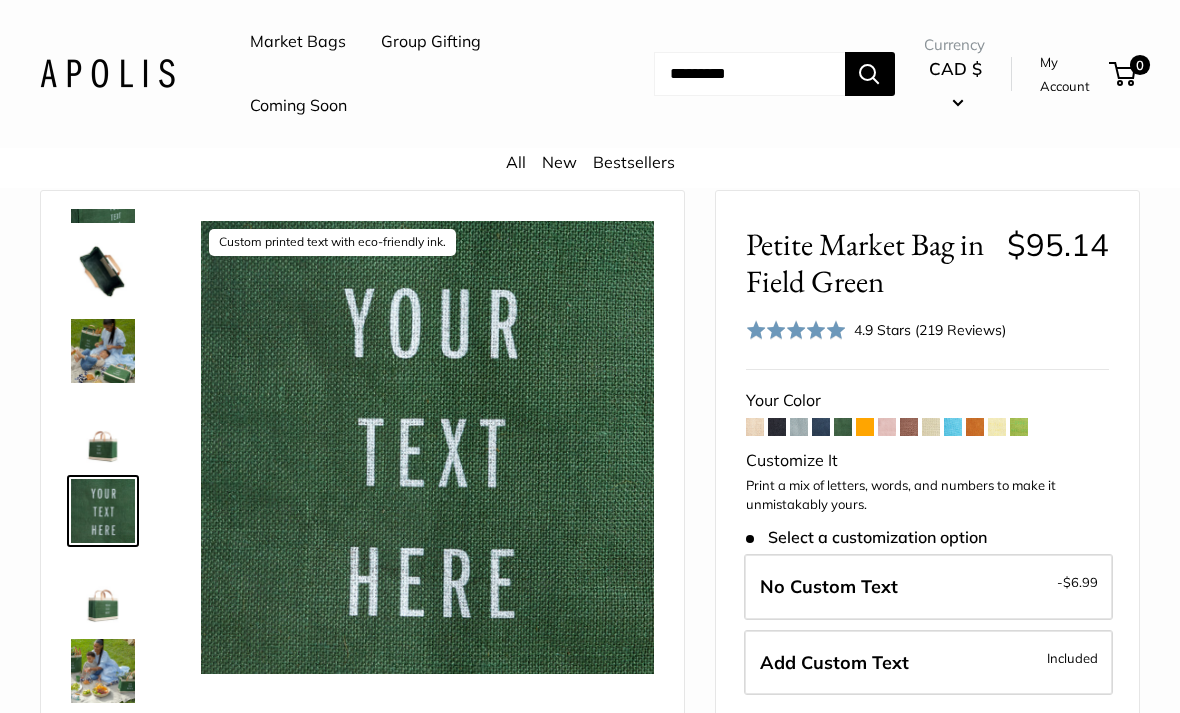 click at bounding box center [103, 511] 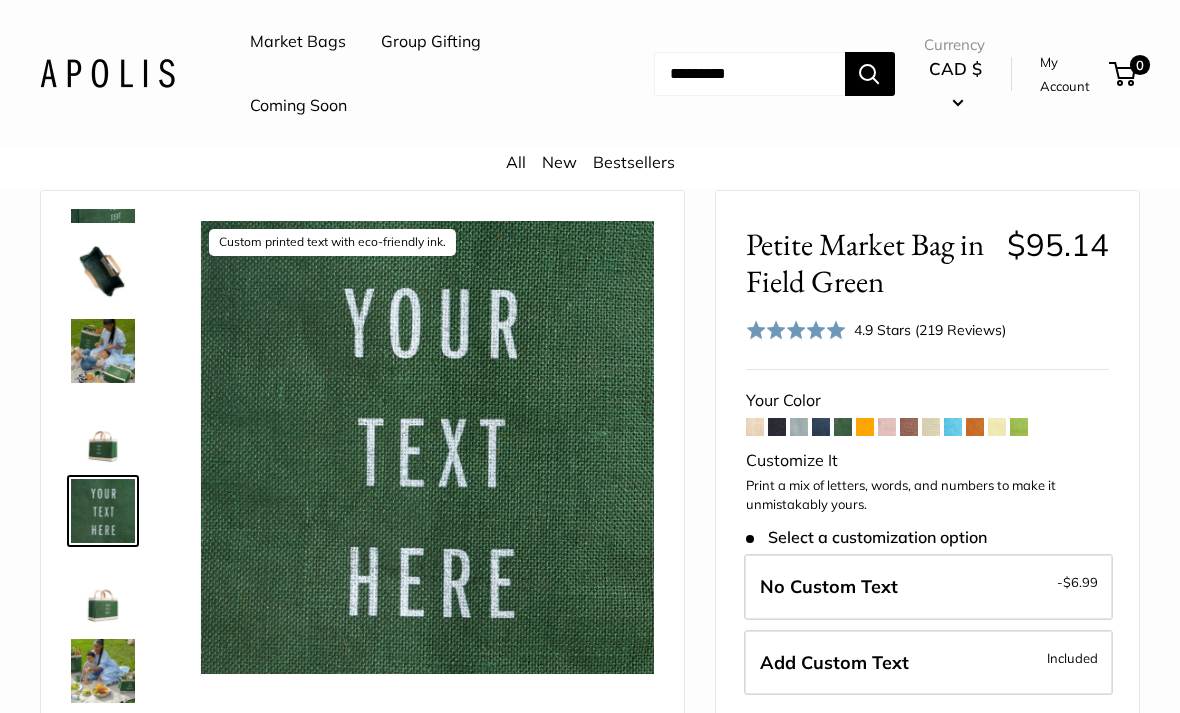 click at bounding box center [103, 591] 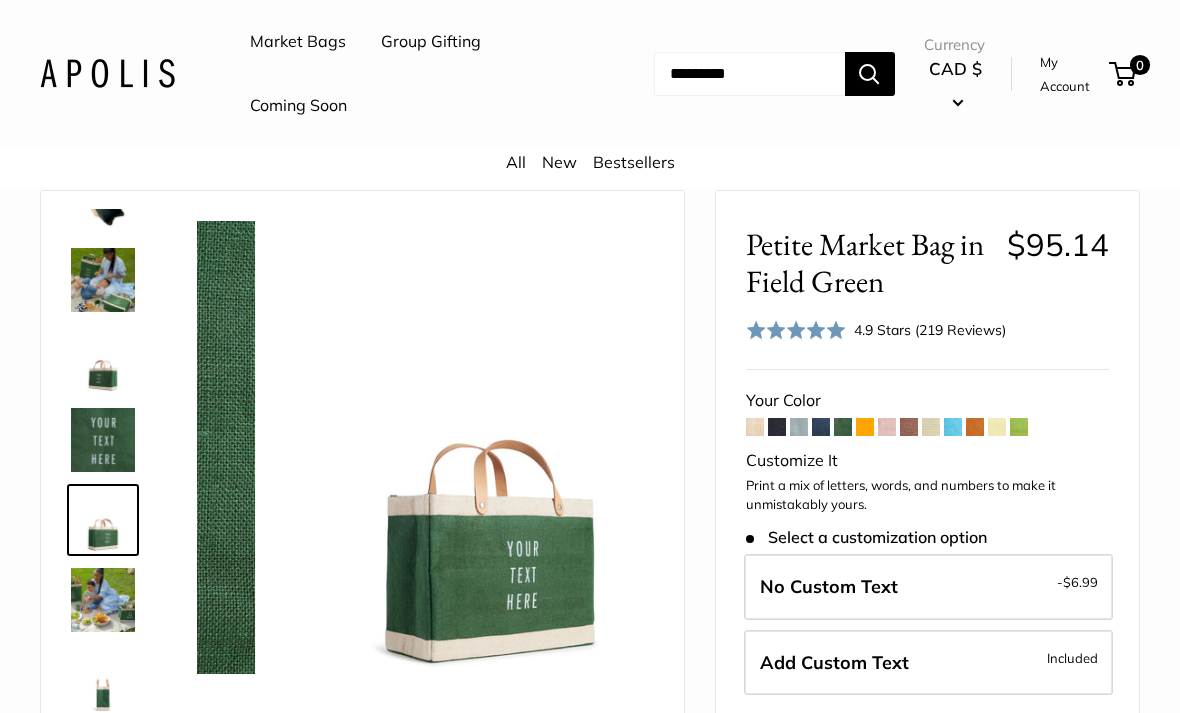 scroll, scrollTop: 222, scrollLeft: 0, axis: vertical 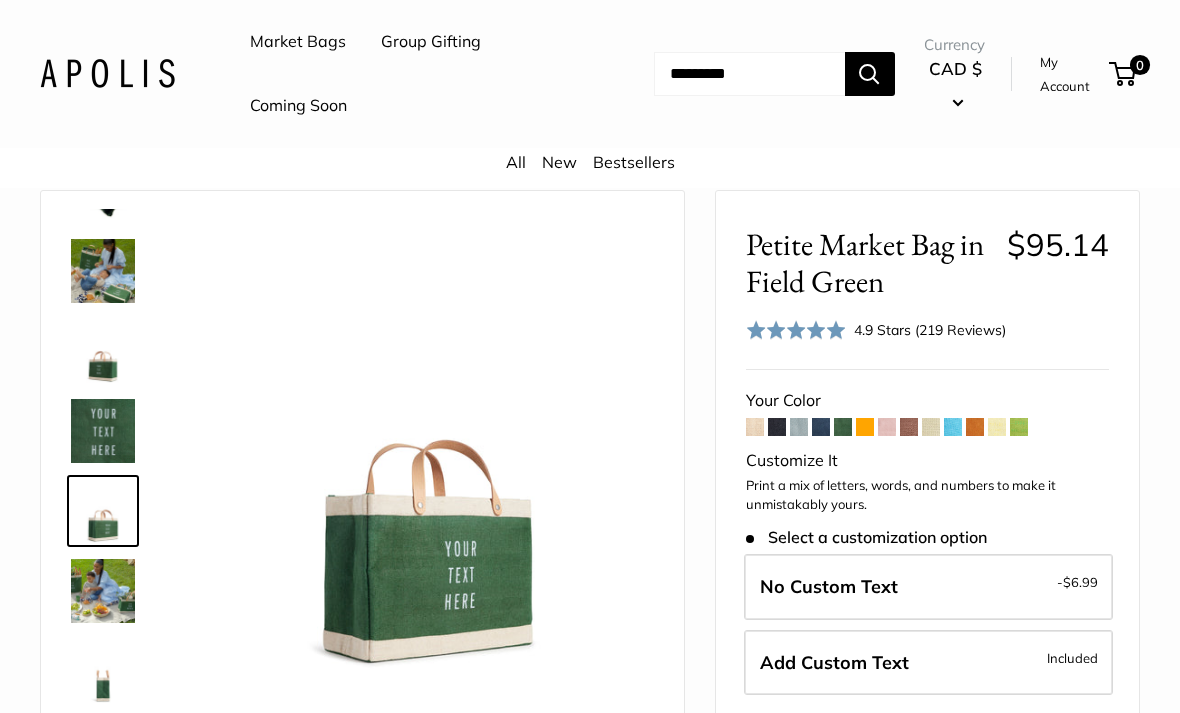 click at bounding box center [103, 591] 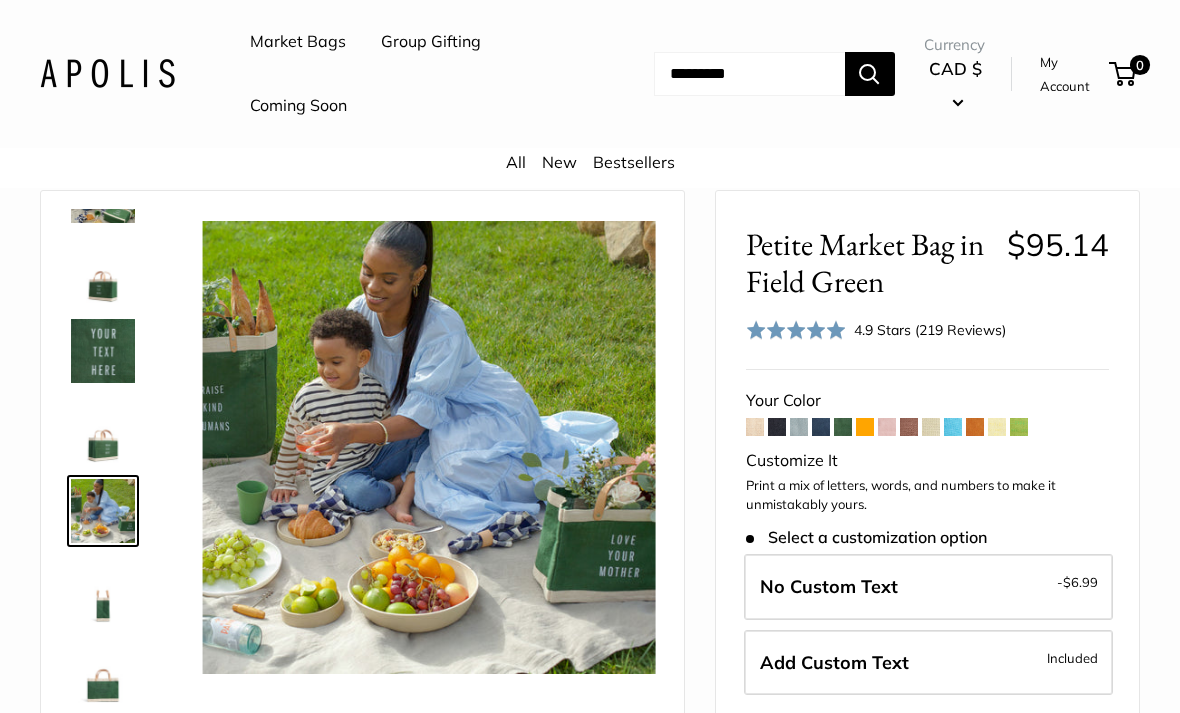 click at bounding box center [103, 591] 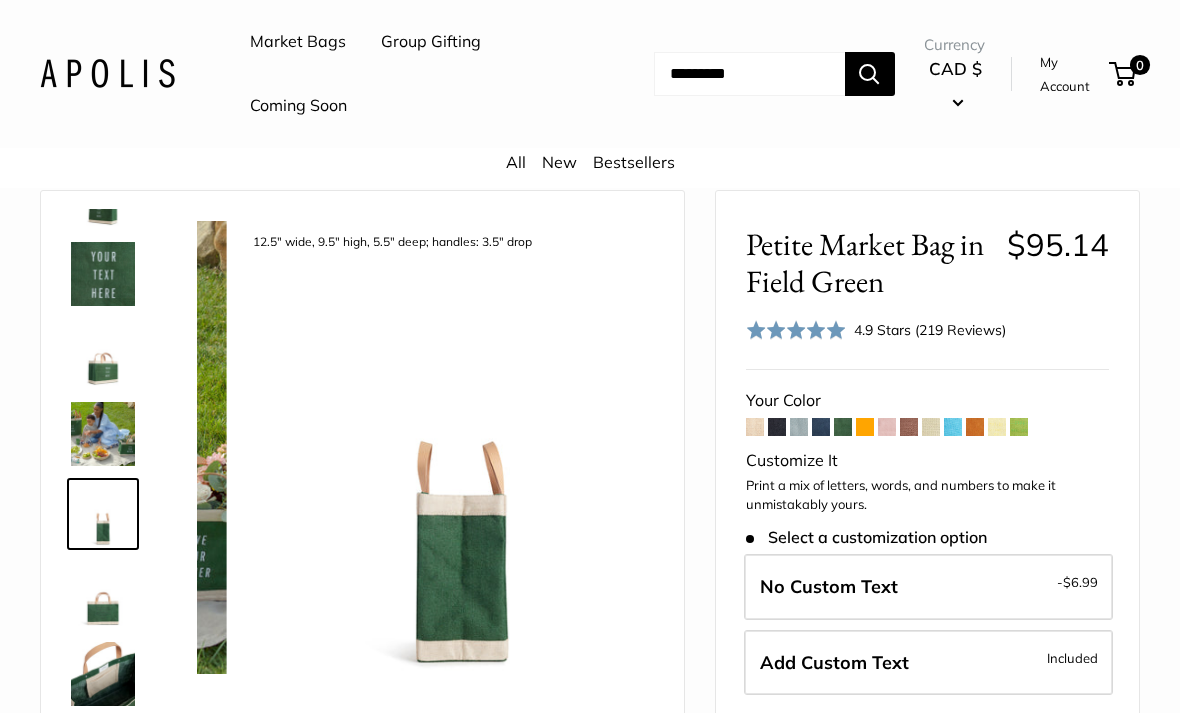 scroll, scrollTop: 382, scrollLeft: 0, axis: vertical 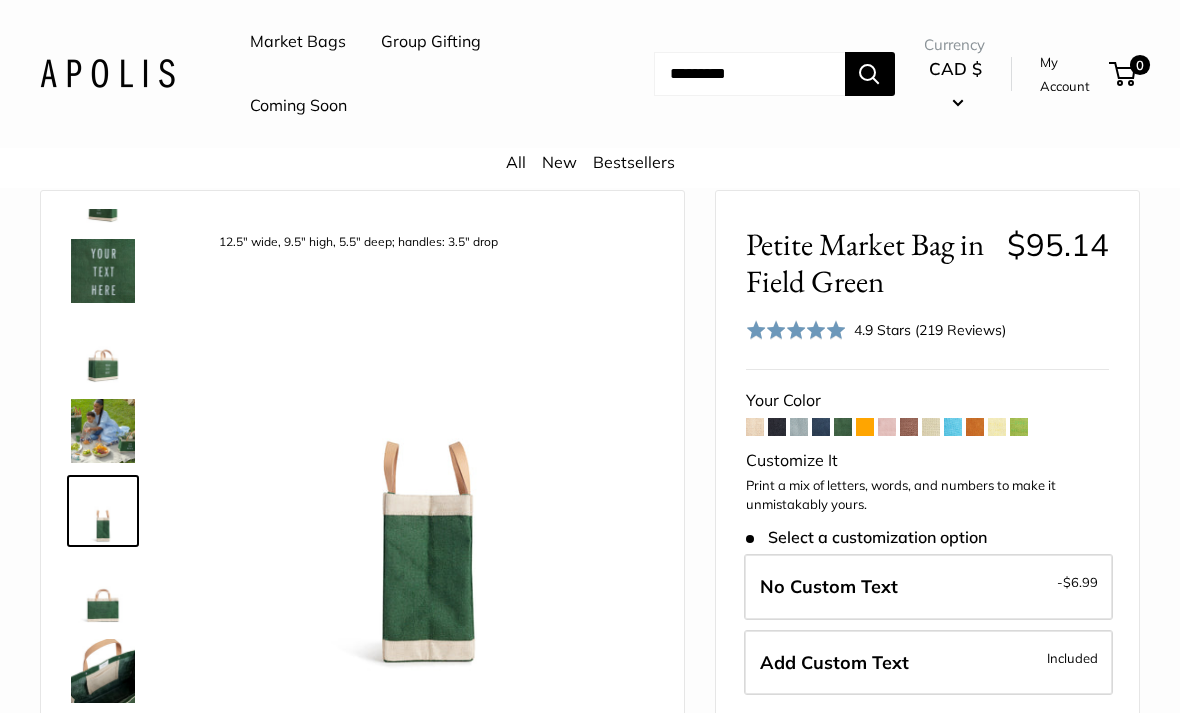 click at bounding box center [103, 591] 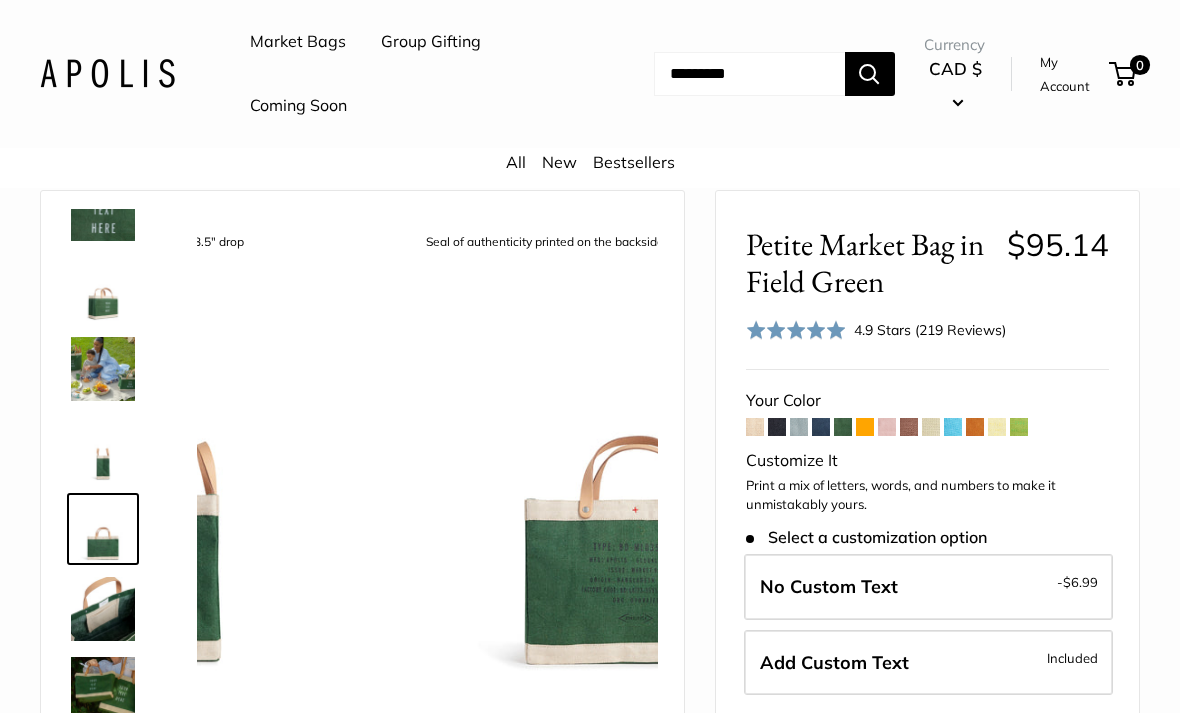 scroll, scrollTop: 448, scrollLeft: 0, axis: vertical 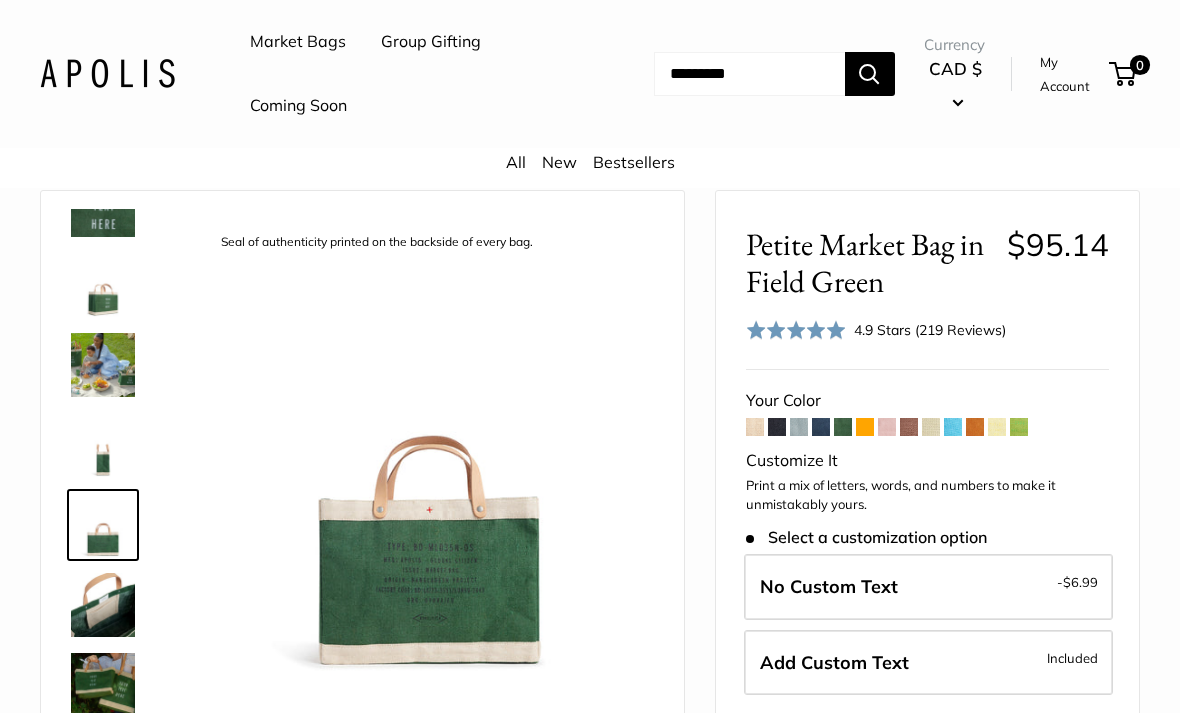 click at bounding box center [103, 605] 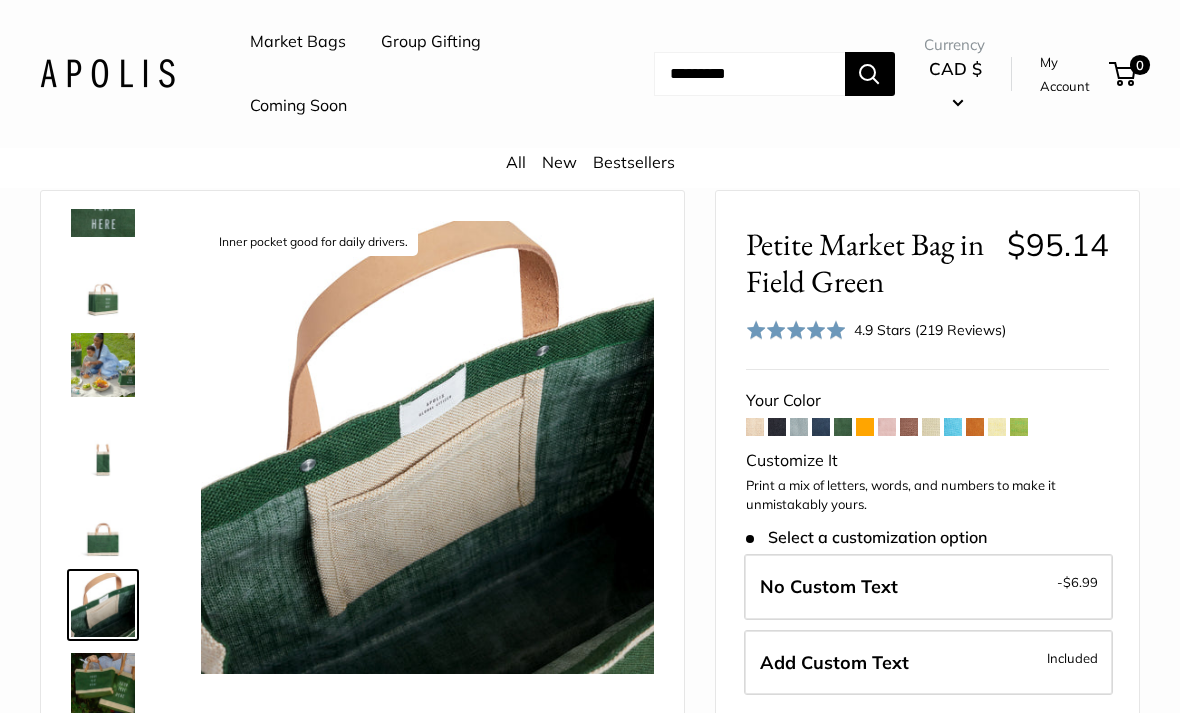 click at bounding box center [821, 427] 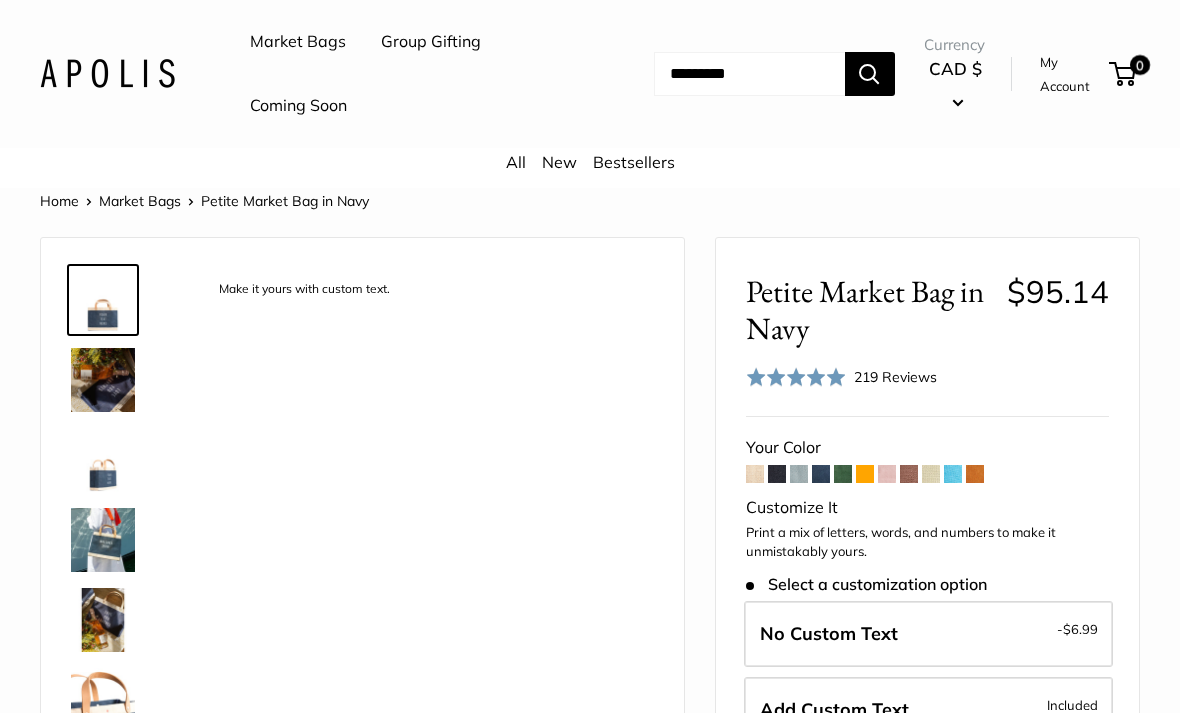 scroll, scrollTop: 0, scrollLeft: 0, axis: both 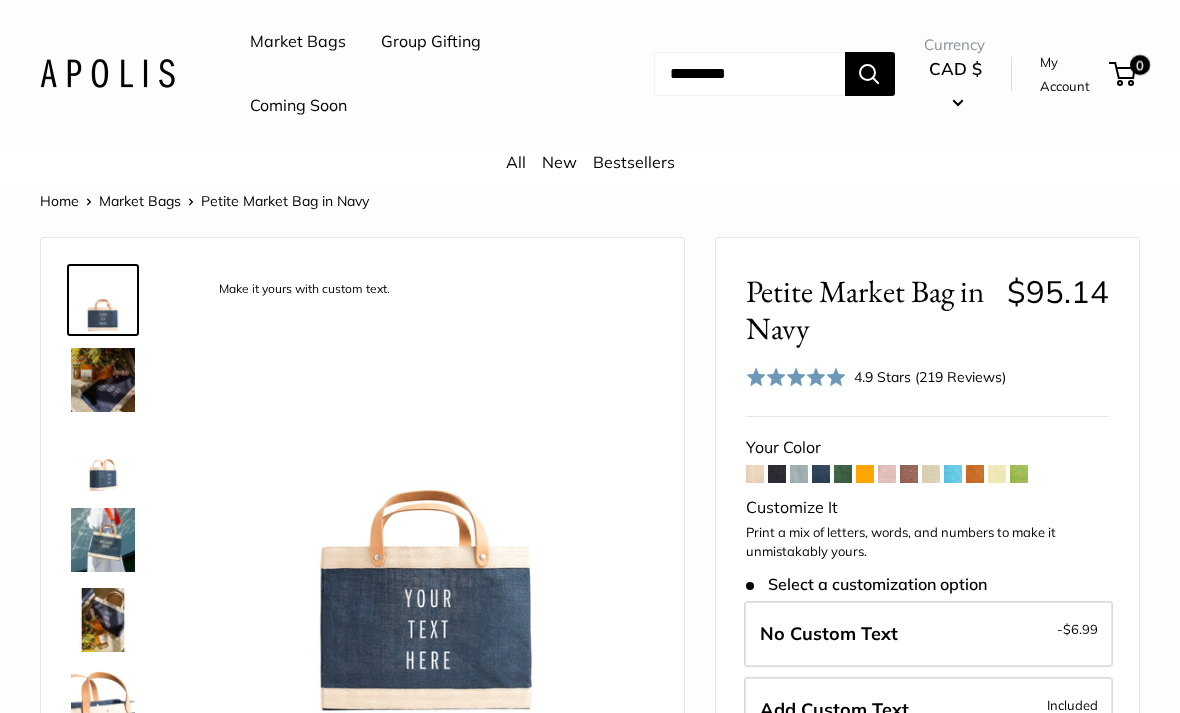 click at bounding box center [103, 380] 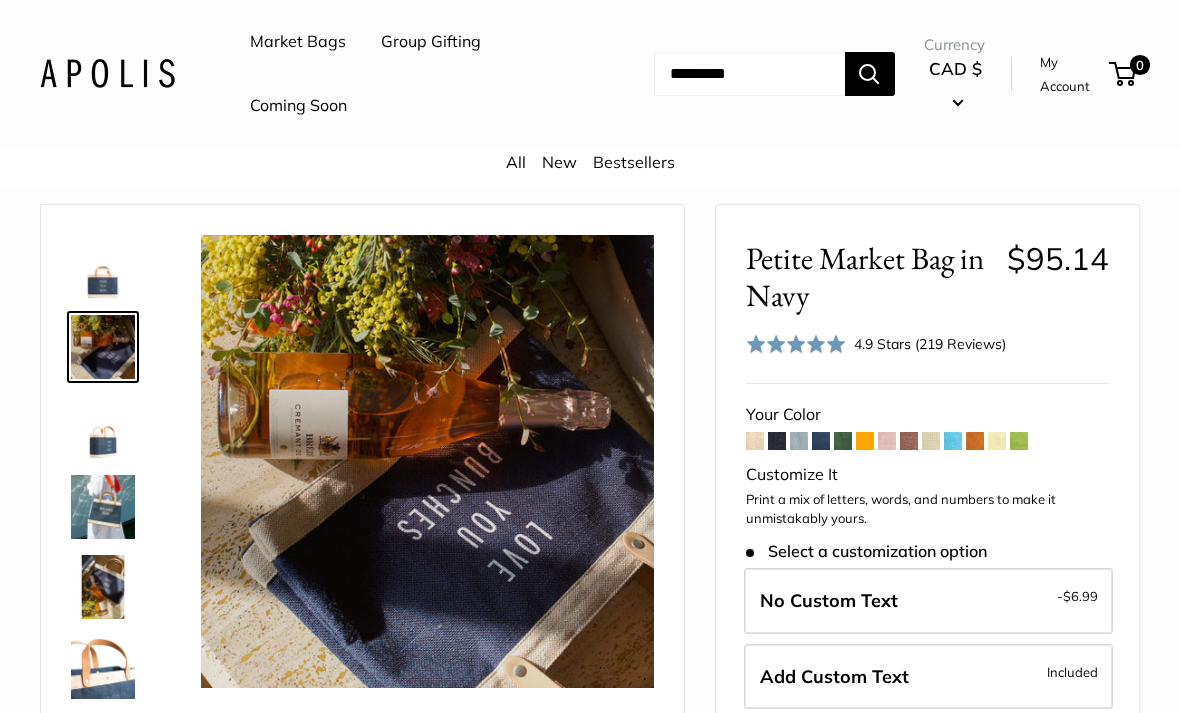scroll, scrollTop: 0, scrollLeft: 0, axis: both 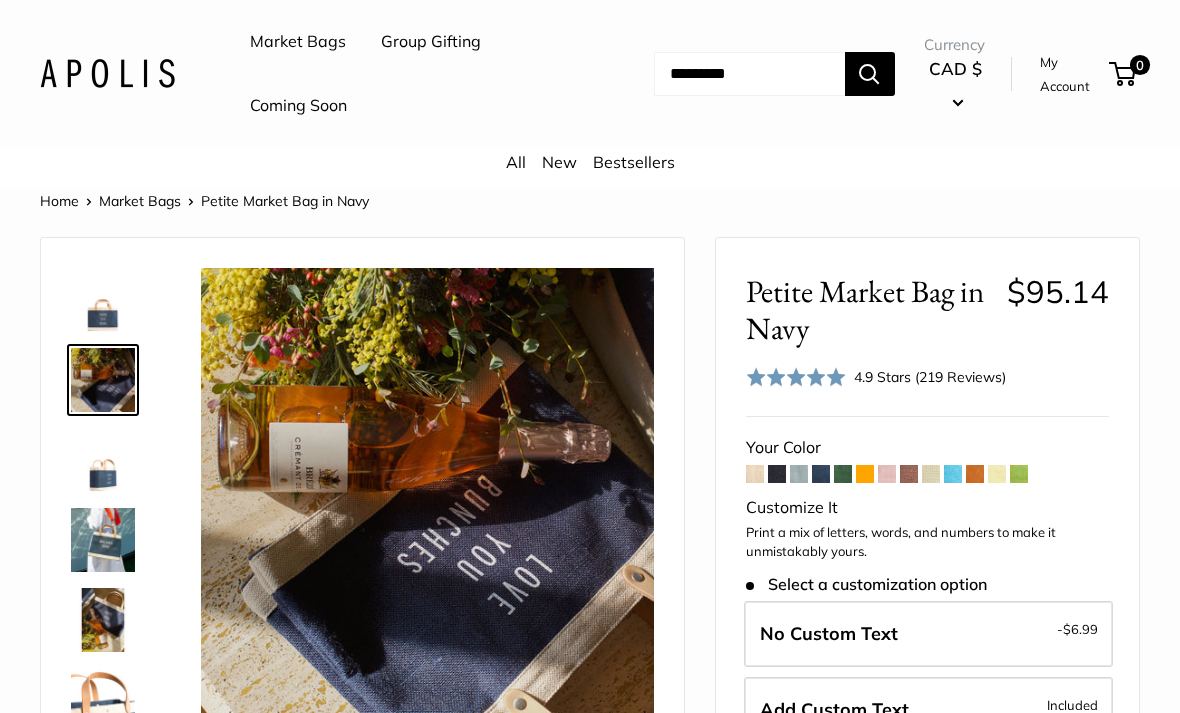 click on "Market Bags" at bounding box center (140, 201) 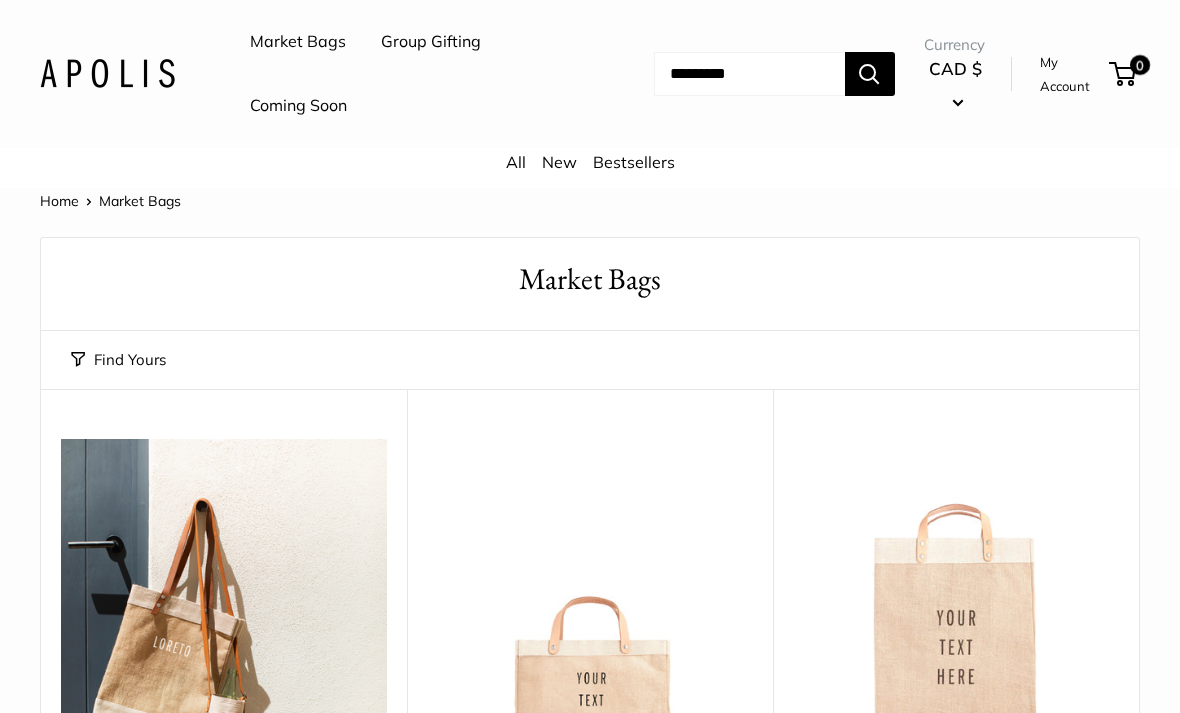 scroll, scrollTop: 0, scrollLeft: 0, axis: both 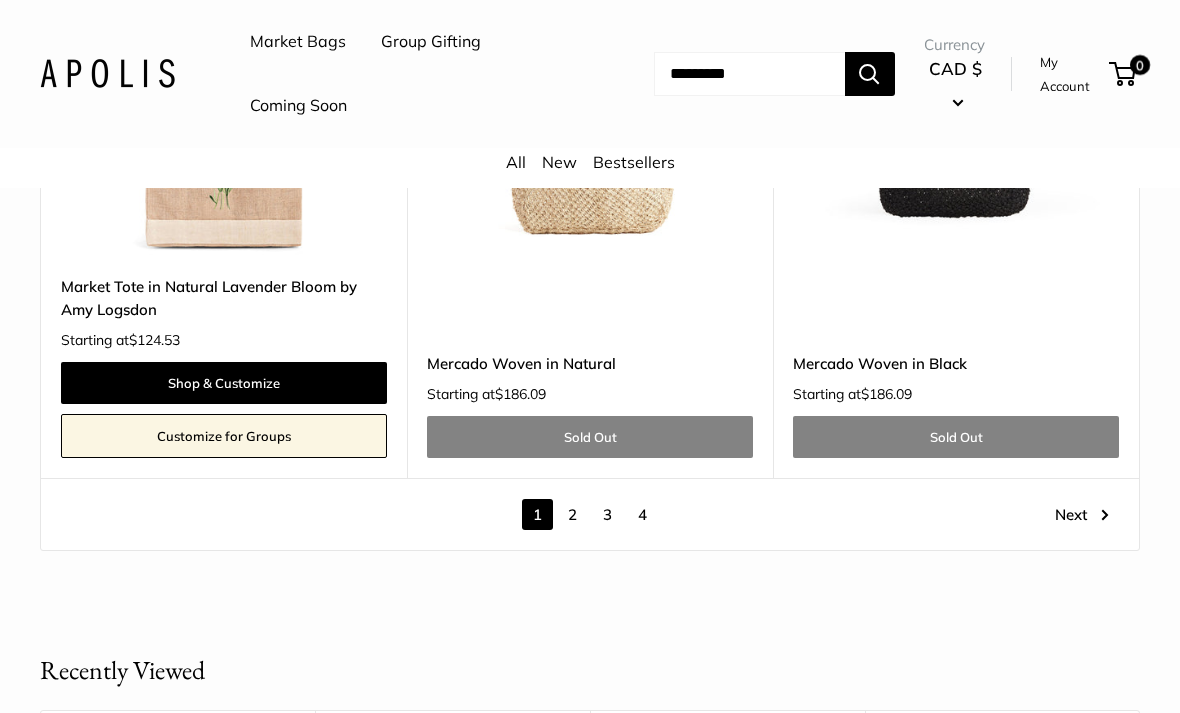 click on "2" at bounding box center [572, 514] 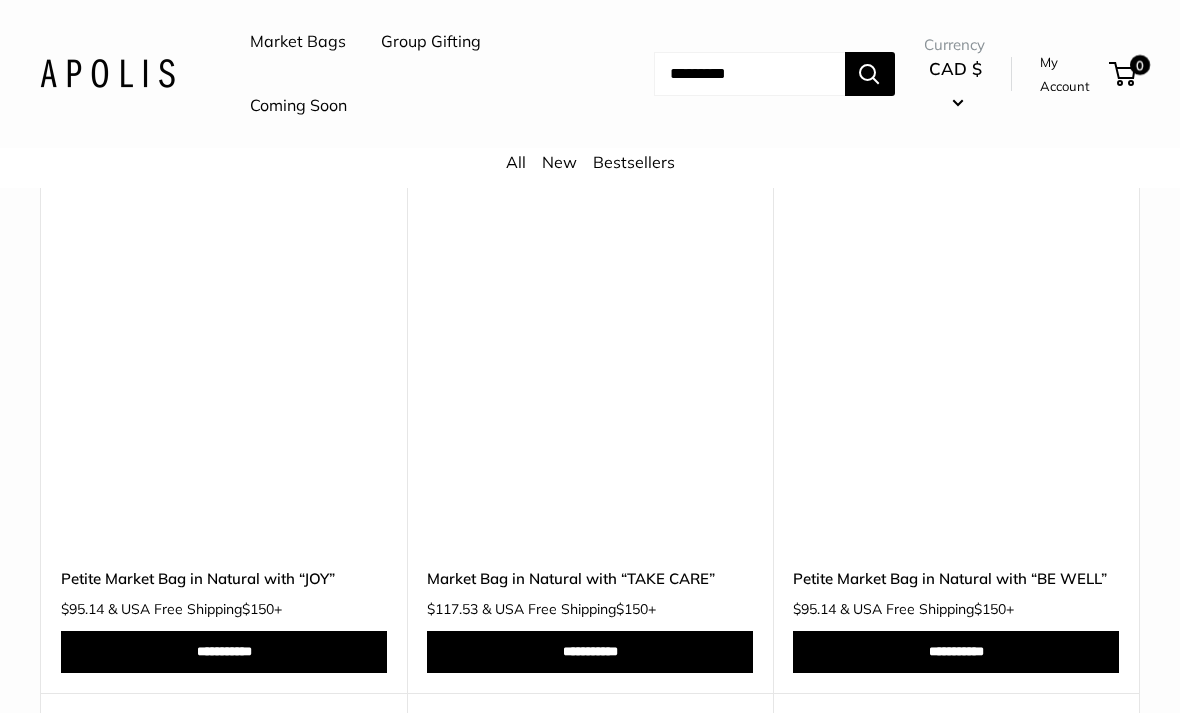 scroll, scrollTop: 7596, scrollLeft: 0, axis: vertical 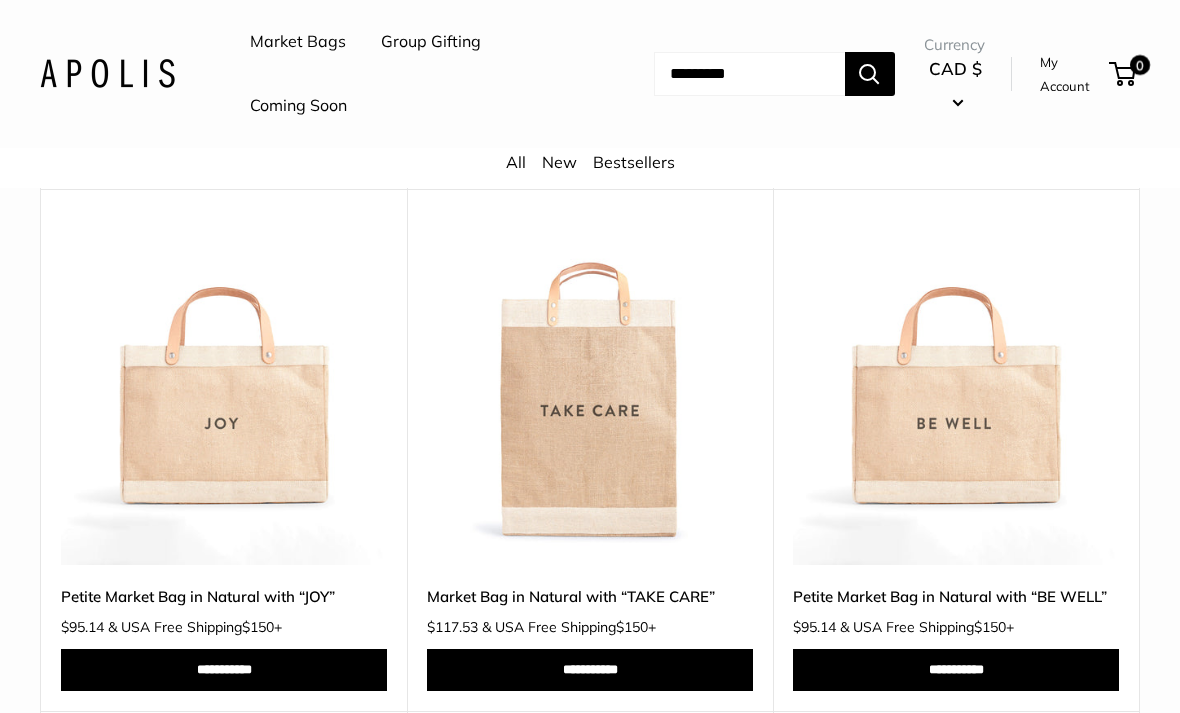 click on "Market Bags" at bounding box center (298, 42) 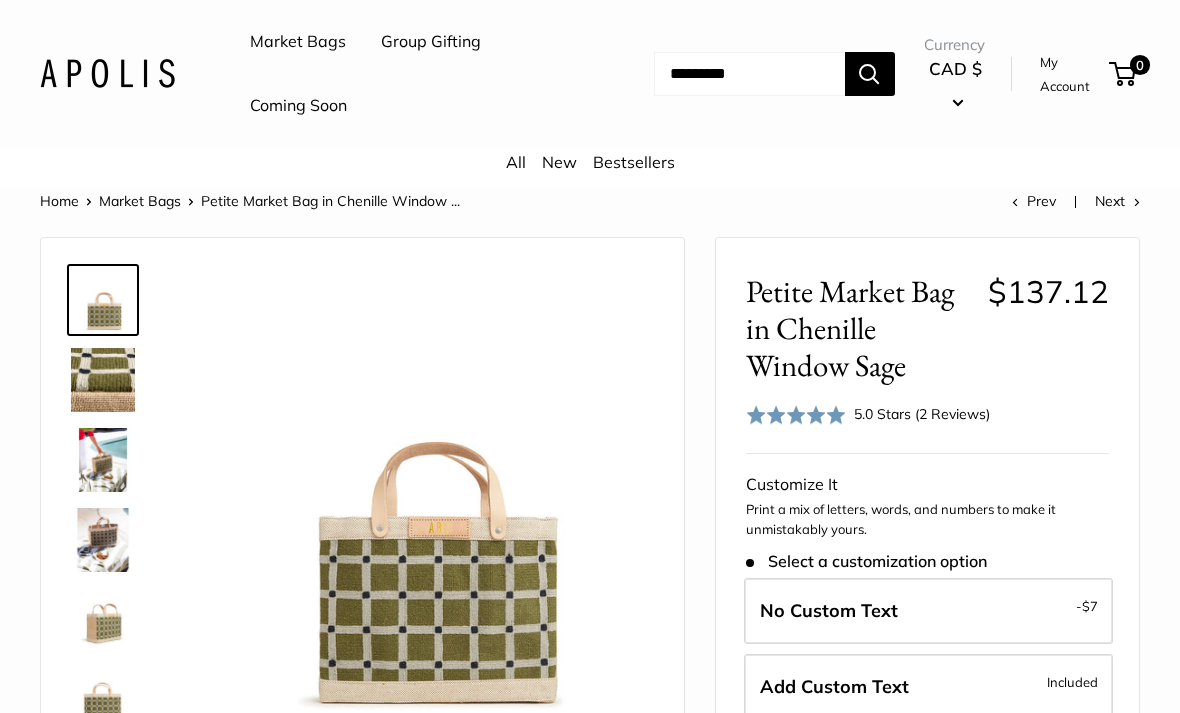 scroll, scrollTop: 0, scrollLeft: 0, axis: both 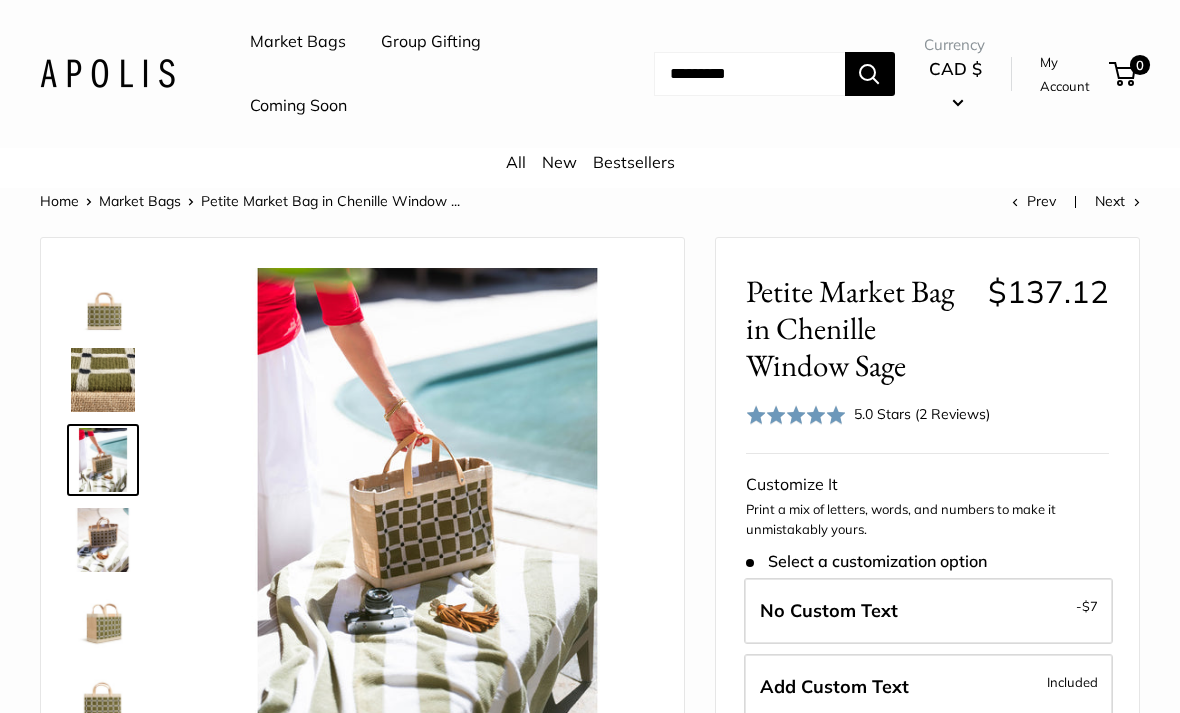 click at bounding box center (103, 380) 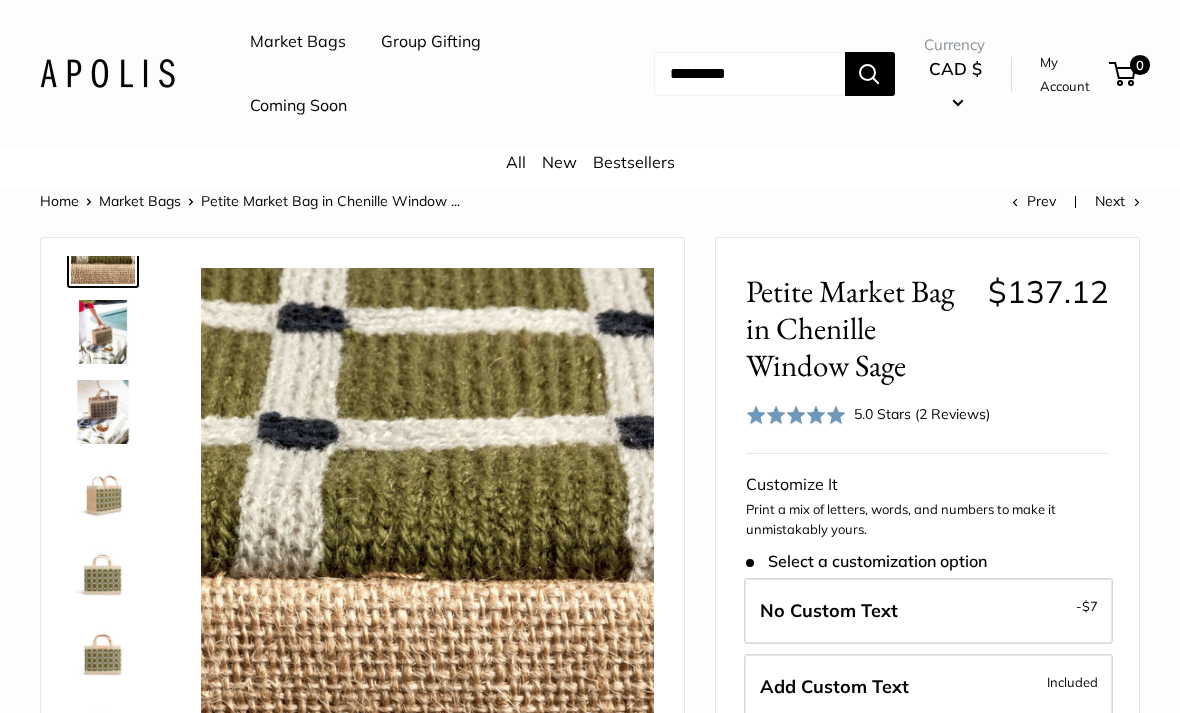 click at bounding box center [103, 492] 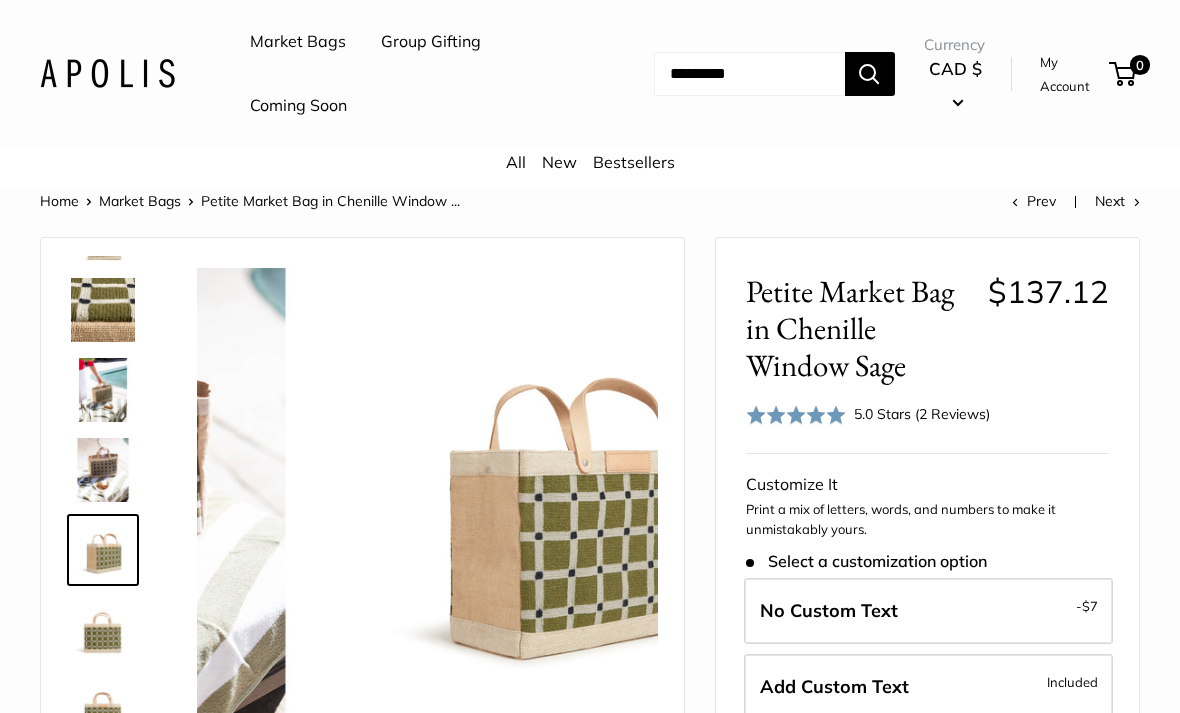 scroll, scrollTop: 62, scrollLeft: 0, axis: vertical 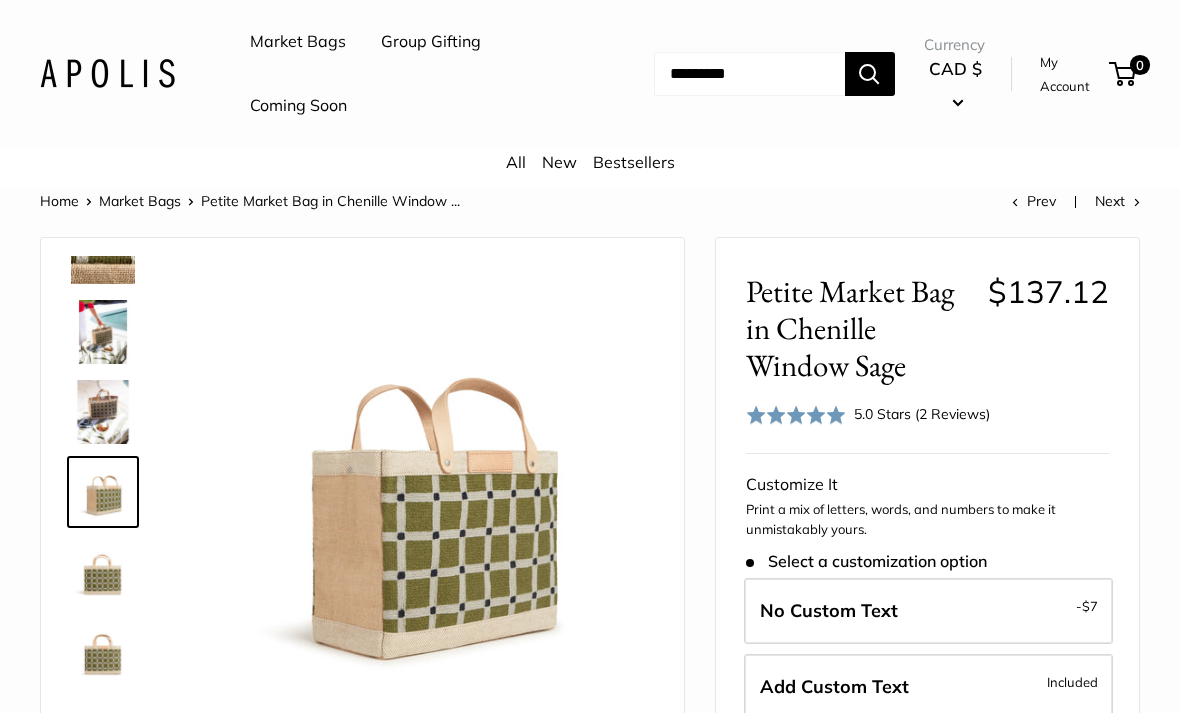 click at bounding box center [103, 572] 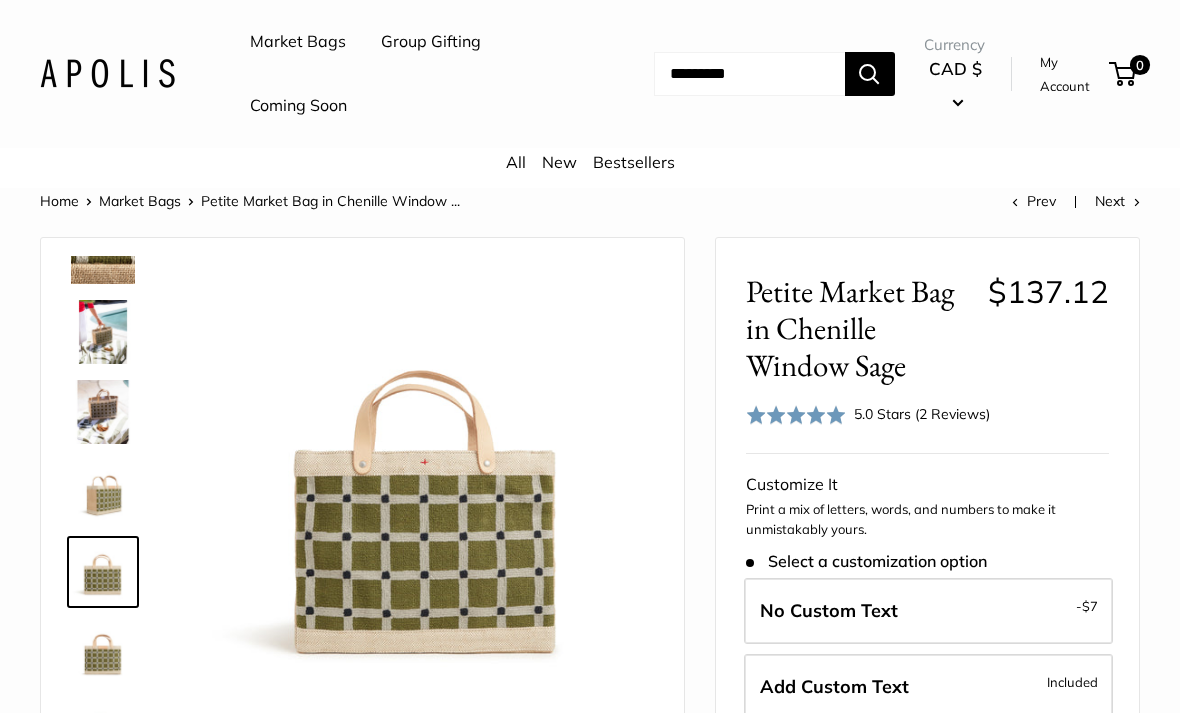 scroll, scrollTop: 128, scrollLeft: 0, axis: vertical 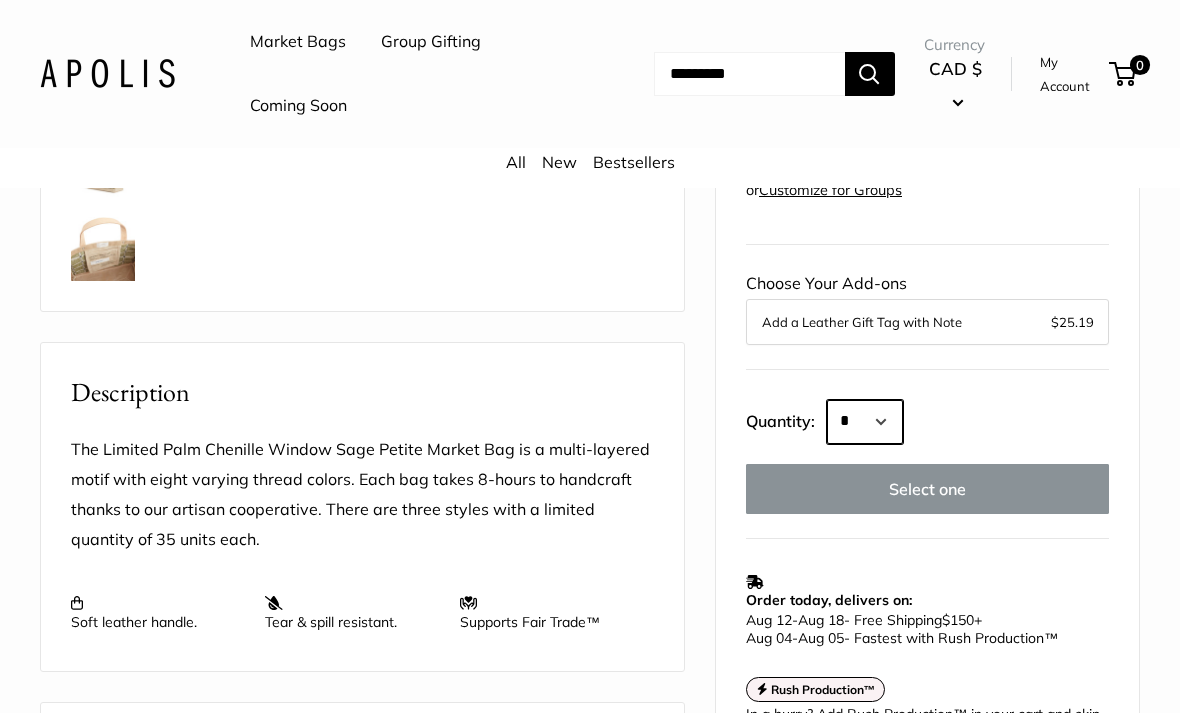 click on "* * * * * * * * * *** *** *** *** *** *** *** *** *** *** *** *** *** *** *** *** *** *** *** *** *** *** *** *** *** *** *** *** *** *** *** *** *** *** *** *** *** *** *** *** *** *** *** *** *** *** *** *** *** *** *** *** *** *** *** *** *** *** *** *** *** *** *** *** *** *** *** *** *** *** *** *** *** *** *** *** *** *** *** *** *** *** *** *** *** *** *** *** *** *** ****" at bounding box center [865, 422] 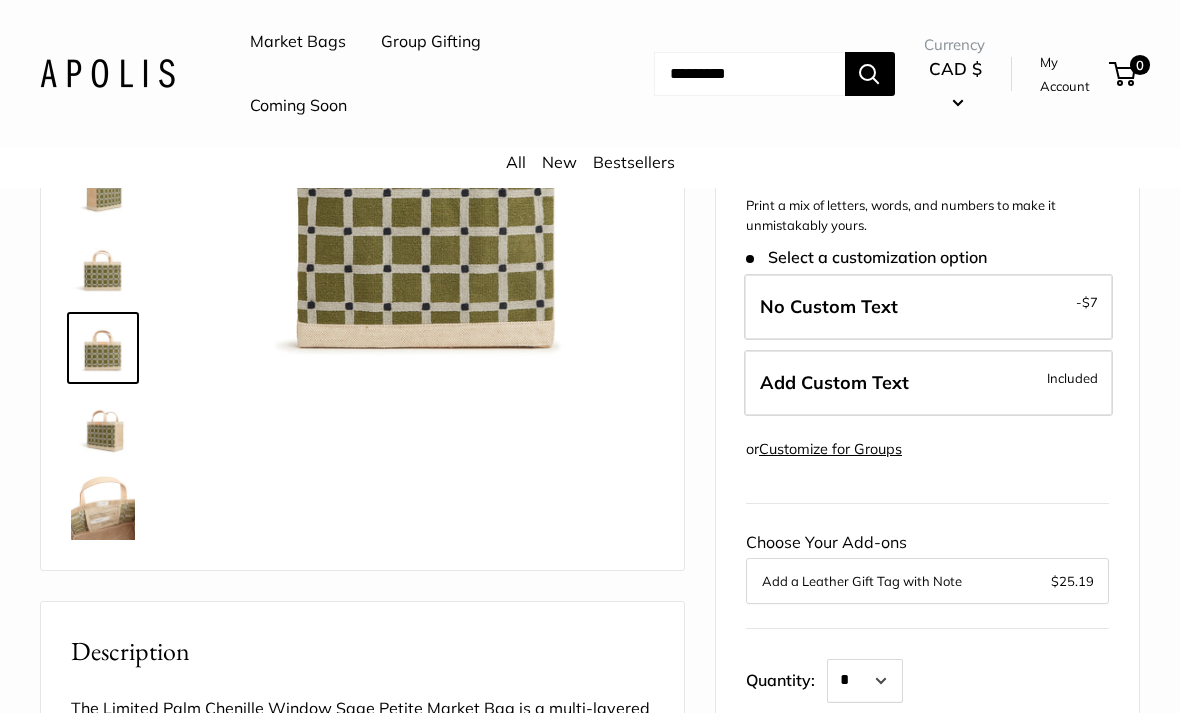 scroll, scrollTop: 302, scrollLeft: 0, axis: vertical 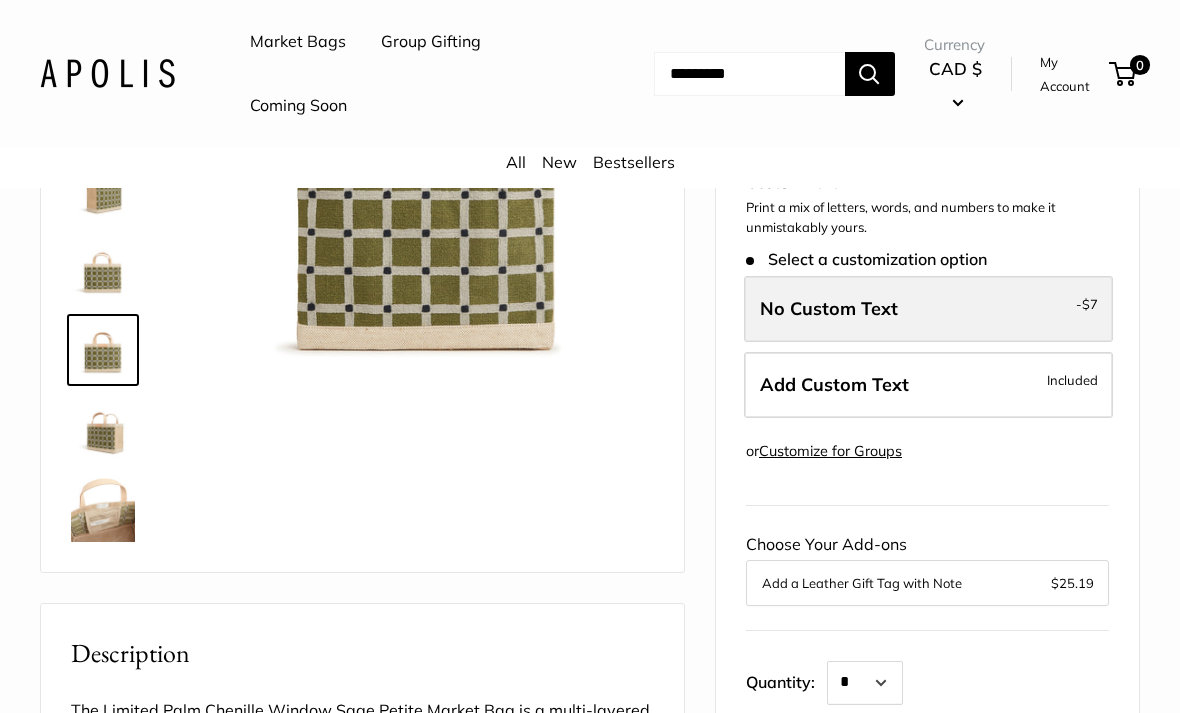 click on "No Custom Text
-$7" at bounding box center [928, 309] 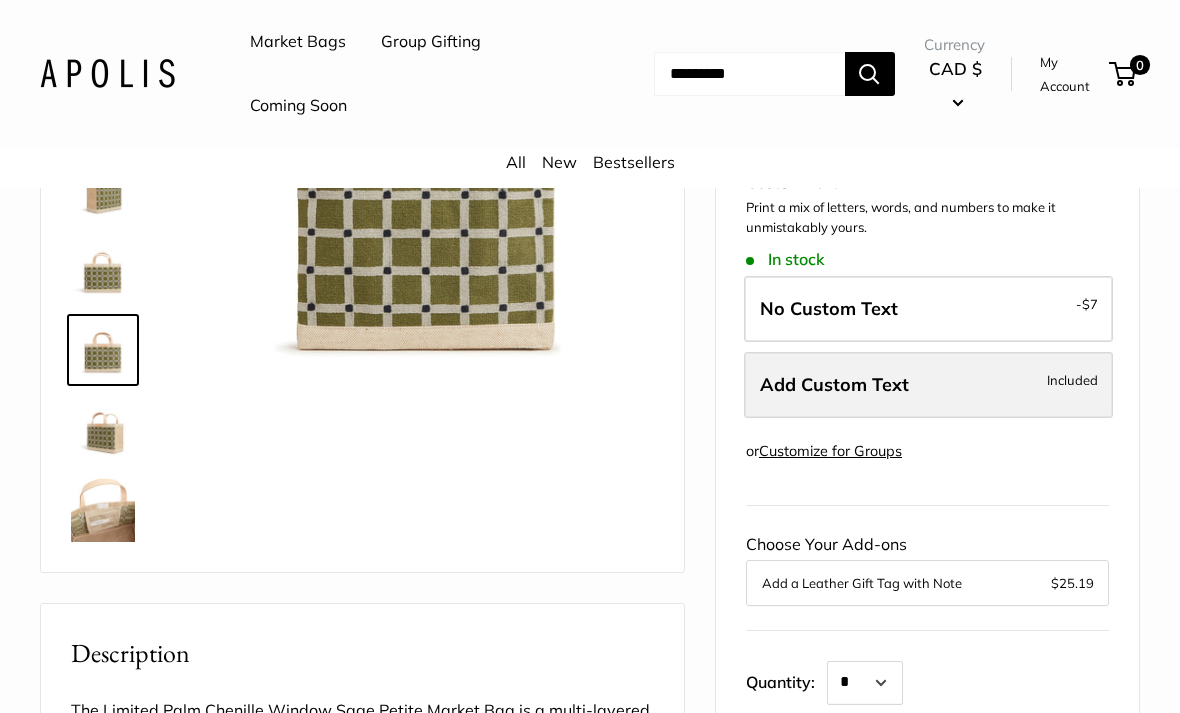 click on "Add Custom Text
Included" at bounding box center [928, 385] 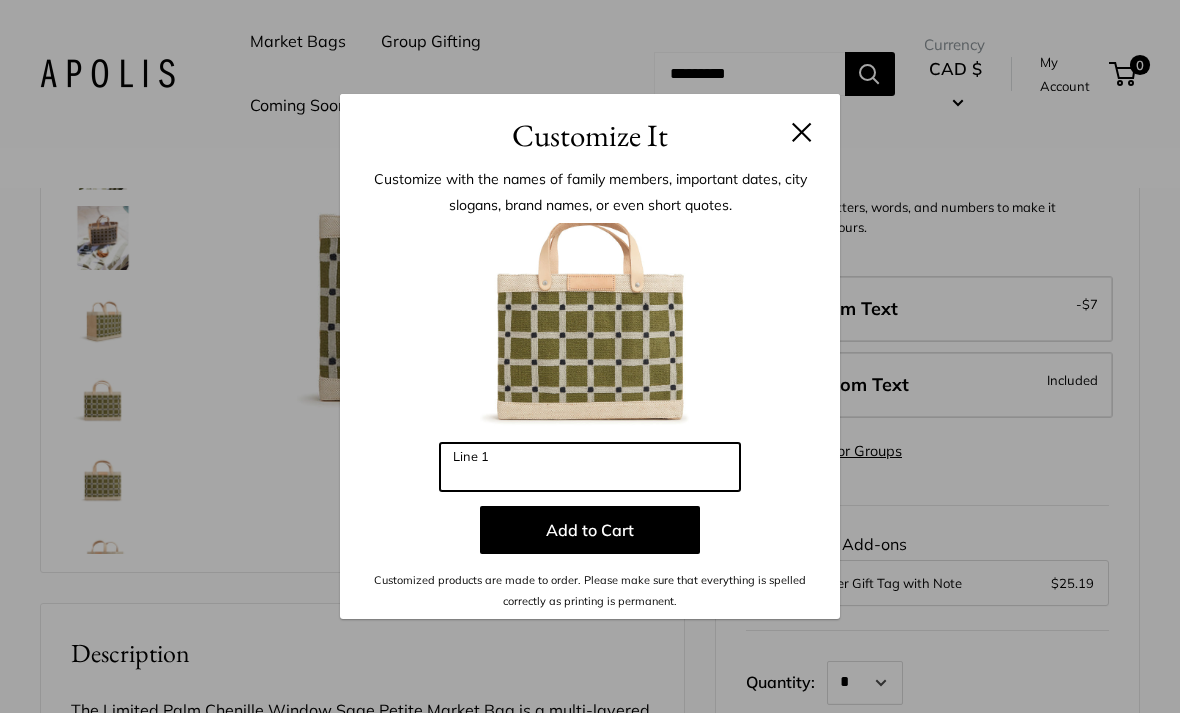 click on "Line 1" at bounding box center (590, 467) 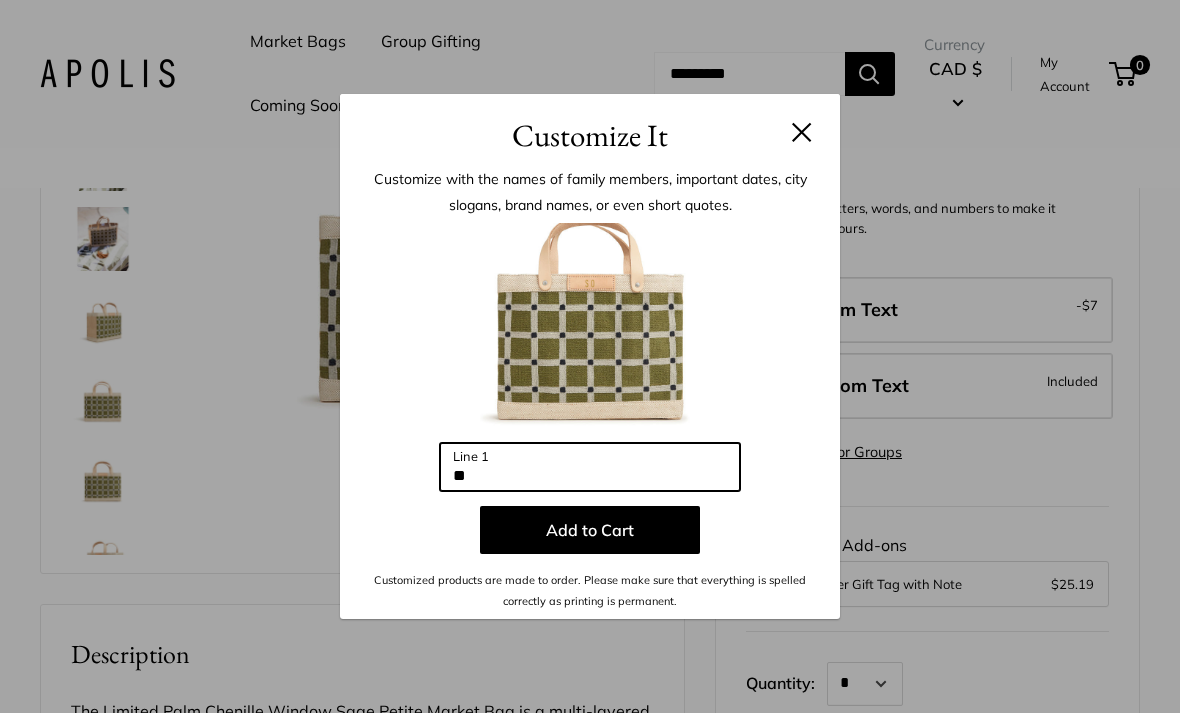type on "*" 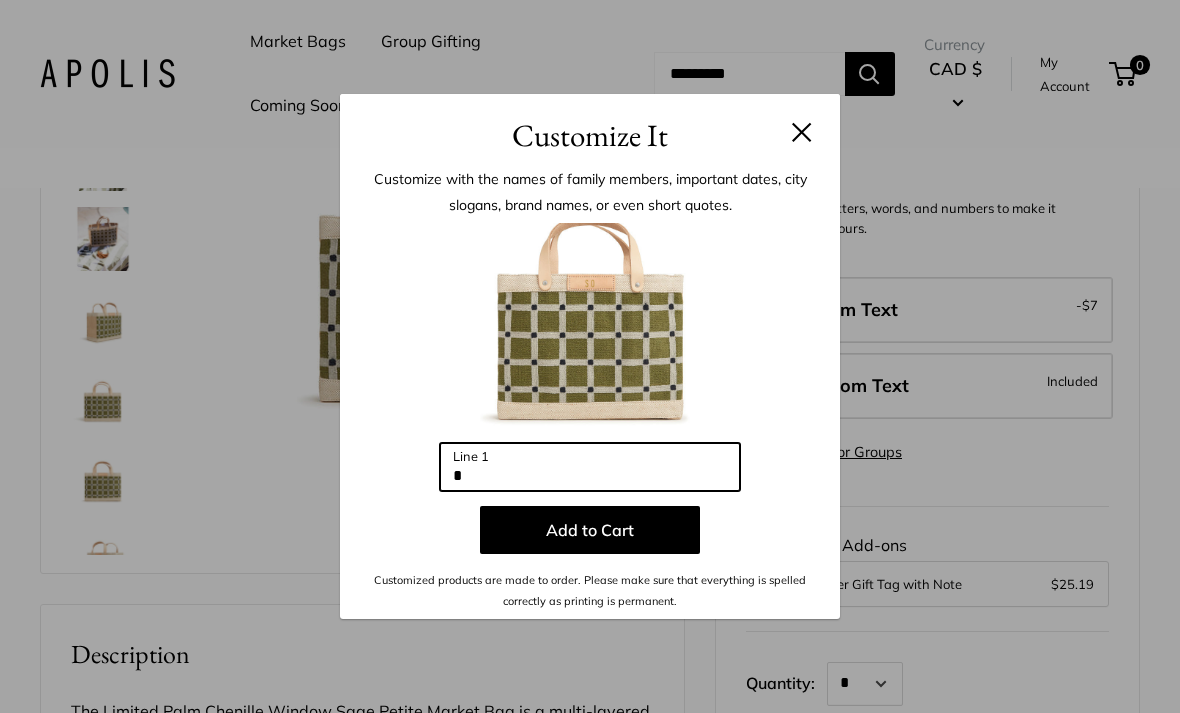 type 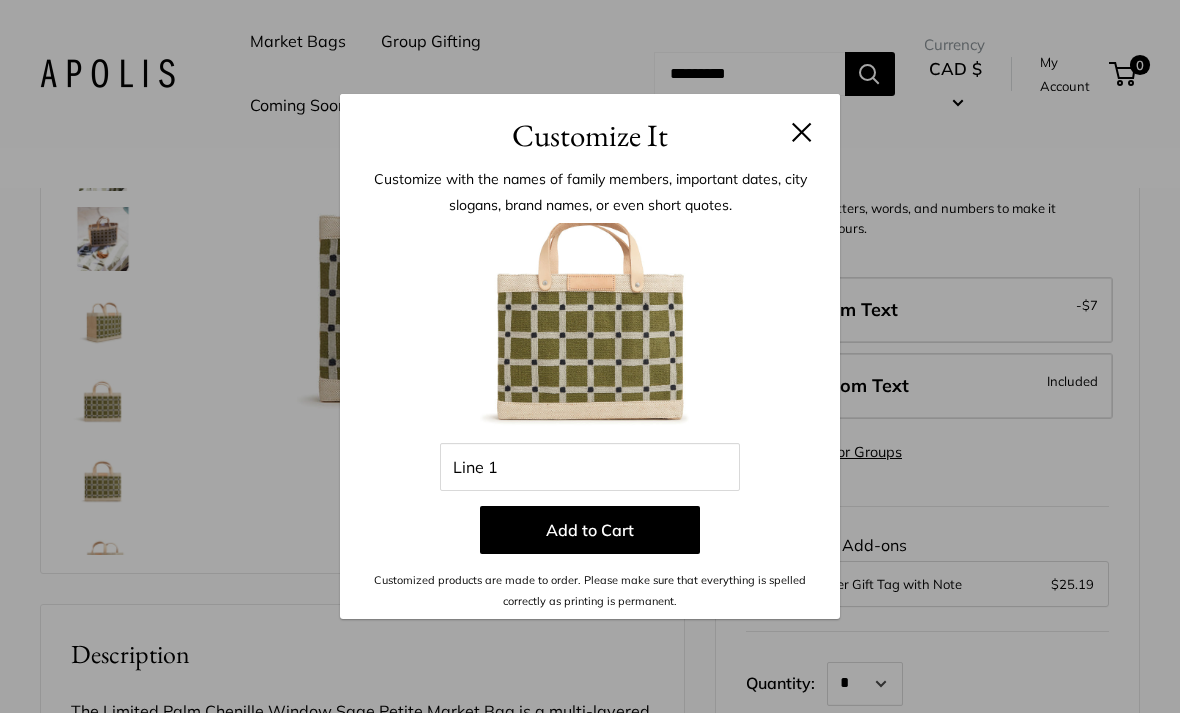 click at bounding box center (802, 132) 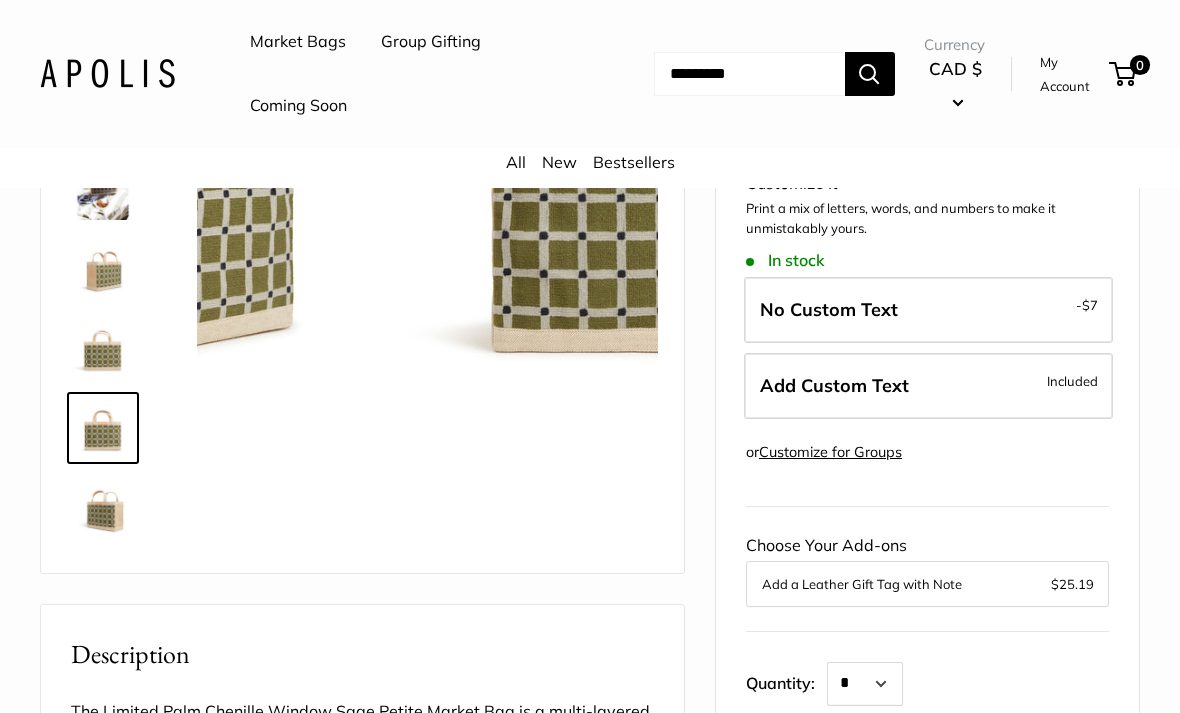 scroll, scrollTop: 128, scrollLeft: 0, axis: vertical 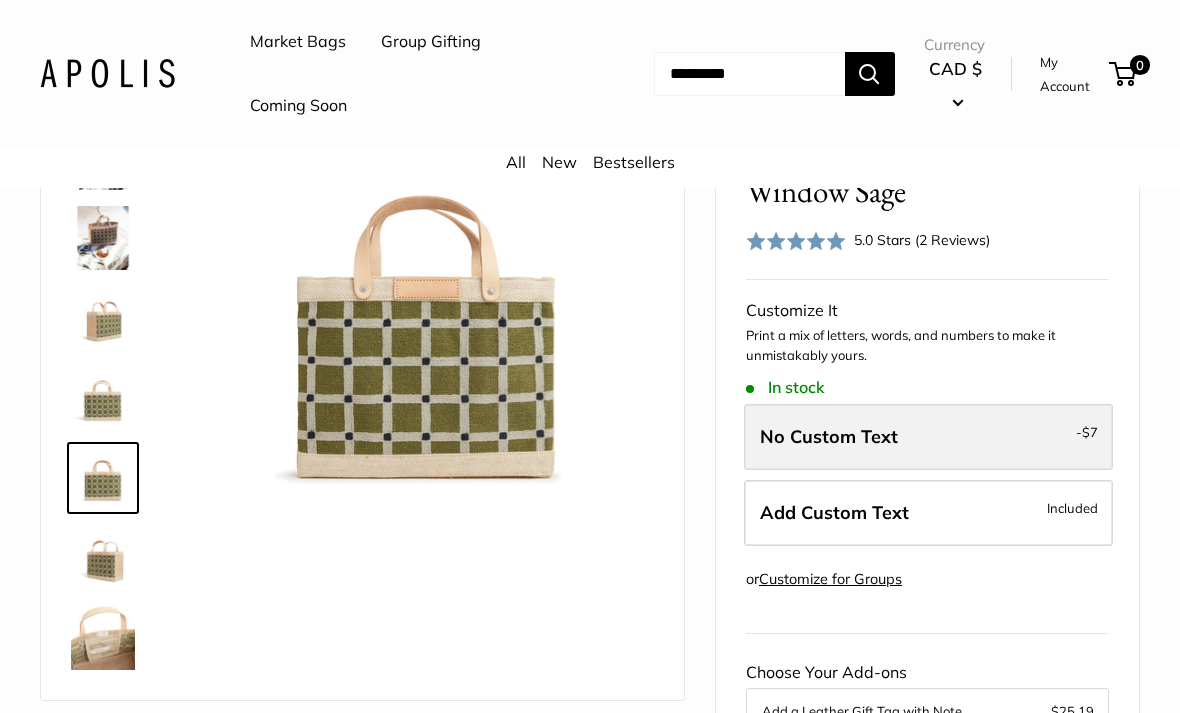click on "No Custom Text
-$7" at bounding box center [928, 437] 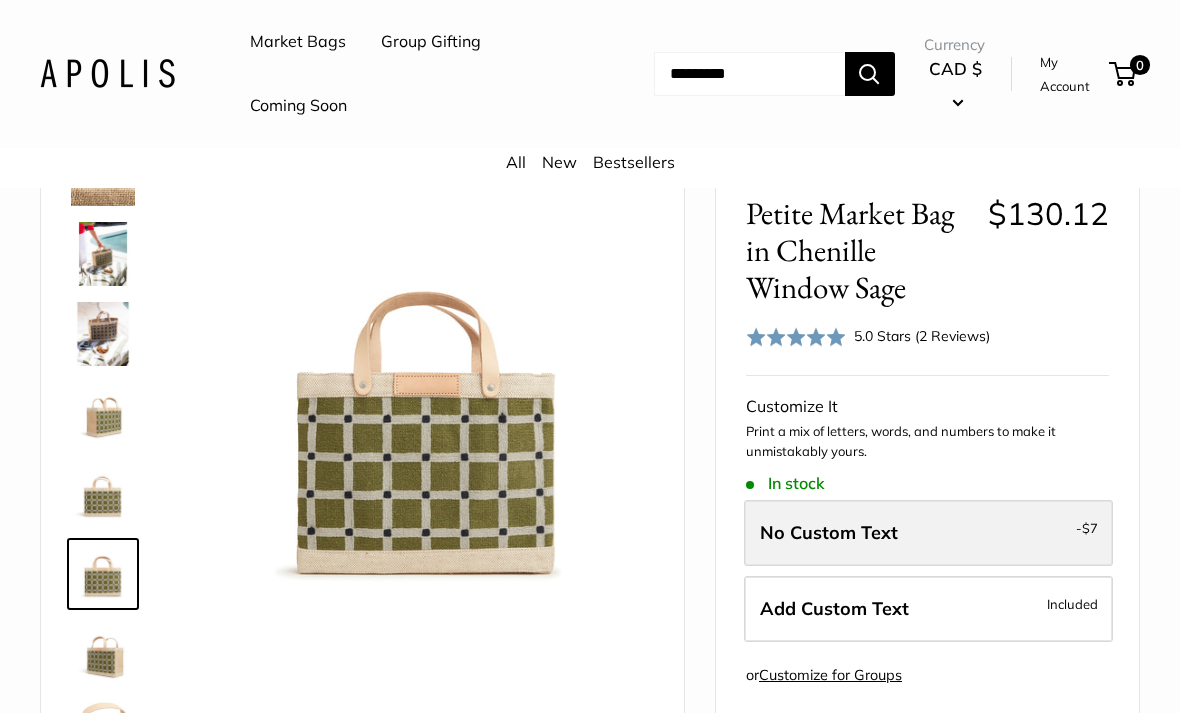 scroll, scrollTop: 57, scrollLeft: 0, axis: vertical 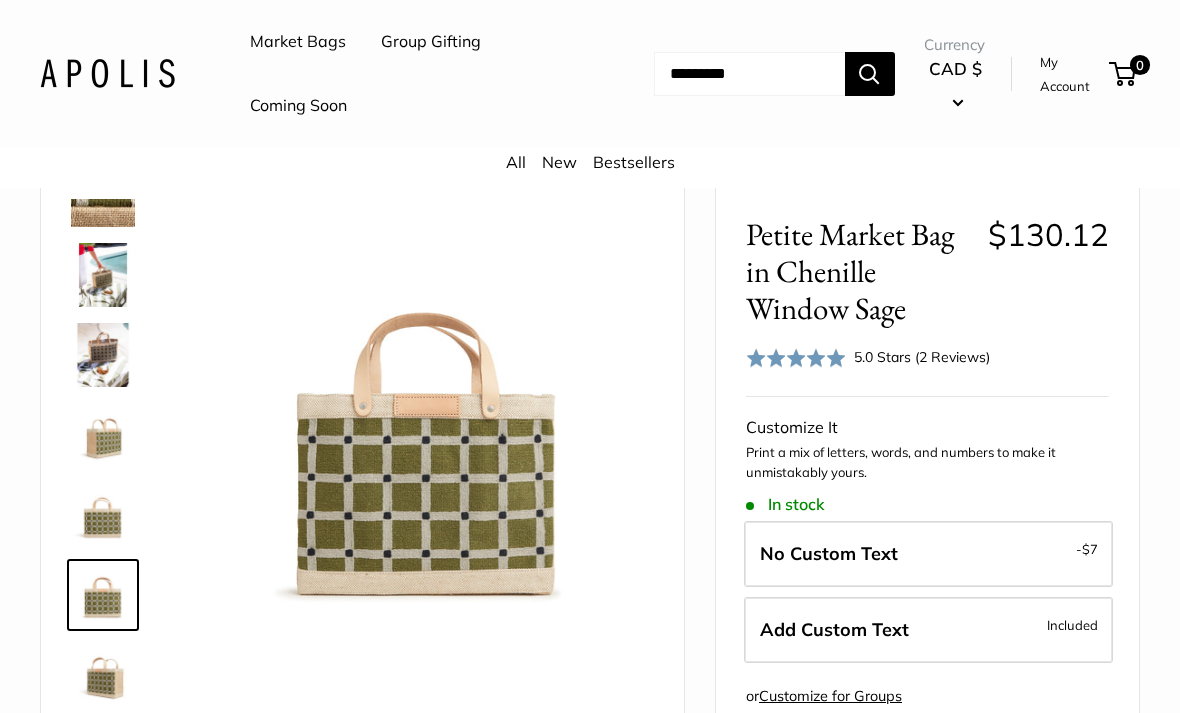 click at bounding box center (103, 275) 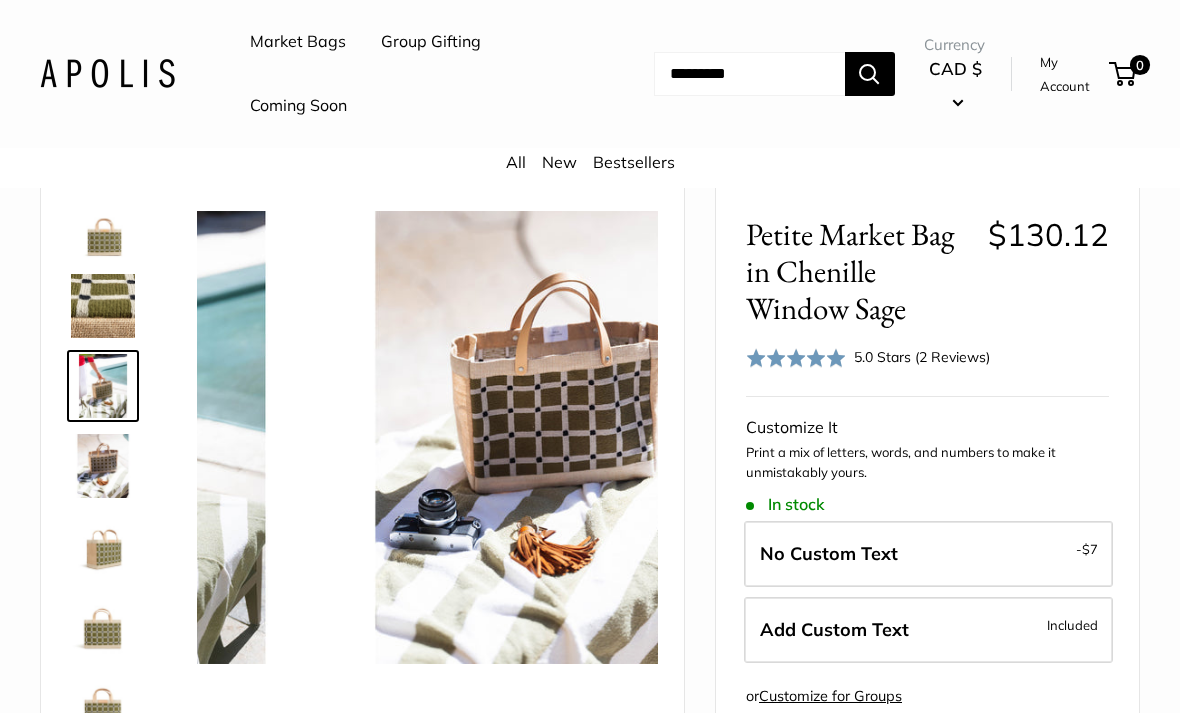 scroll, scrollTop: 0, scrollLeft: 0, axis: both 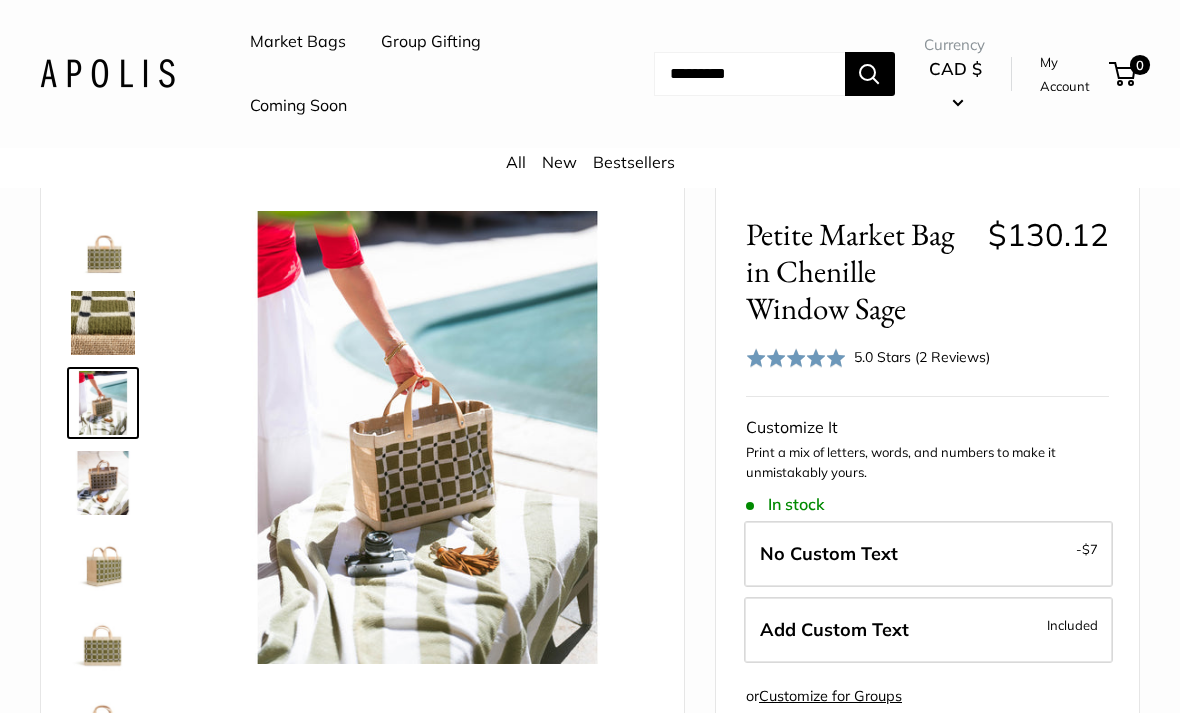 click at bounding box center (103, 483) 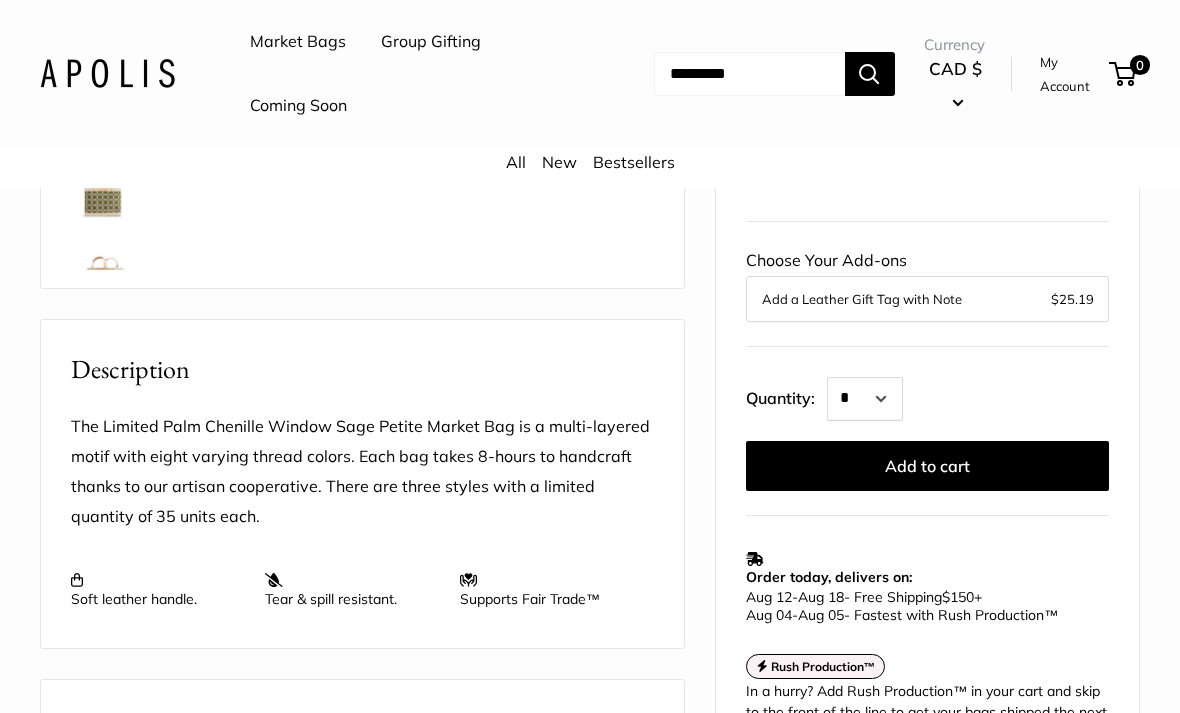scroll, scrollTop: 588, scrollLeft: 0, axis: vertical 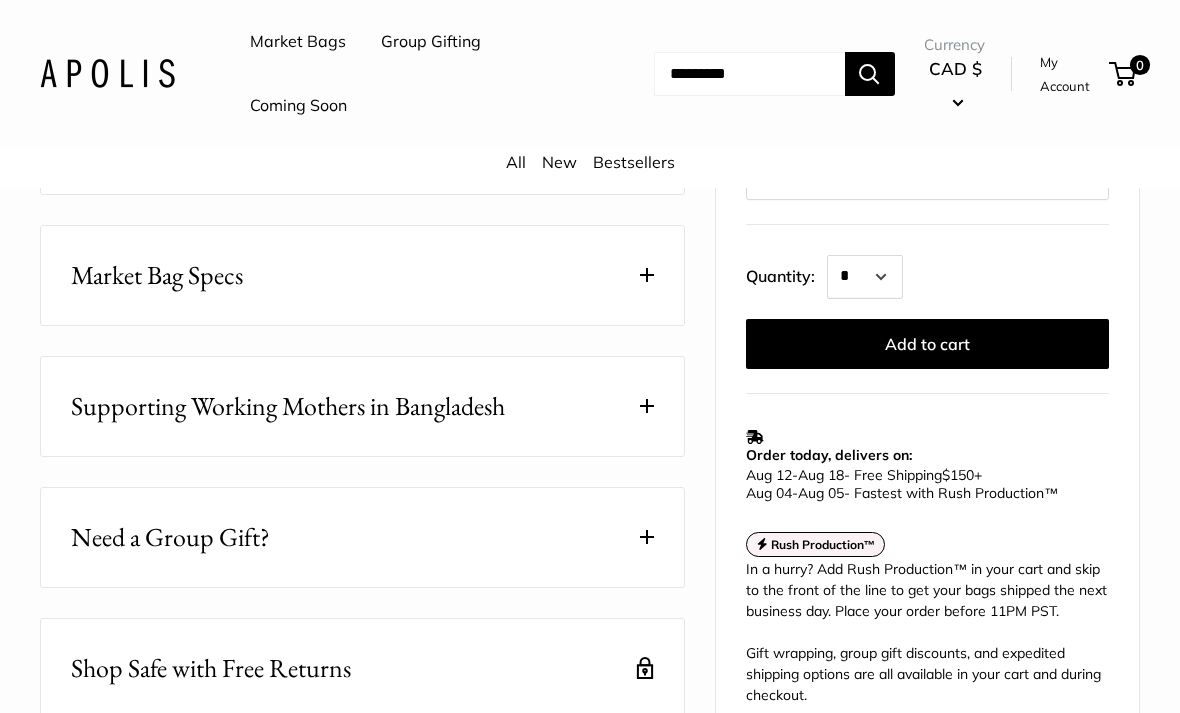 click on "Market Bag Specs" at bounding box center (362, 276) 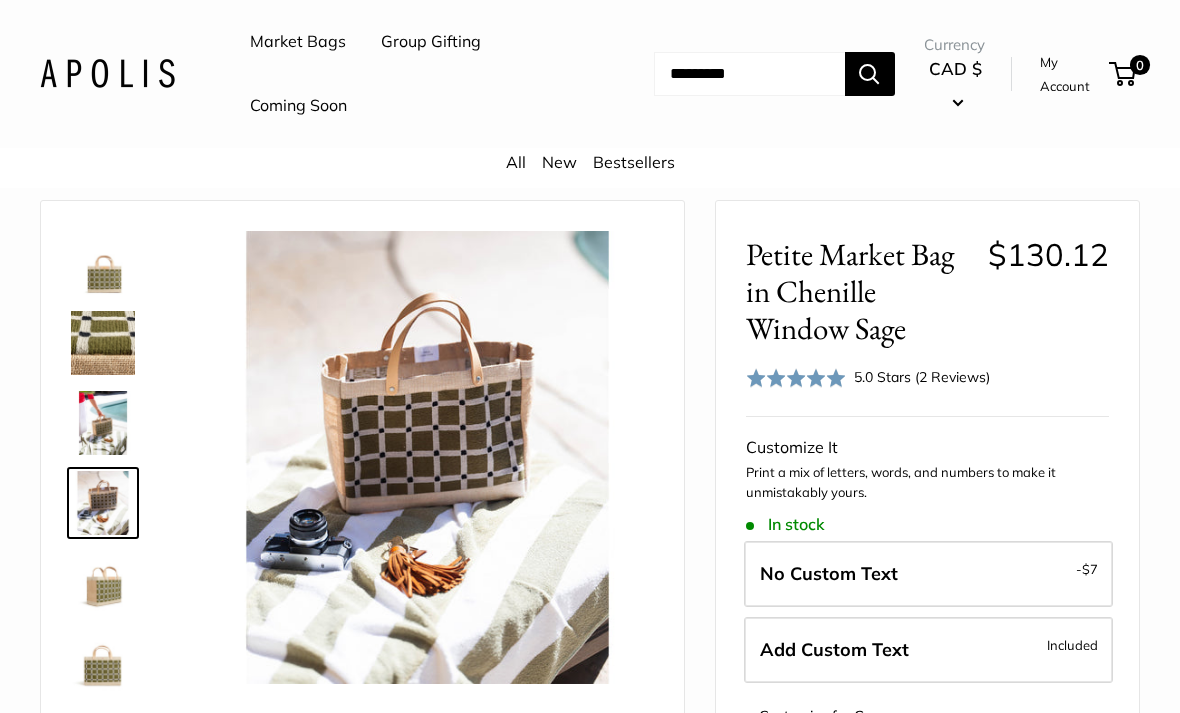 scroll, scrollTop: 0, scrollLeft: 0, axis: both 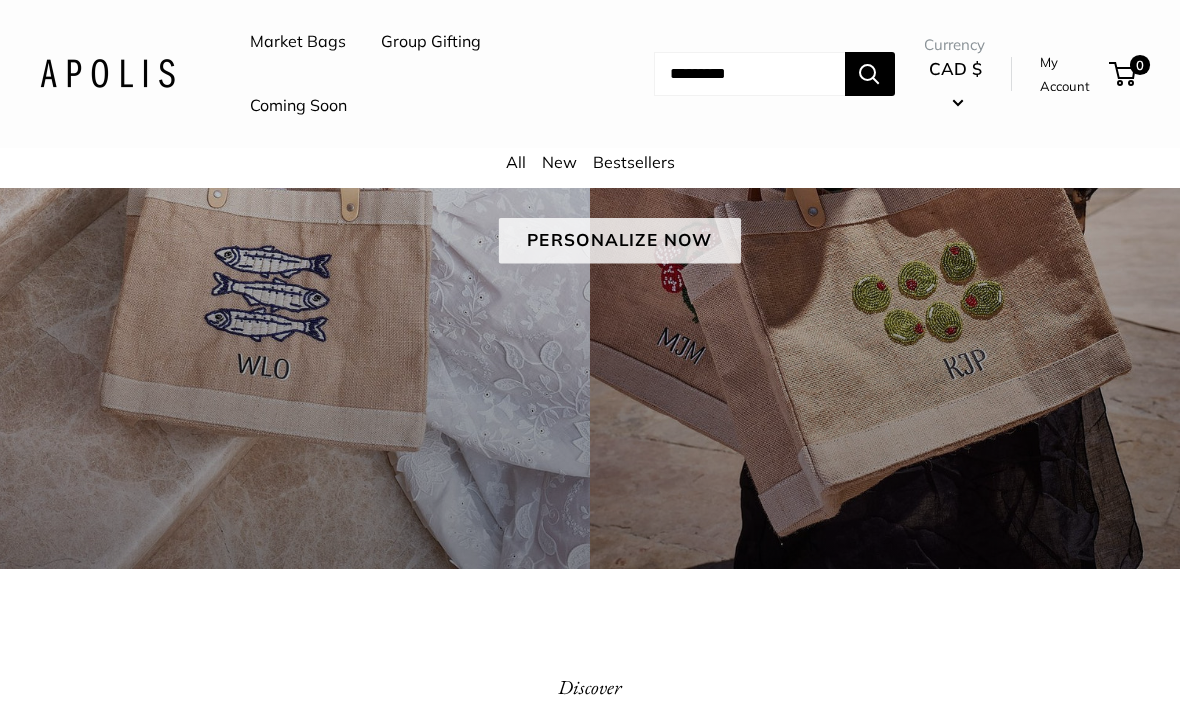 click on "Personalize Now" at bounding box center [619, 241] 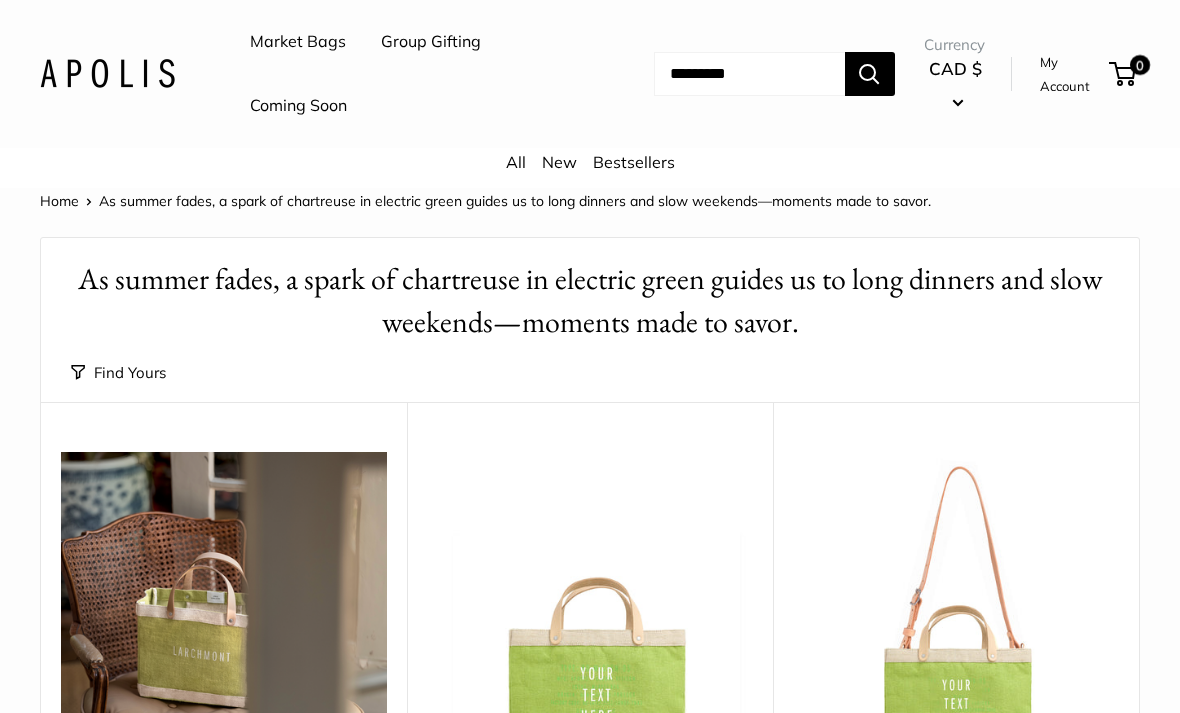 scroll, scrollTop: 0, scrollLeft: 0, axis: both 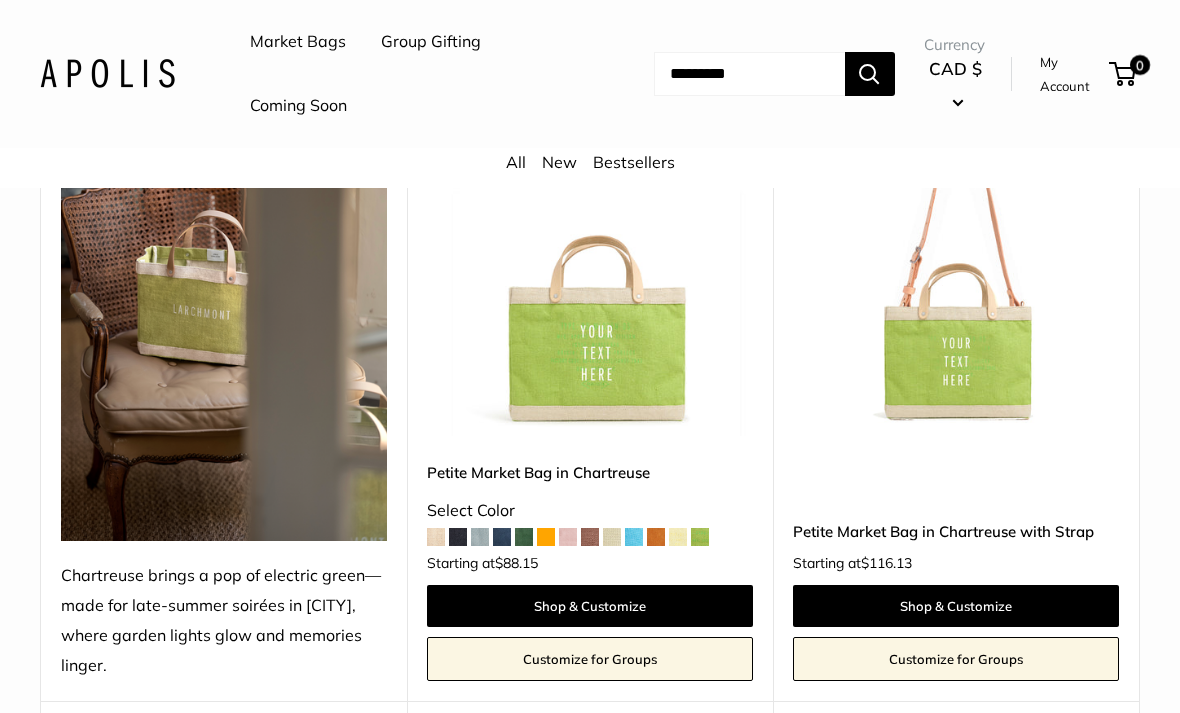 click on "Petite Market Bag in Chartreuse with Strap" at bounding box center (956, 532) 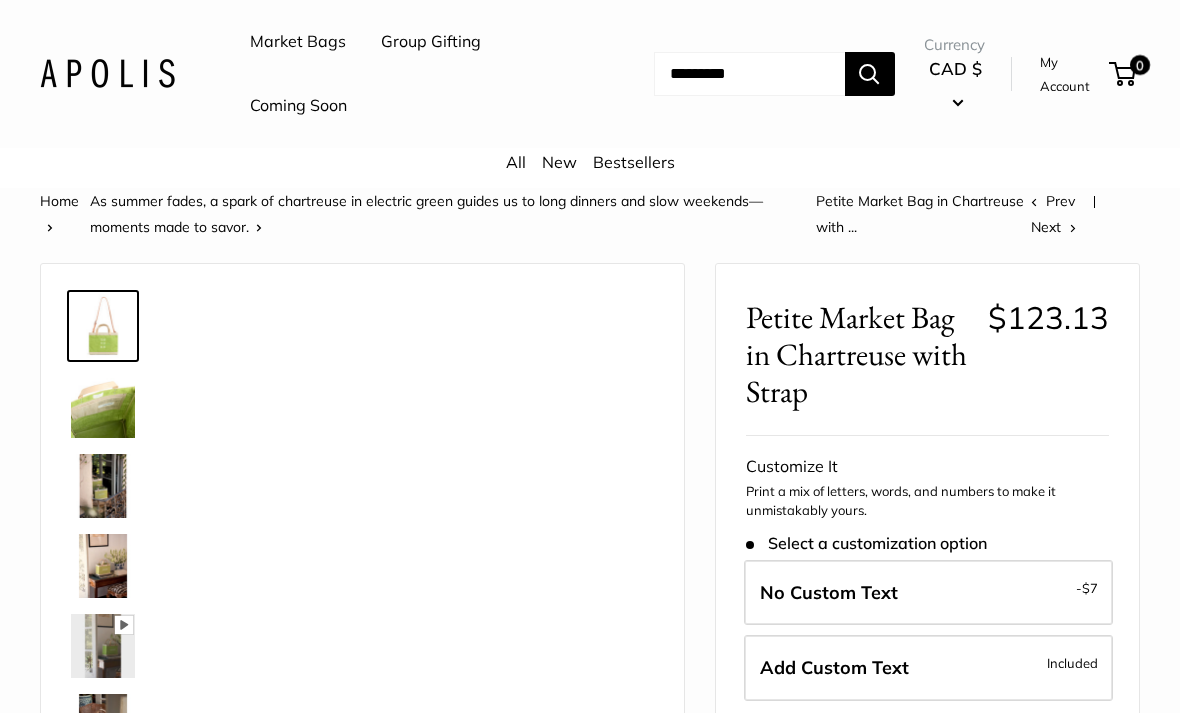 scroll, scrollTop: 0, scrollLeft: 0, axis: both 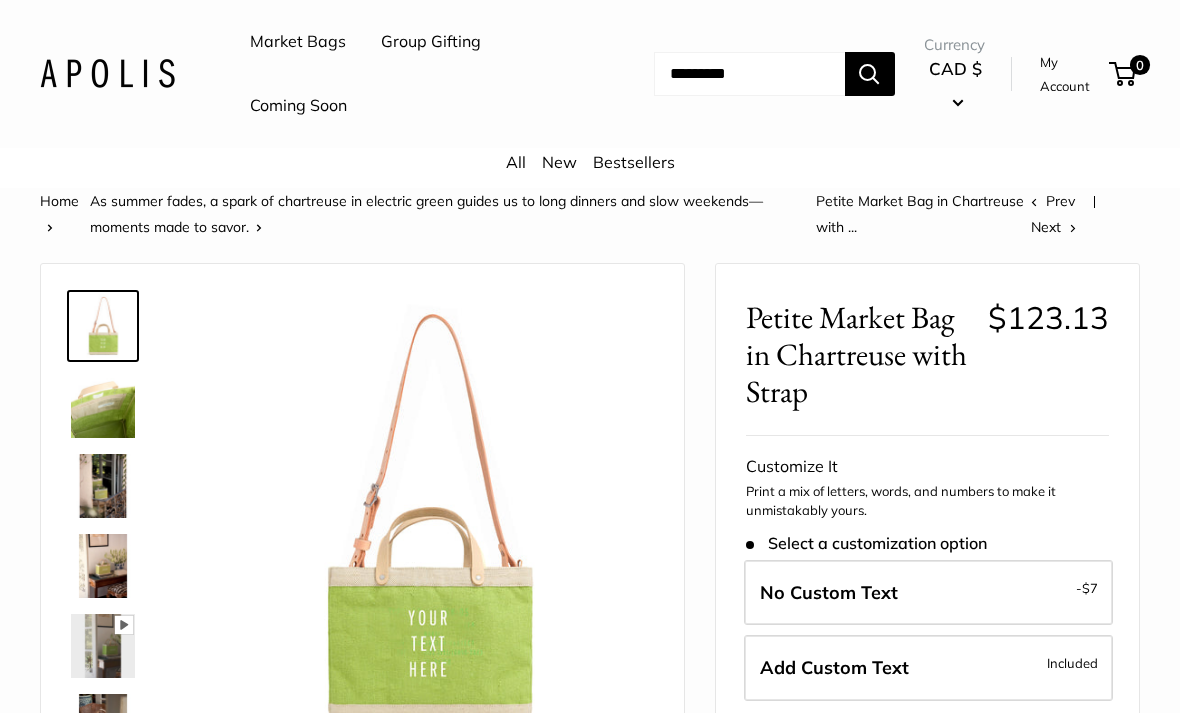 click at bounding box center (103, 406) 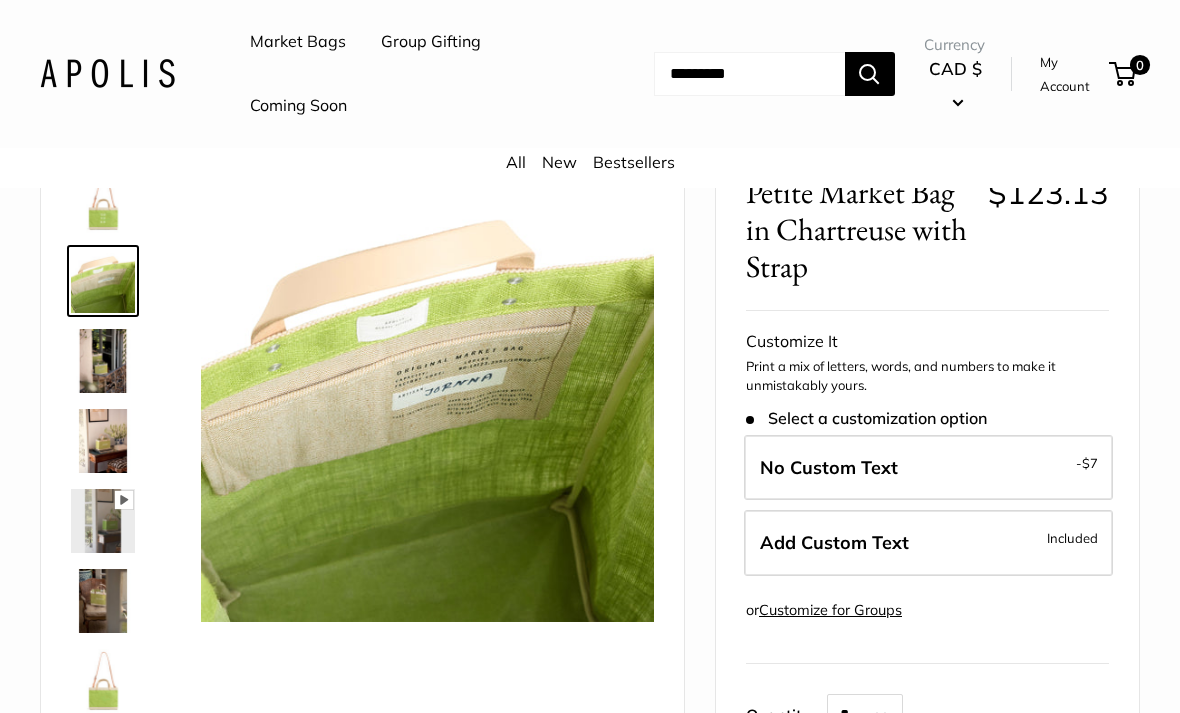 scroll, scrollTop: 127, scrollLeft: 0, axis: vertical 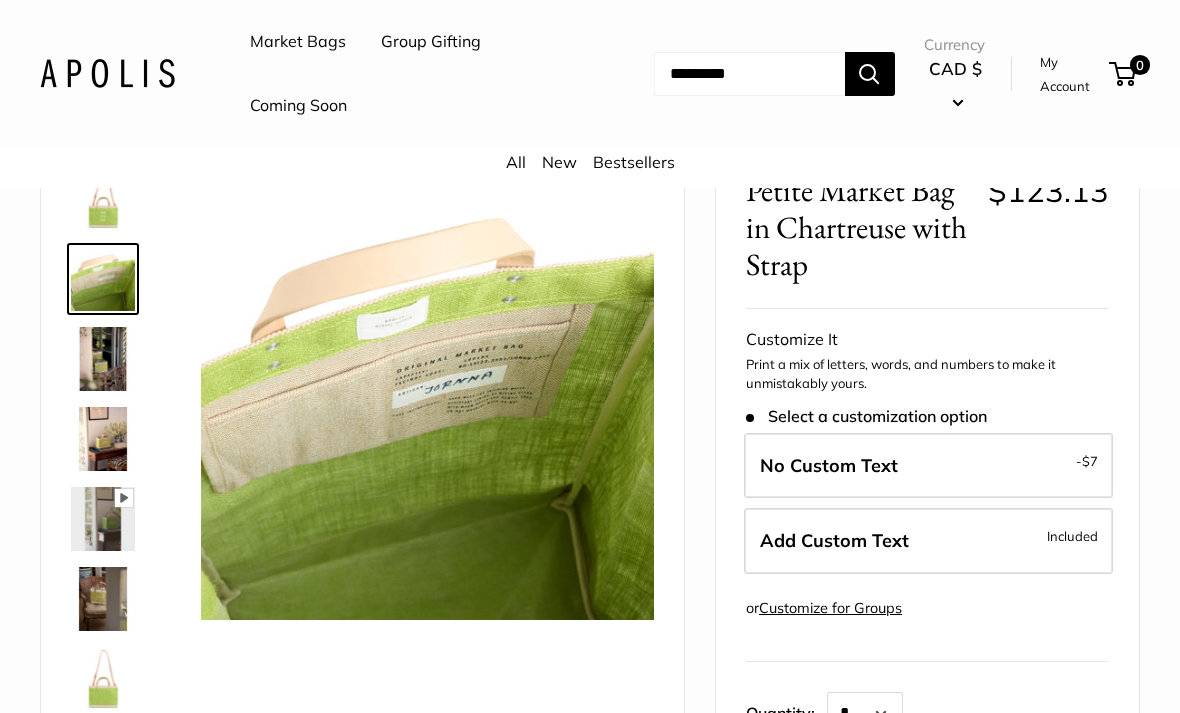 click at bounding box center (103, 359) 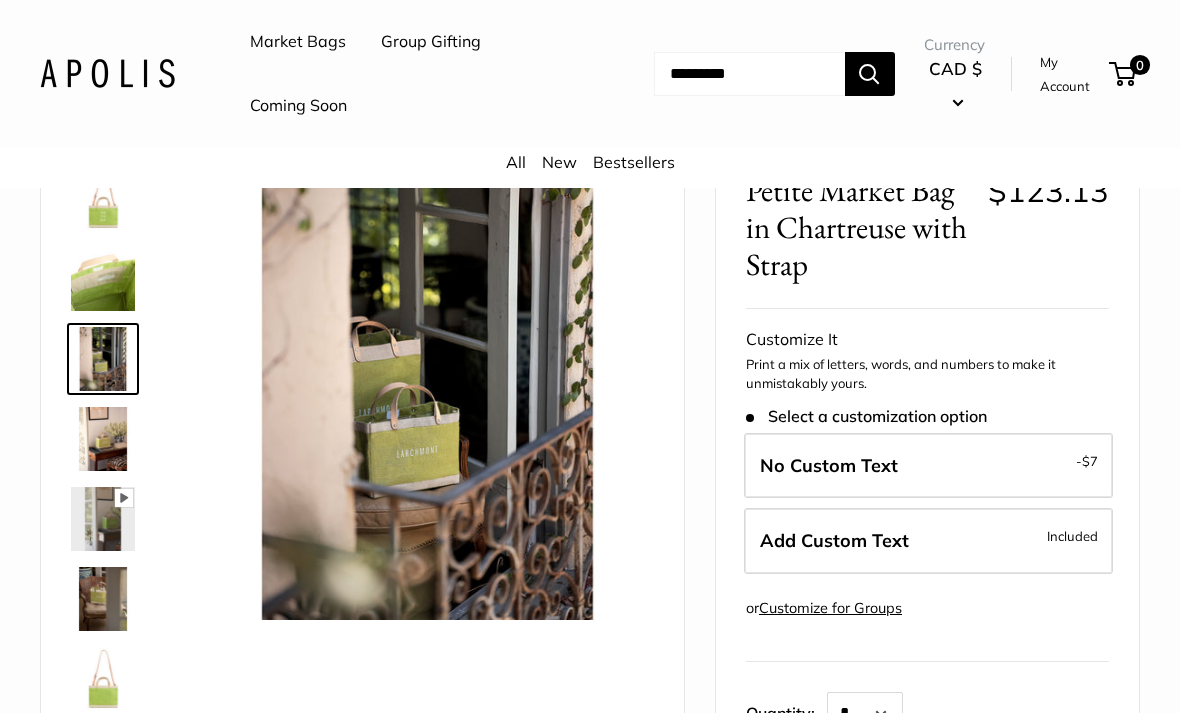 click at bounding box center (103, 439) 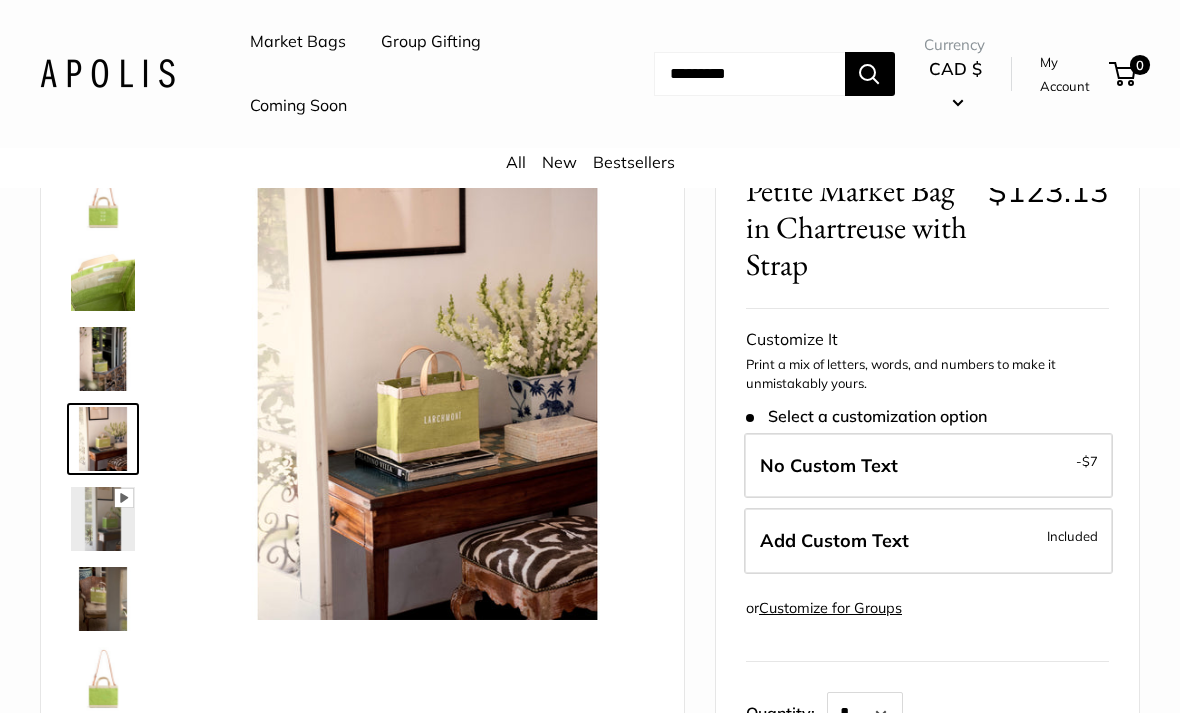 click at bounding box center (103, 519) 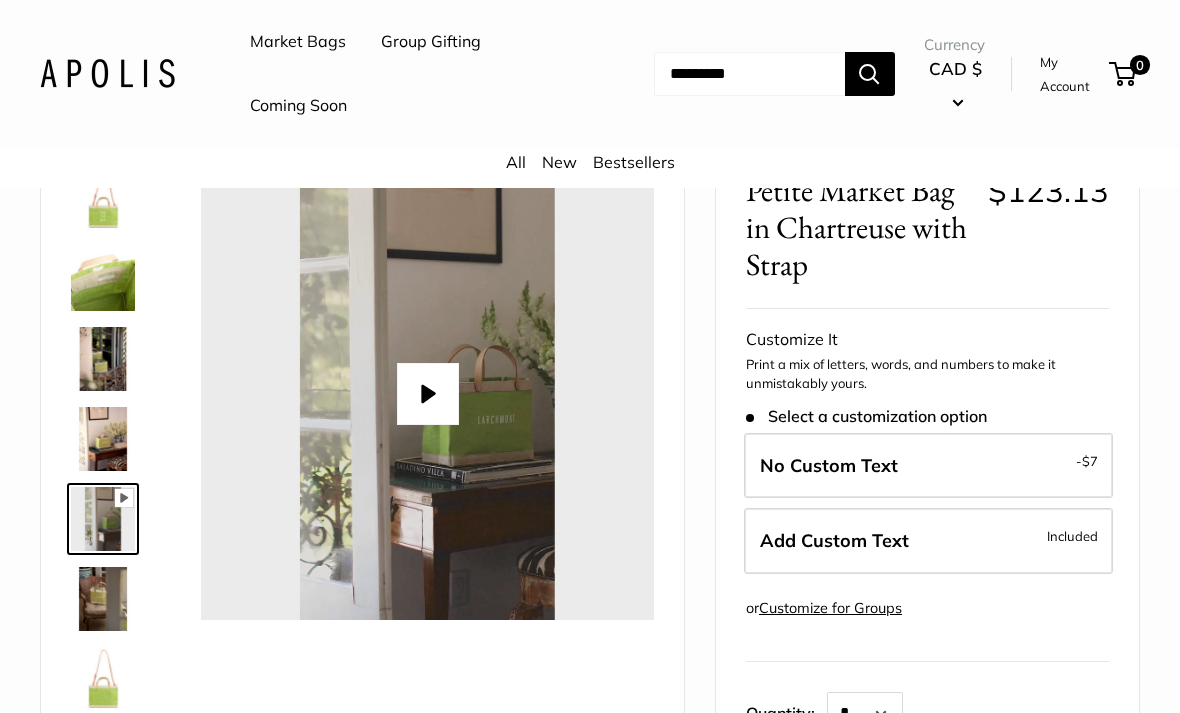 click on "Play" at bounding box center [428, 394] 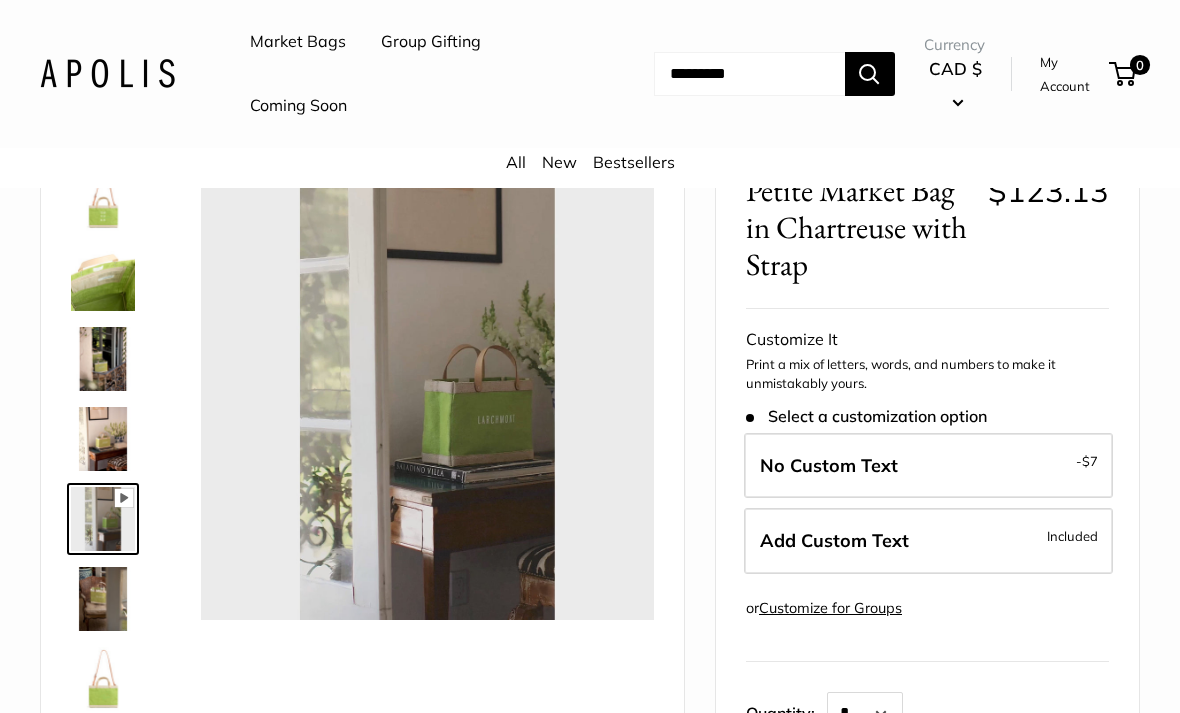 type on "*" 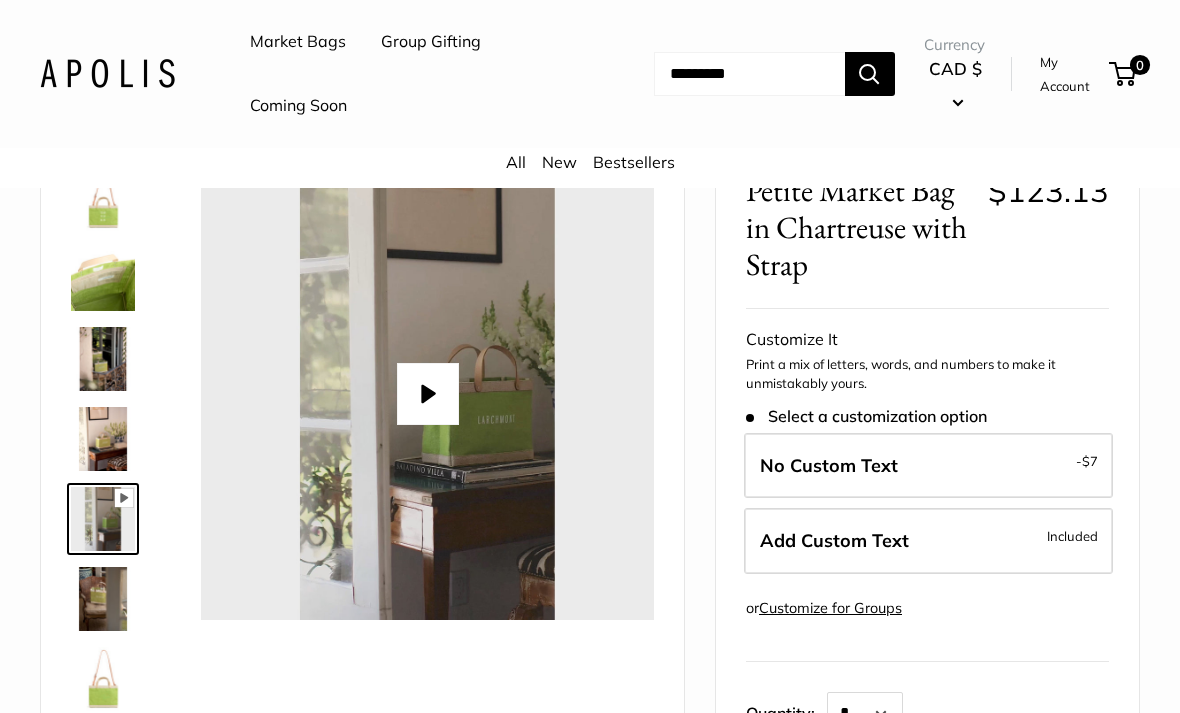 click at bounding box center [103, 599] 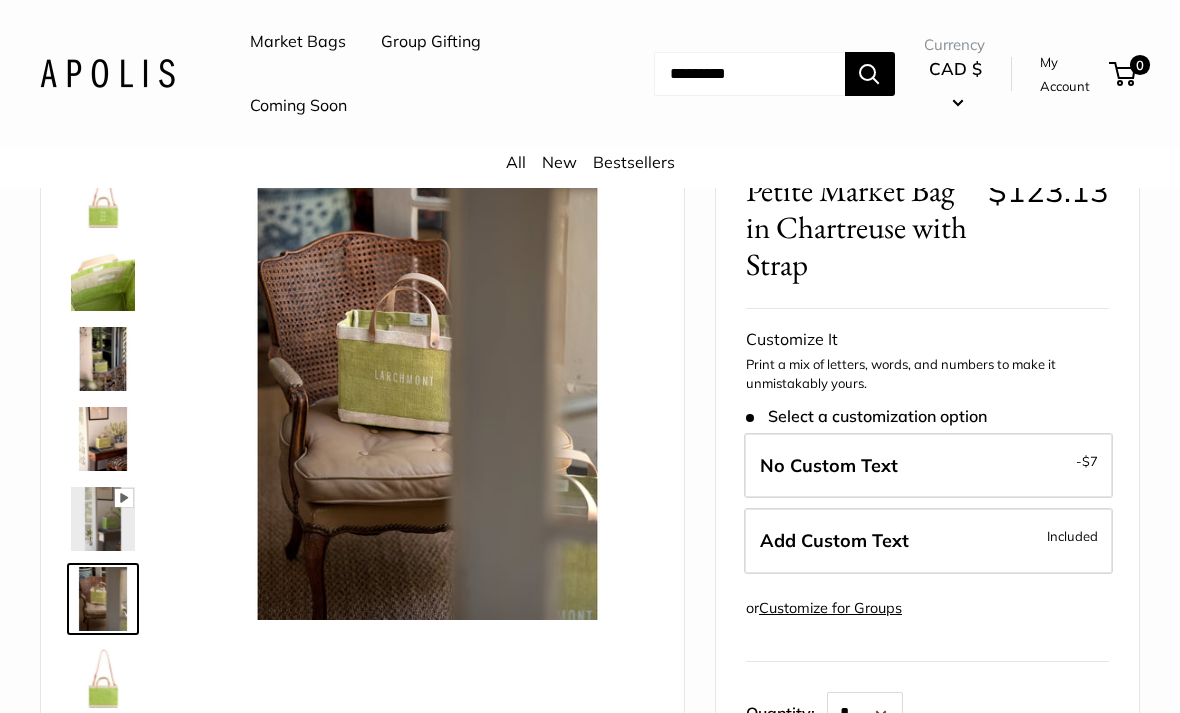 click at bounding box center [103, 679] 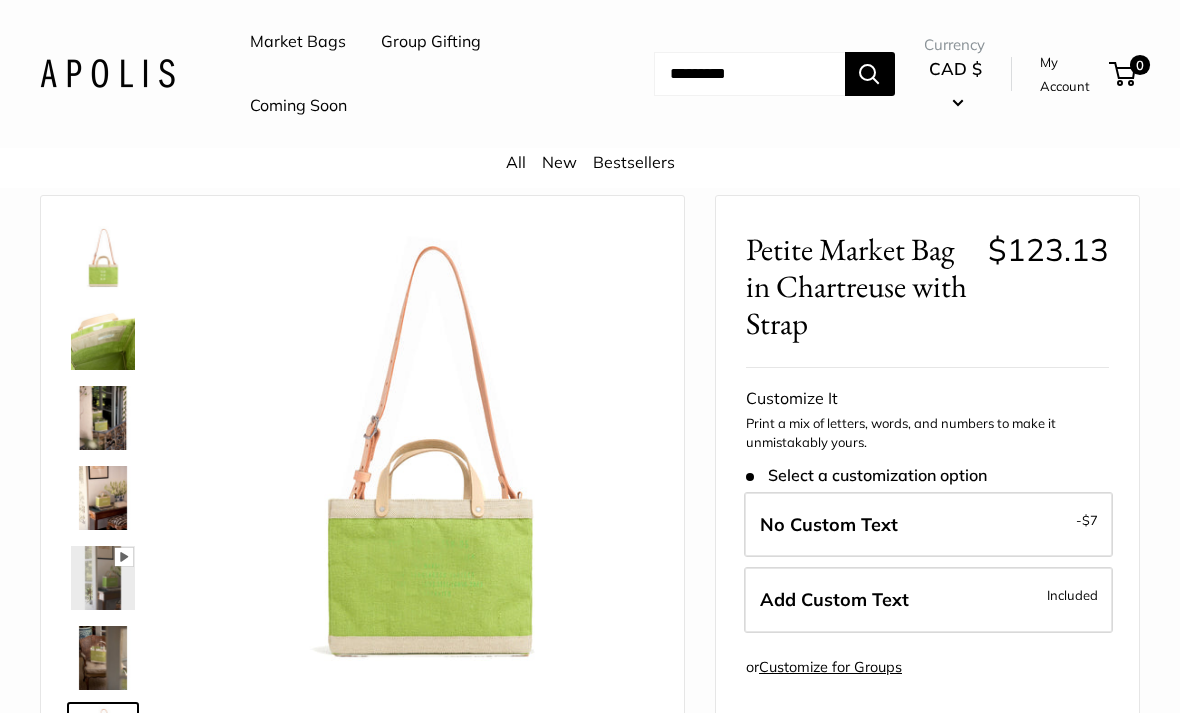 scroll, scrollTop: 0, scrollLeft: 0, axis: both 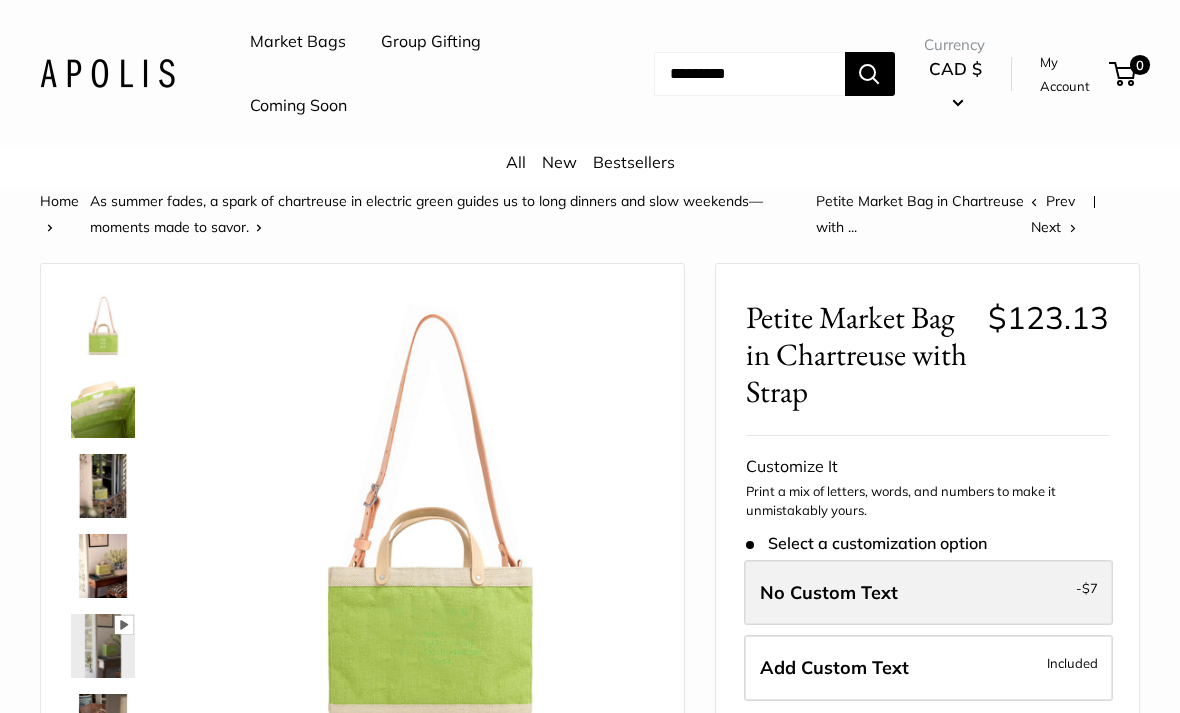 click on "No Custom Text
-$7" at bounding box center (928, 593) 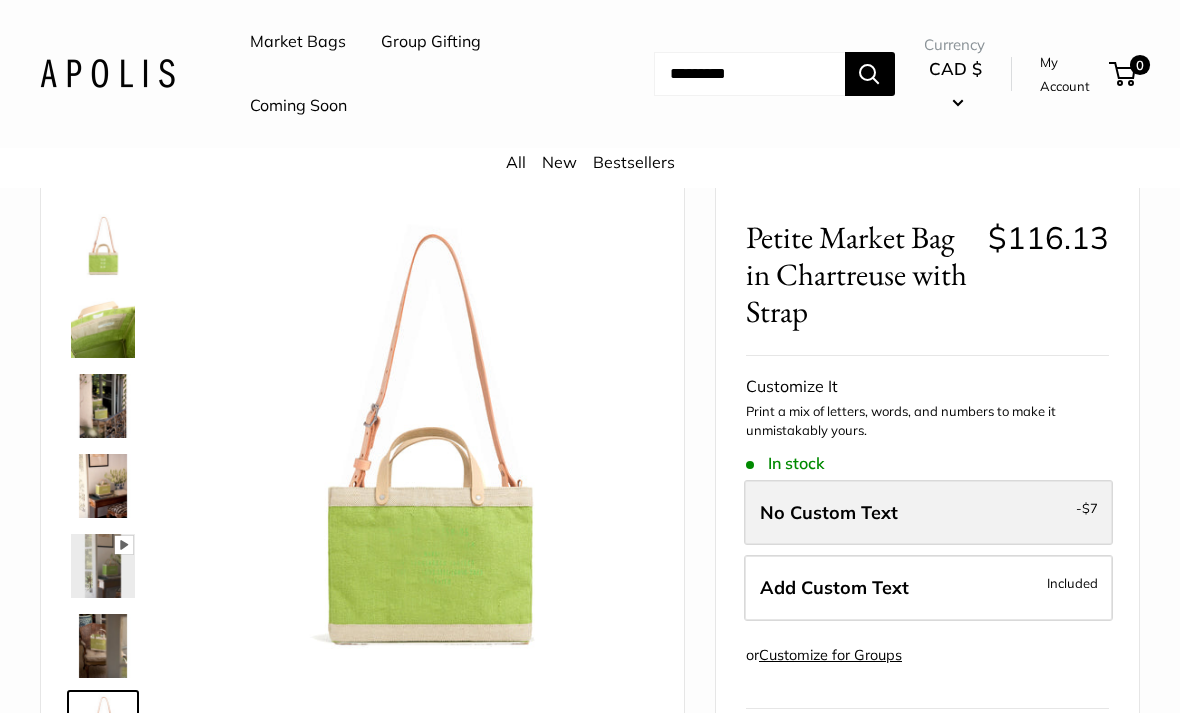 scroll, scrollTop: 0, scrollLeft: 0, axis: both 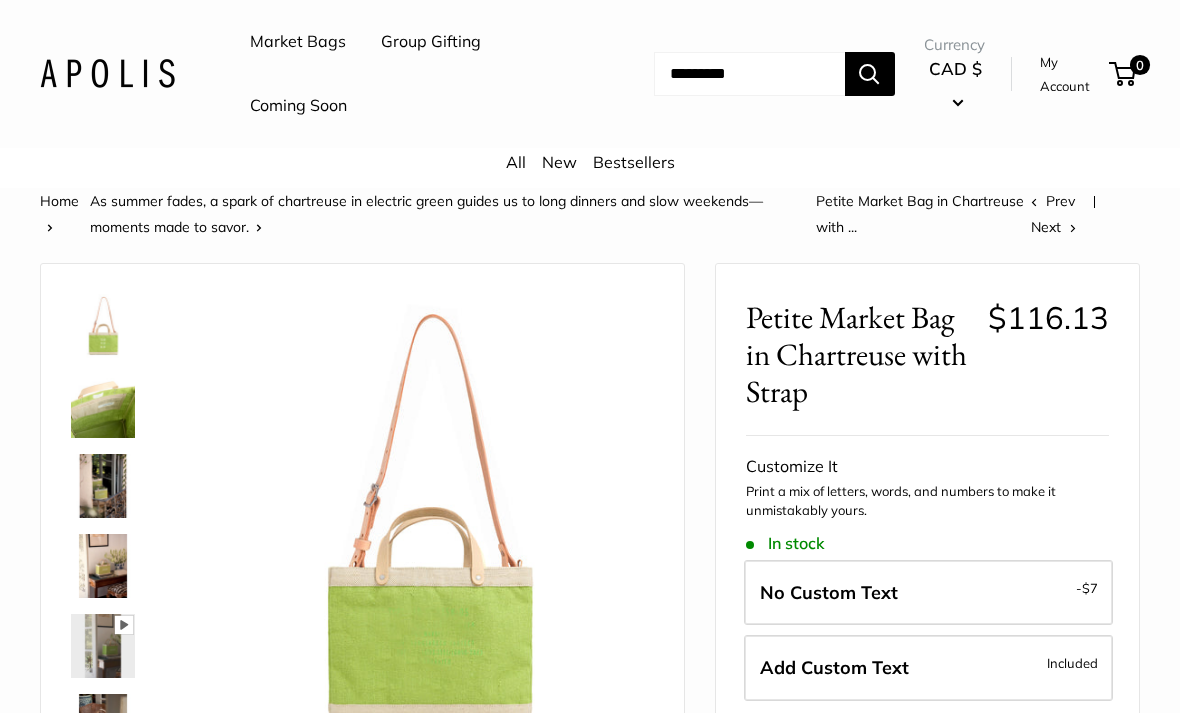 click at bounding box center (103, 326) 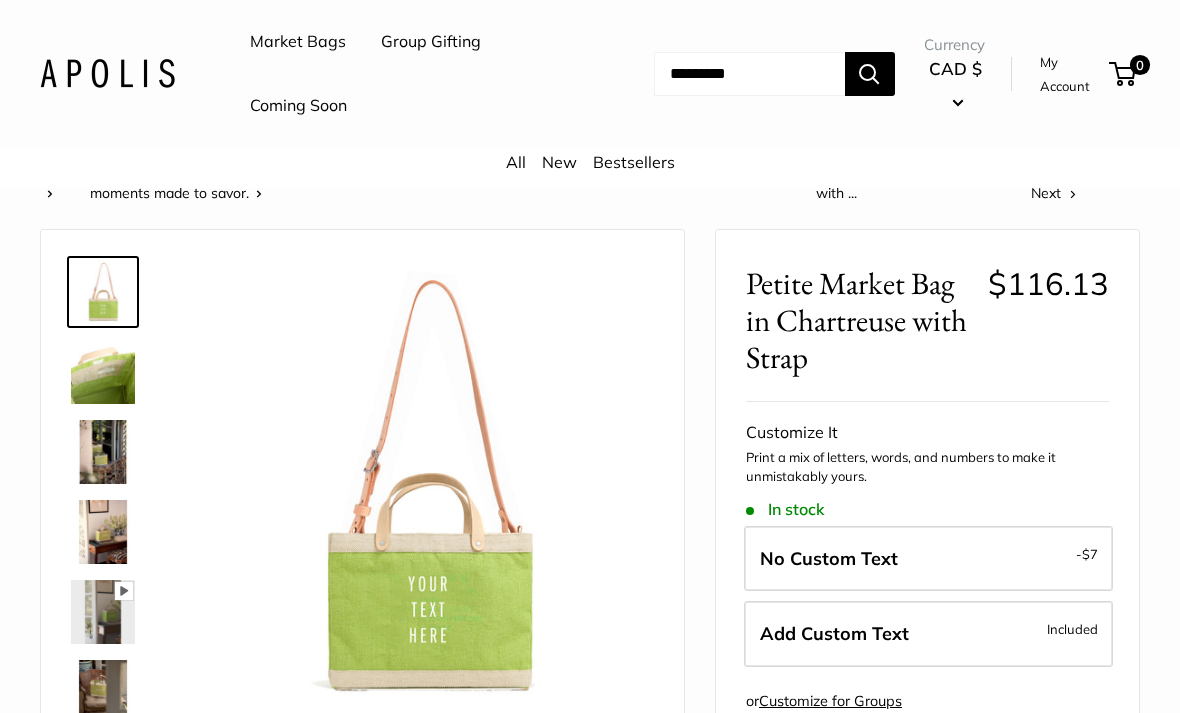 scroll, scrollTop: 0, scrollLeft: 0, axis: both 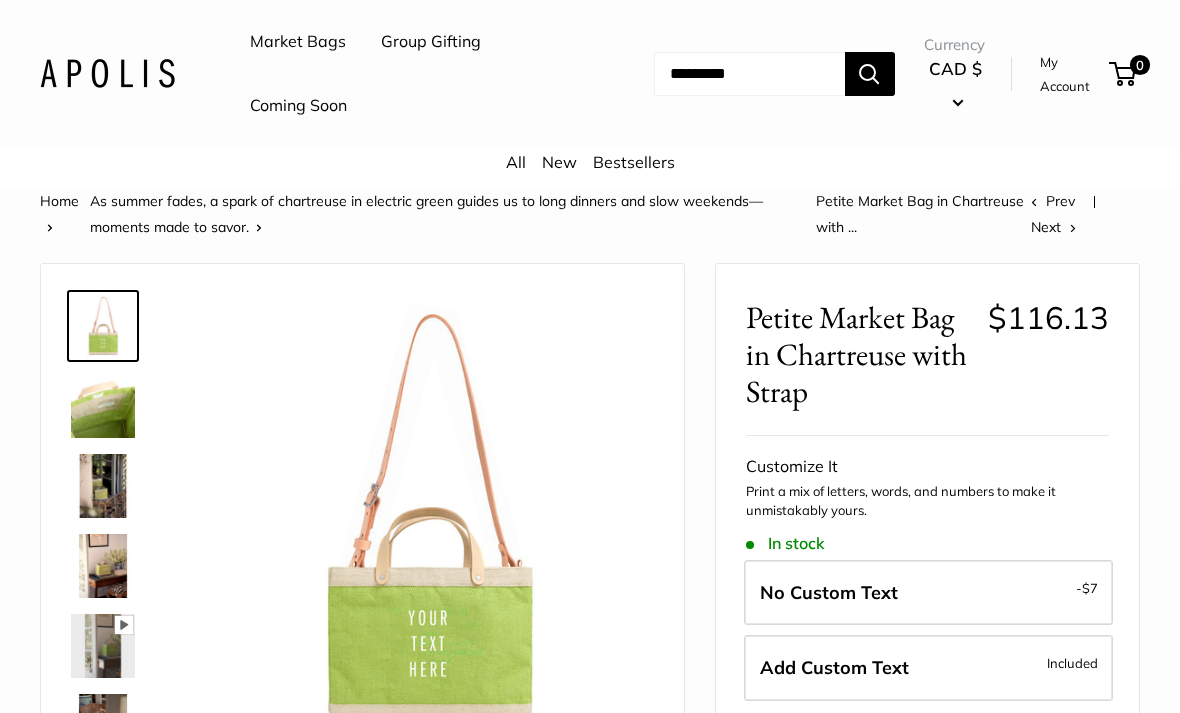 click on "Market Bags" at bounding box center (298, 42) 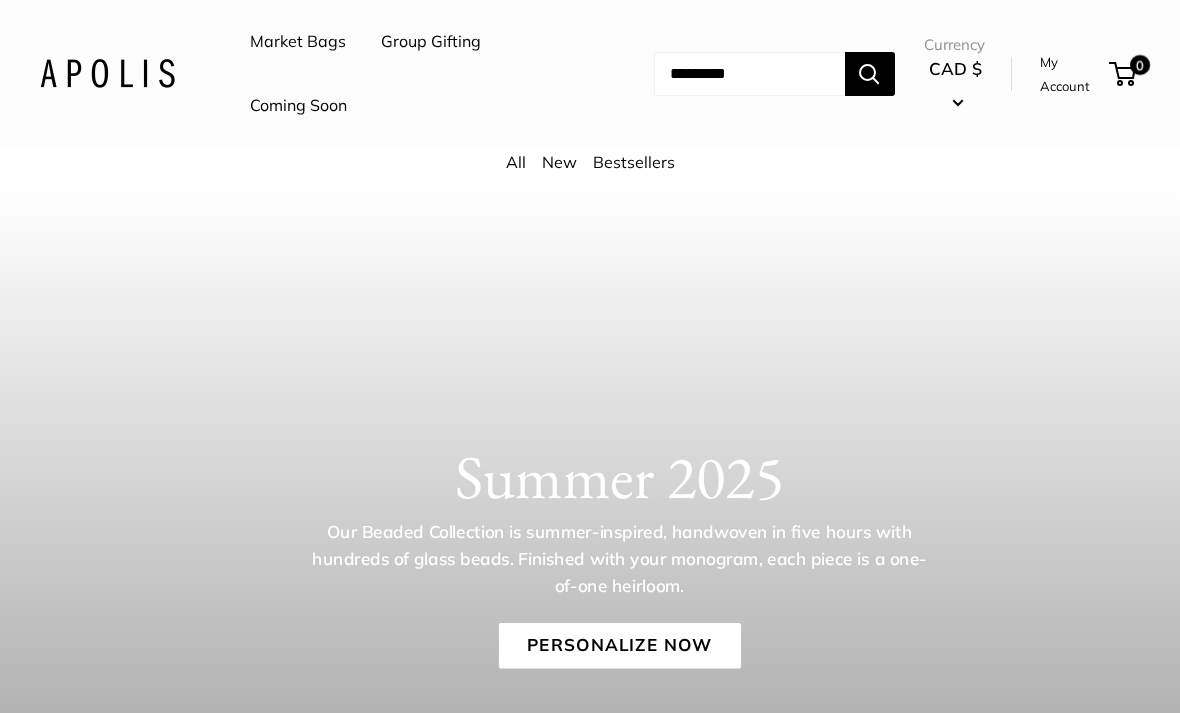 scroll, scrollTop: 0, scrollLeft: 0, axis: both 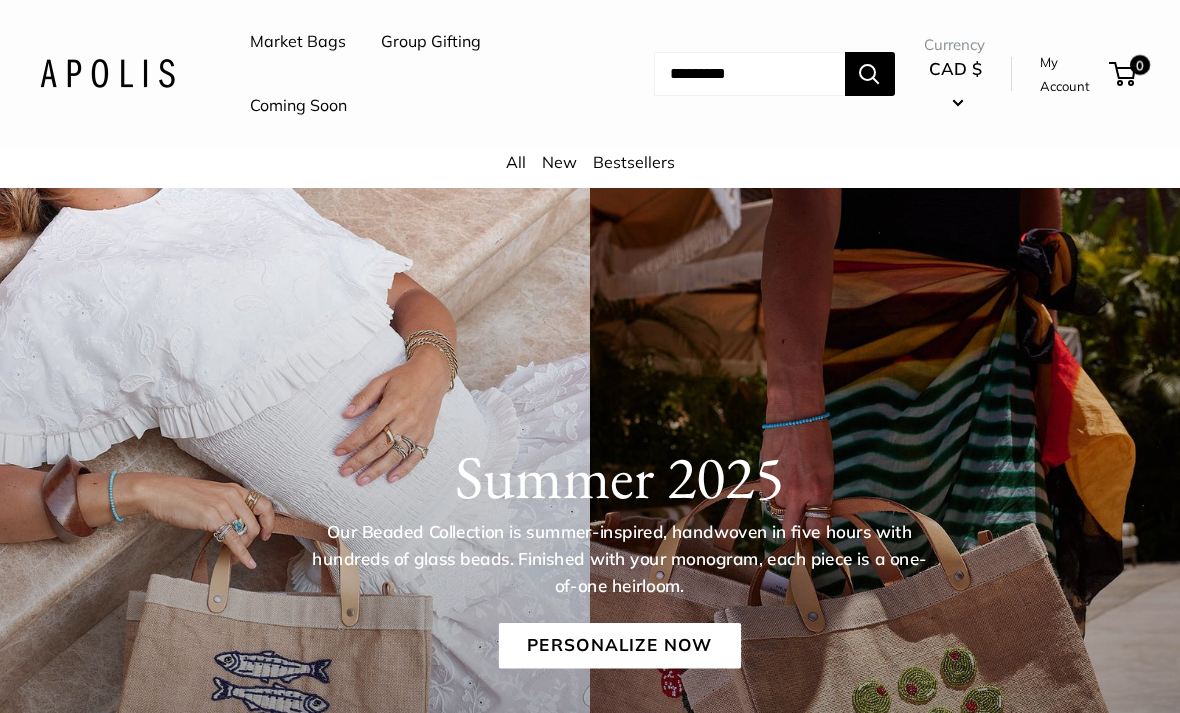 click at bounding box center [749, 74] 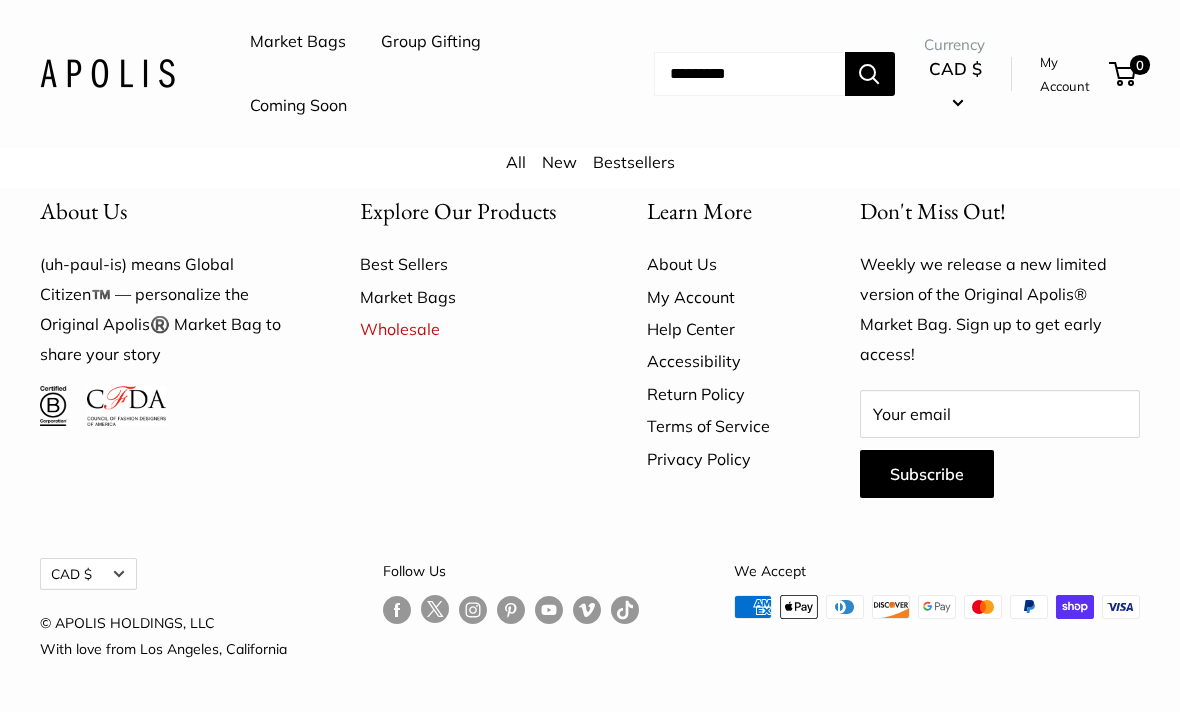scroll, scrollTop: 5355, scrollLeft: 0, axis: vertical 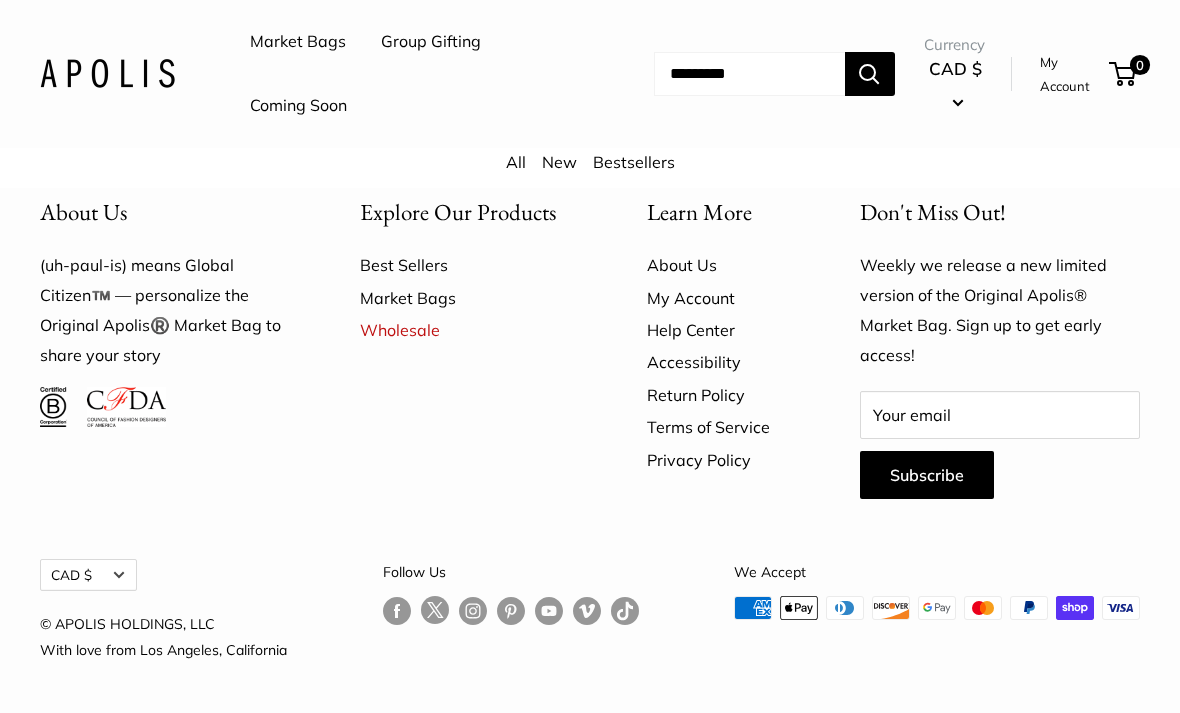 click on "Market Bags" at bounding box center (468, 298) 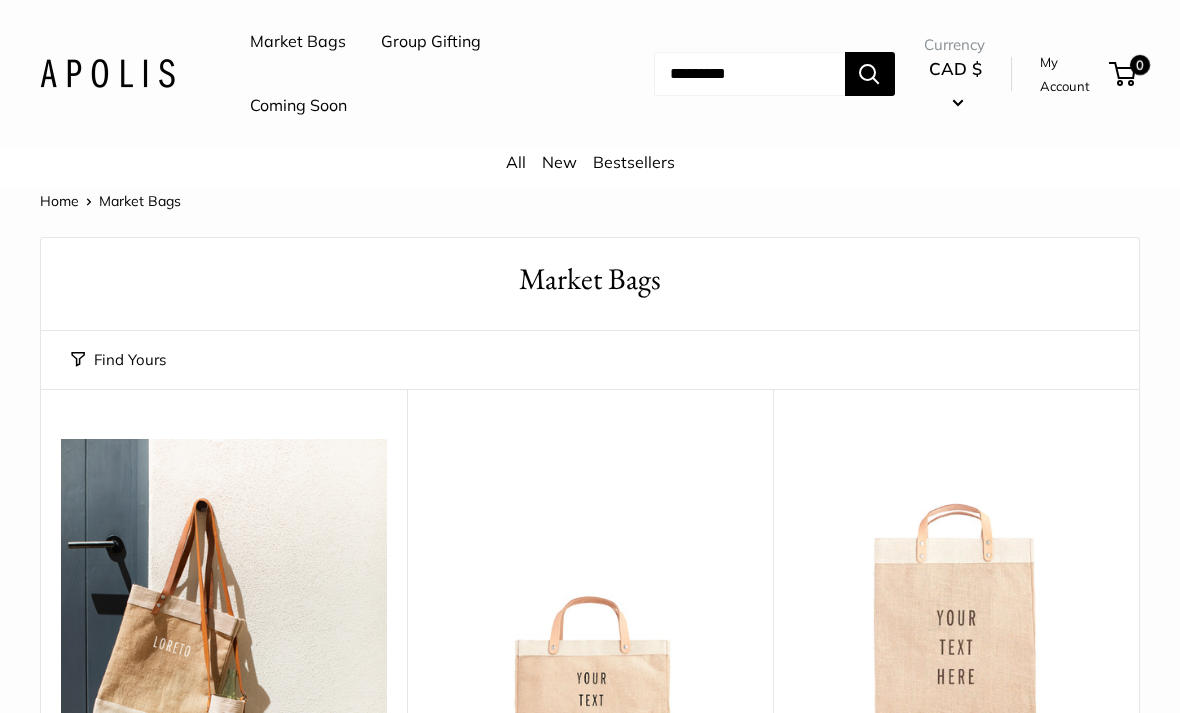 scroll, scrollTop: 0, scrollLeft: 0, axis: both 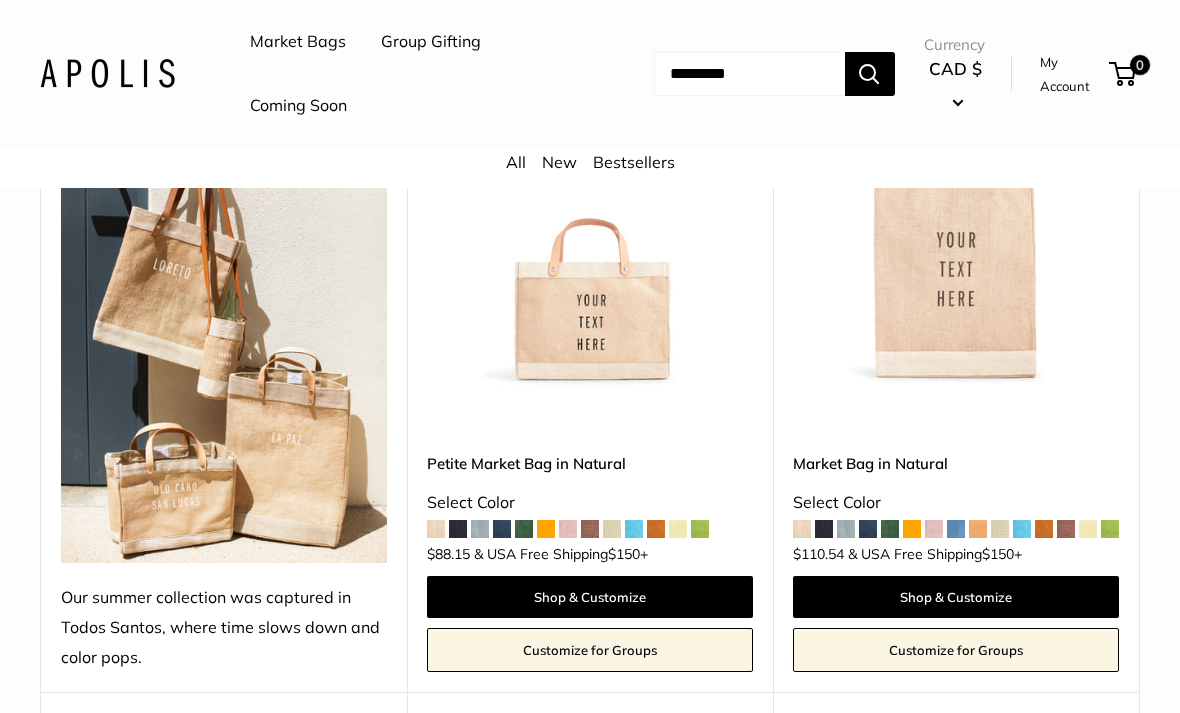 click at bounding box center (590, 224) 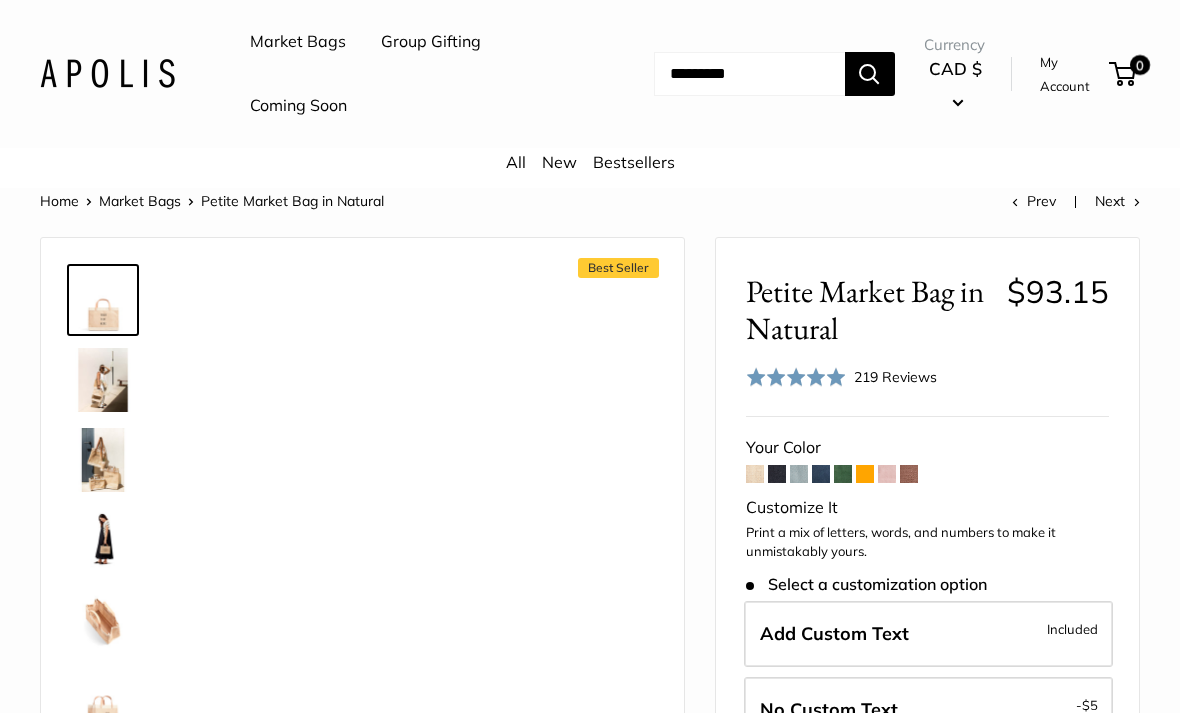 scroll, scrollTop: 0, scrollLeft: 0, axis: both 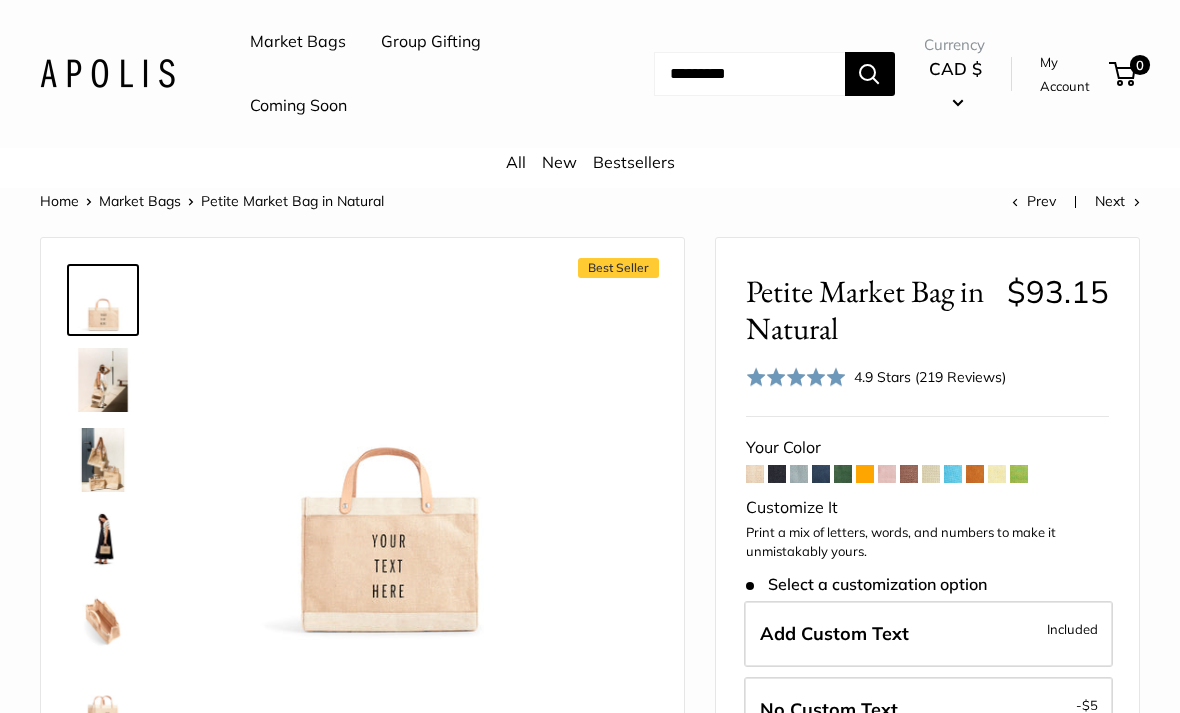 click at bounding box center (821, 474) 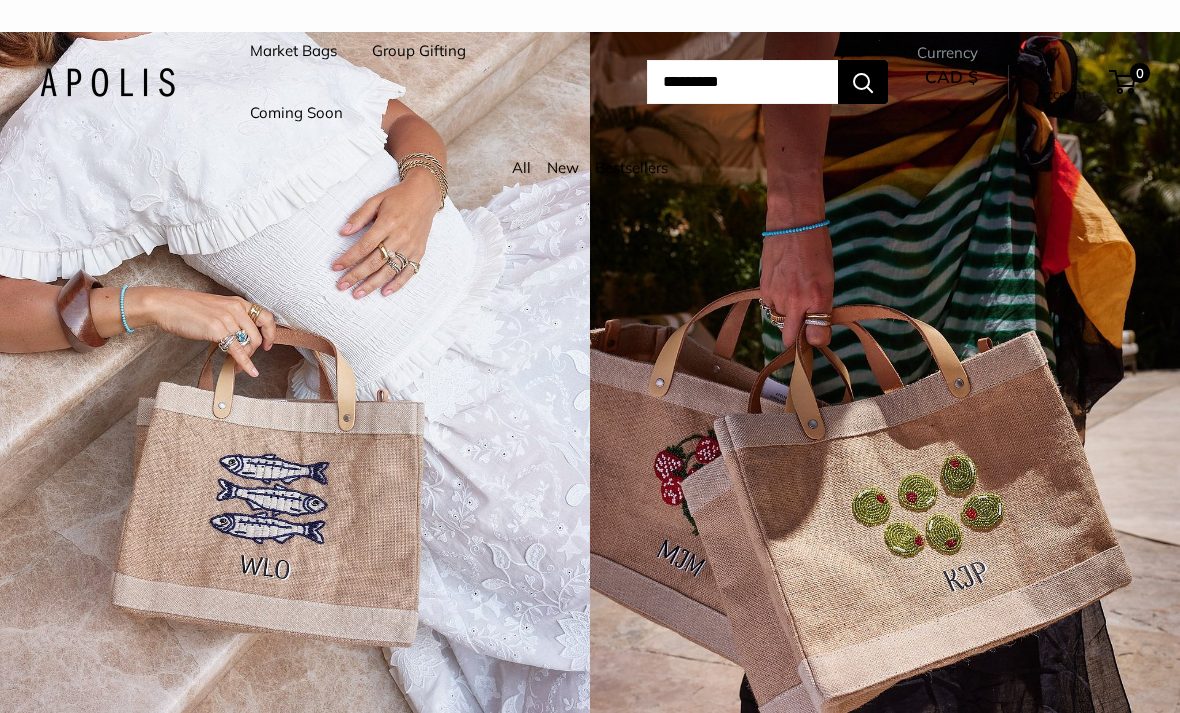 click at bounding box center (107, 82) 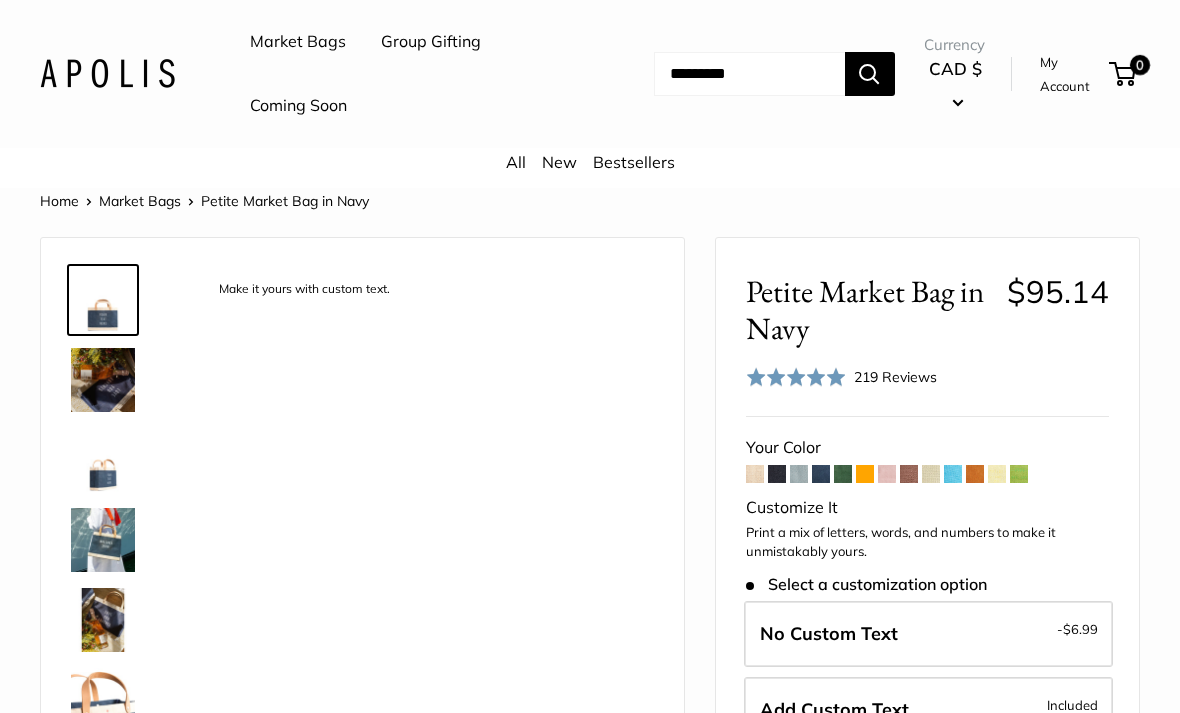 scroll, scrollTop: 0, scrollLeft: 0, axis: both 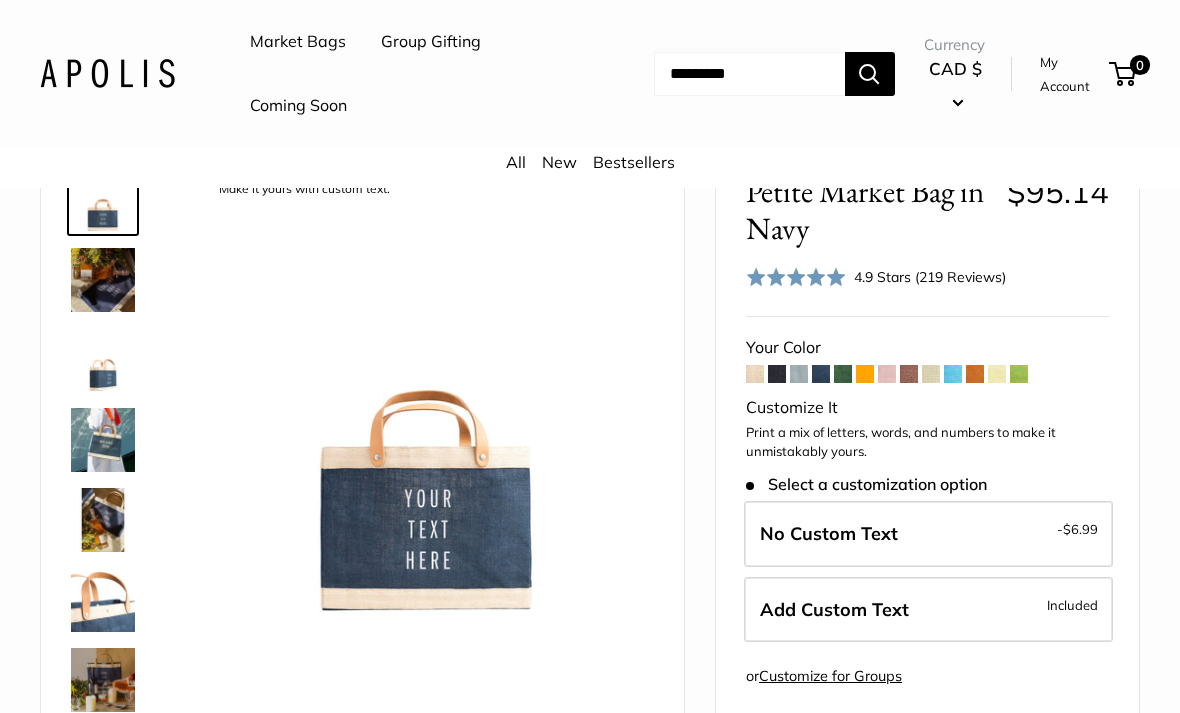 click at bounding box center (103, 440) 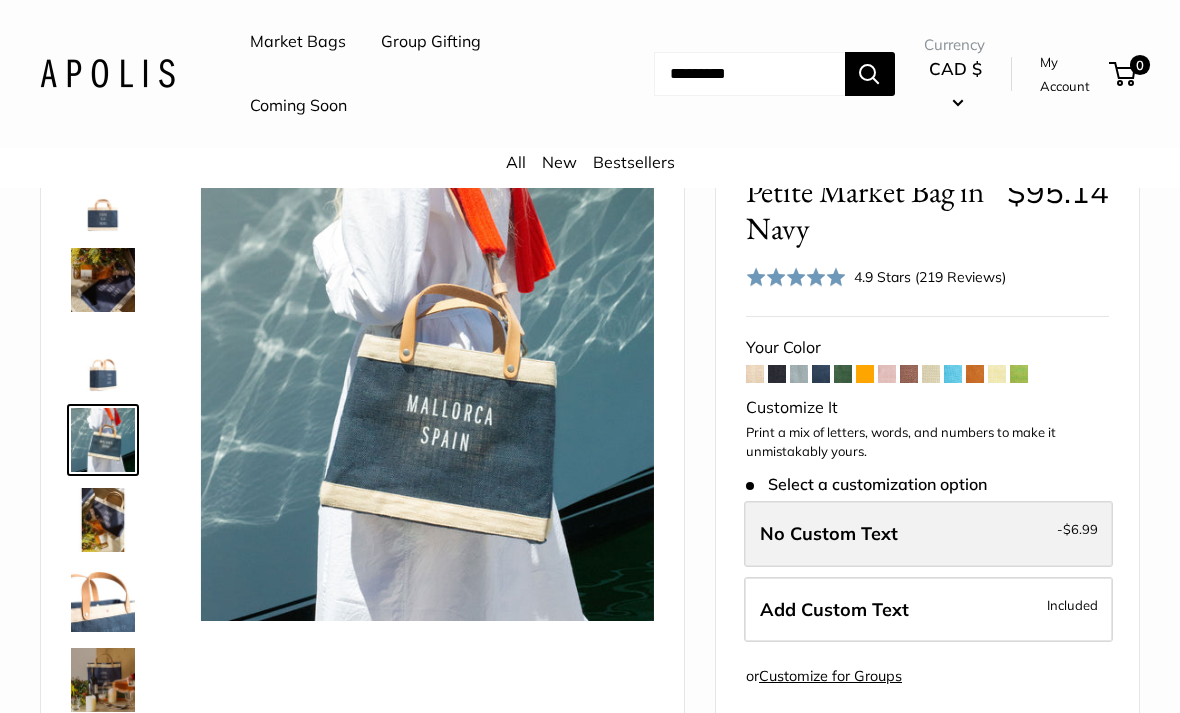click on "No Custom Text
-$6.99" at bounding box center (928, 534) 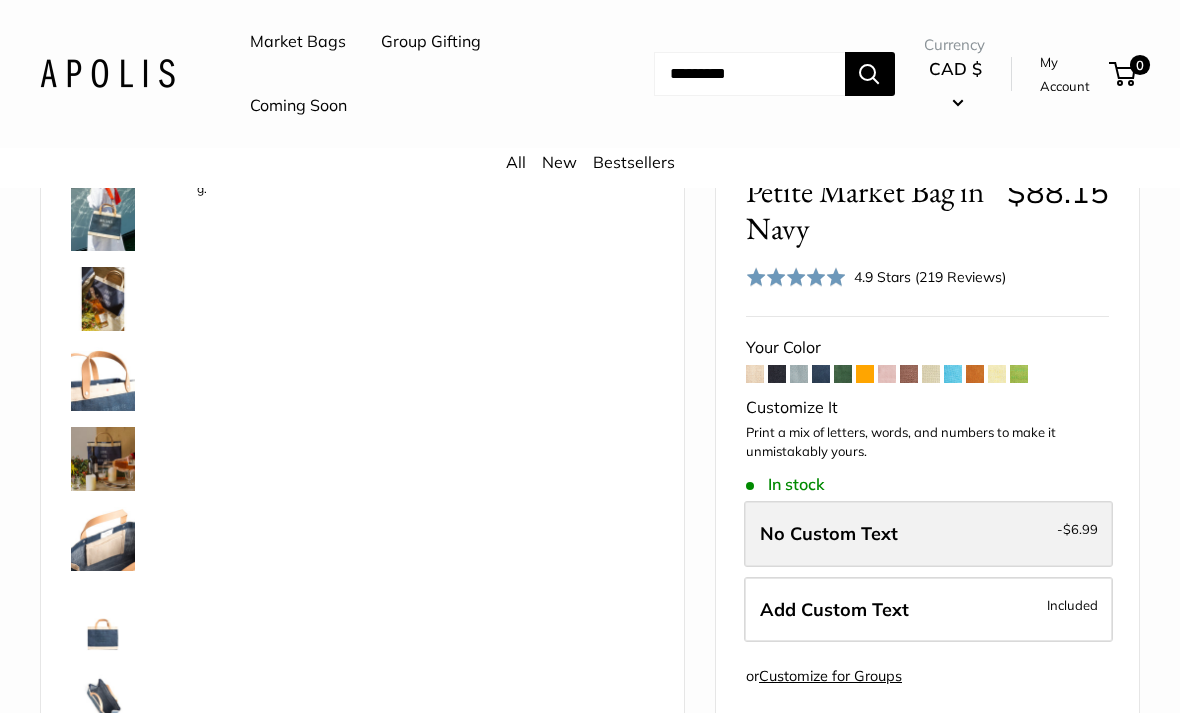scroll, scrollTop: 528, scrollLeft: 0, axis: vertical 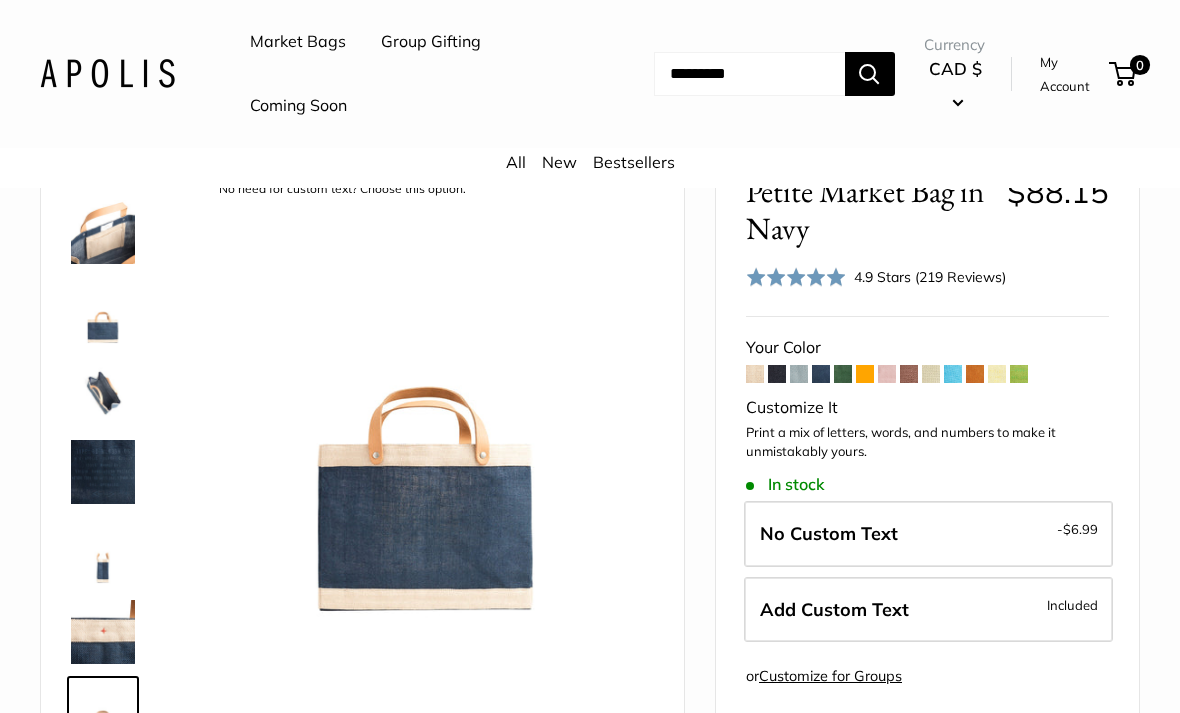click at bounding box center (103, 232) 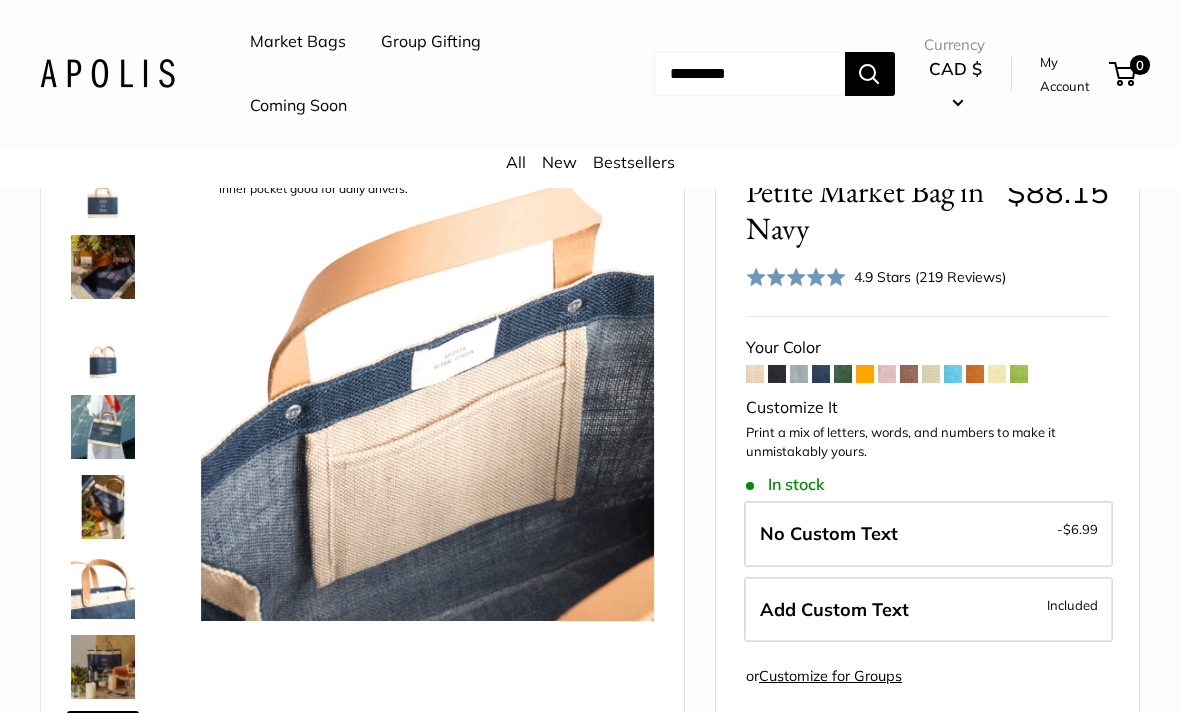 scroll, scrollTop: 13, scrollLeft: 0, axis: vertical 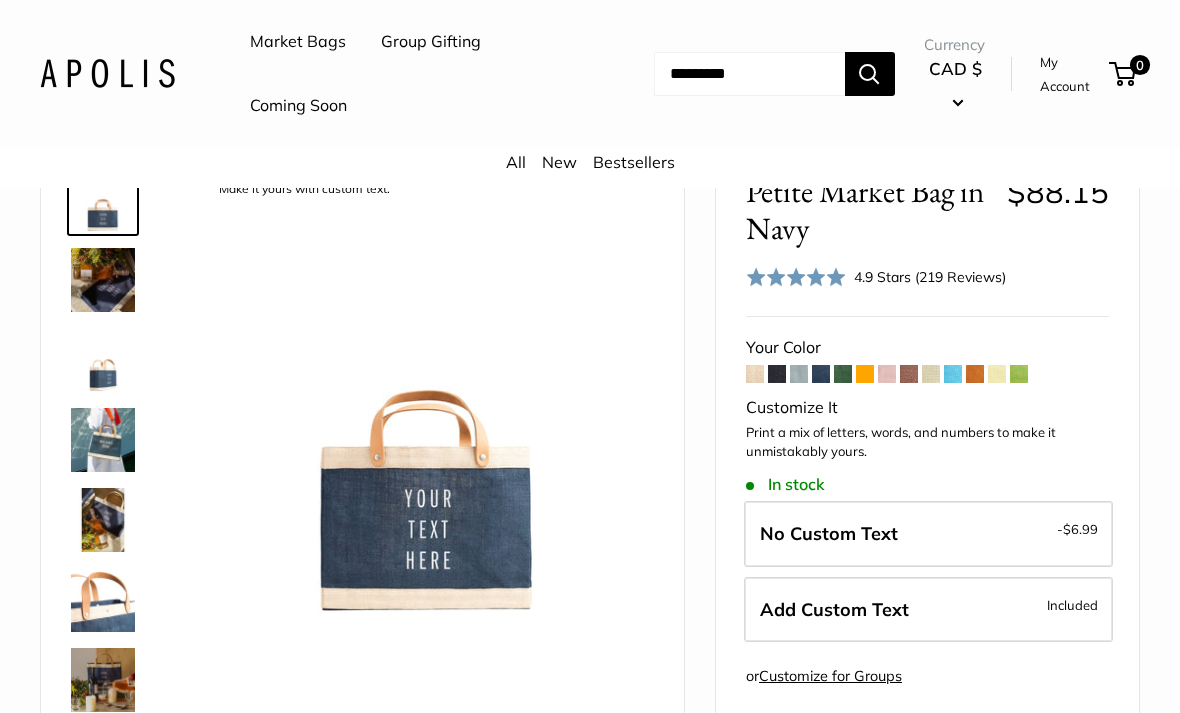 click at bounding box center (843, 374) 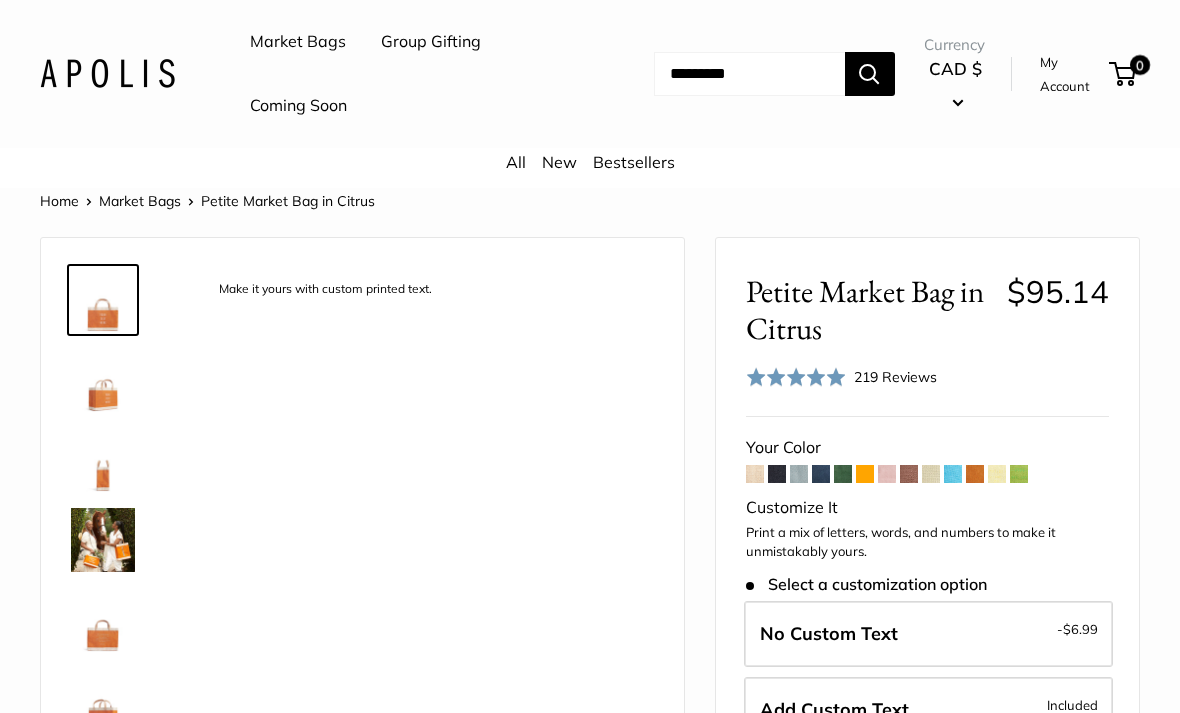 scroll, scrollTop: 0, scrollLeft: 0, axis: both 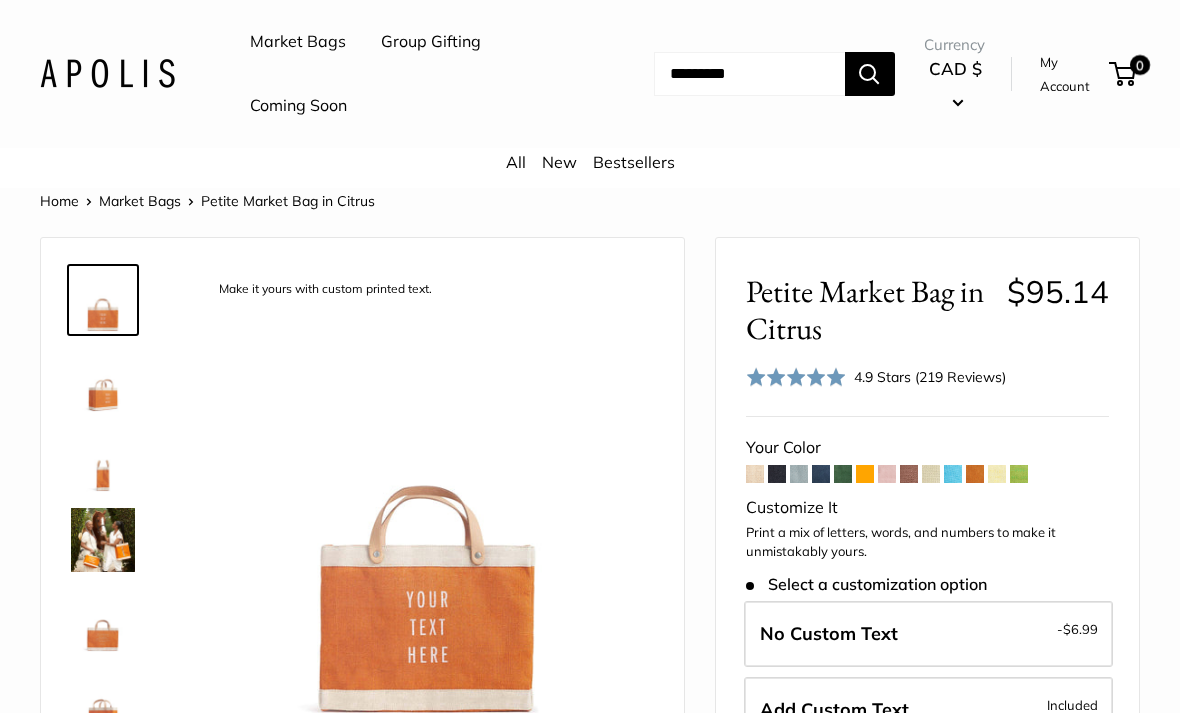 click at bounding box center [909, 474] 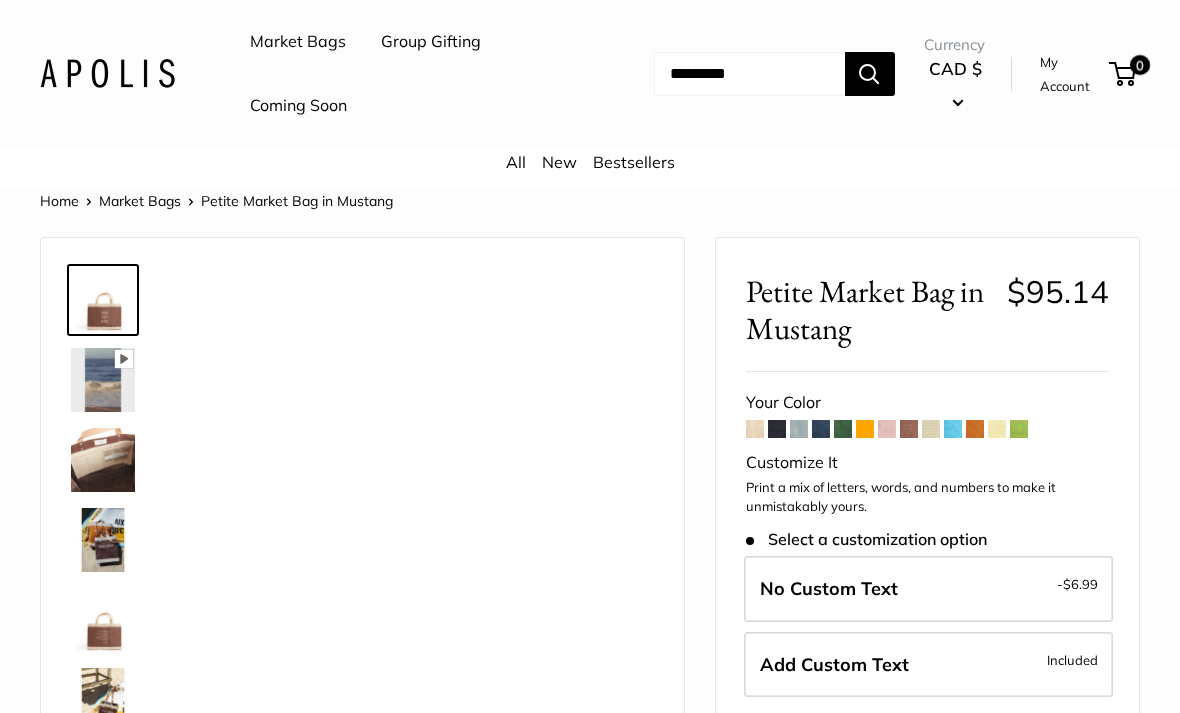 scroll, scrollTop: 0, scrollLeft: 0, axis: both 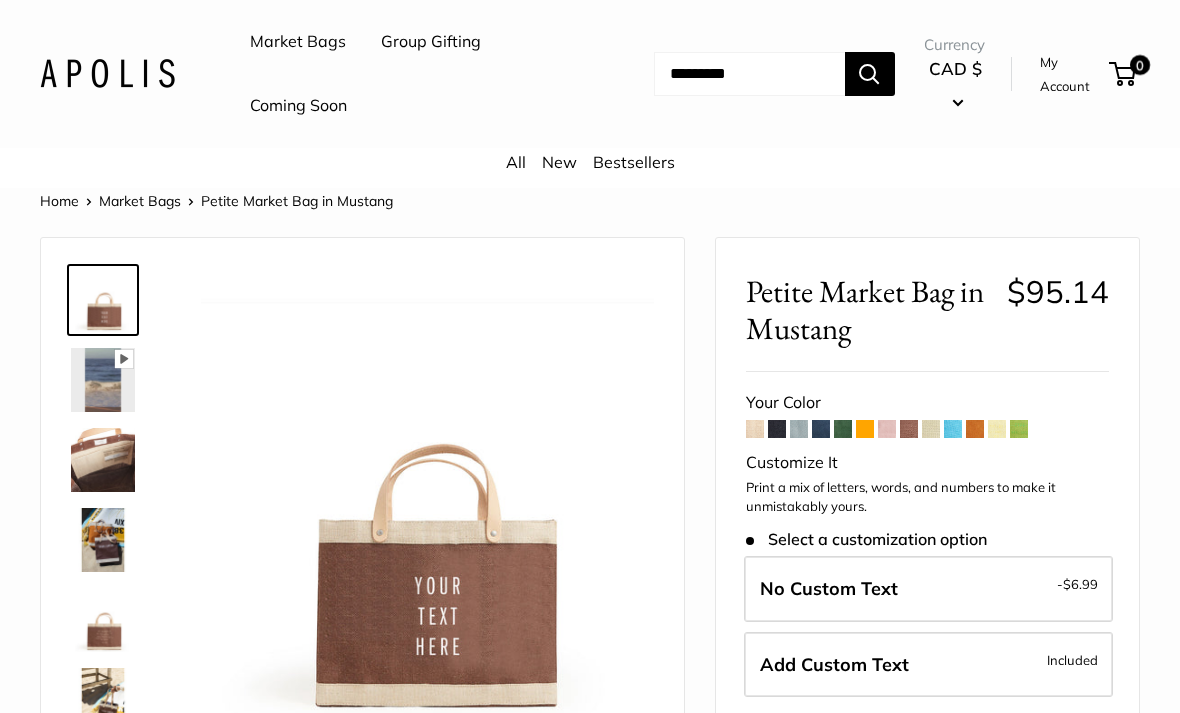 click at bounding box center [931, 429] 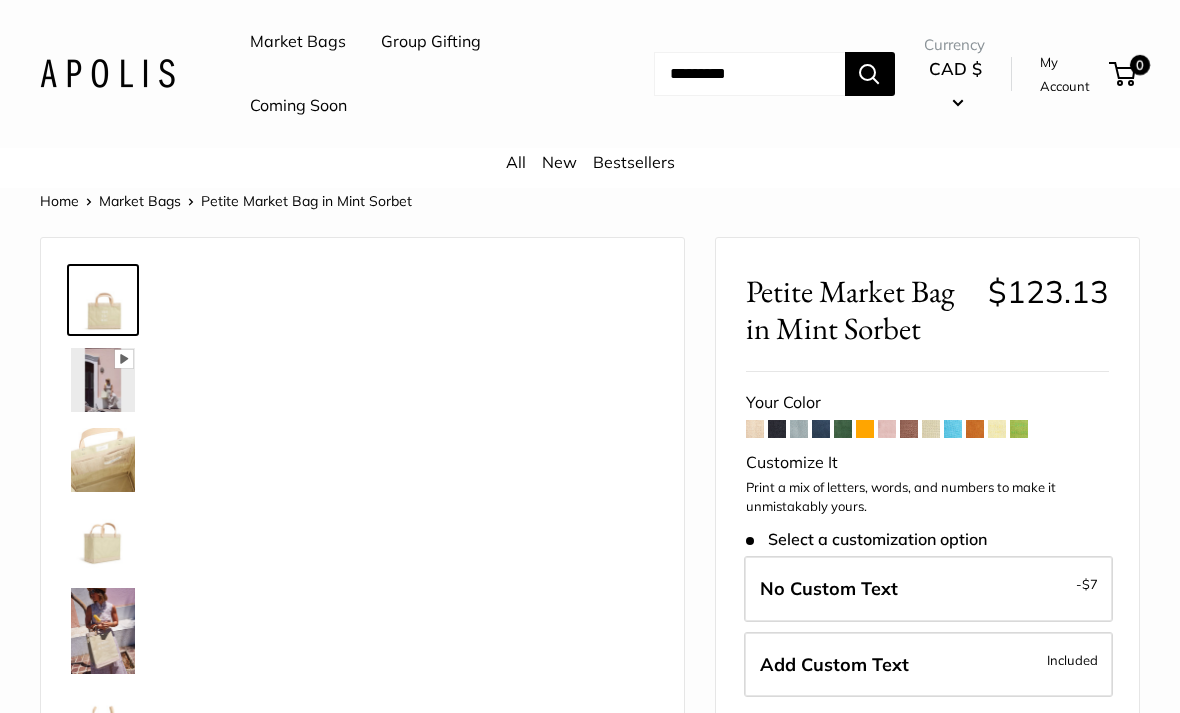 scroll, scrollTop: 0, scrollLeft: 0, axis: both 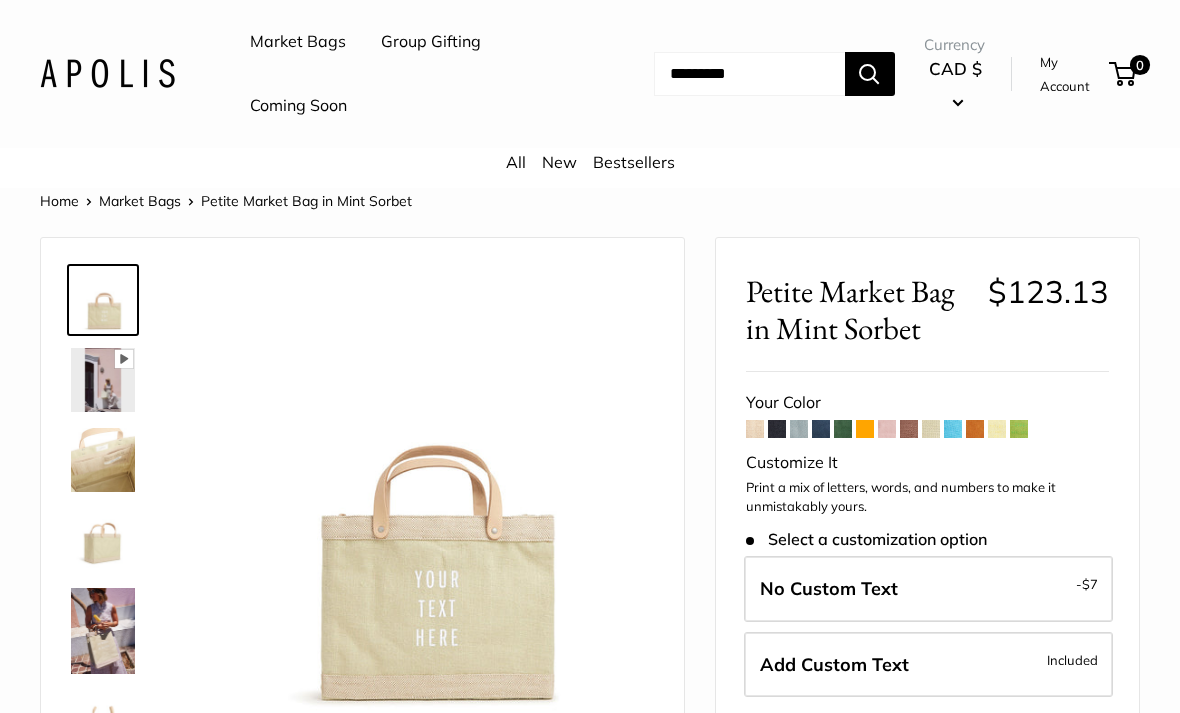 click at bounding box center (1019, 429) 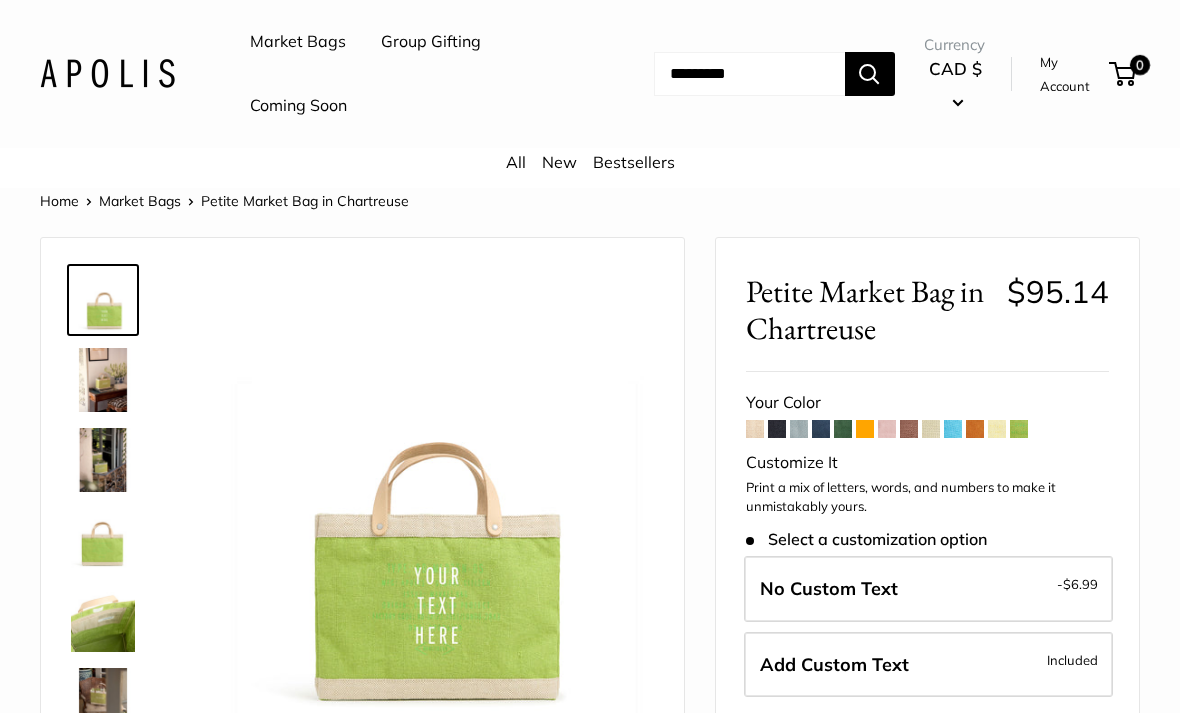 scroll, scrollTop: 0, scrollLeft: 0, axis: both 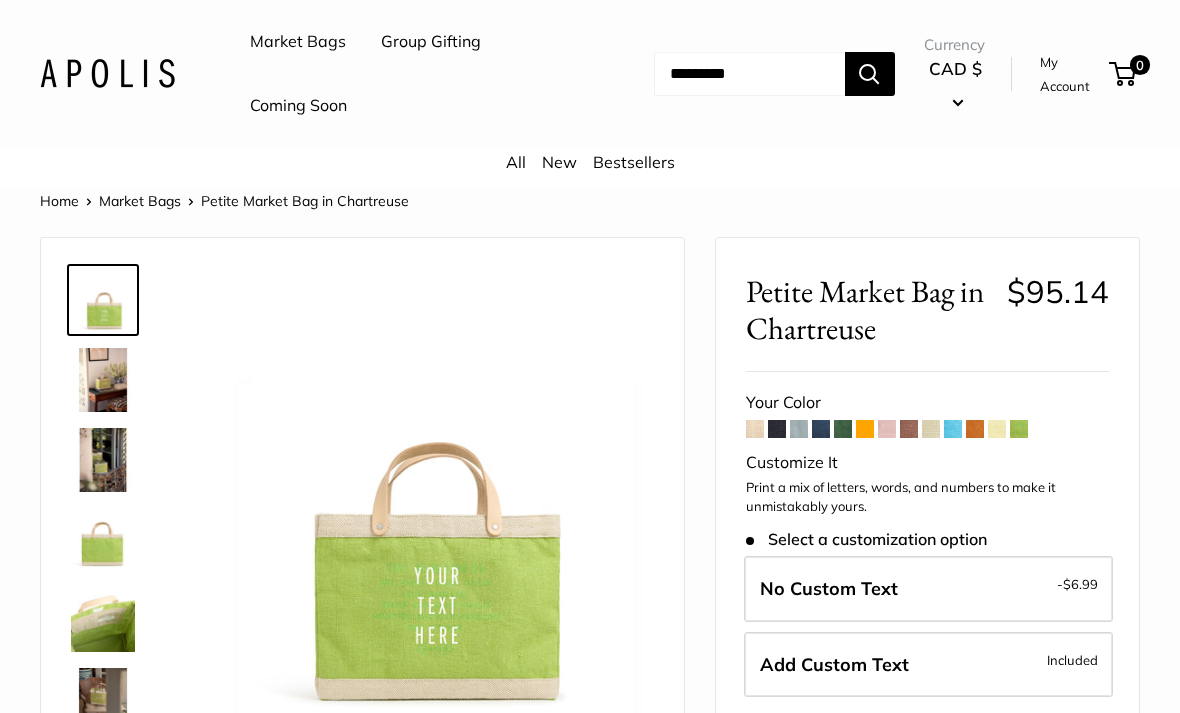 click at bounding box center [755, 429] 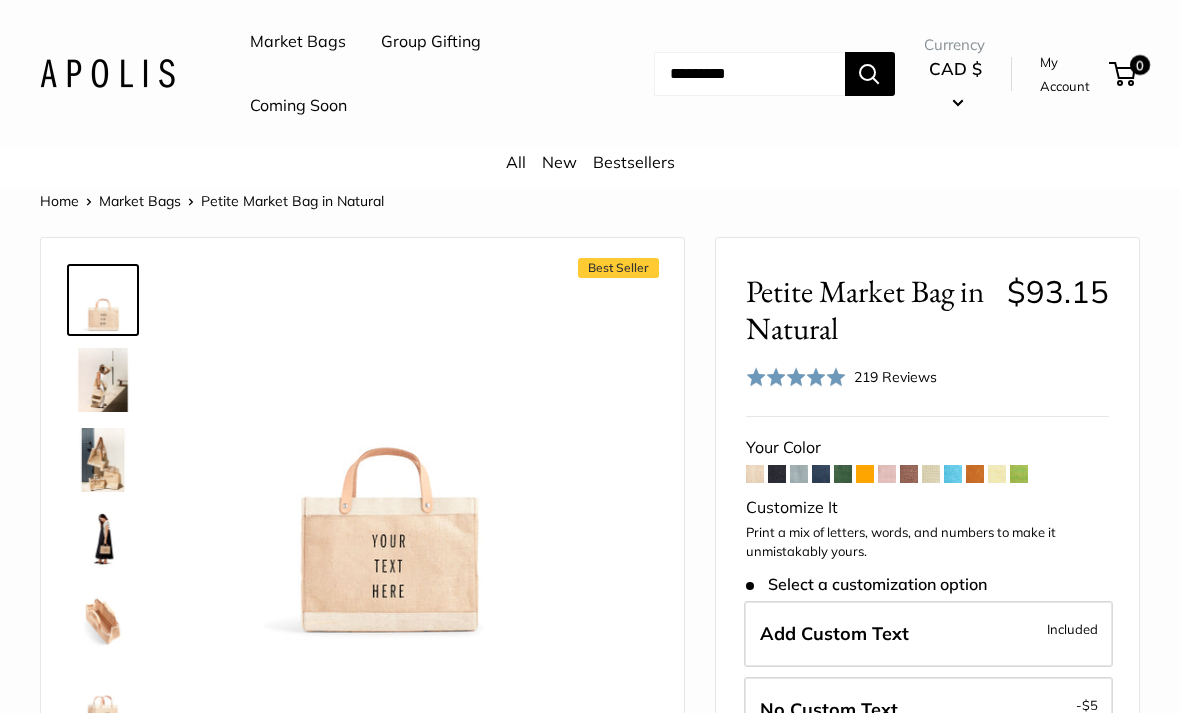 scroll, scrollTop: 0, scrollLeft: 0, axis: both 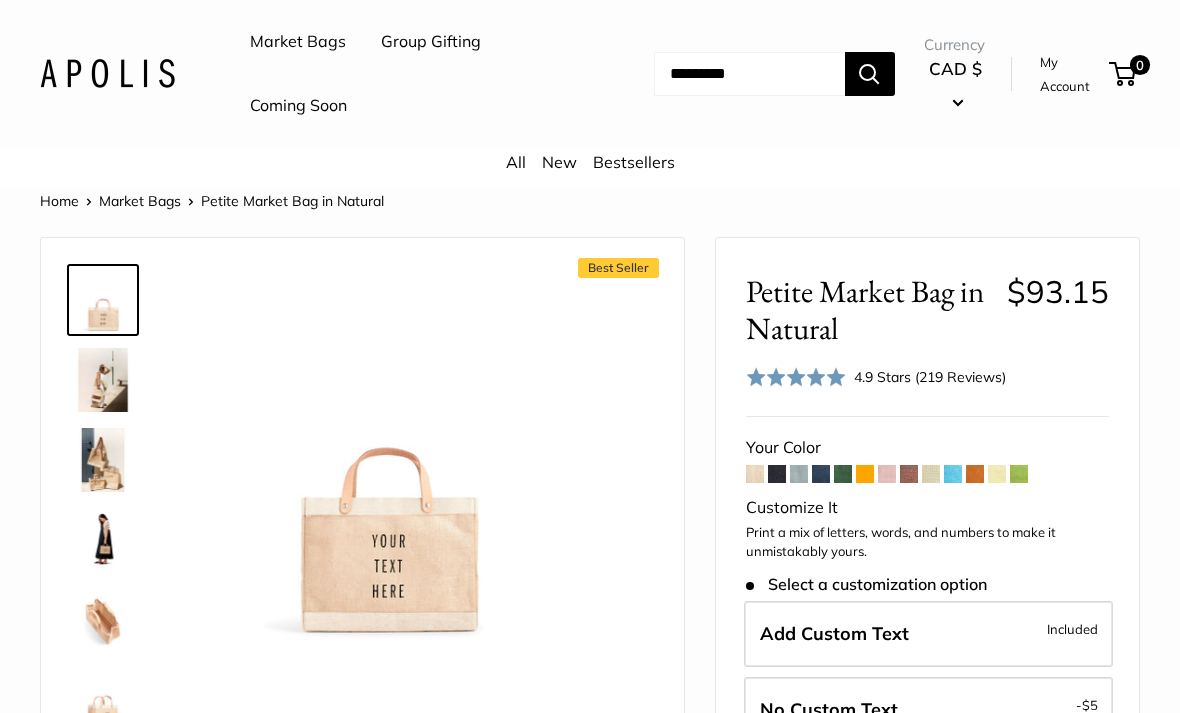 click on "CAD $" at bounding box center (956, 85) 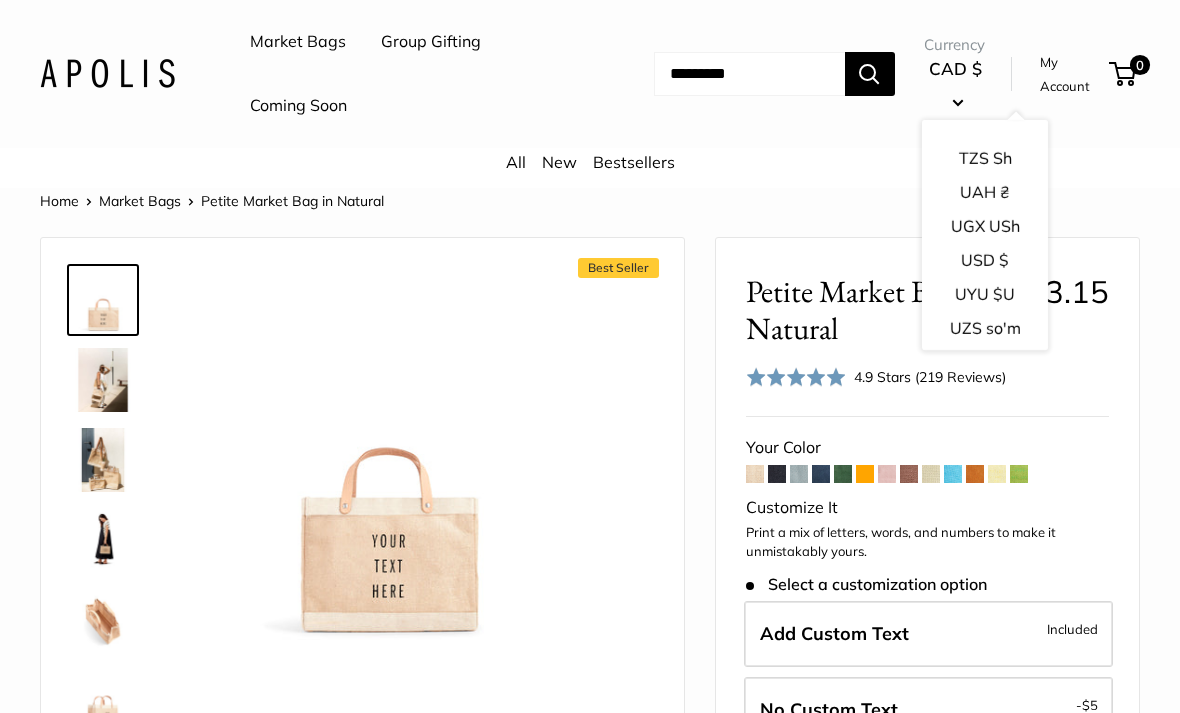 scroll, scrollTop: 3142, scrollLeft: 0, axis: vertical 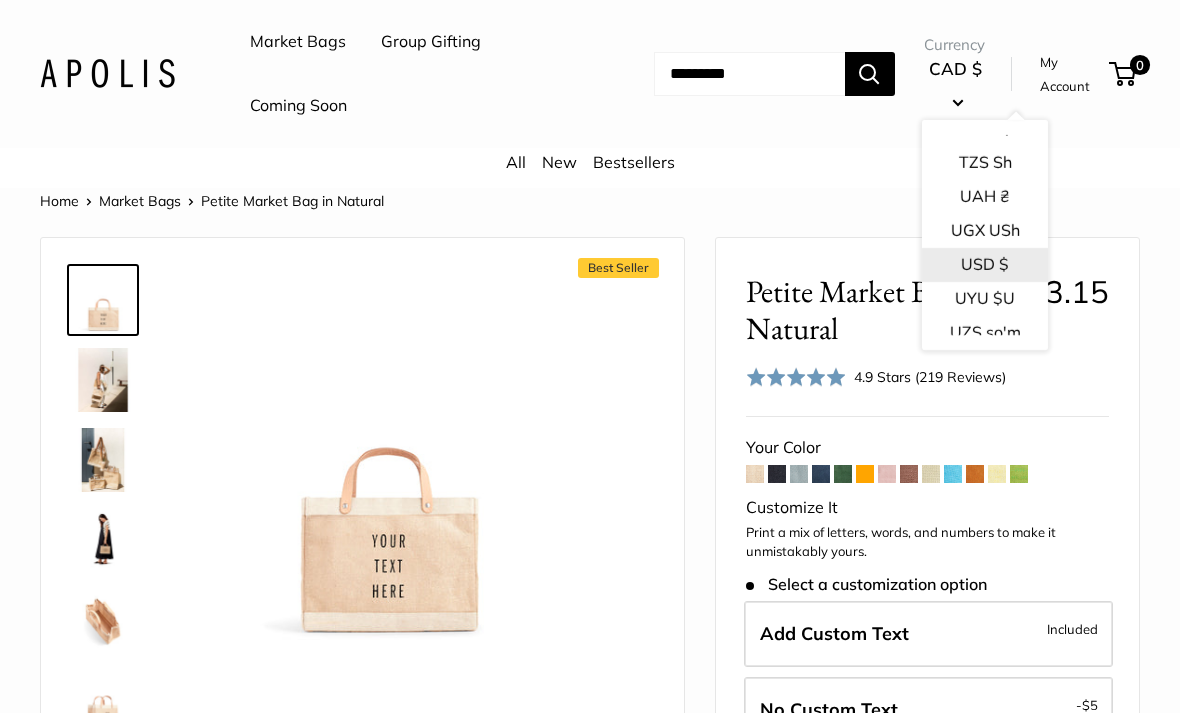 click on "USD $" at bounding box center [985, 265] 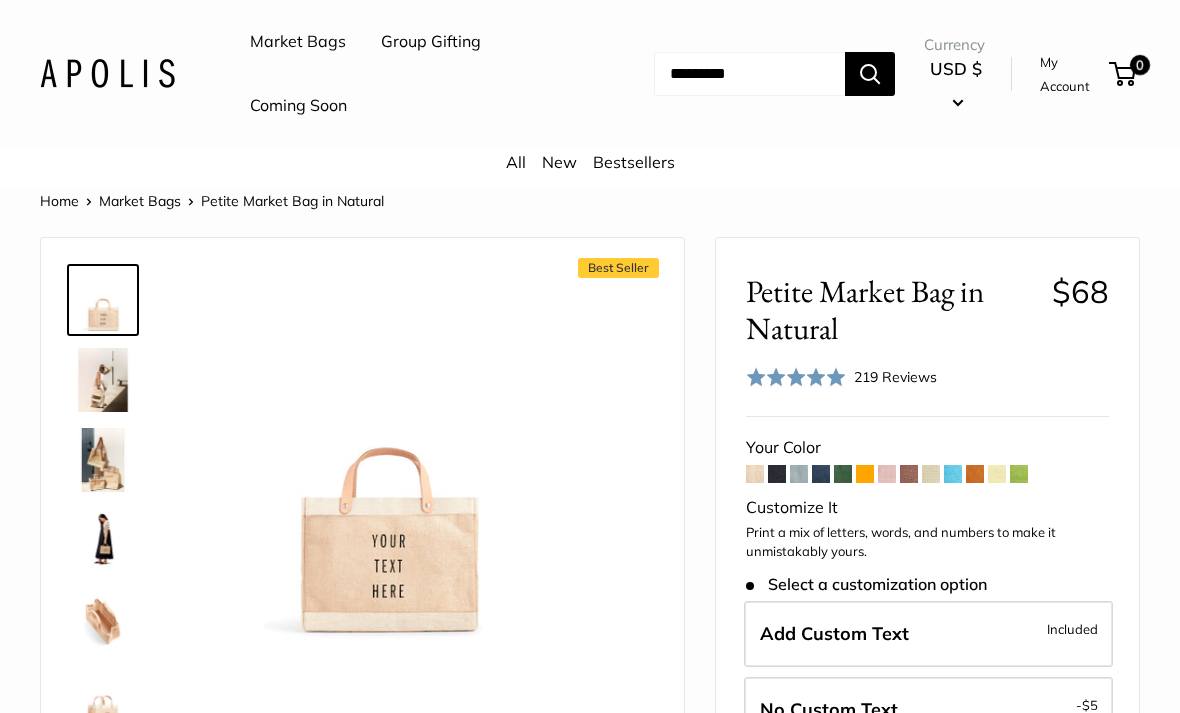 scroll, scrollTop: 0, scrollLeft: 0, axis: both 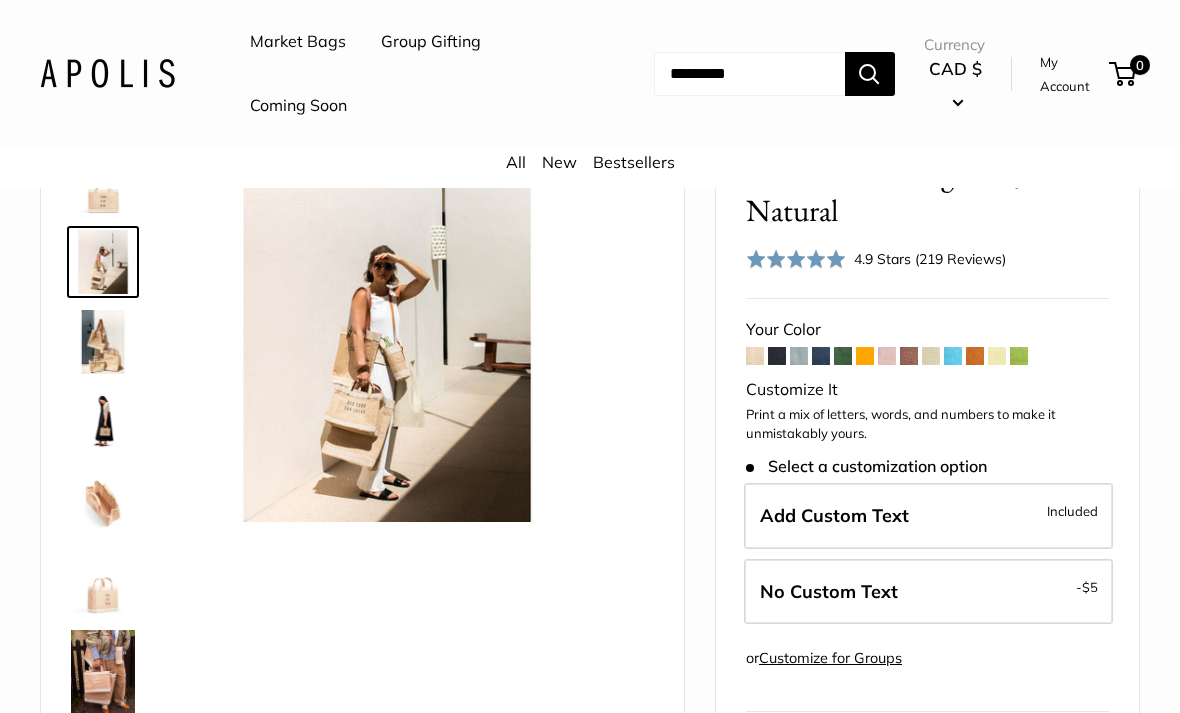 click at bounding box center [103, 342] 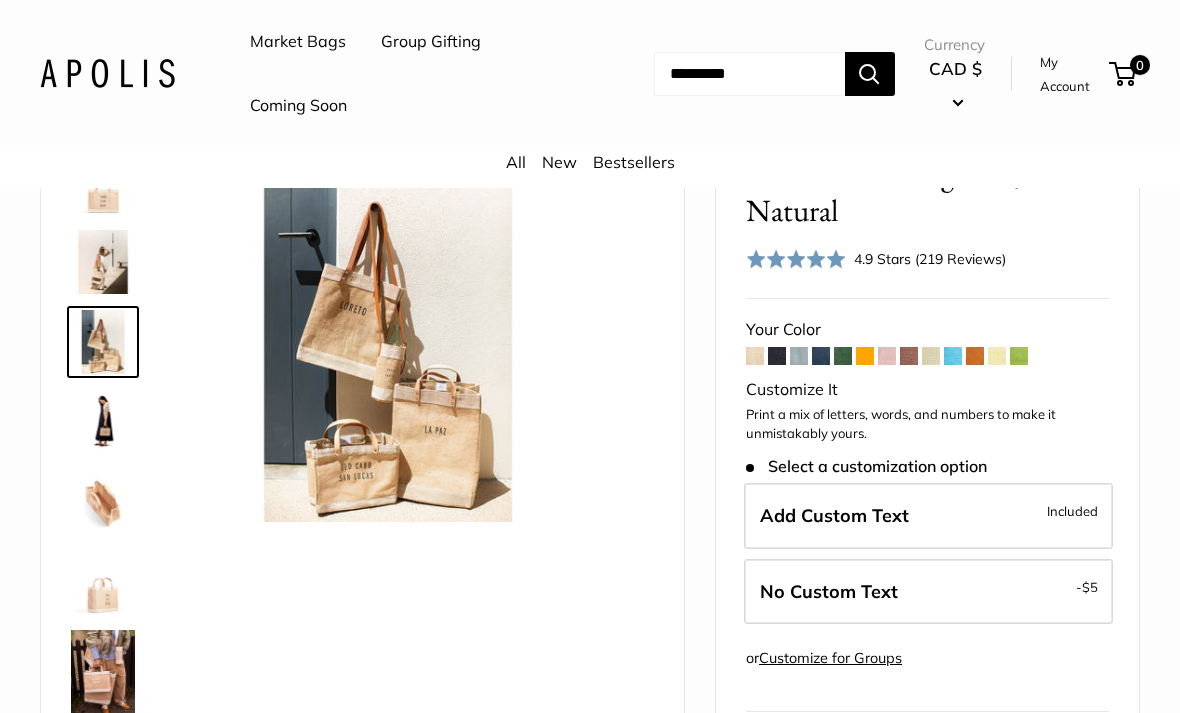 click at bounding box center (103, 422) 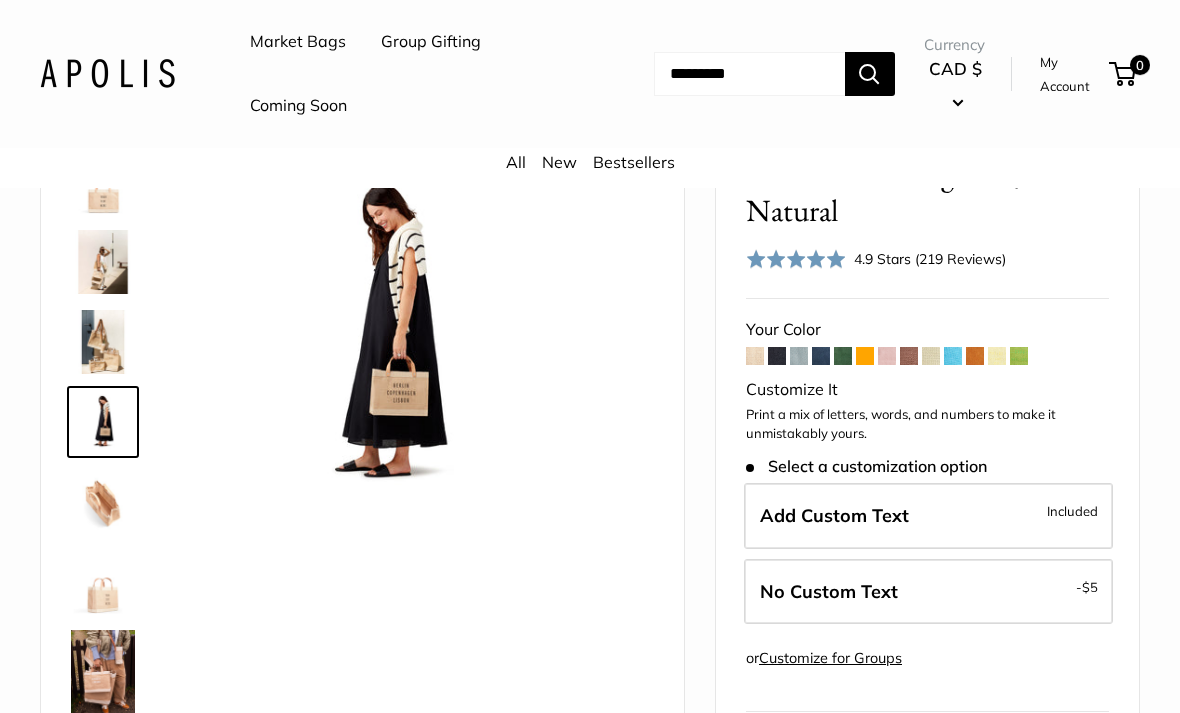 click at bounding box center (103, 582) 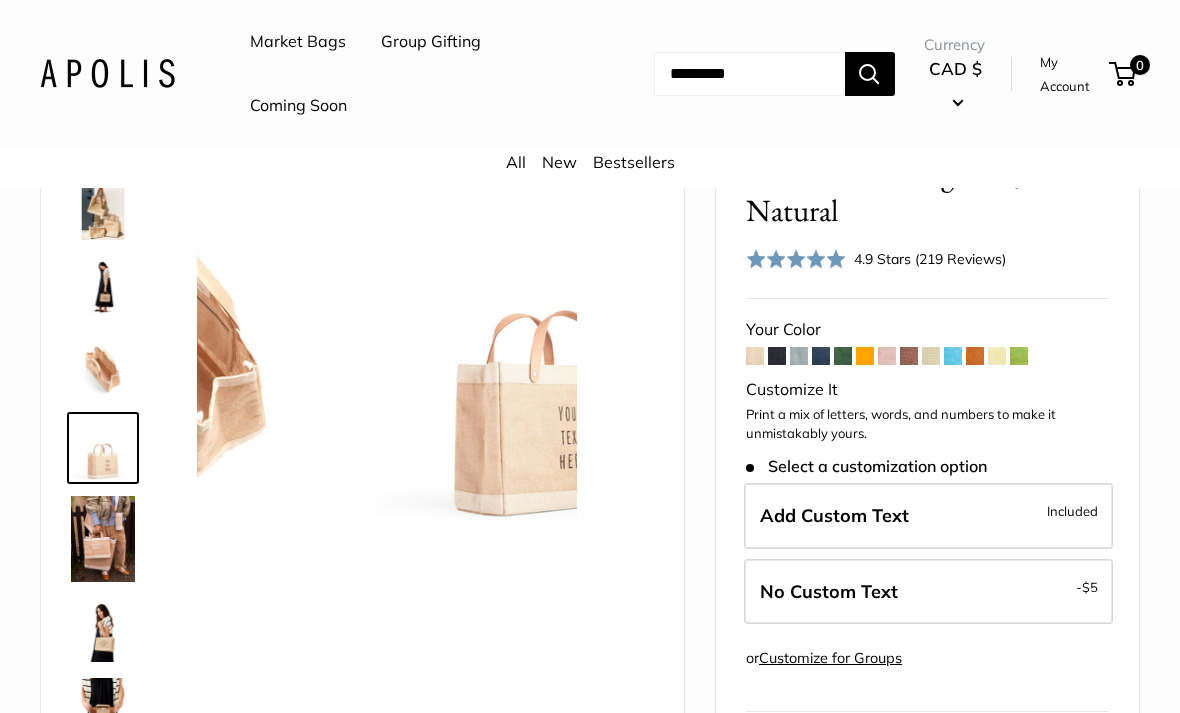 scroll, scrollTop: 142, scrollLeft: 0, axis: vertical 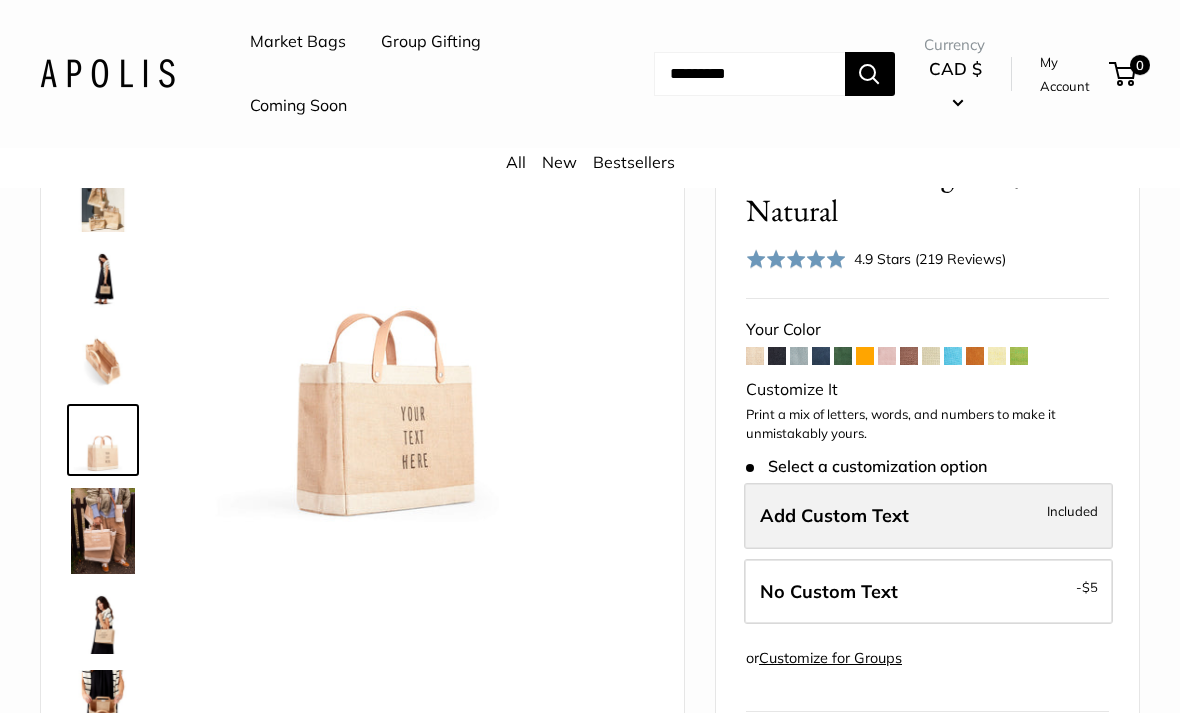 click on "Add Custom Text
Included" at bounding box center [928, 516] 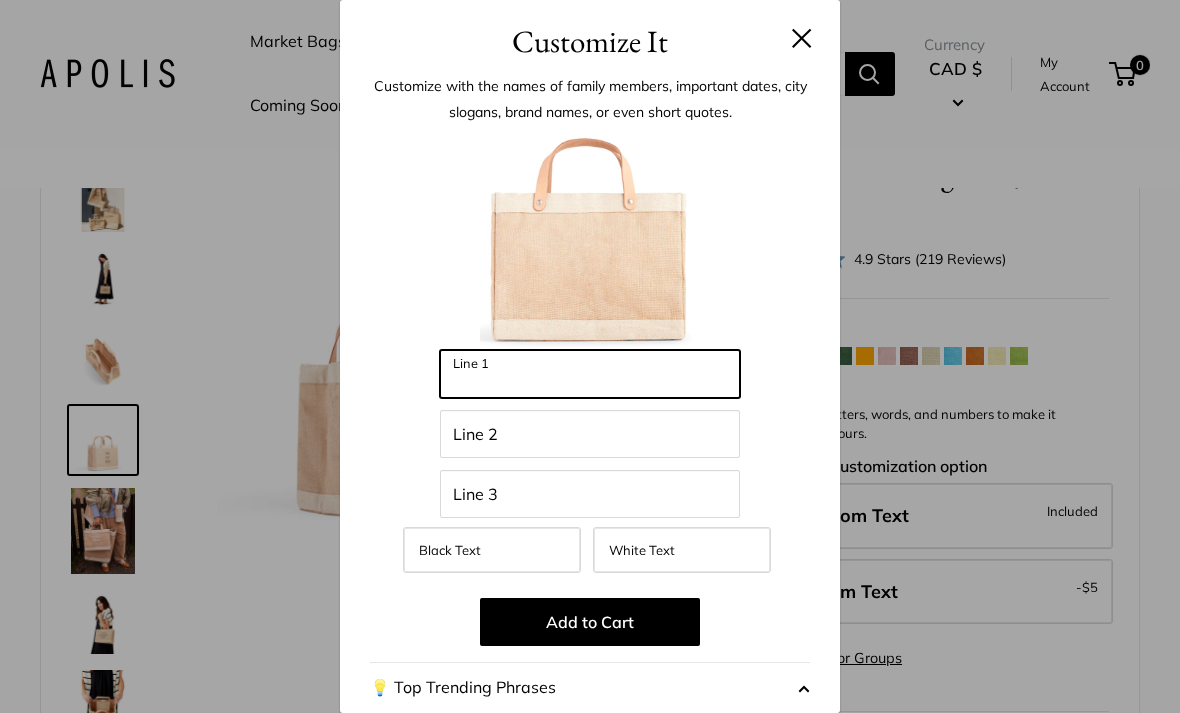 click on "Line 1" at bounding box center (590, 374) 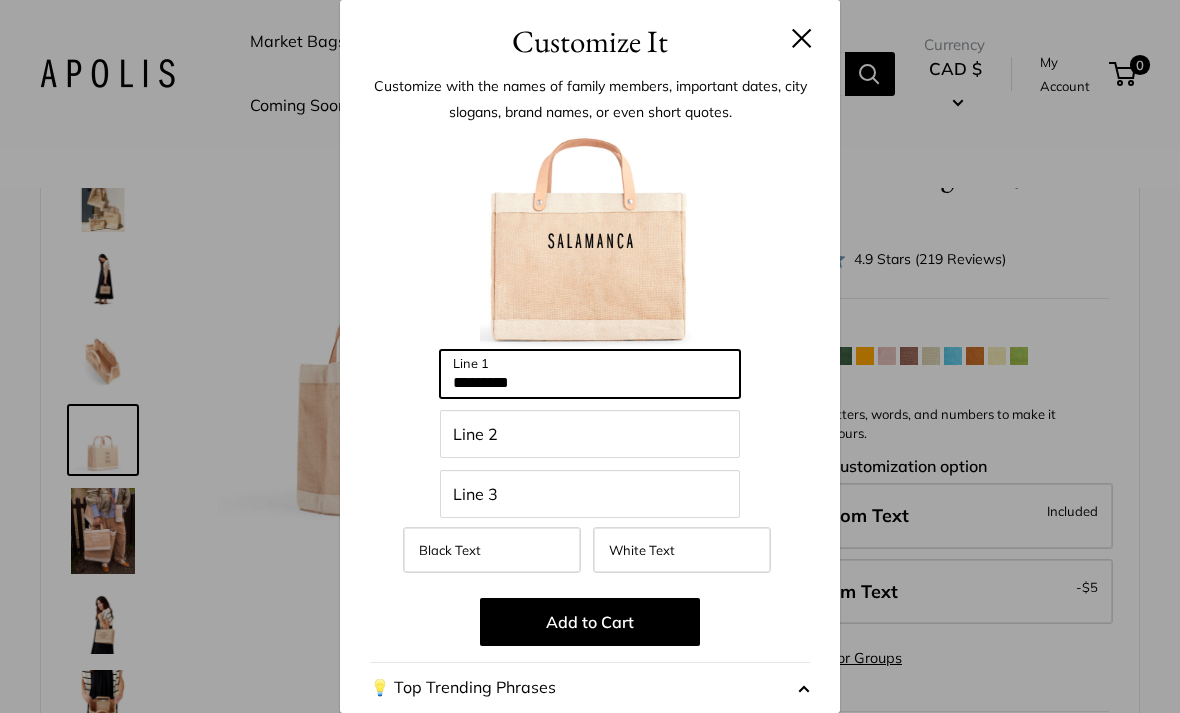 type on "*********" 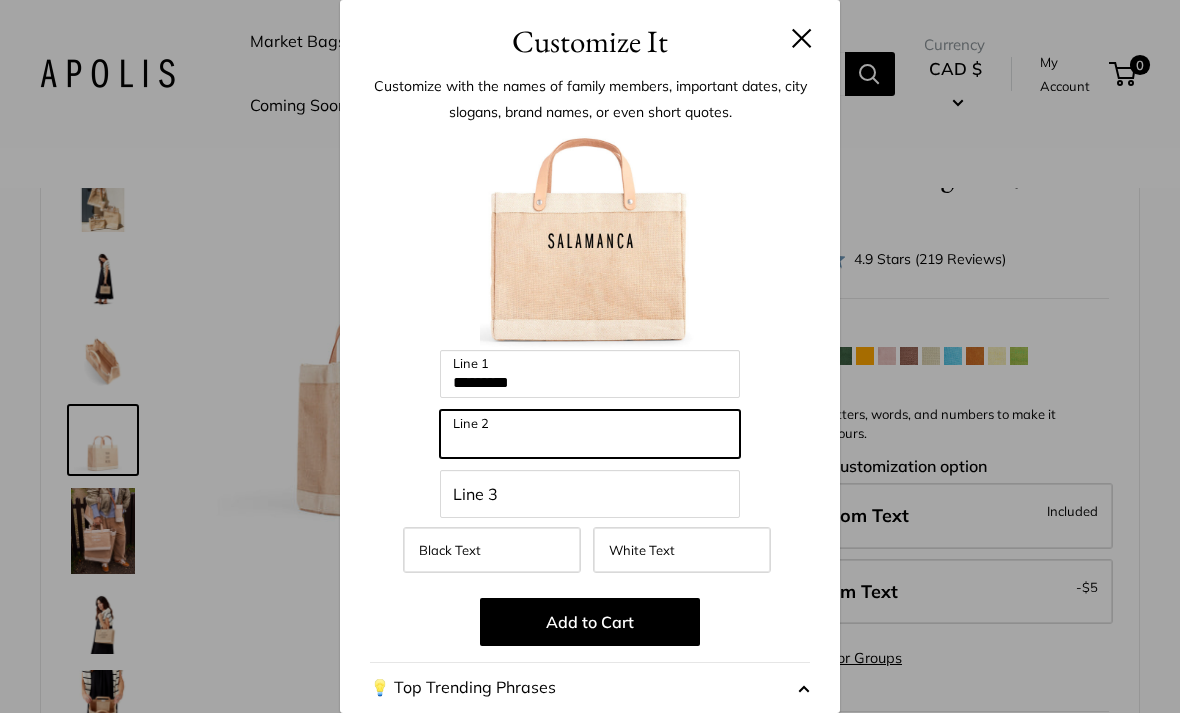 click on "Line 2" at bounding box center (590, 434) 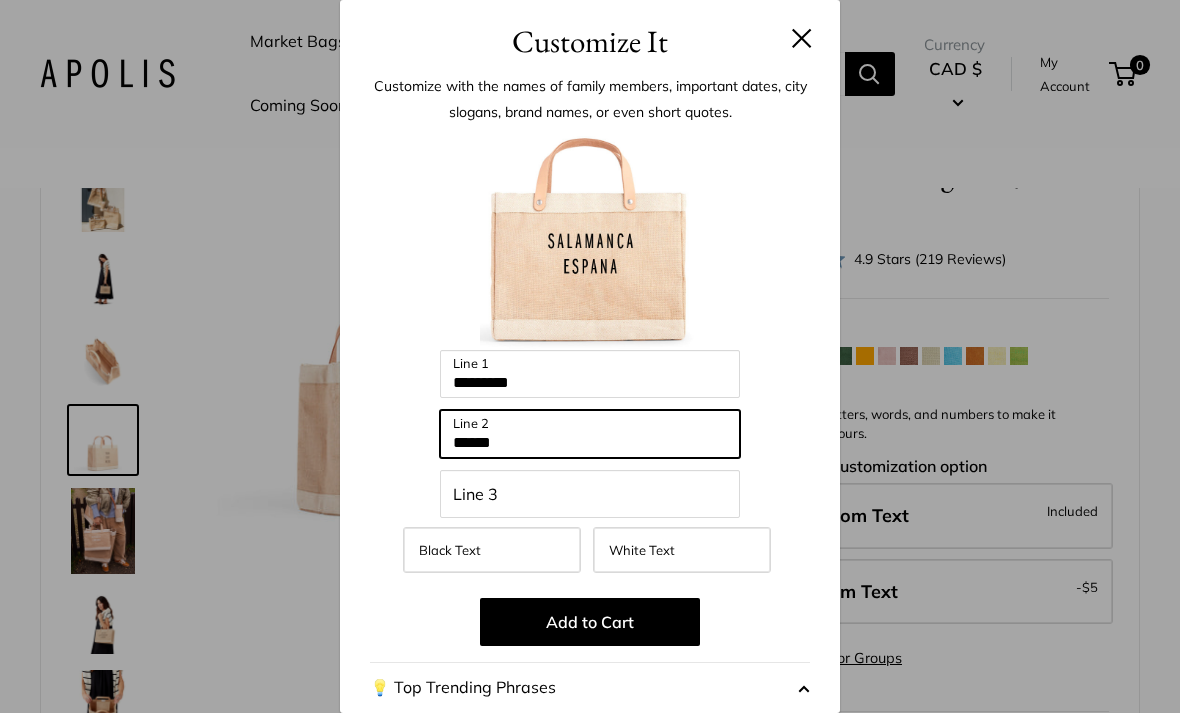 type on "******" 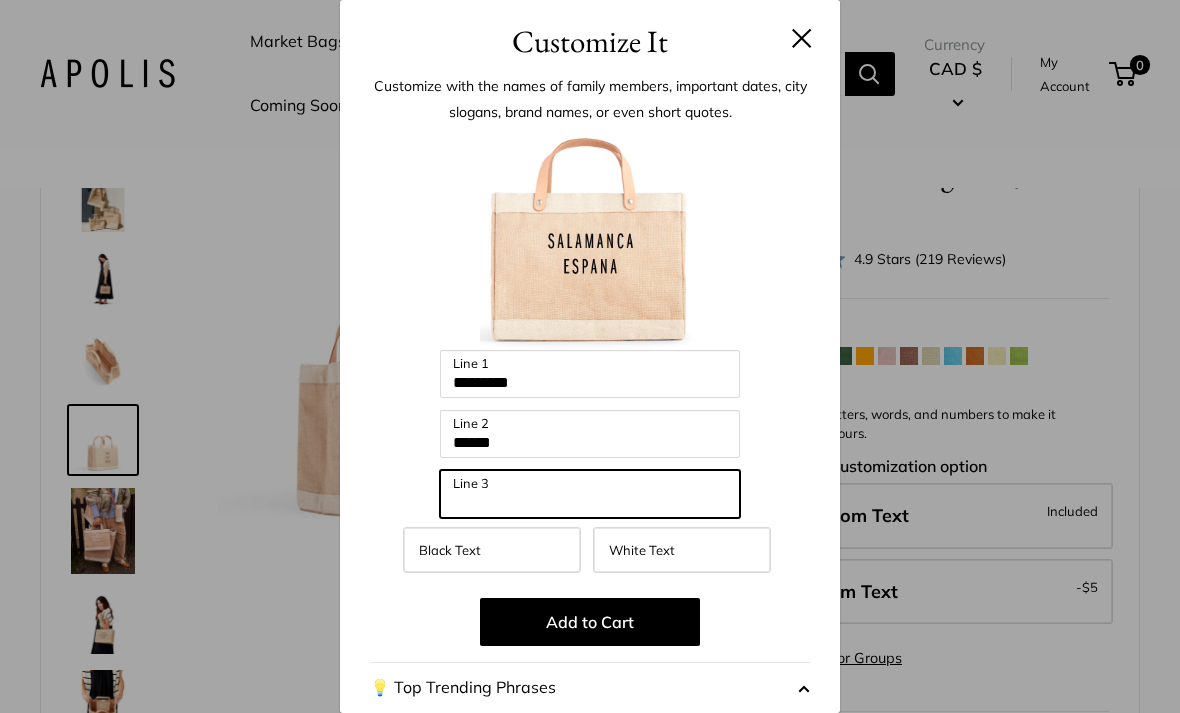 click on "Line 3" at bounding box center (590, 494) 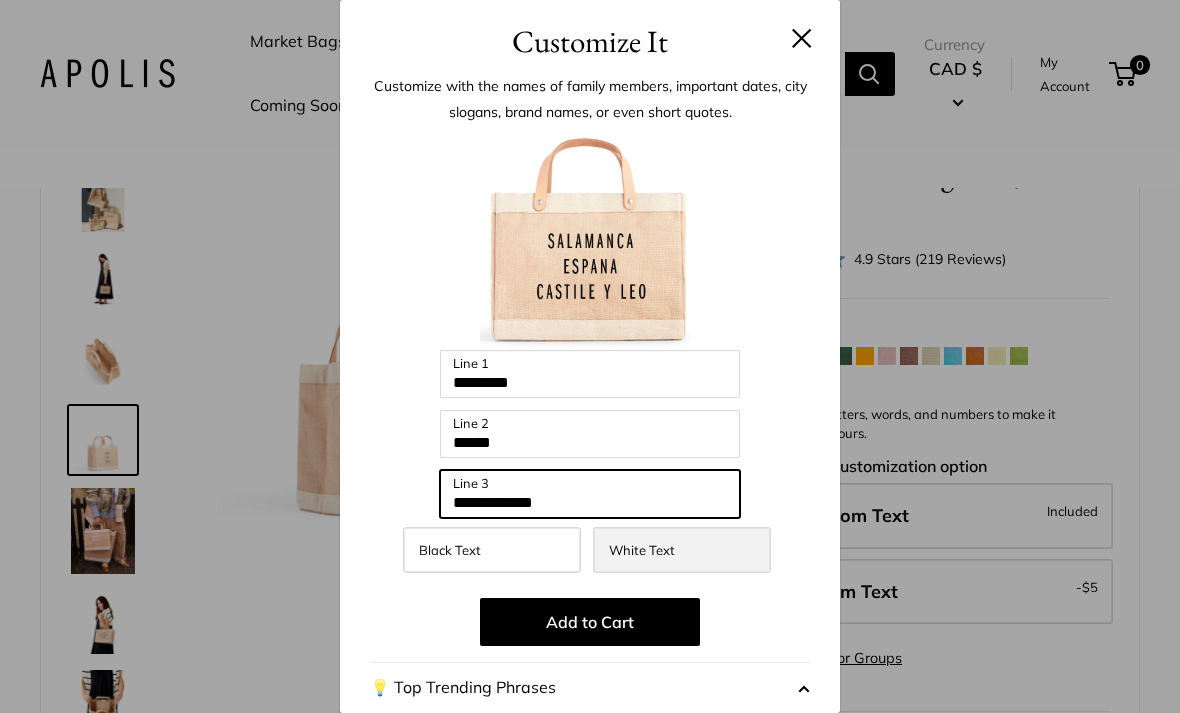 type on "**********" 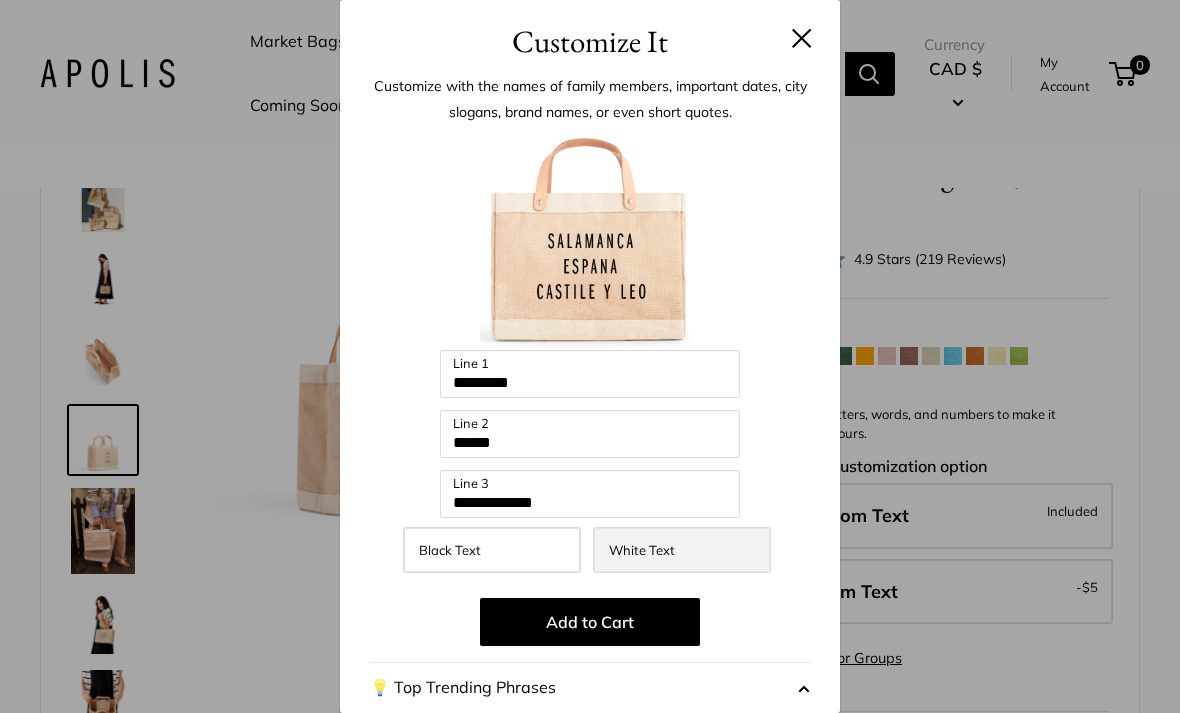 click on "White Text" at bounding box center [682, 550] 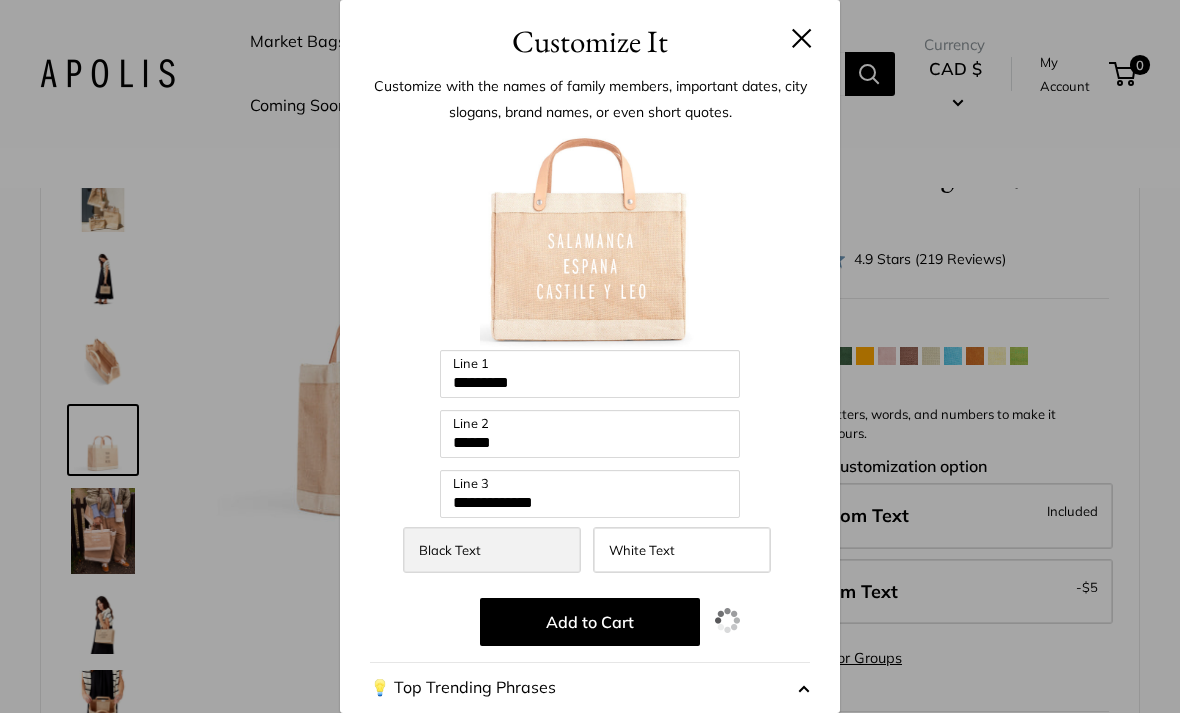 click on "Black Text" at bounding box center [492, 550] 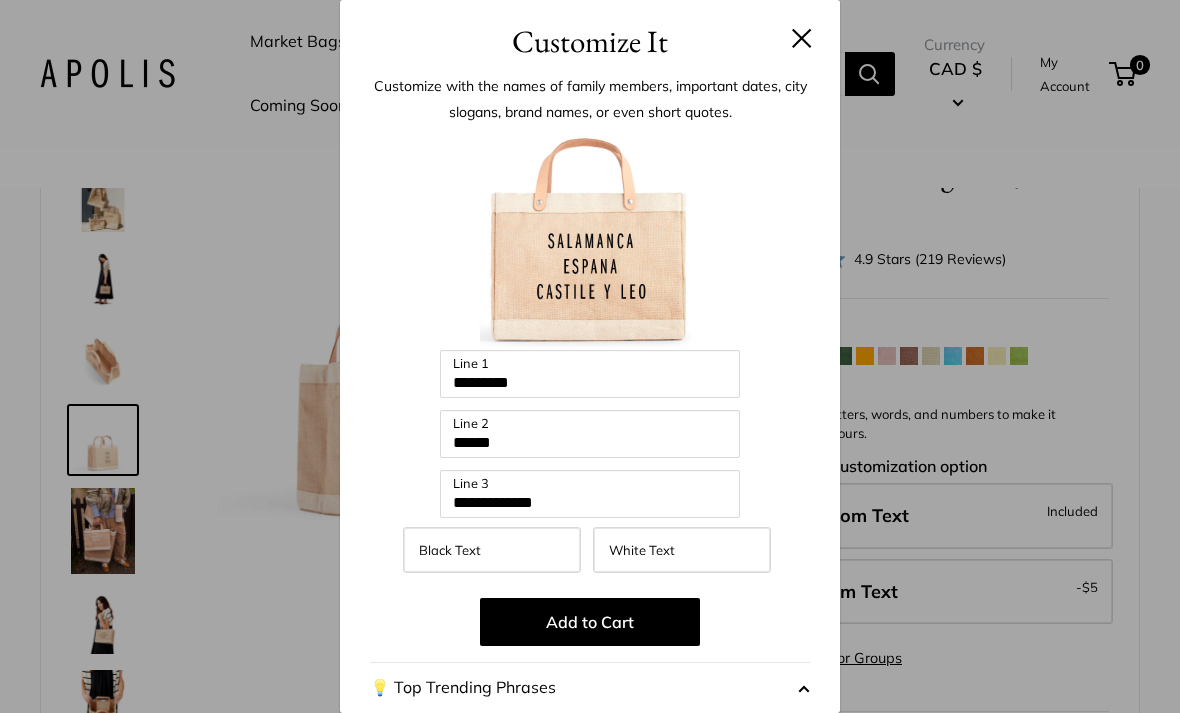 click at bounding box center [802, 38] 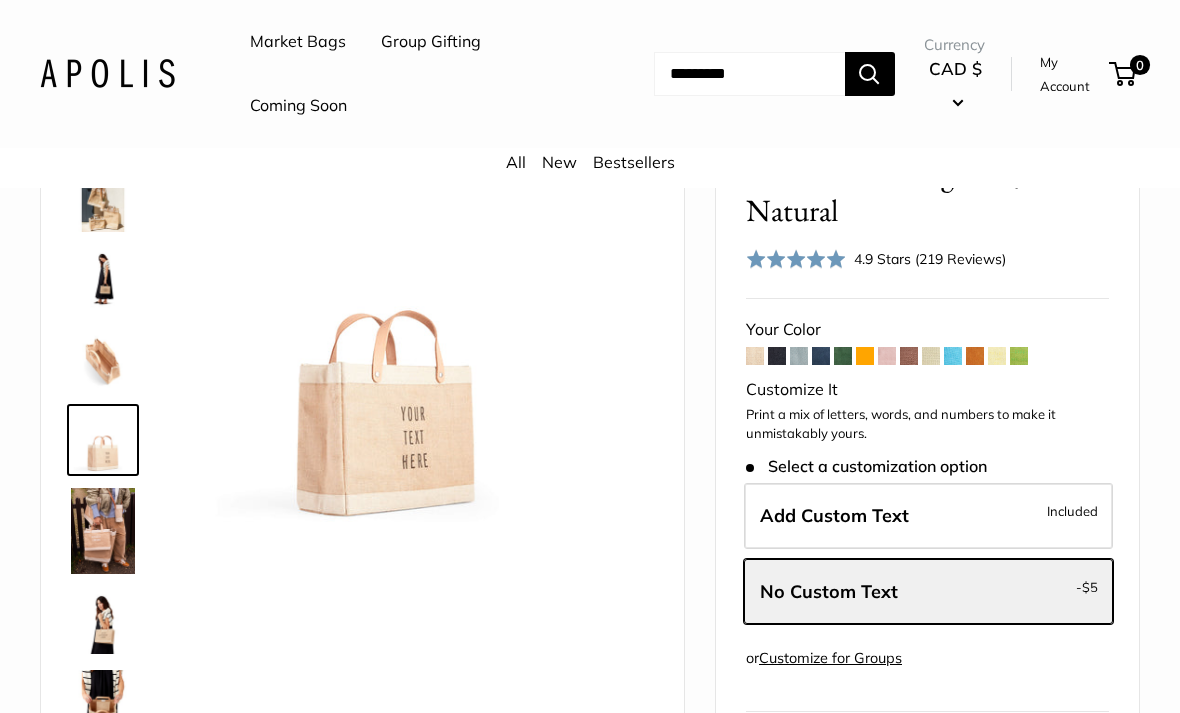 click at bounding box center (843, 356) 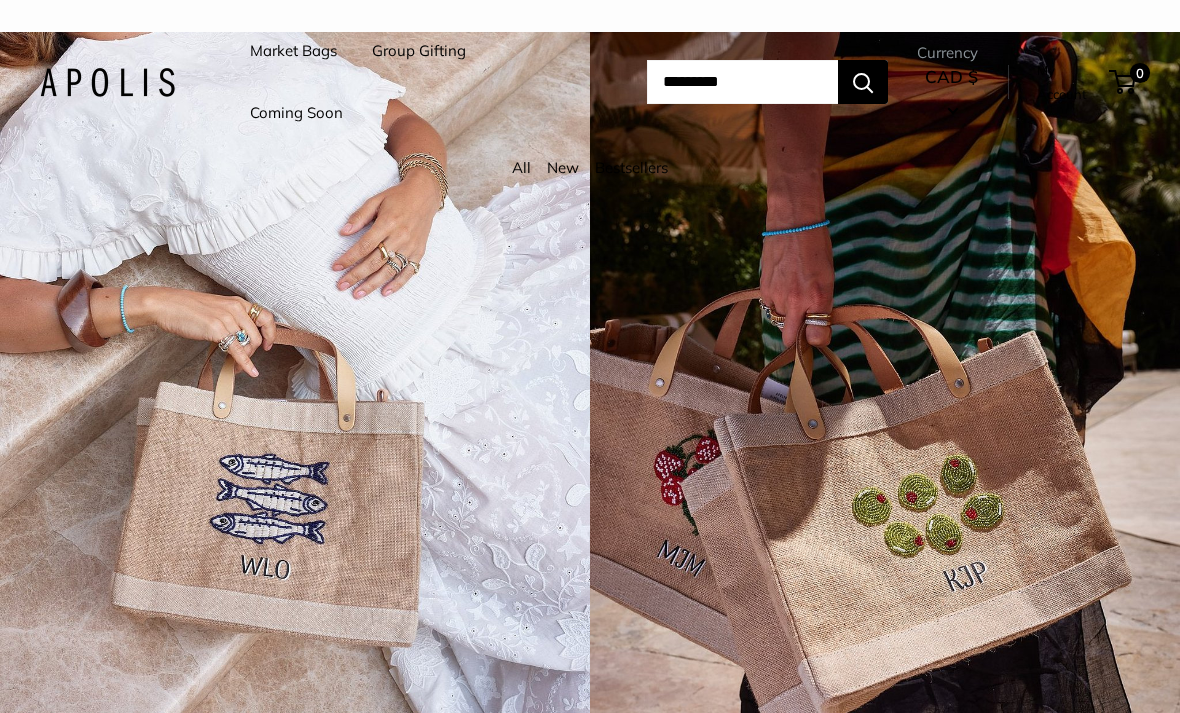 scroll, scrollTop: 0, scrollLeft: 0, axis: both 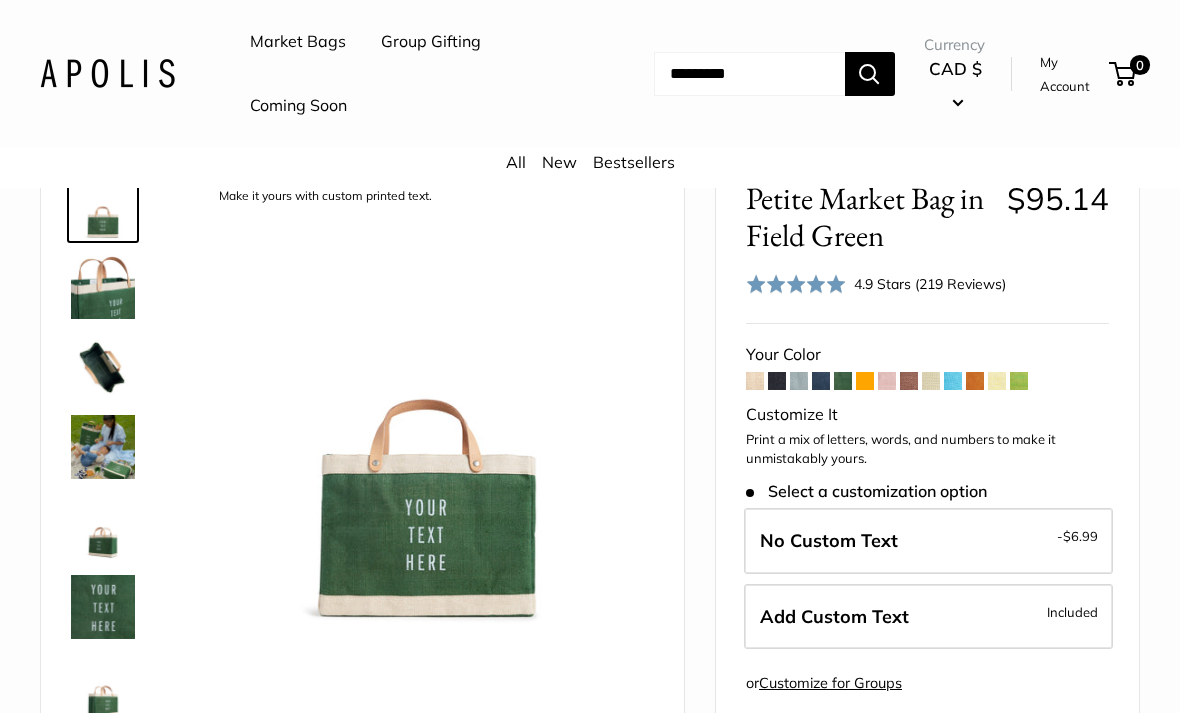 click at bounding box center (821, 381) 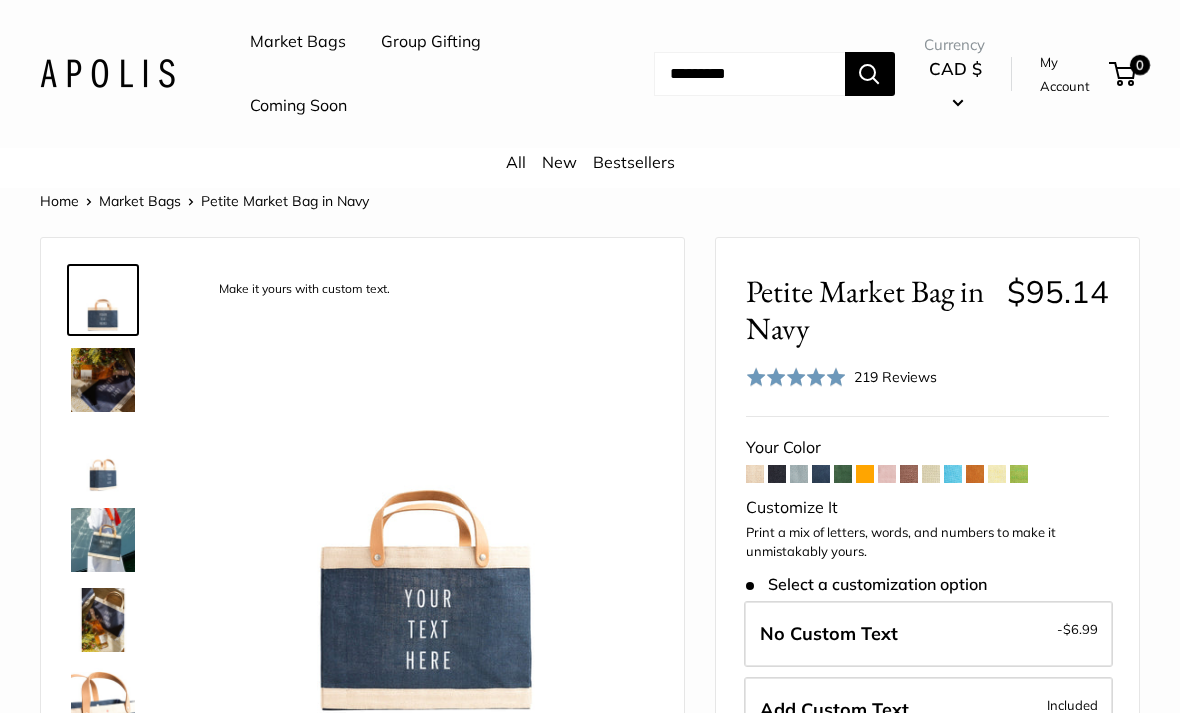 scroll, scrollTop: 0, scrollLeft: 0, axis: both 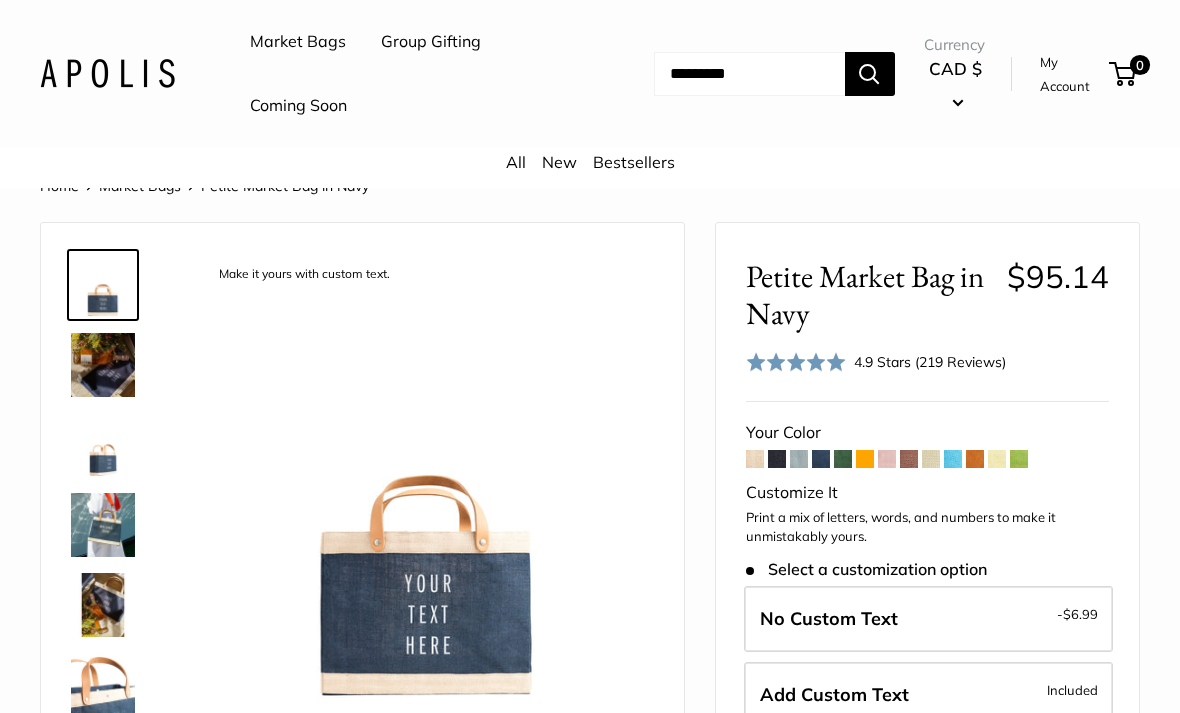 click at bounding box center [843, 459] 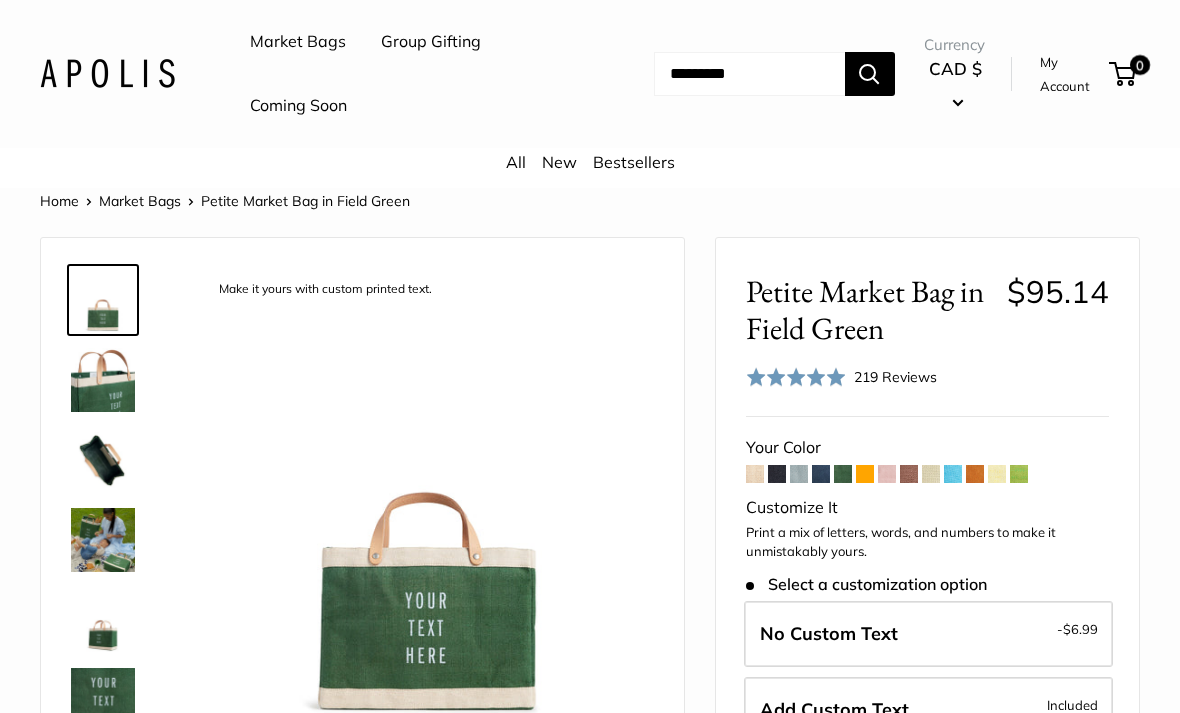 scroll, scrollTop: 0, scrollLeft: 0, axis: both 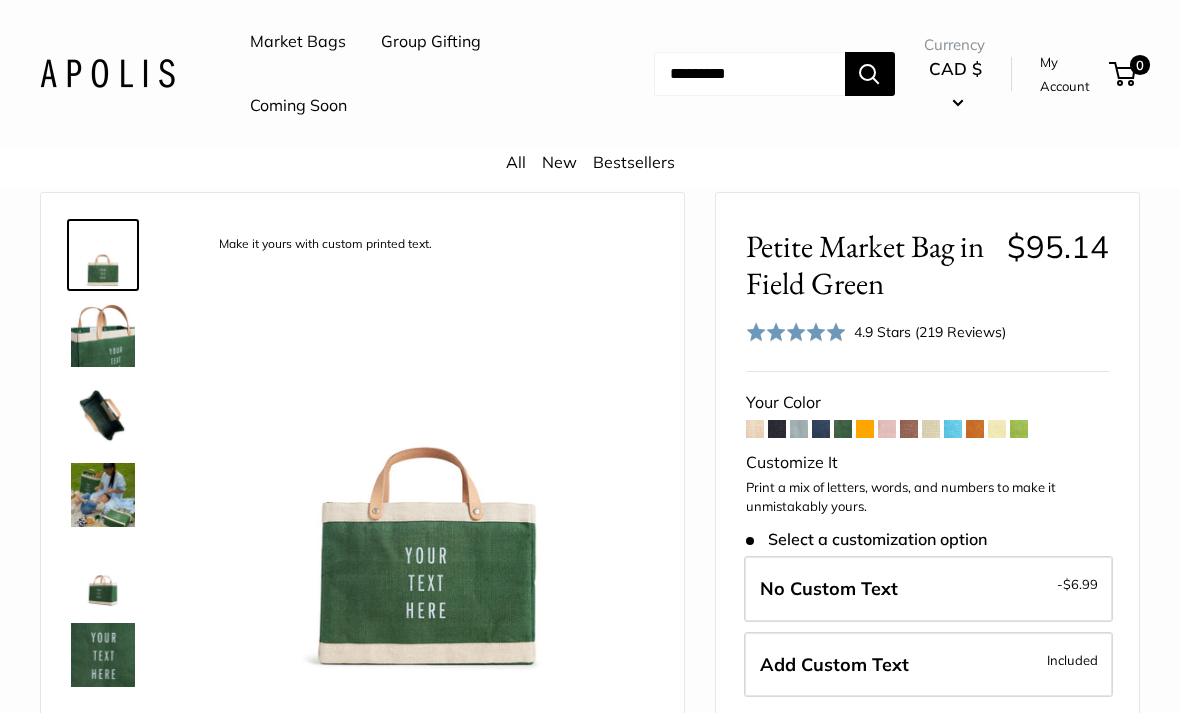 click at bounding box center [103, 495] 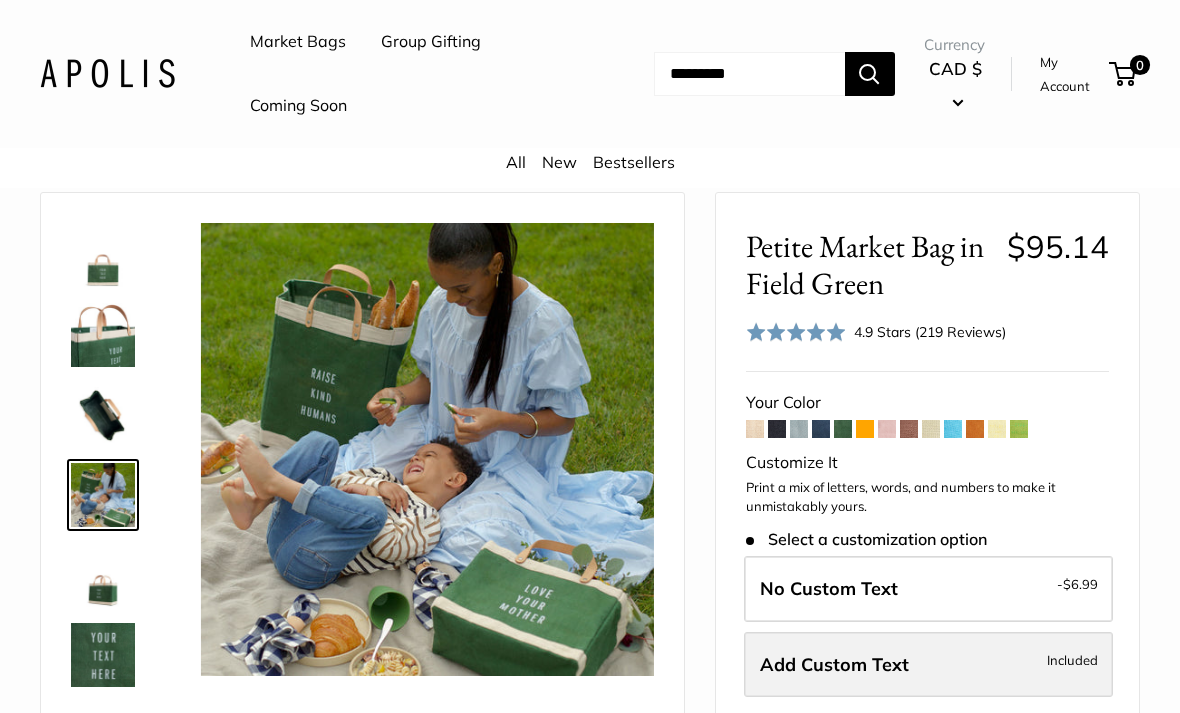 click on "Add Custom Text
Included" at bounding box center [928, 665] 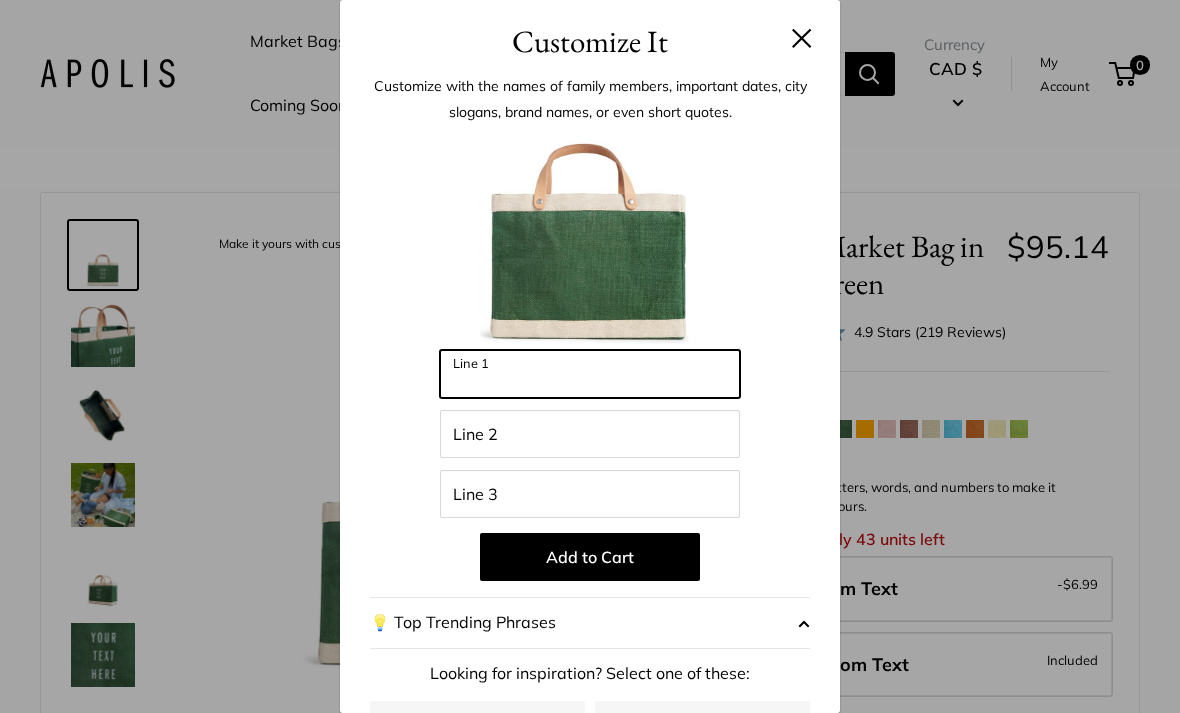 click on "Line 1" at bounding box center [590, 374] 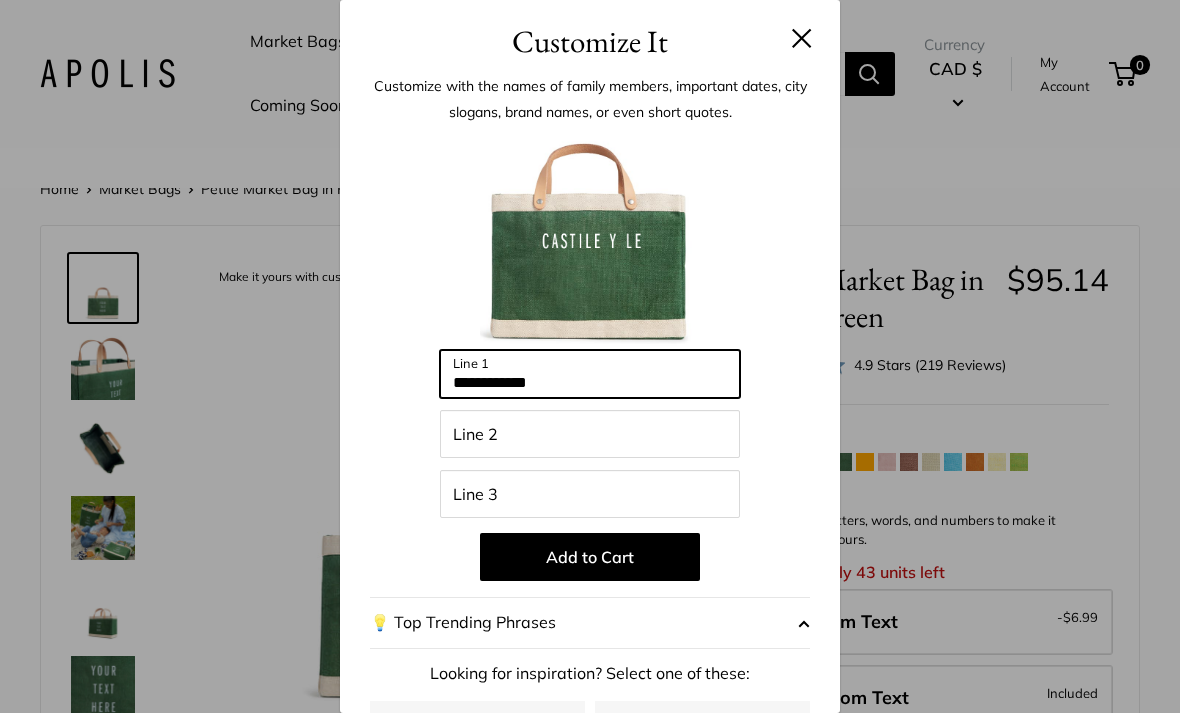 scroll, scrollTop: 0, scrollLeft: 0, axis: both 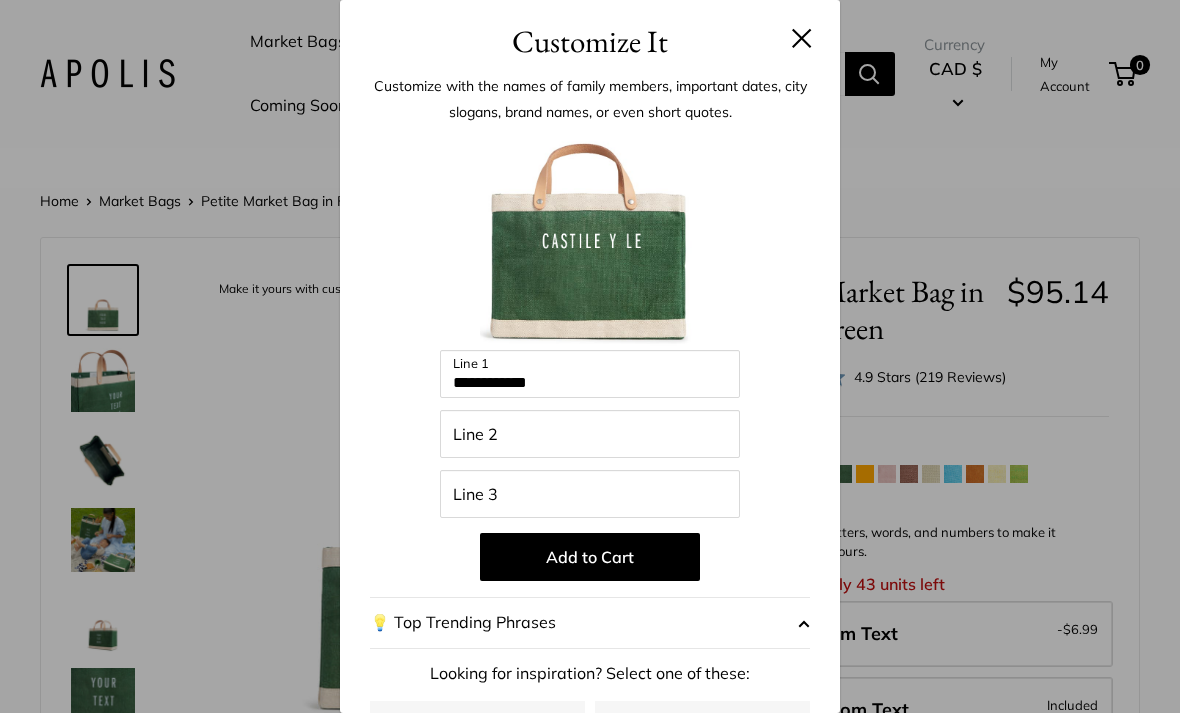click at bounding box center [802, 38] 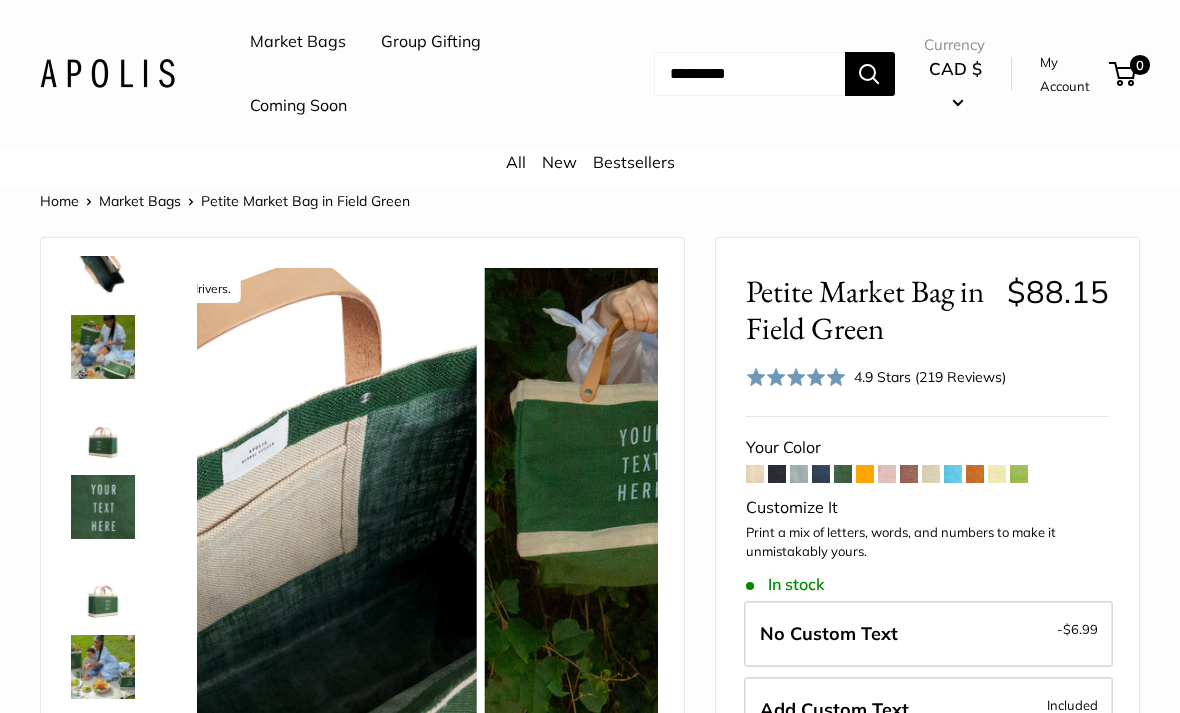 scroll, scrollTop: 448, scrollLeft: 0, axis: vertical 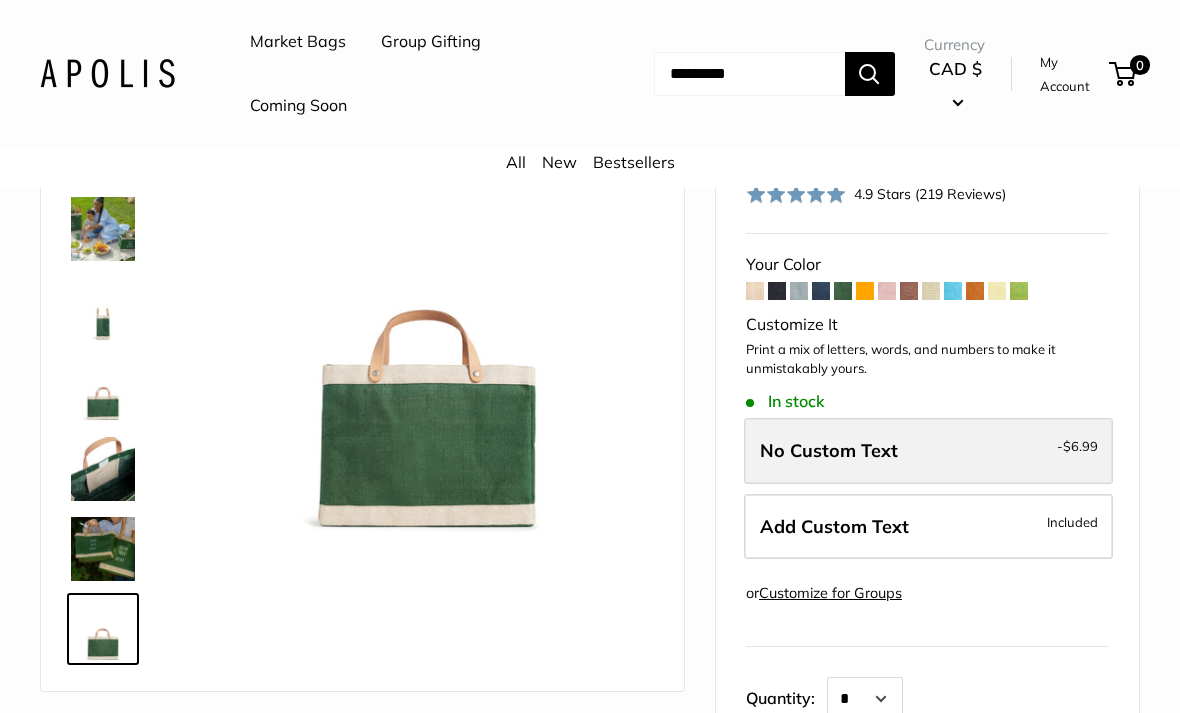 click on "No Custom Text
-$6.99" at bounding box center [928, 451] 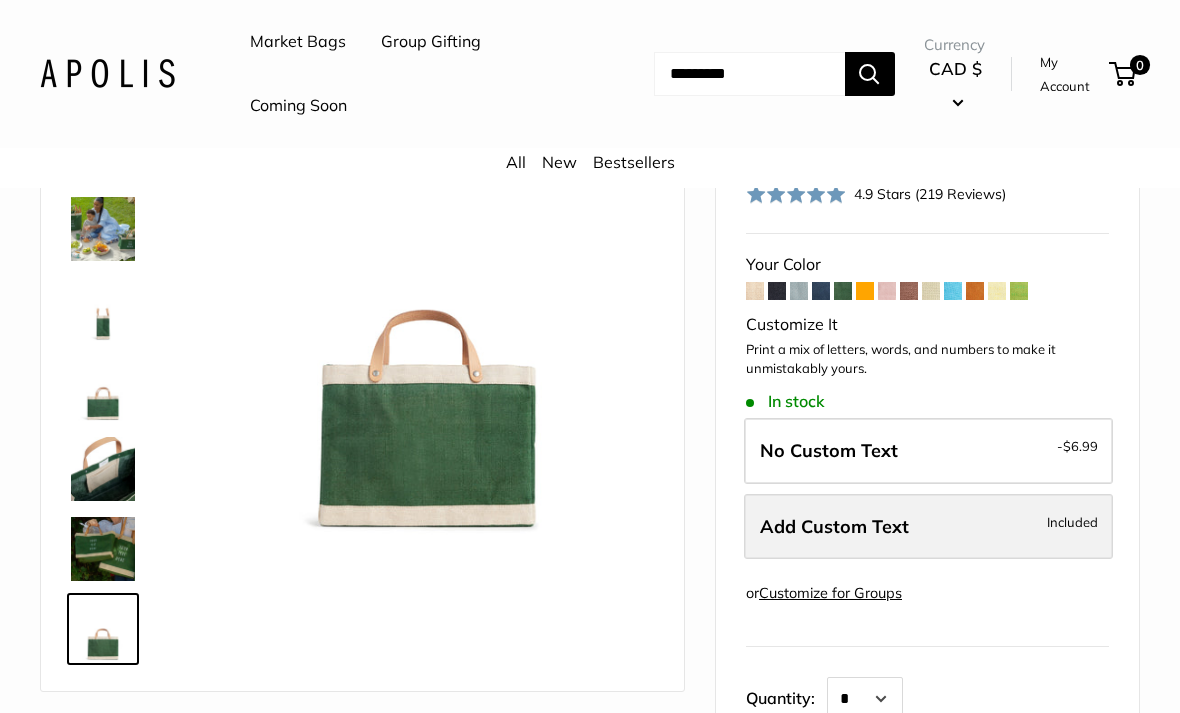 click on "Add Custom Text
Included" at bounding box center [928, 527] 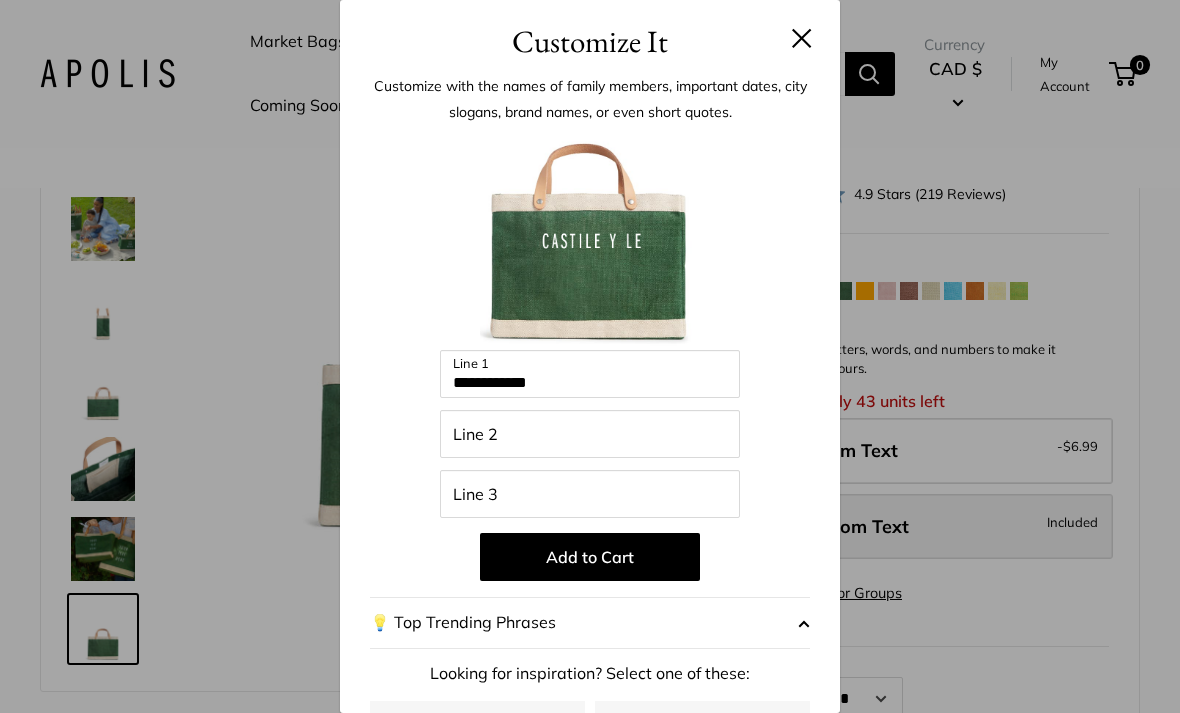 scroll, scrollTop: 0, scrollLeft: 0, axis: both 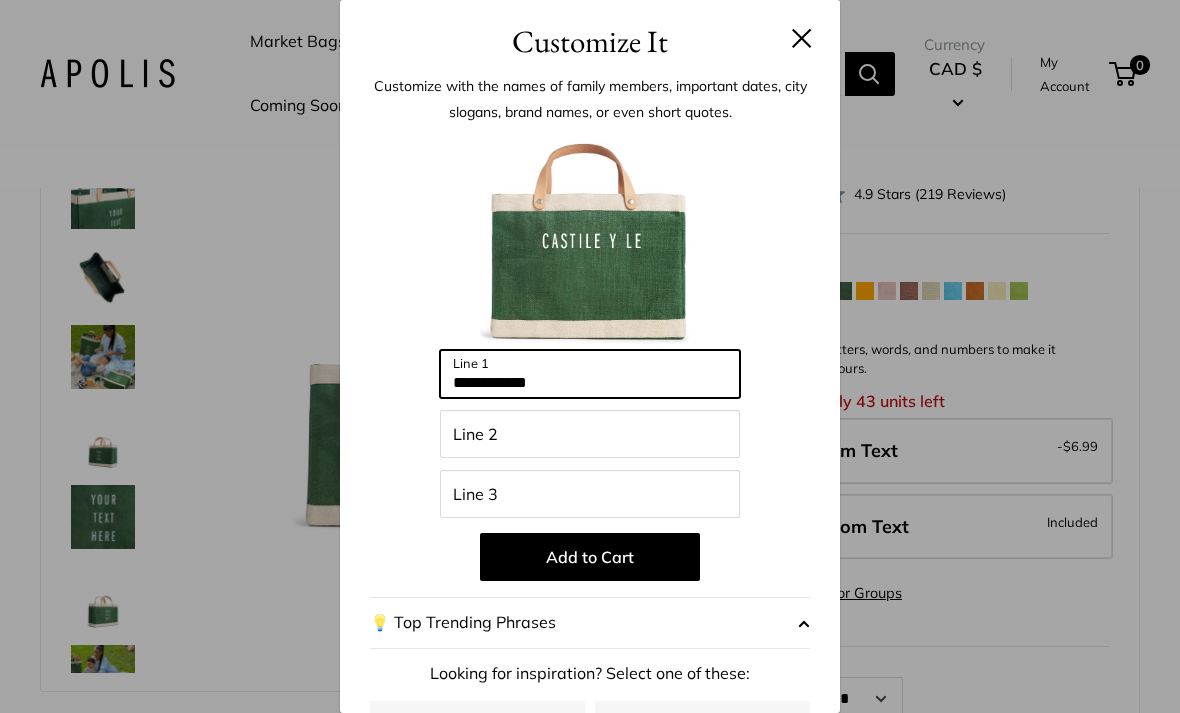 click on "**********" at bounding box center [590, 374] 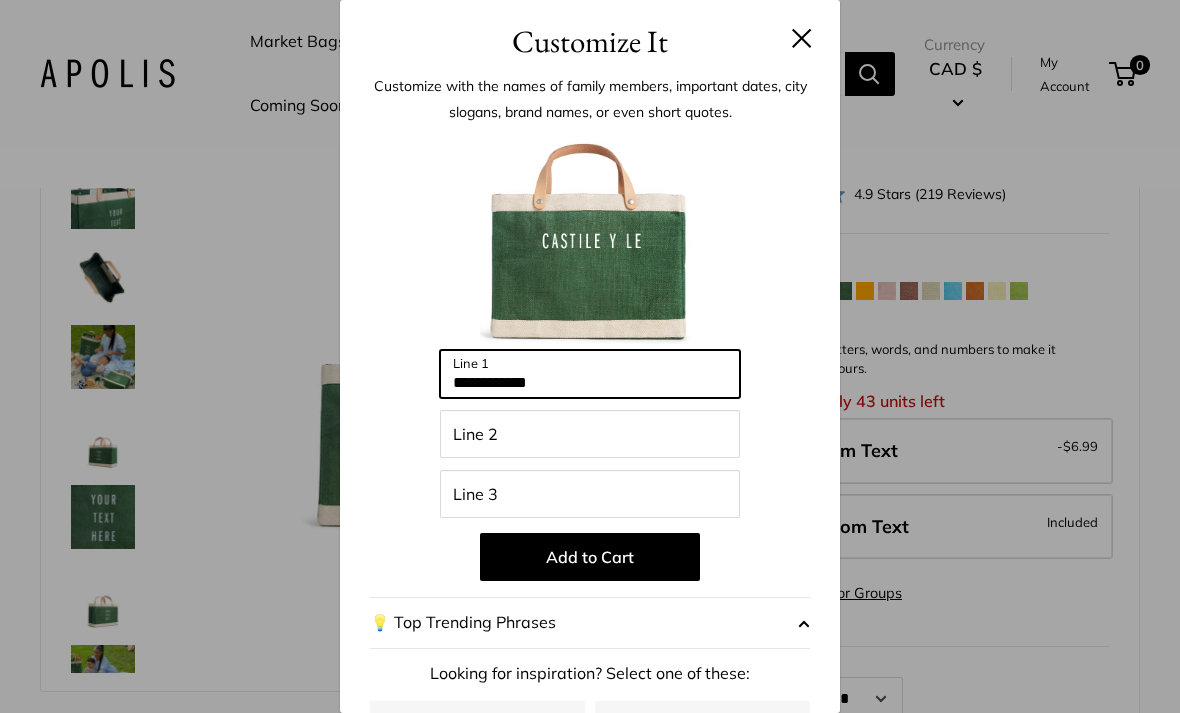 scroll, scrollTop: 182, scrollLeft: 0, axis: vertical 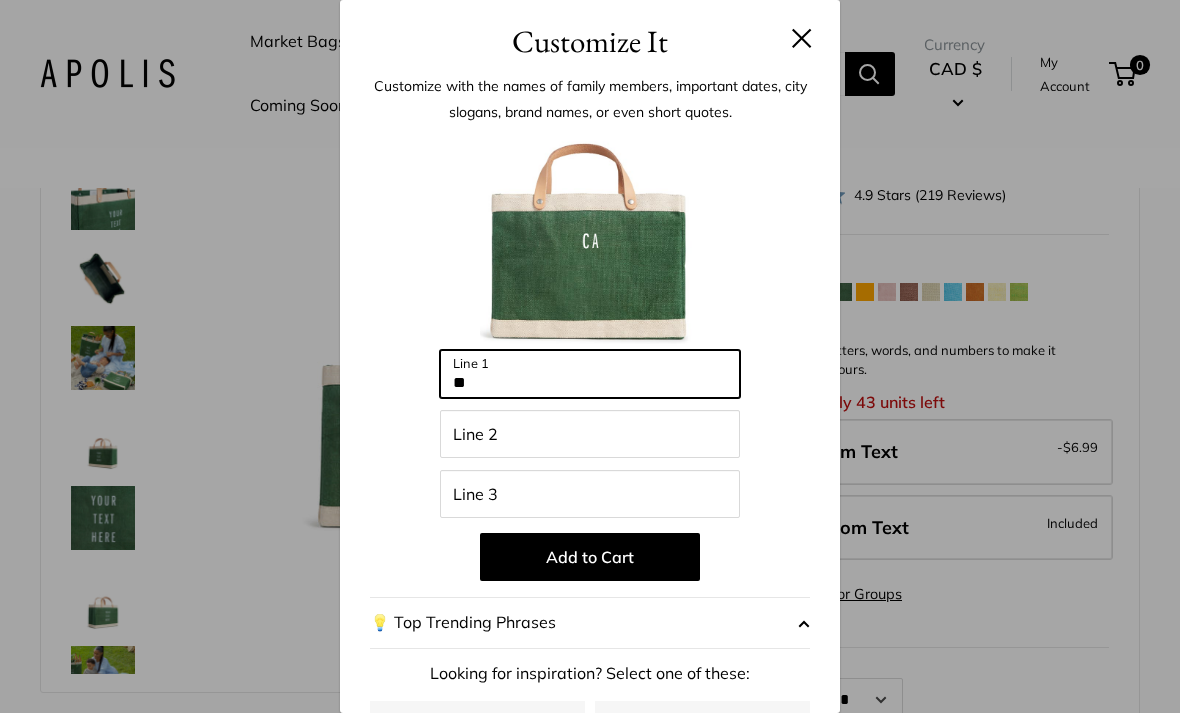type on "*" 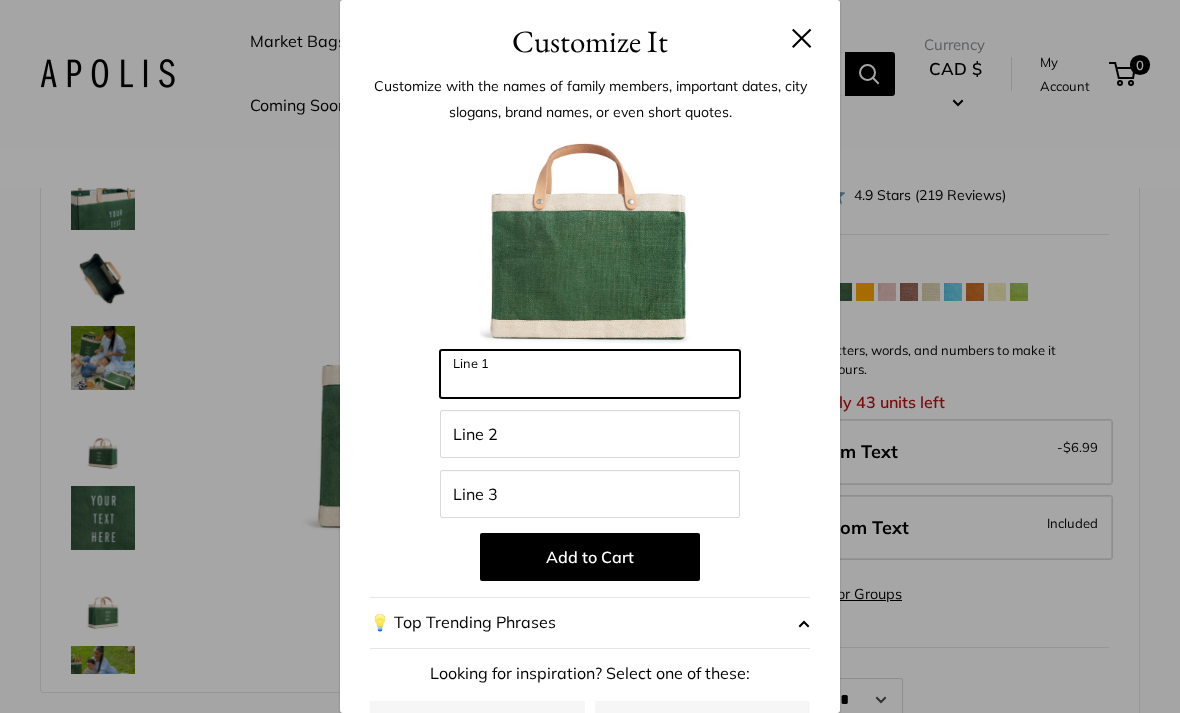 paste on "**********" 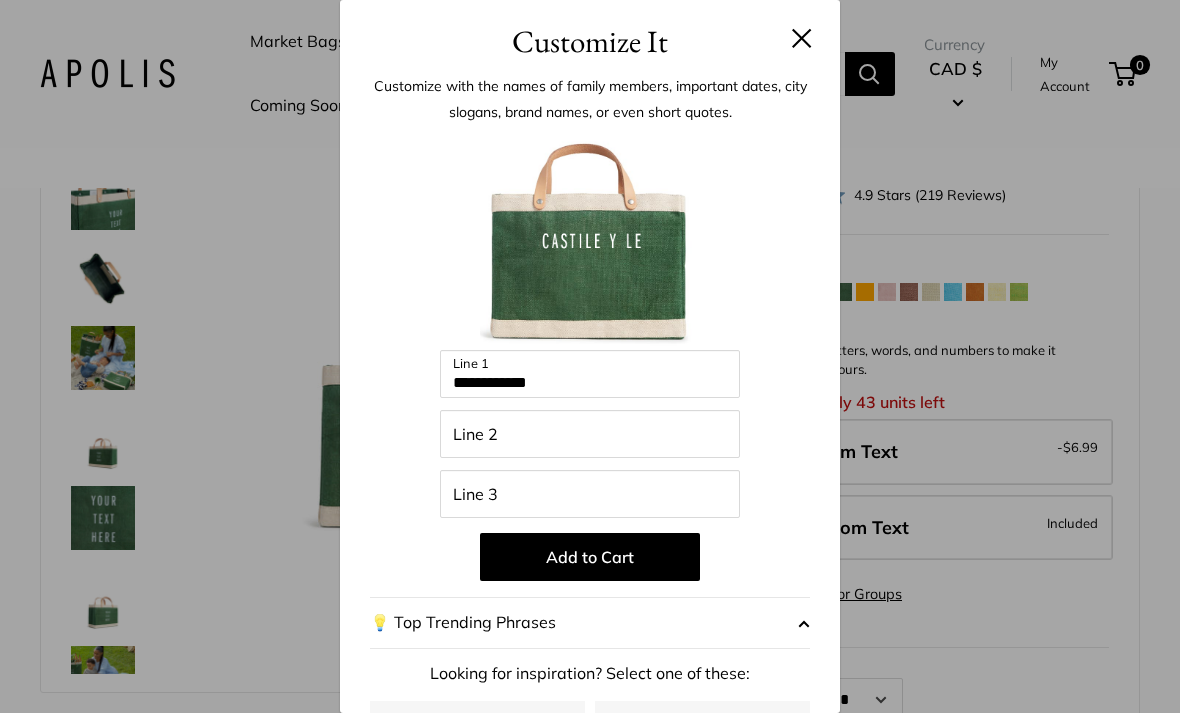 click at bounding box center [802, 38] 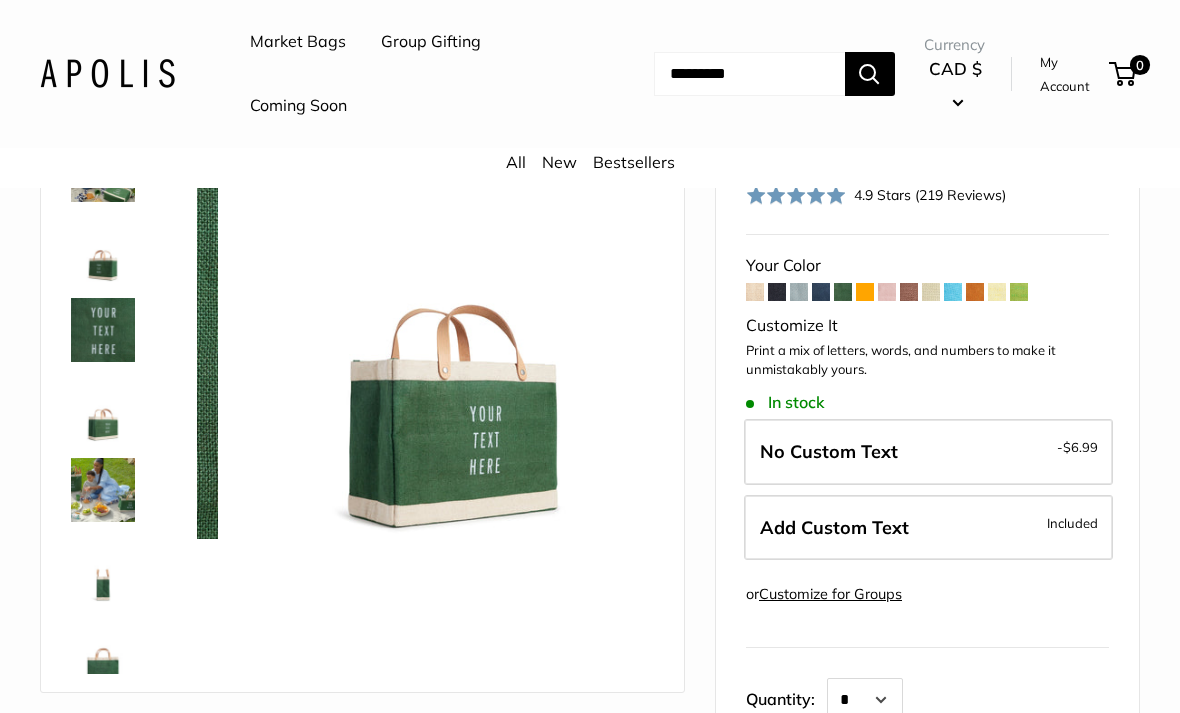 scroll, scrollTop: 448, scrollLeft: 0, axis: vertical 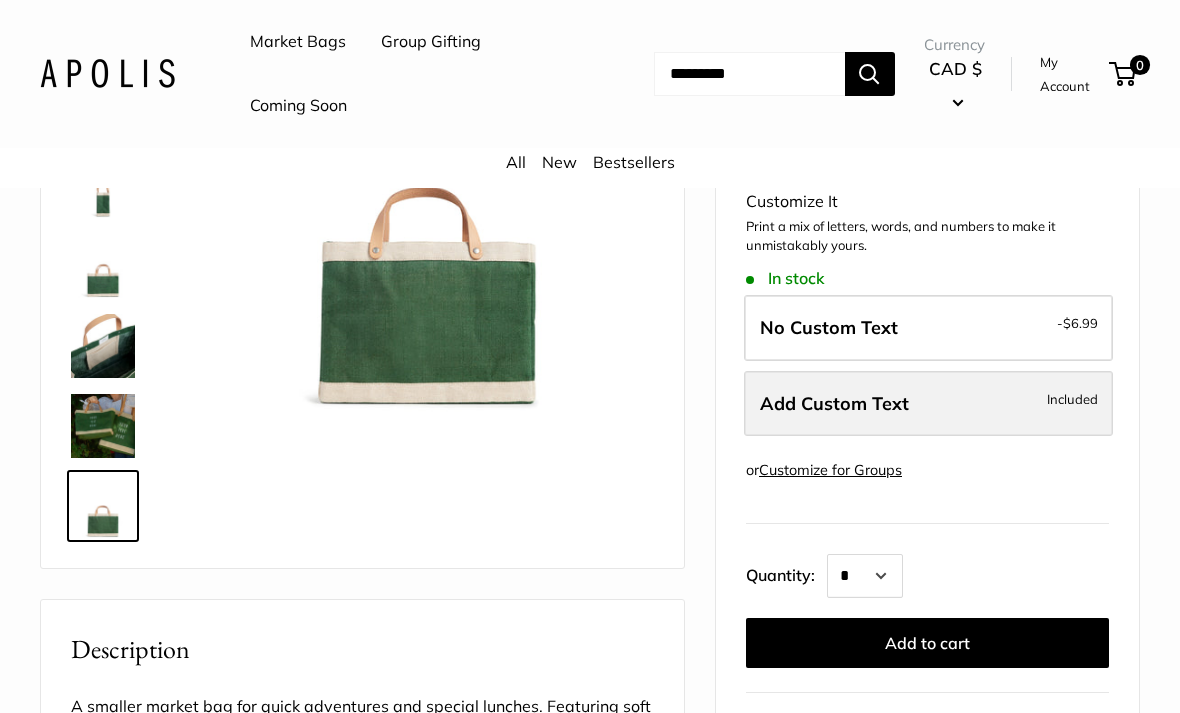click on "Add Custom Text
Included" at bounding box center (928, 404) 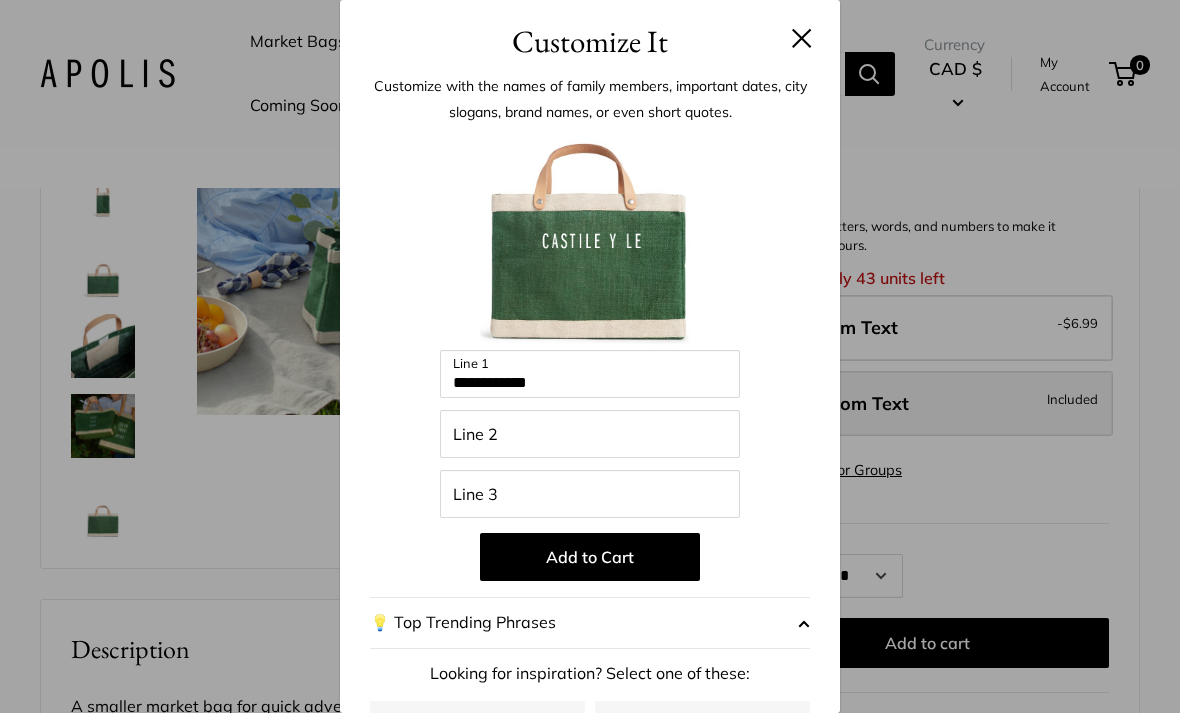 scroll, scrollTop: 0, scrollLeft: 0, axis: both 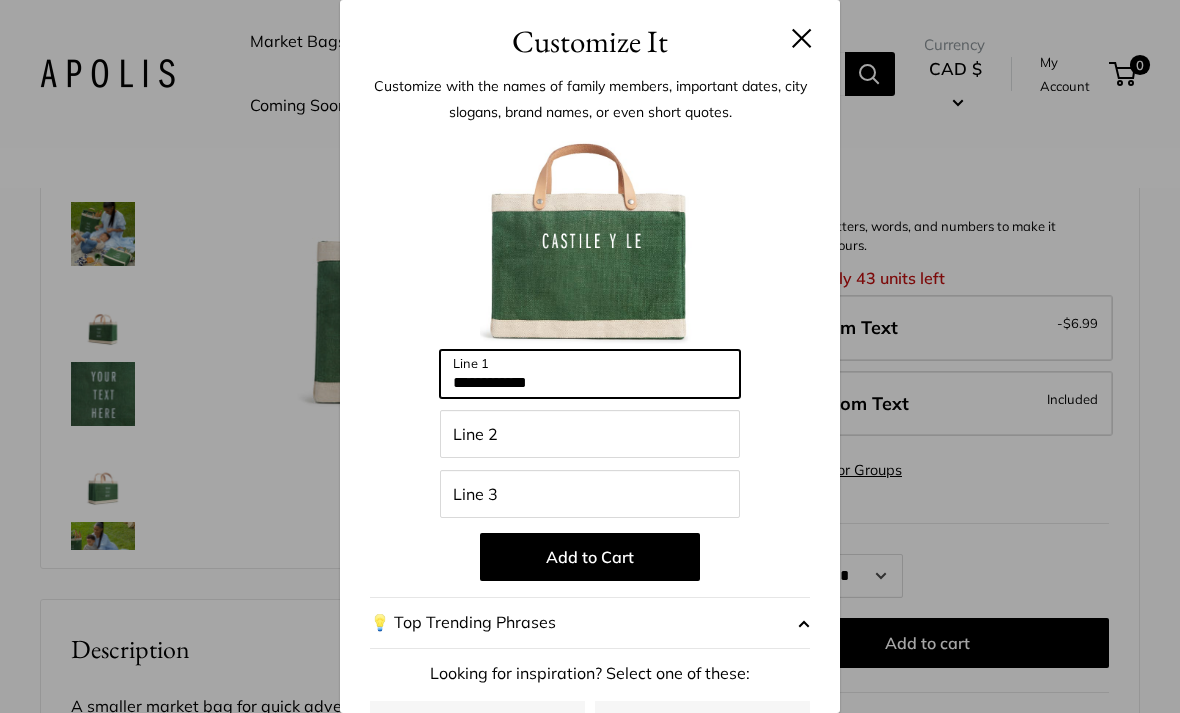 click on "**********" at bounding box center [590, 374] 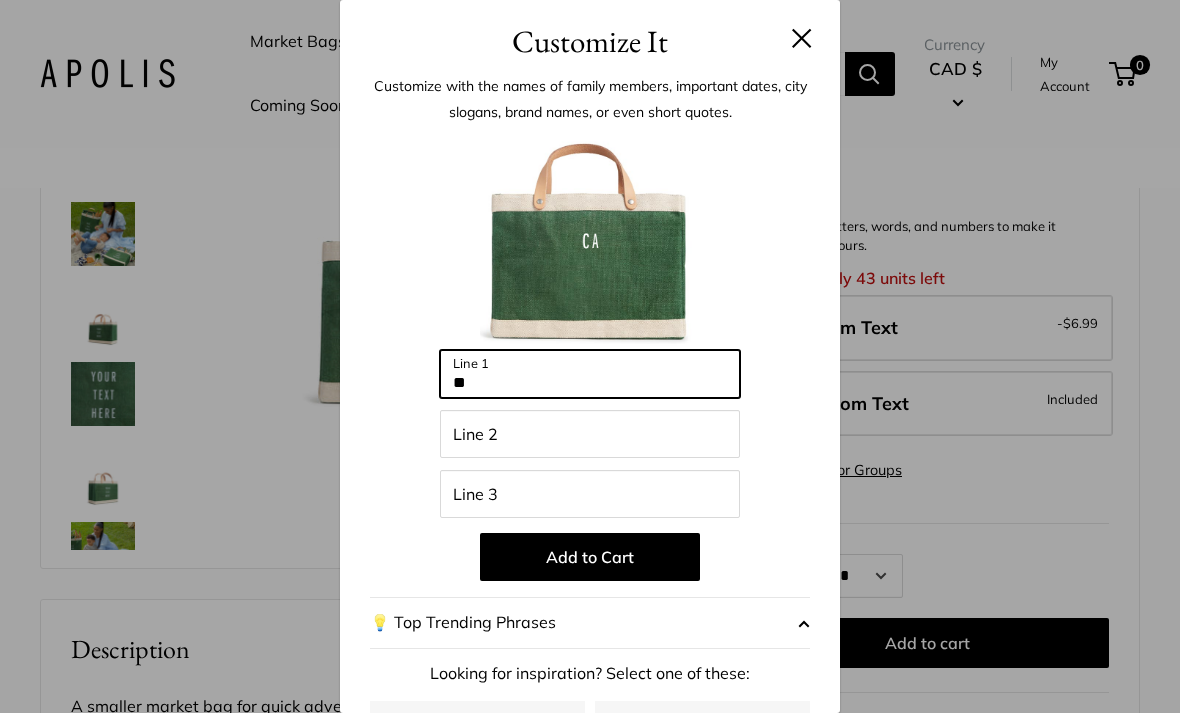 type on "*" 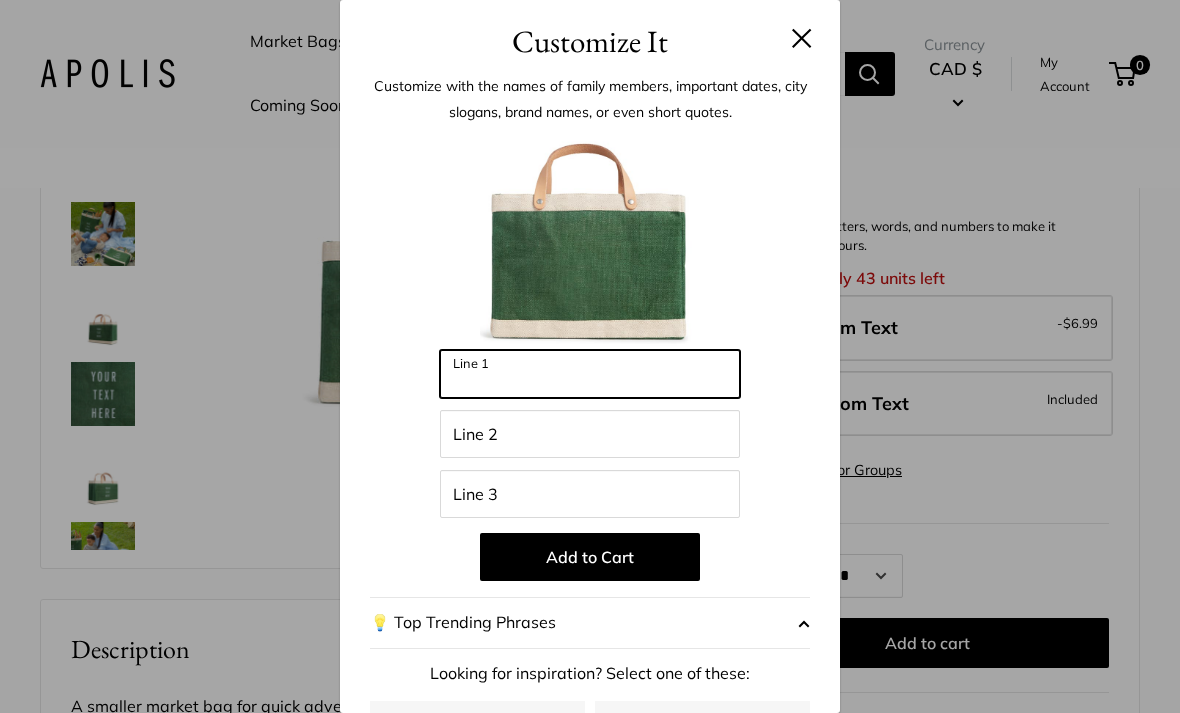 click on "Line 1" at bounding box center (590, 374) 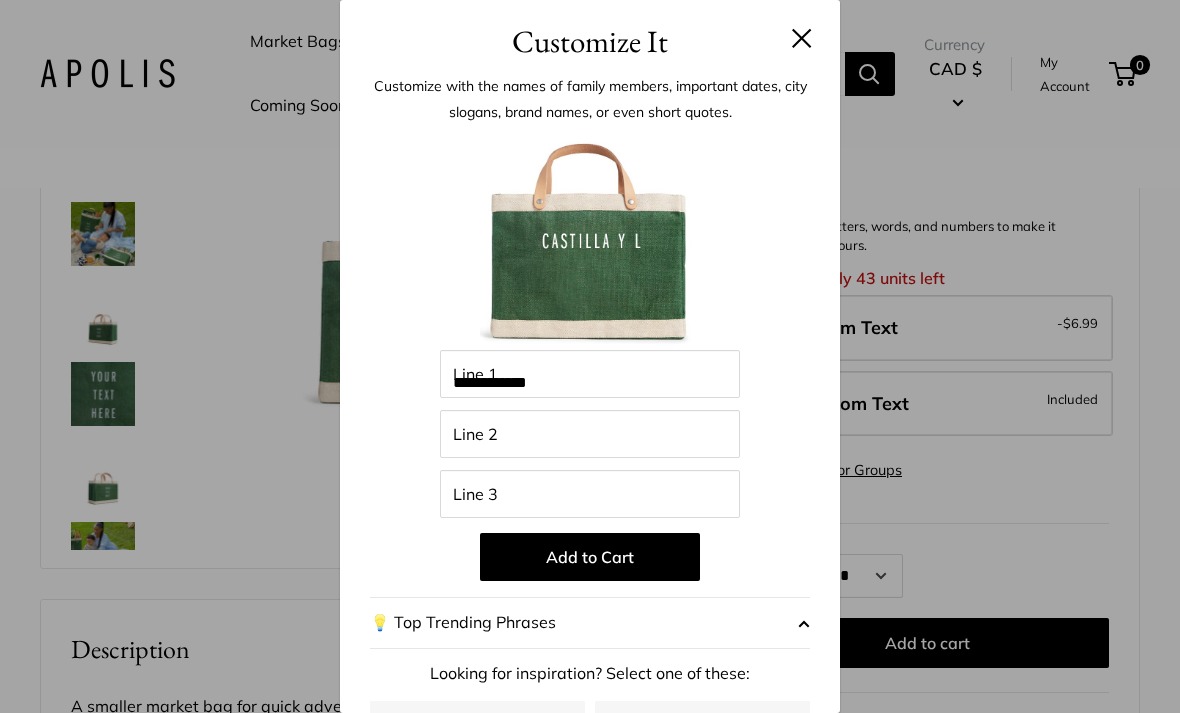 click on "Customize It" at bounding box center [590, 41] 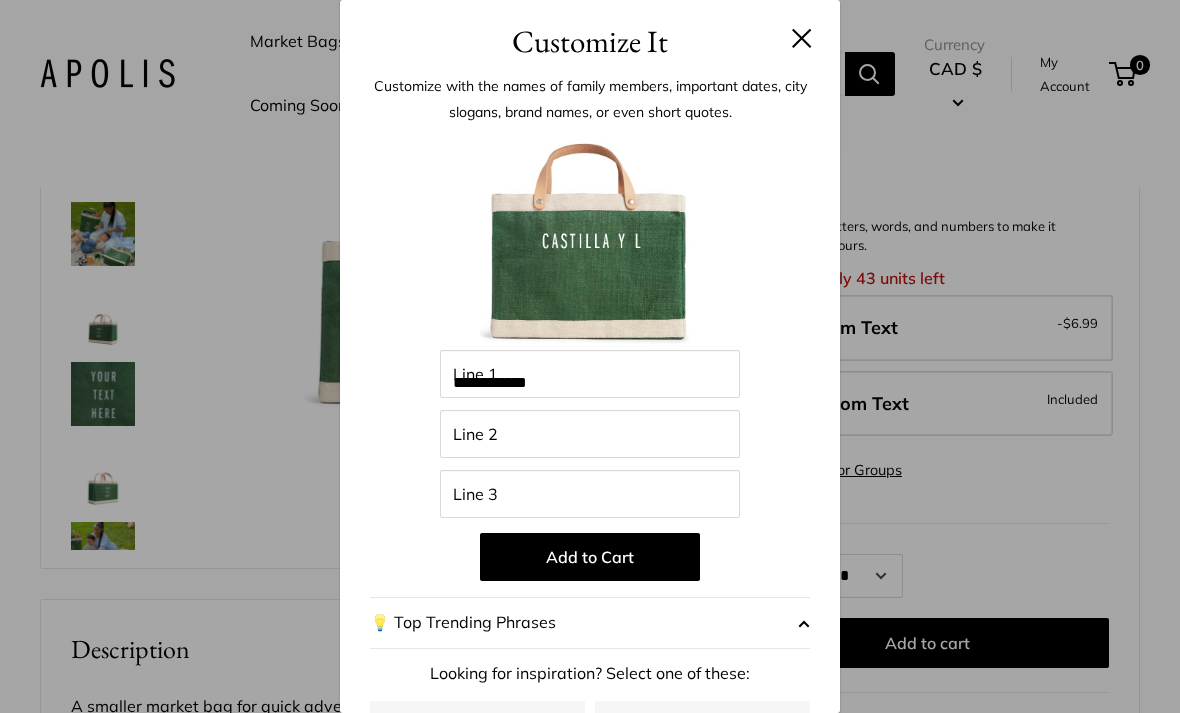 click at bounding box center (802, 38) 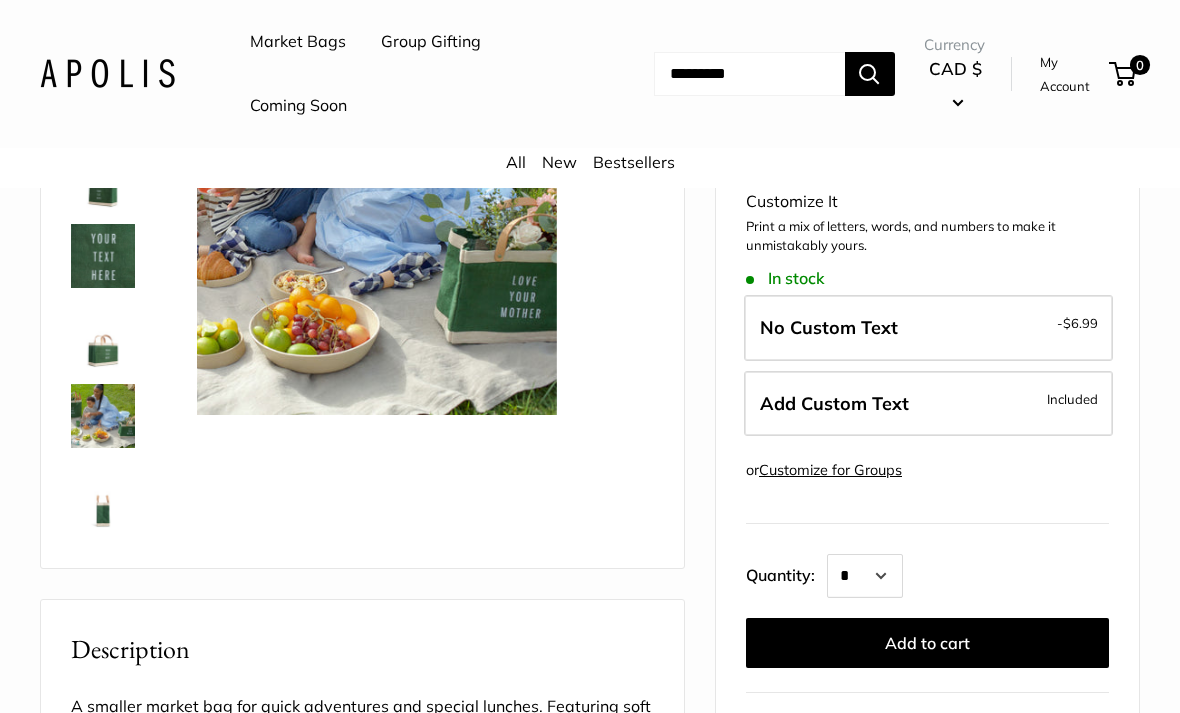 scroll, scrollTop: 328, scrollLeft: 0, axis: vertical 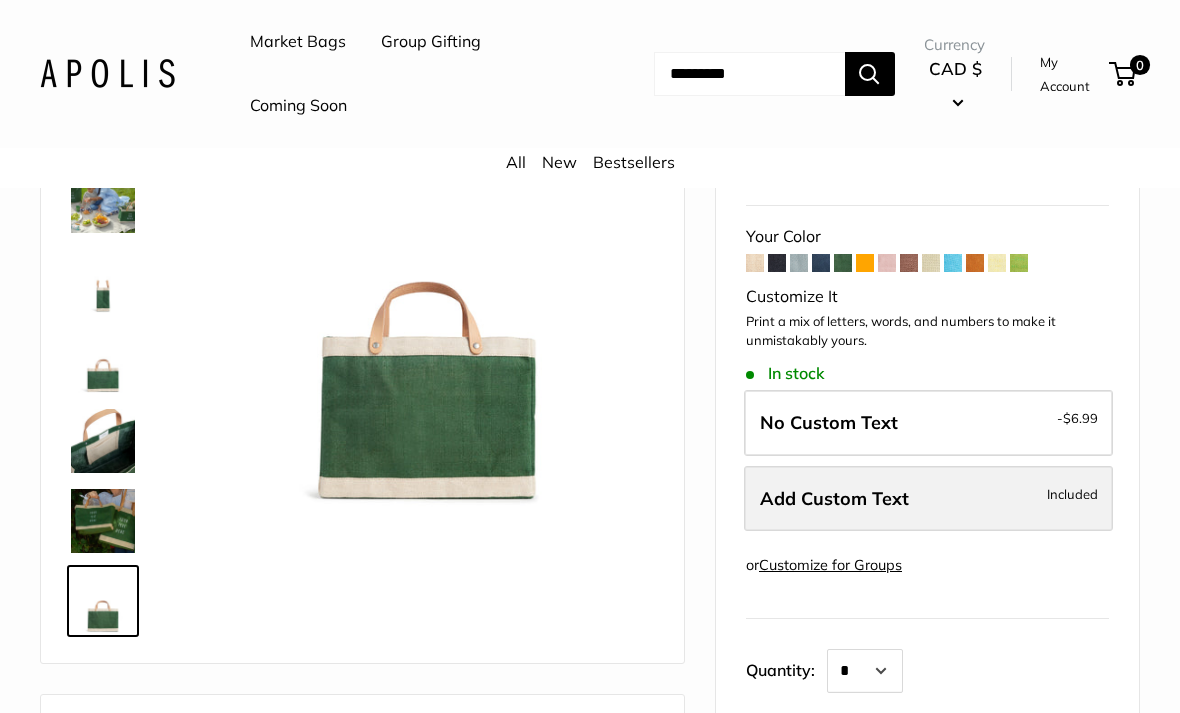 click on "Add Custom Text
Included" at bounding box center (928, 499) 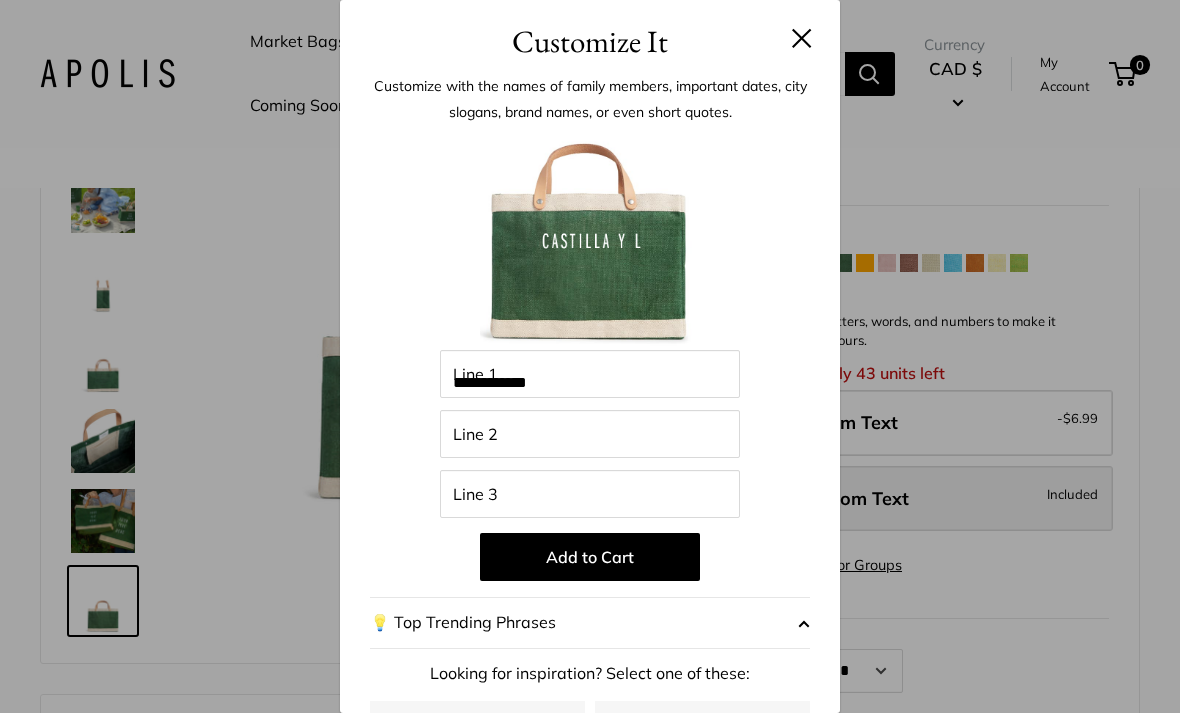 scroll, scrollTop: 0, scrollLeft: 0, axis: both 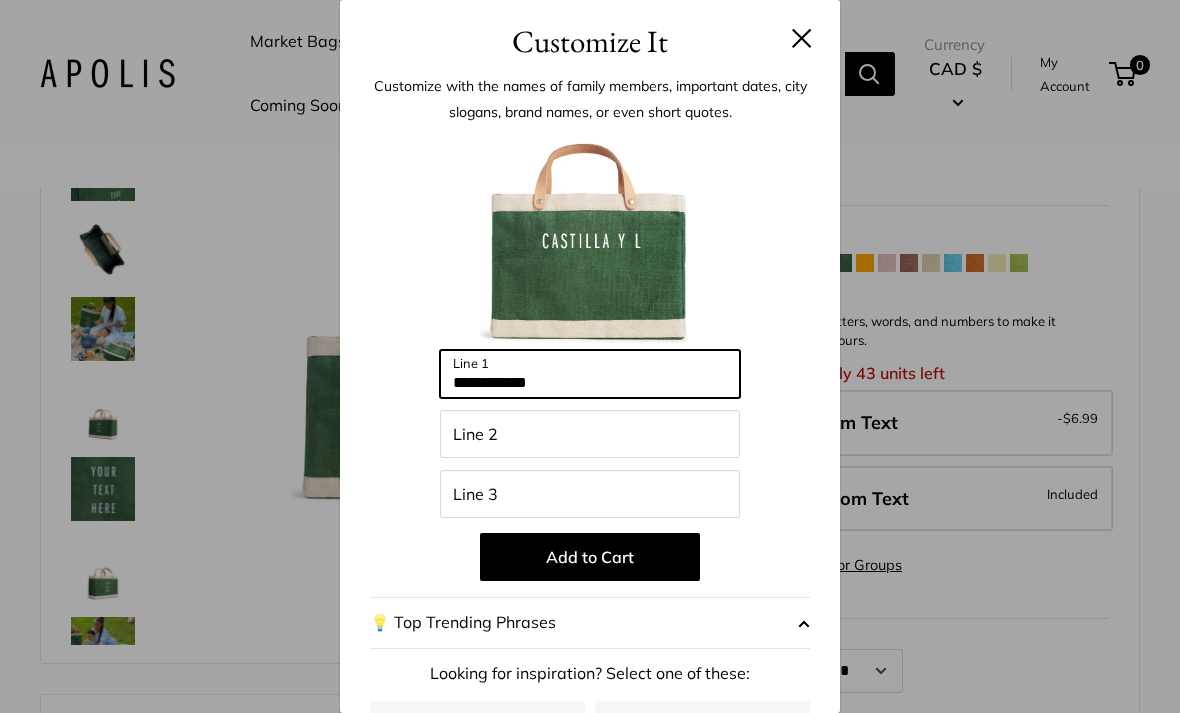 click on "**********" at bounding box center (590, 374) 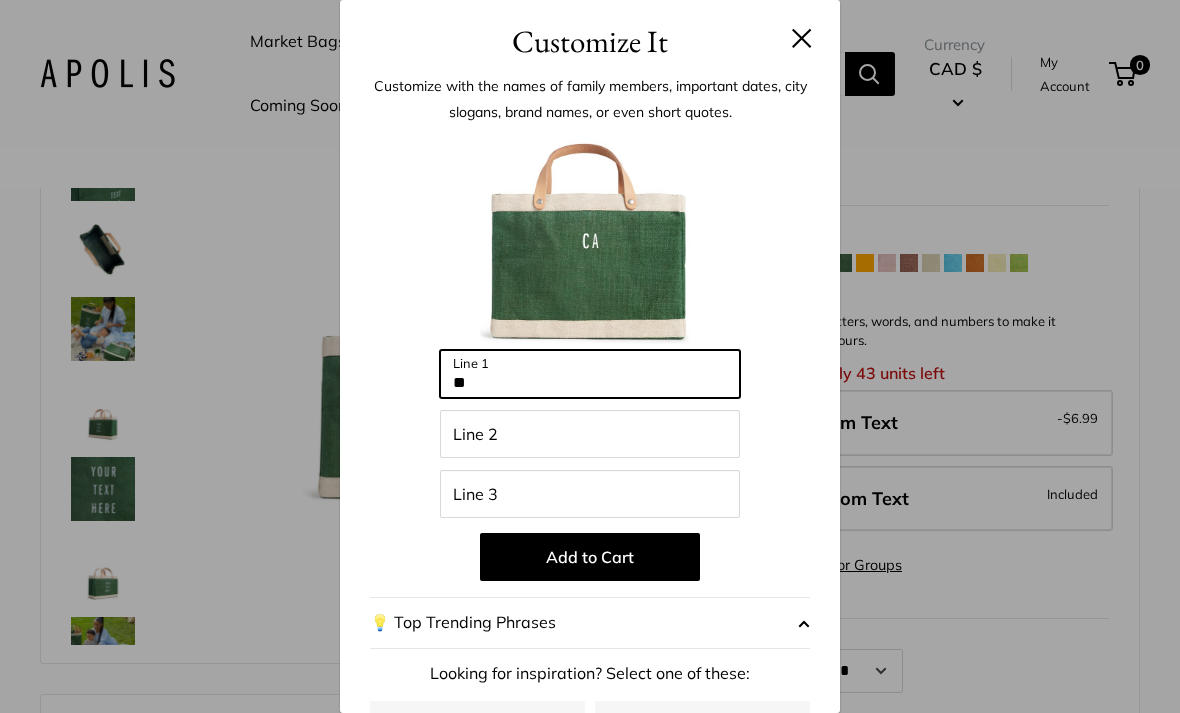 type on "*" 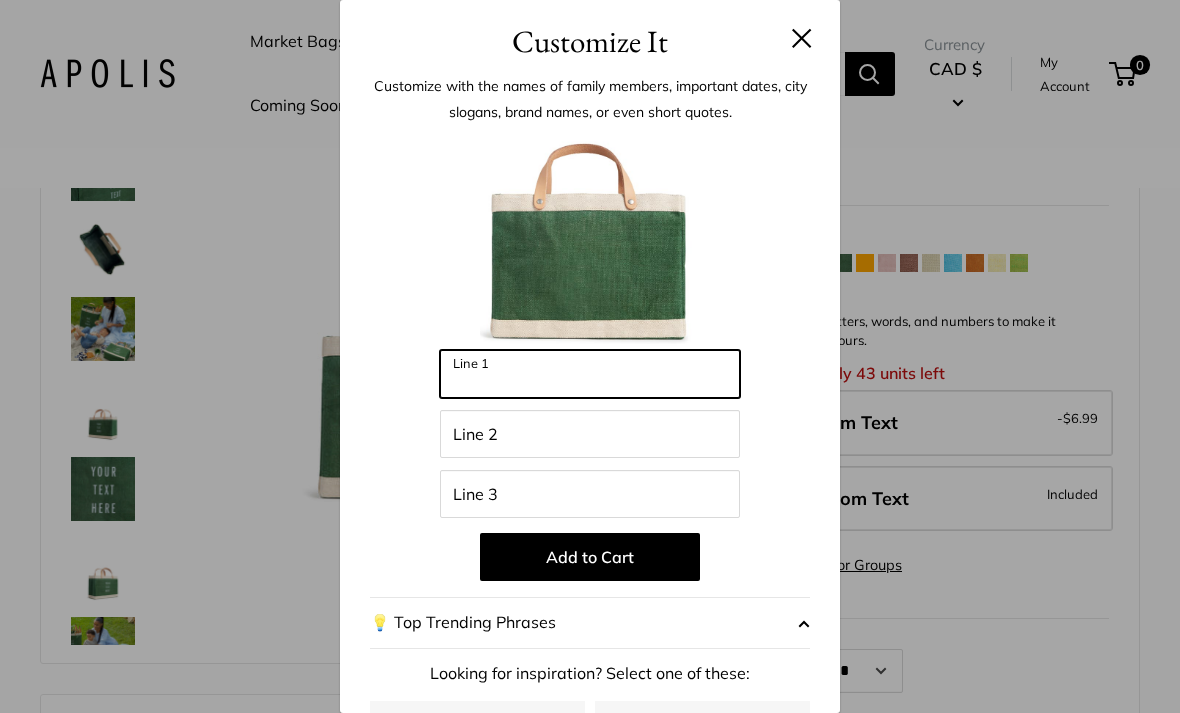 click on "Line 1" at bounding box center (590, 374) 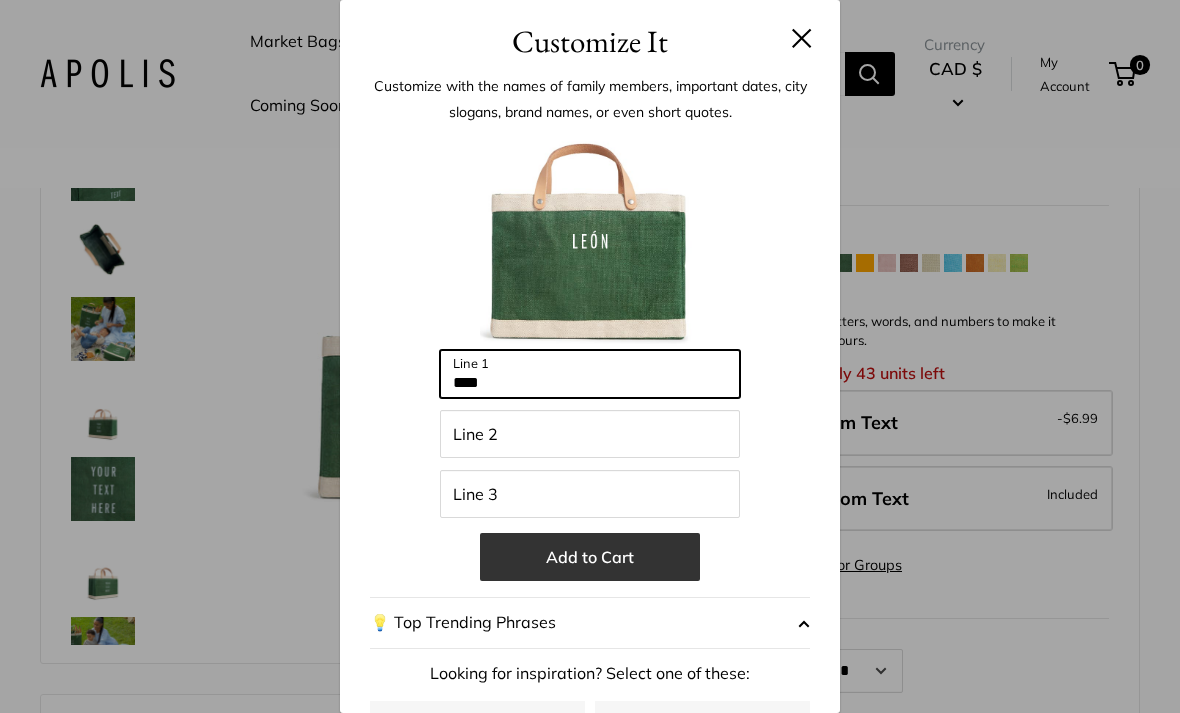 type on "****" 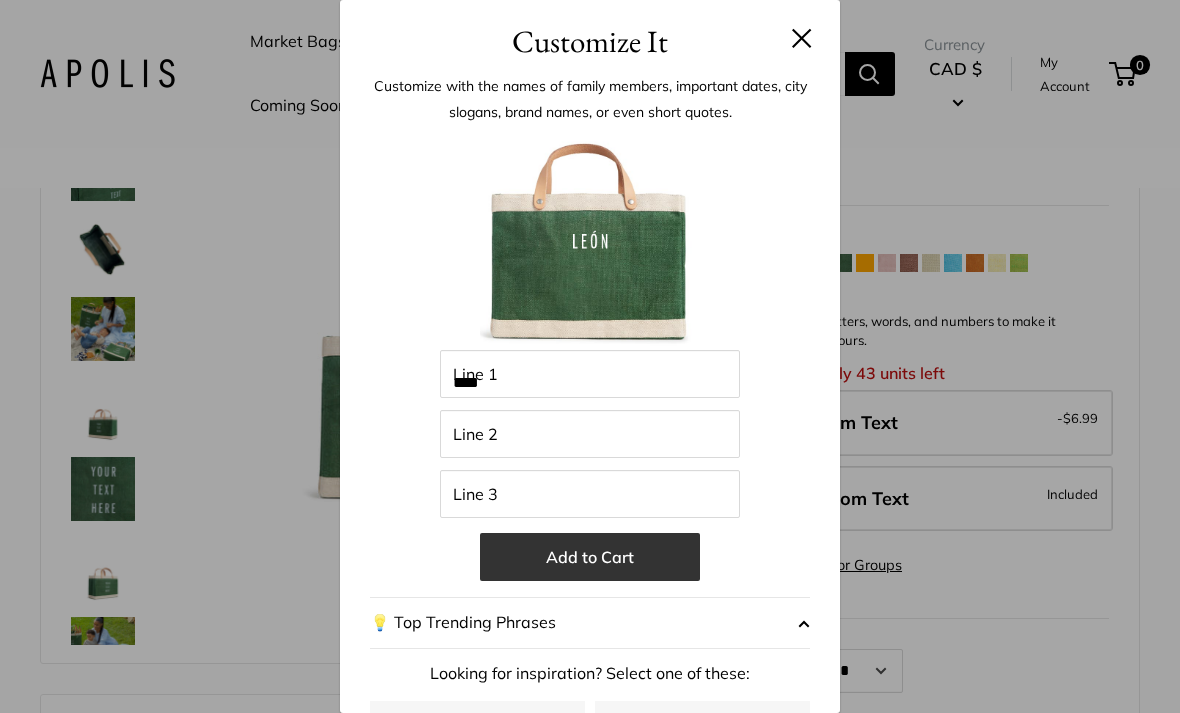 click on "Add to Cart" at bounding box center (590, 557) 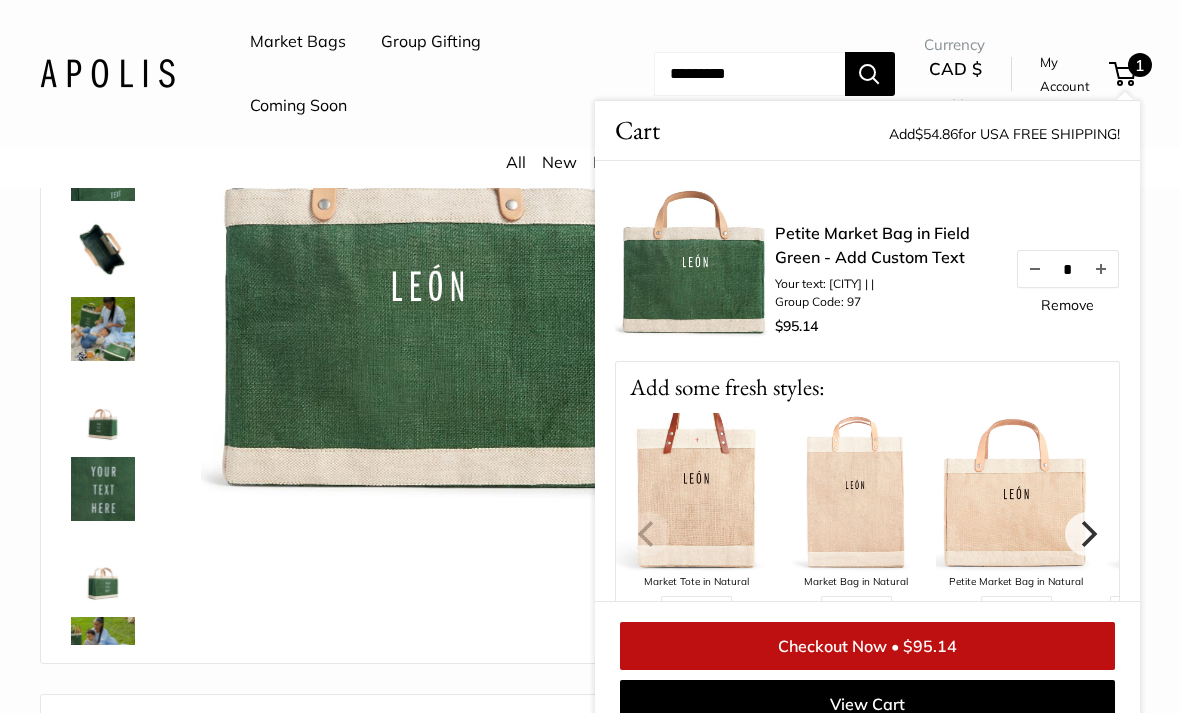 click on "Take it anywhere with easy-grip handles.
Spacious inner area with room for everything. Plus water-resistant lining.
Custom printed text with eco-friendly ink." at bounding box center (362, 345) 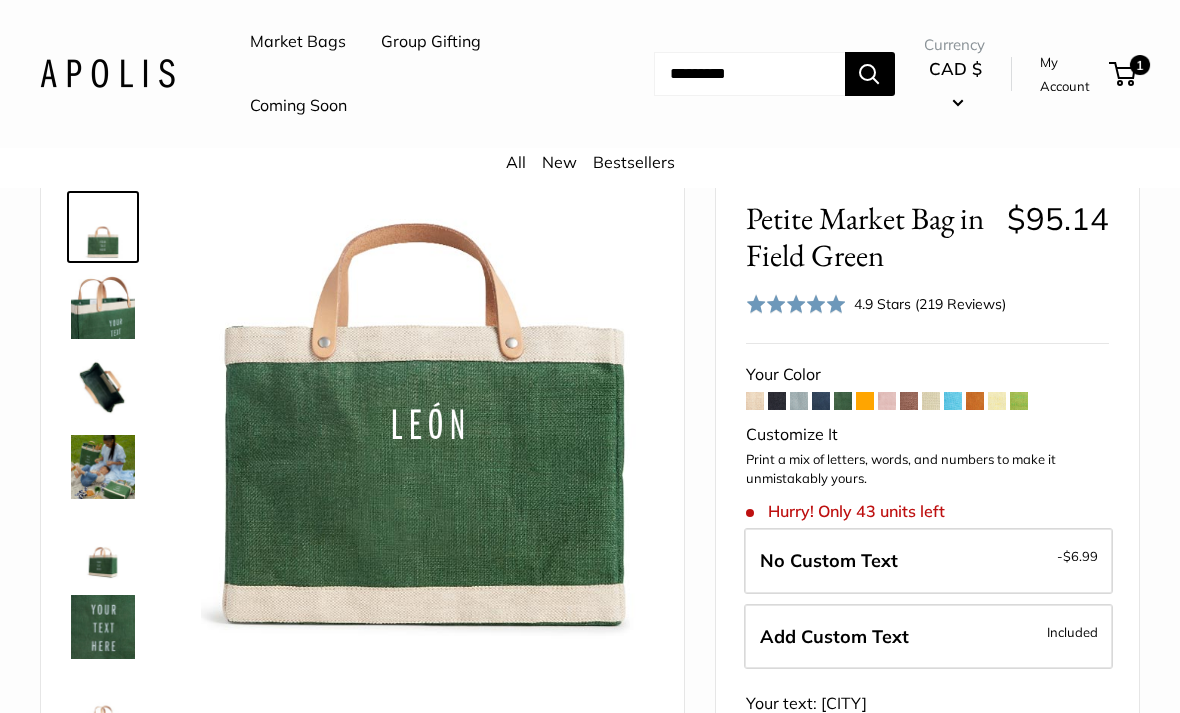 scroll, scrollTop: 0, scrollLeft: 0, axis: both 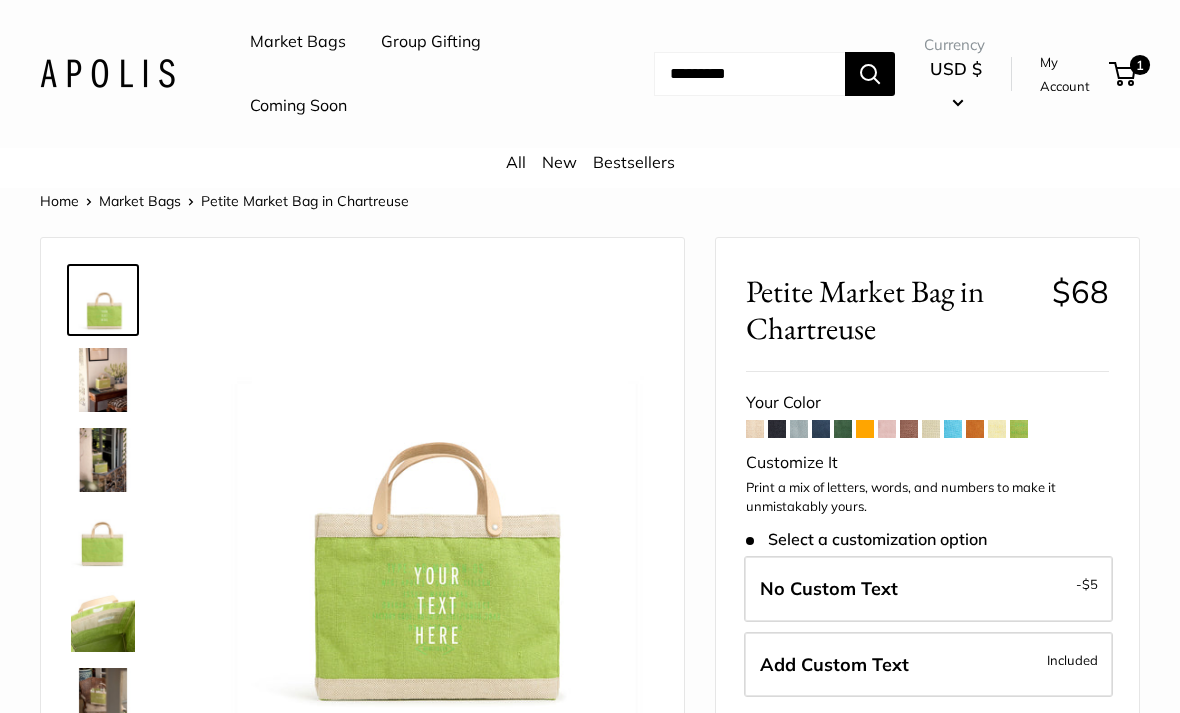 click at bounding box center [843, 429] 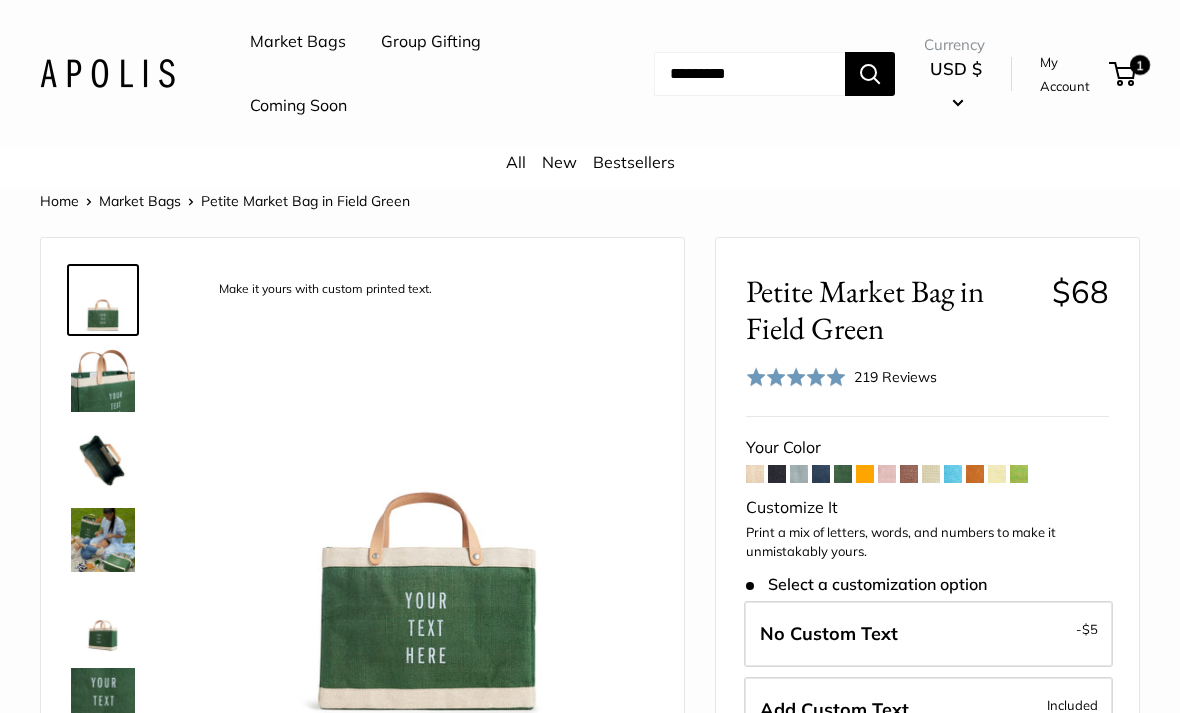 scroll, scrollTop: 0, scrollLeft: 0, axis: both 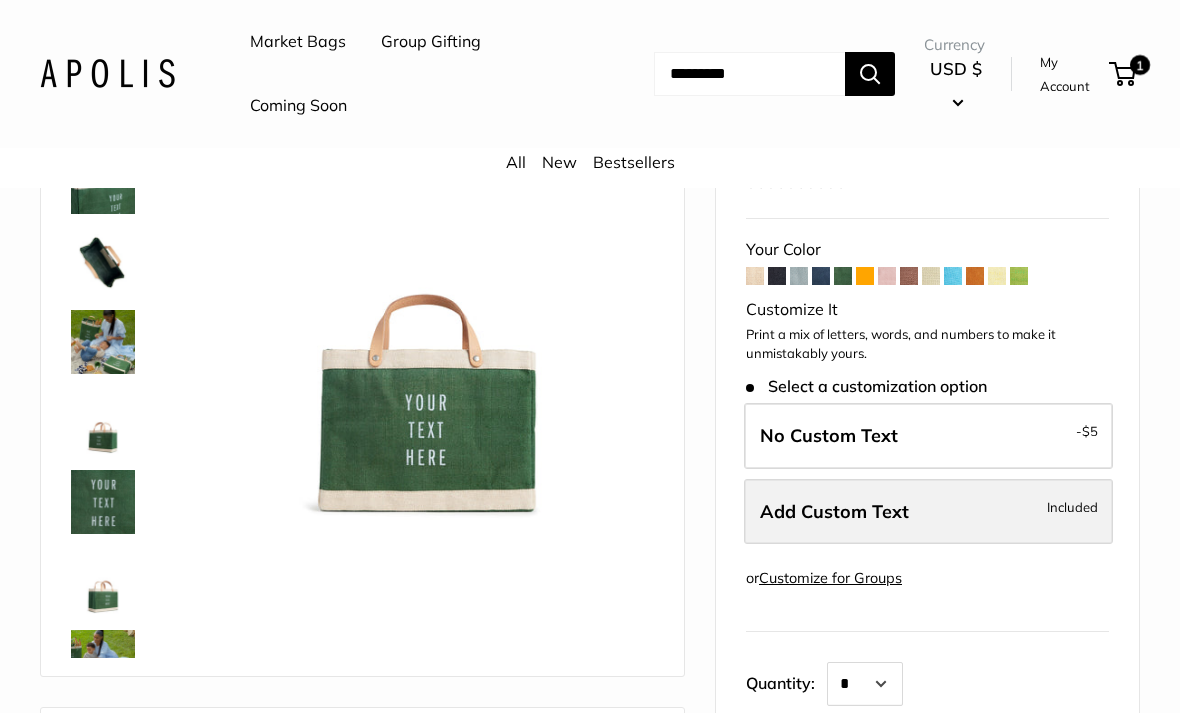 click on "Add Custom Text
Included" at bounding box center (928, 512) 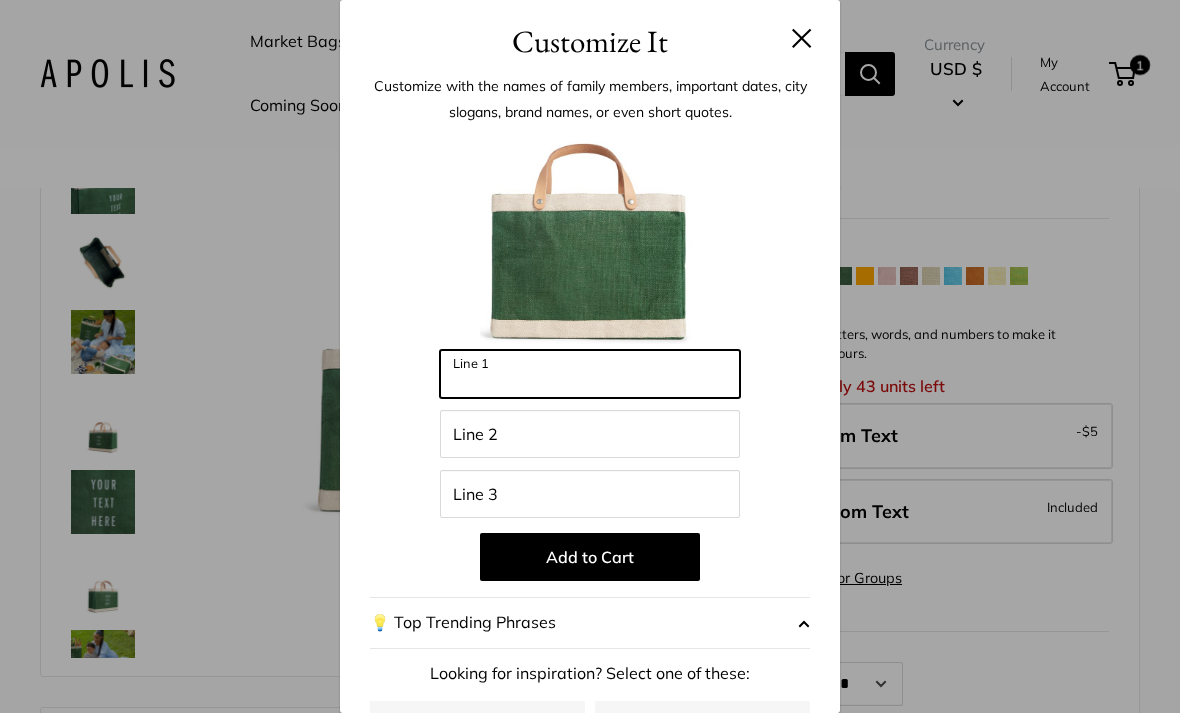 click on "Line 1" at bounding box center (590, 374) 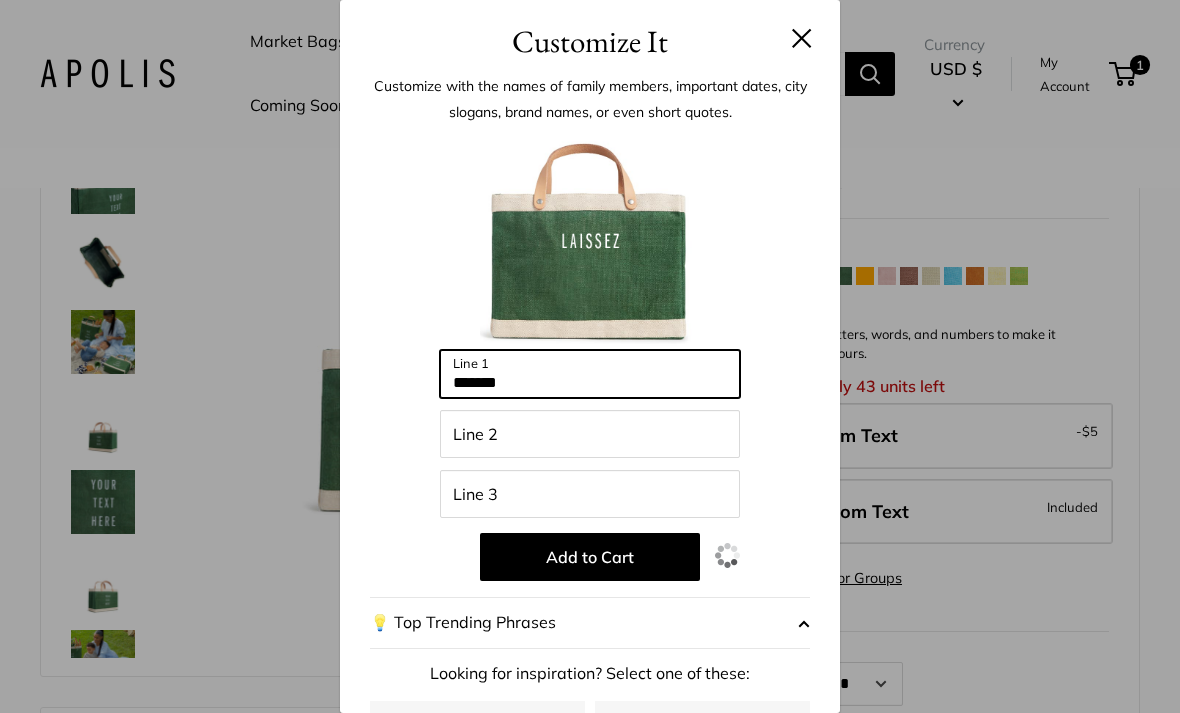 type on "*******" 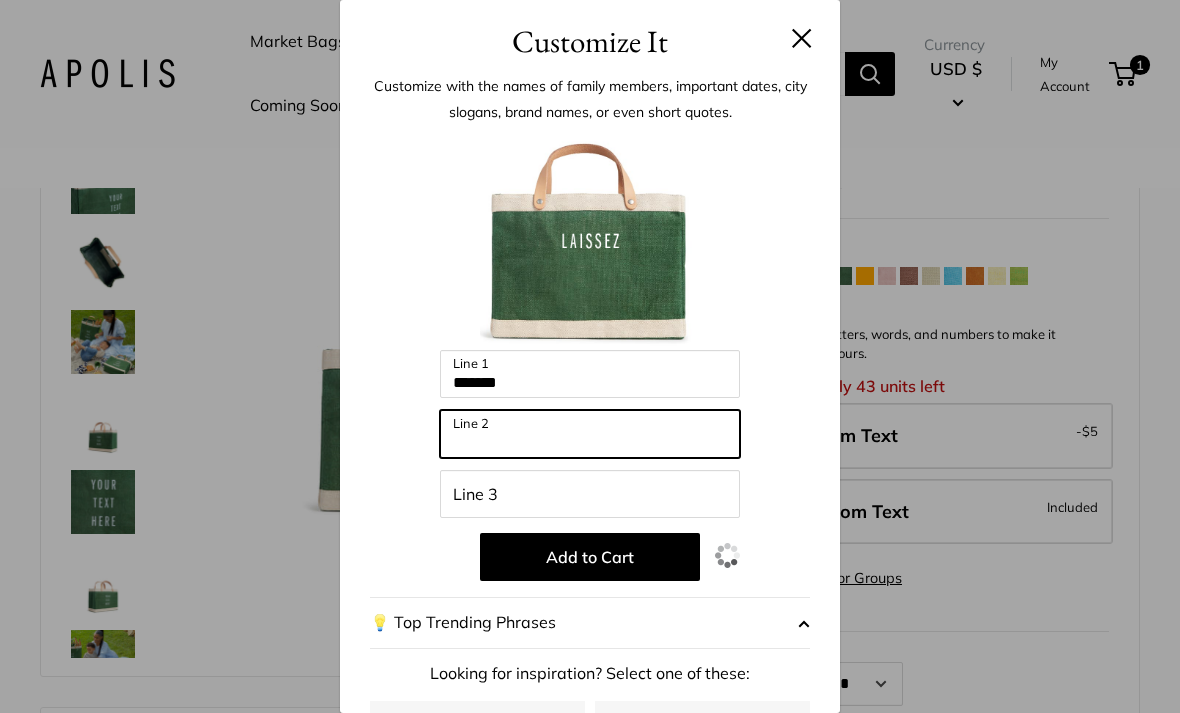 click on "Line 2" at bounding box center (590, 434) 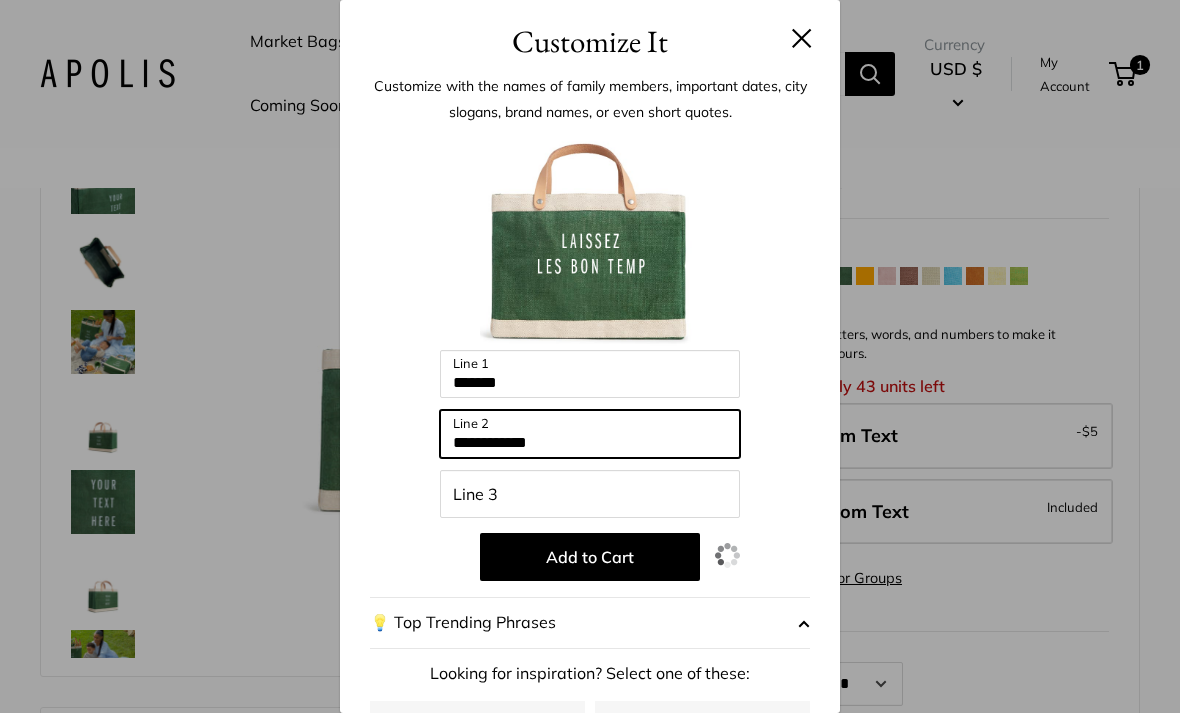 type on "**********" 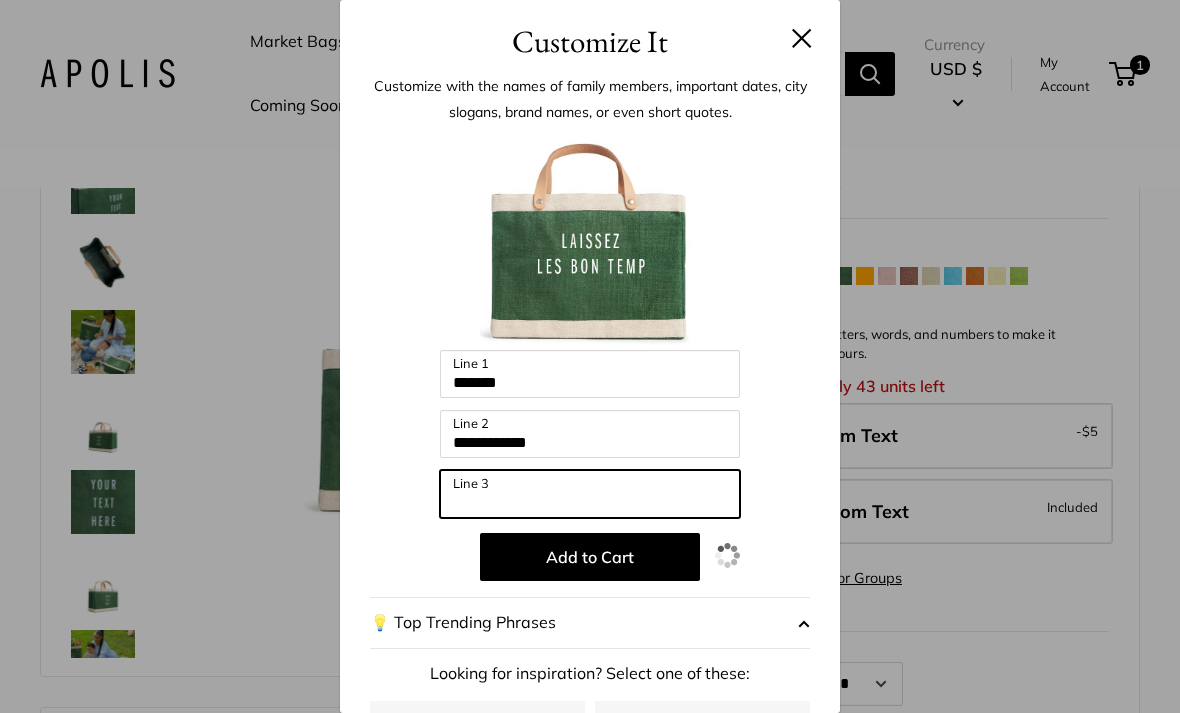 click on "Line 3" at bounding box center (590, 494) 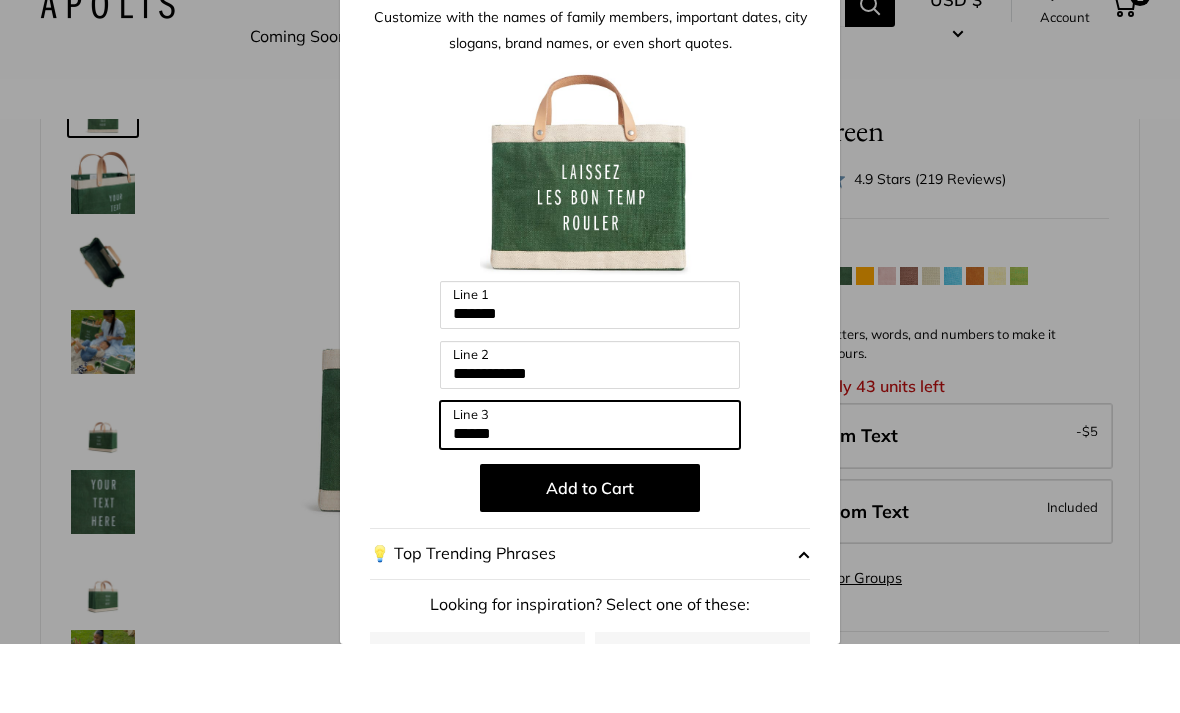 scroll, scrollTop: 5, scrollLeft: 0, axis: vertical 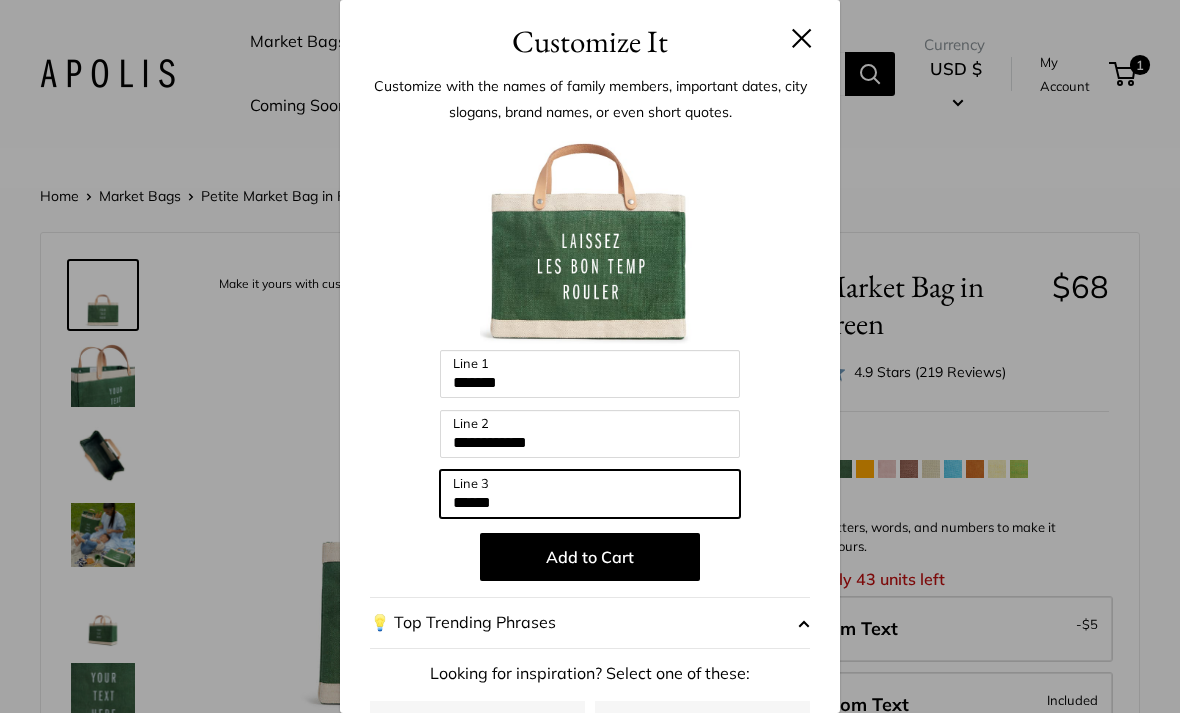 type on "******" 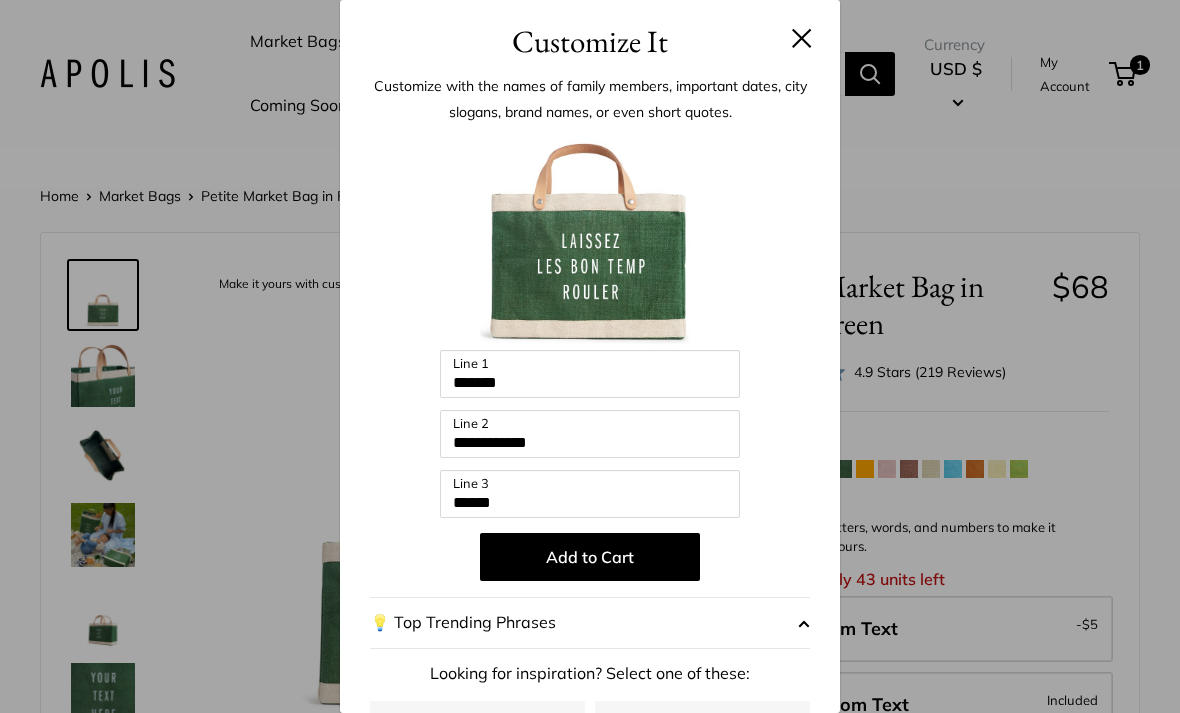 click at bounding box center [802, 38] 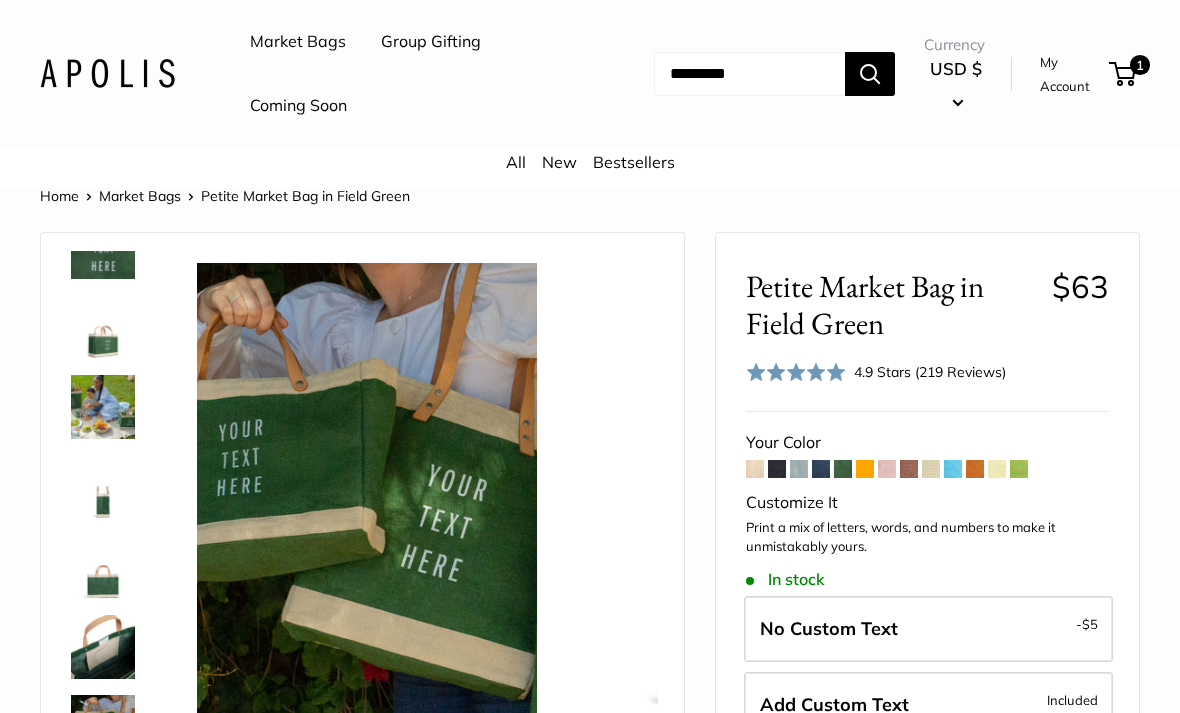 scroll, scrollTop: 448, scrollLeft: 0, axis: vertical 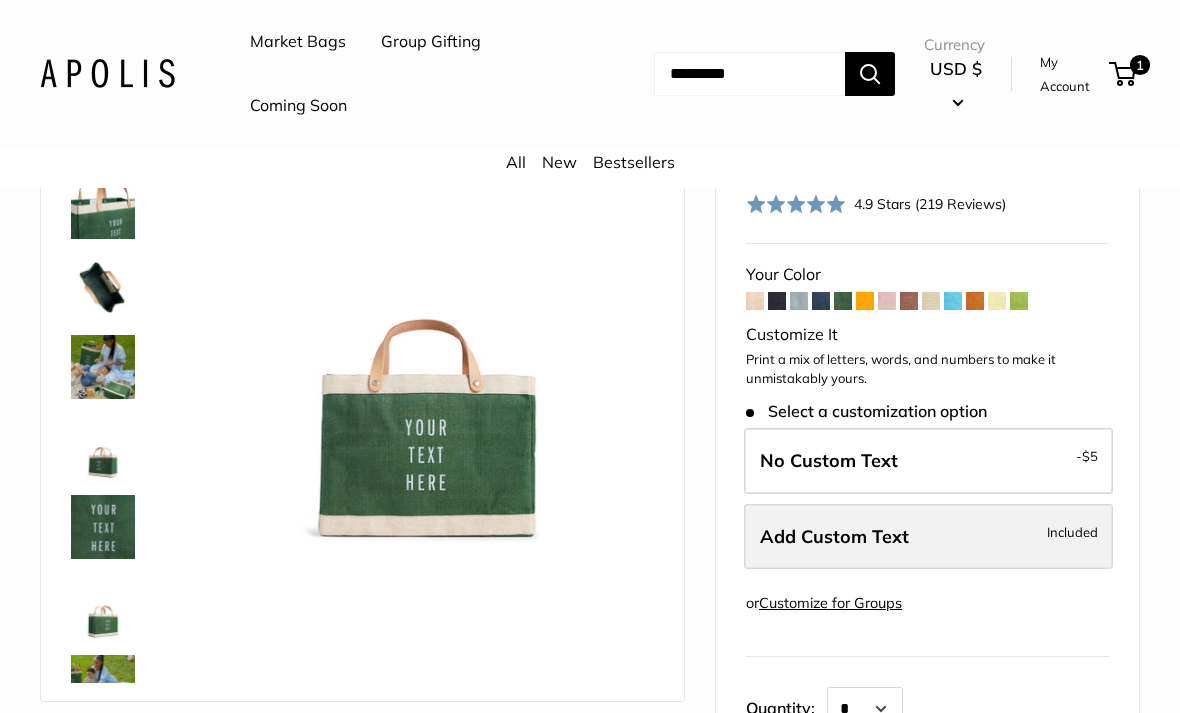 click on "Add Custom Text
Included" at bounding box center [928, 537] 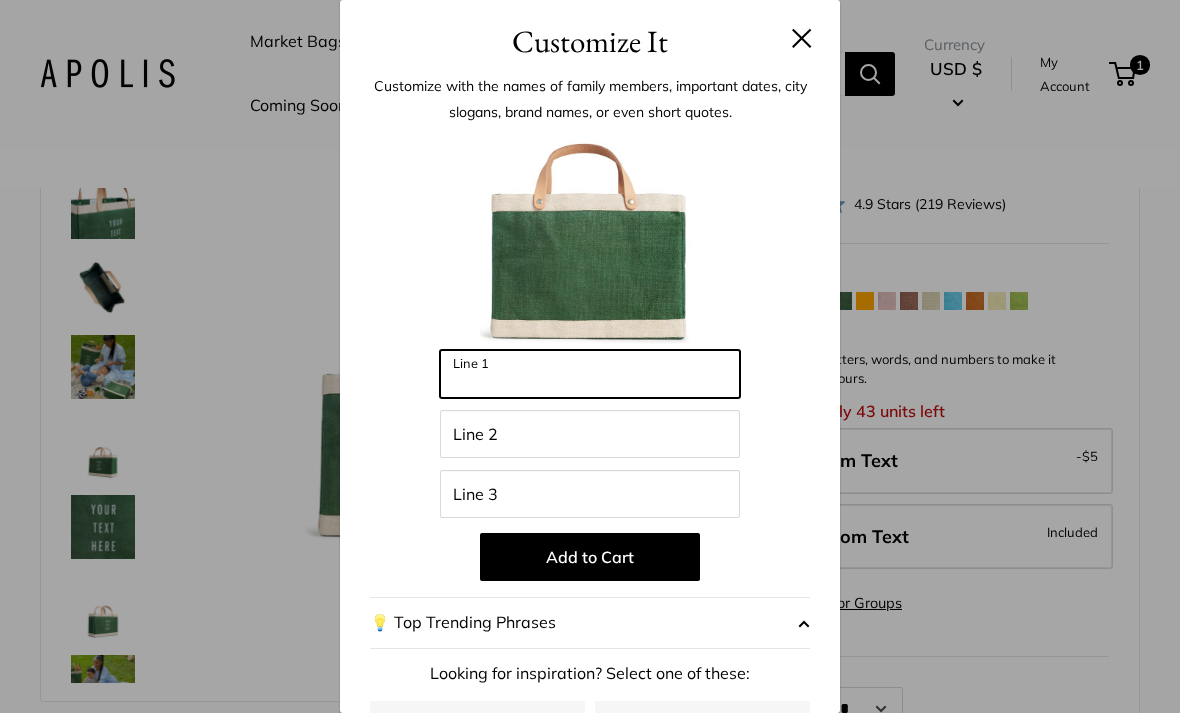 click on "Line 1" at bounding box center (590, 374) 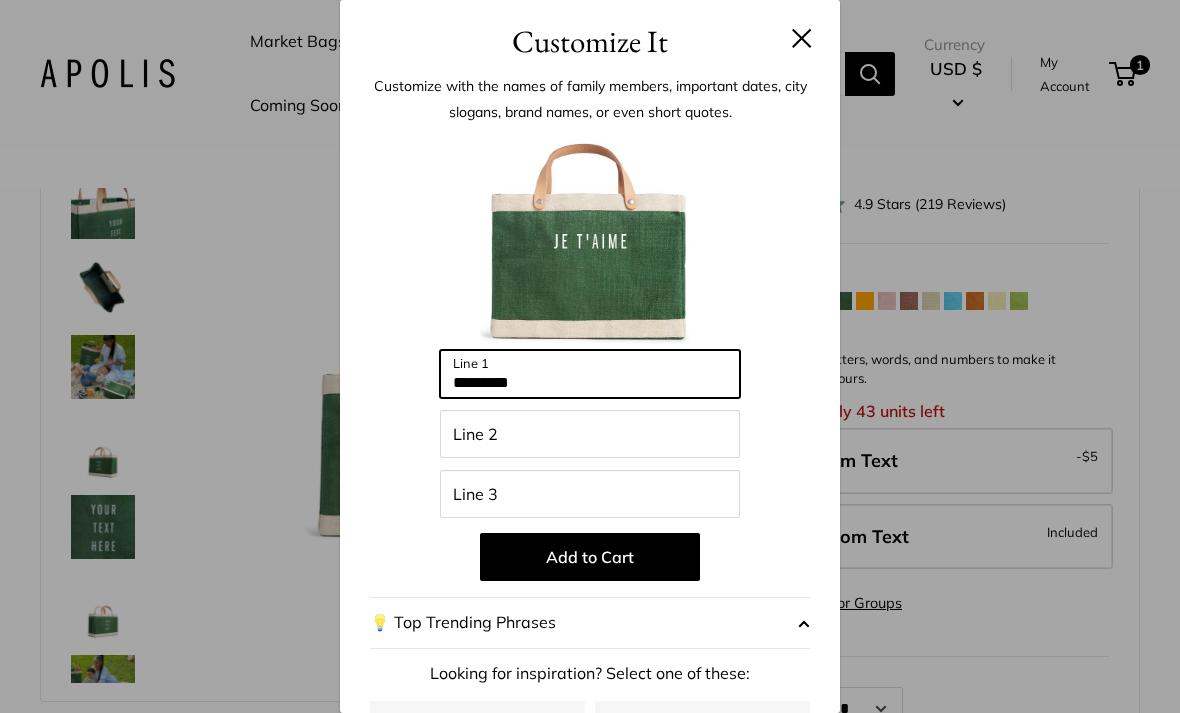 type on "*********" 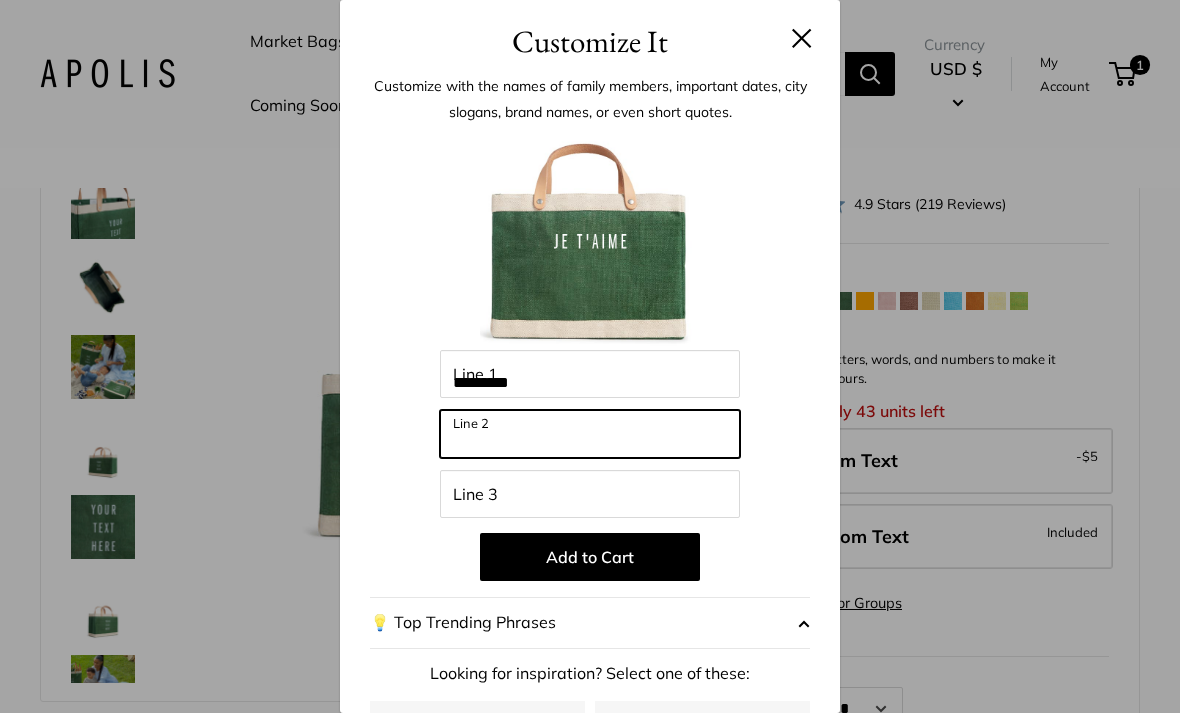 click on "Line 2" at bounding box center [590, 434] 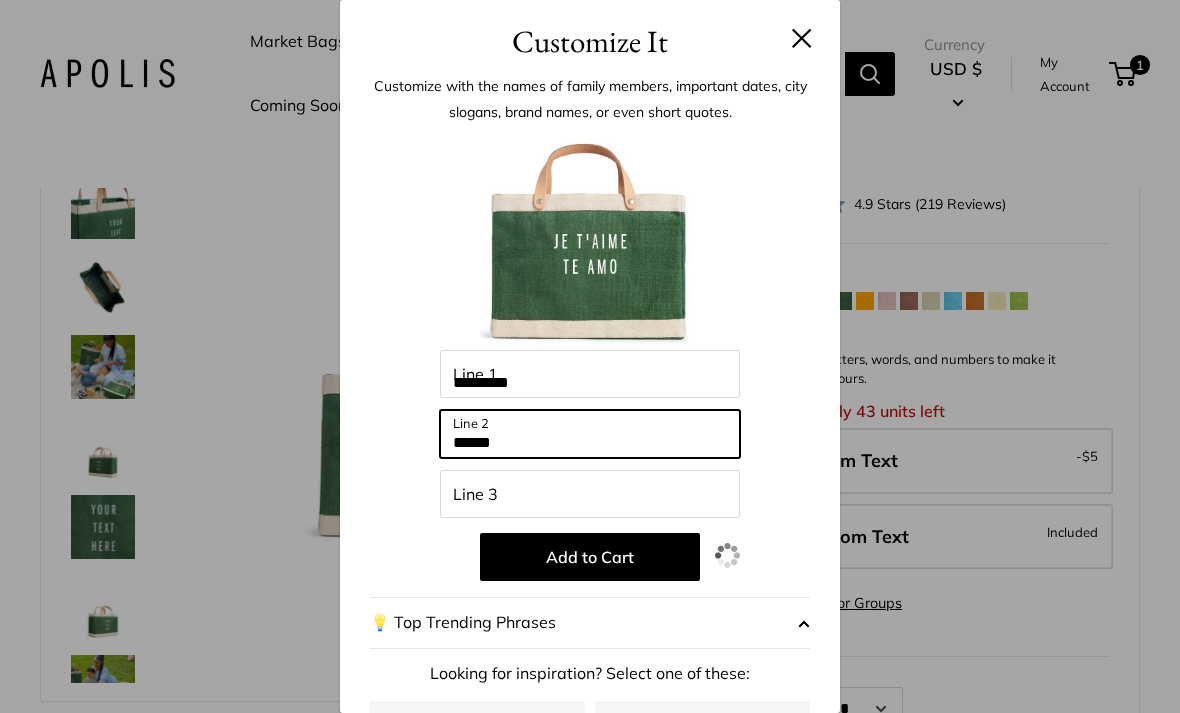 type on "******" 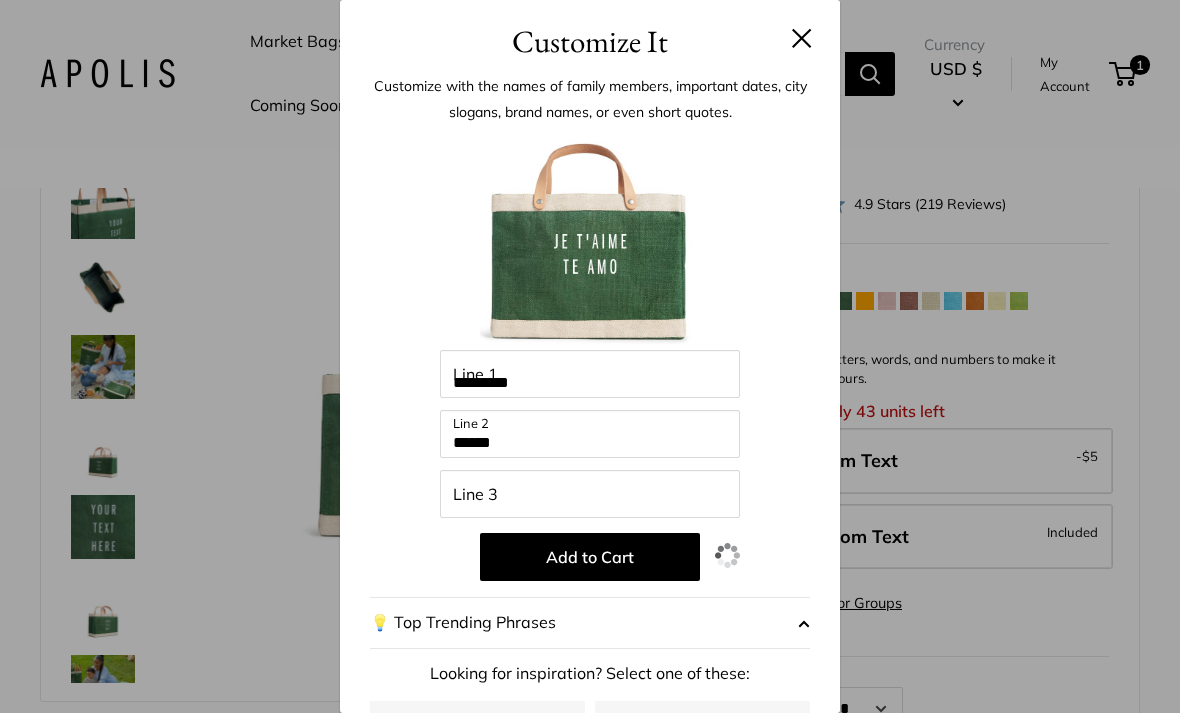 click on "Customize It
Customize with the names of family members, important dates, city slogans, brand names, or even short quotes.
Enter 36 letters
*********
Line 1
******
Line 2
Line 3
Add to Cart
💡 Top Trending Phrases
Looking for inspiration? Select one of these: Tulum Air To Tahoe Sky" at bounding box center (590, 356) 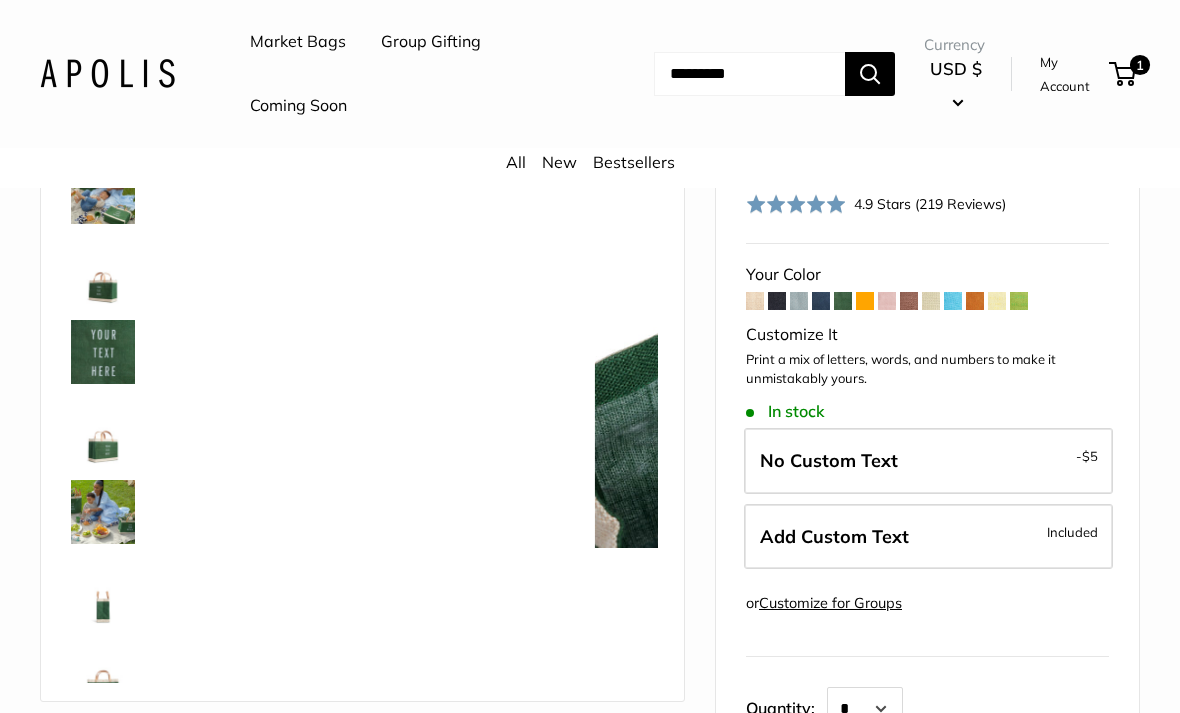 scroll, scrollTop: 448, scrollLeft: 0, axis: vertical 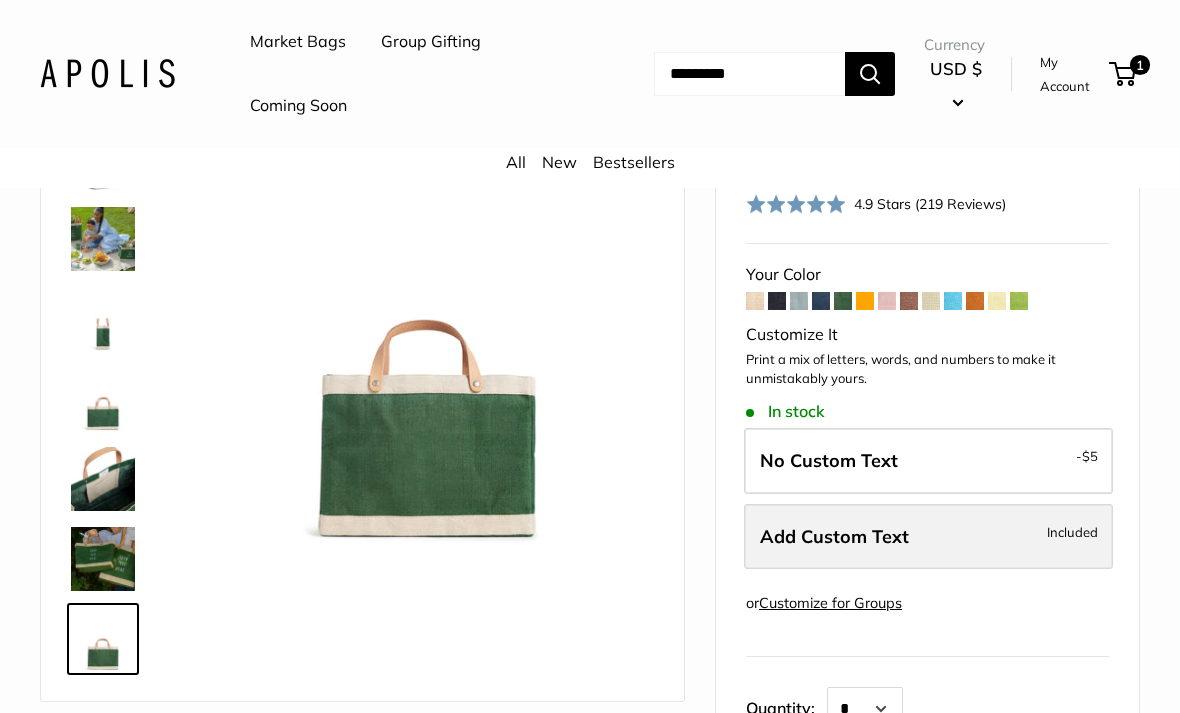 click on "Add Custom Text
Included" at bounding box center (928, 537) 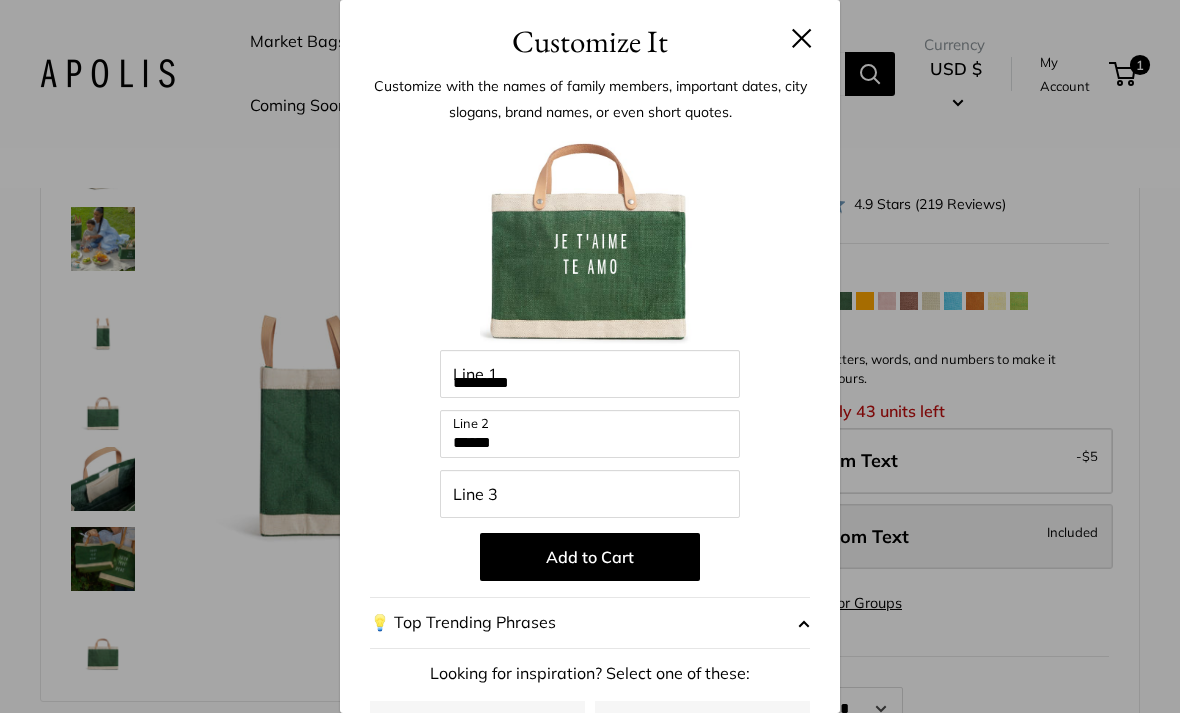 scroll, scrollTop: 0, scrollLeft: 0, axis: both 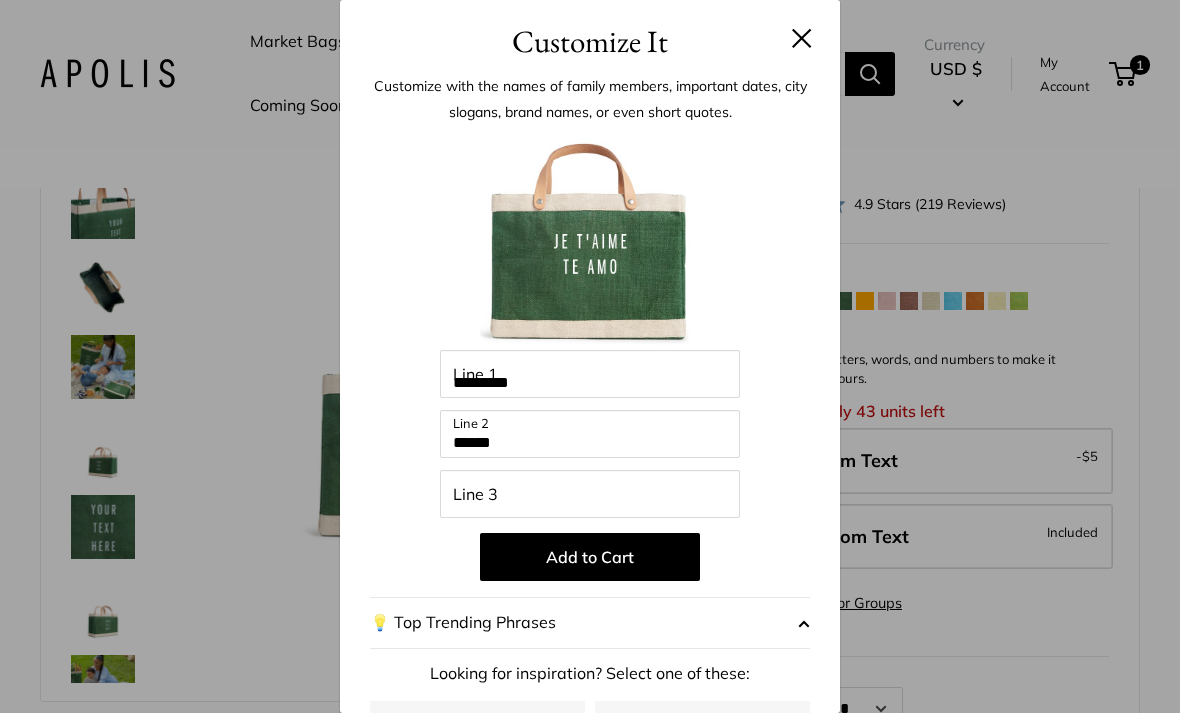 click on "Customize It
Customize with the names of family members, important dates, city slogans, brand names, or even short quotes.
Enter 36 letters
*********
Line 1
******
Line 2
Line 3
Add to Cart
💡 Top Trending Phrases
Looking for inspiration? Select one of these: Tulum Air To Tahoe Sky" at bounding box center [590, 356] 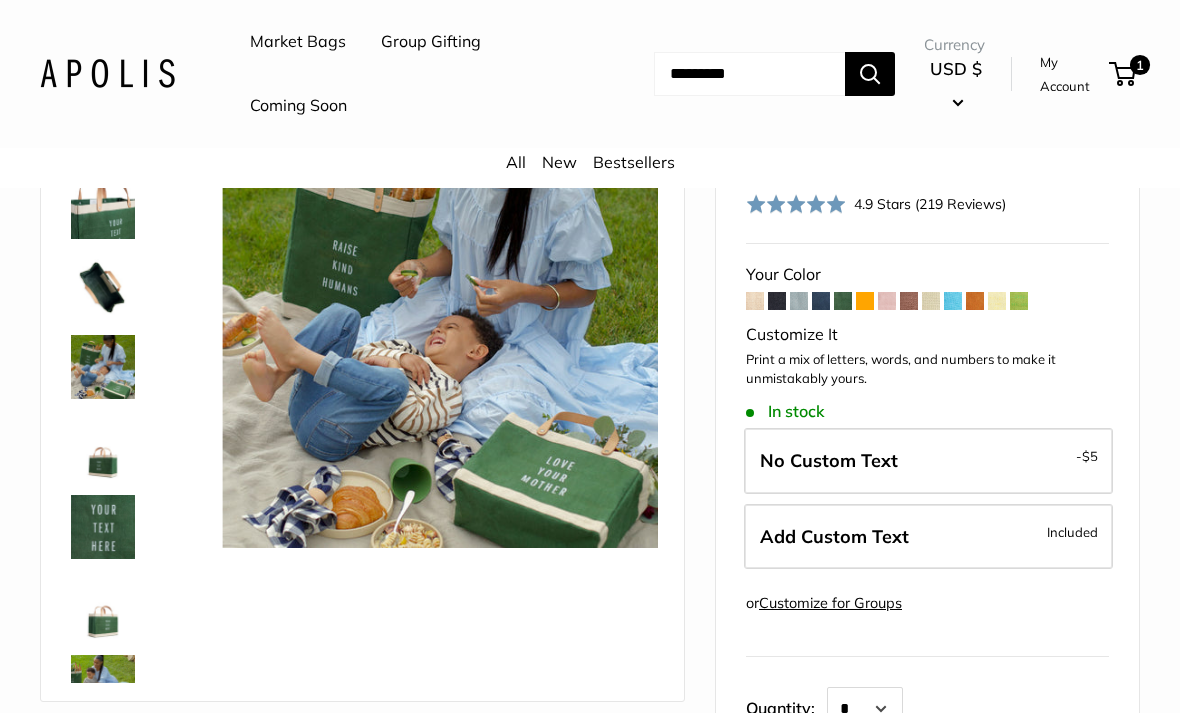 scroll, scrollTop: 292, scrollLeft: 0, axis: vertical 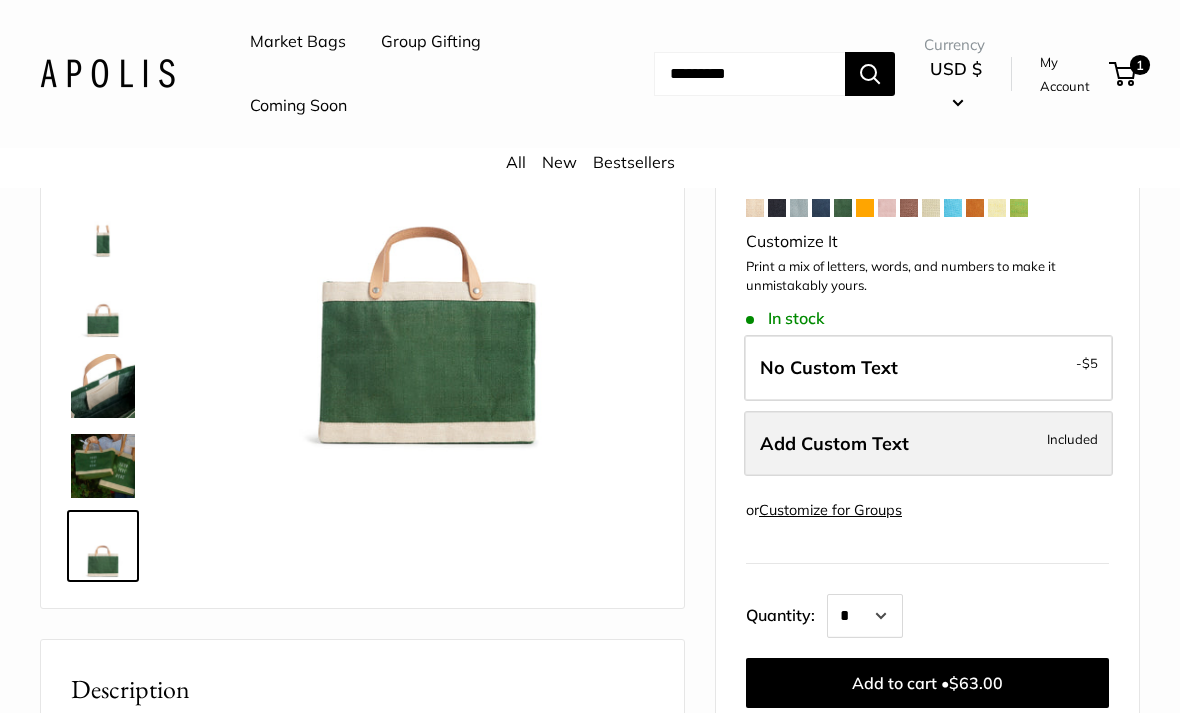 click on "Add Custom Text" at bounding box center [834, 443] 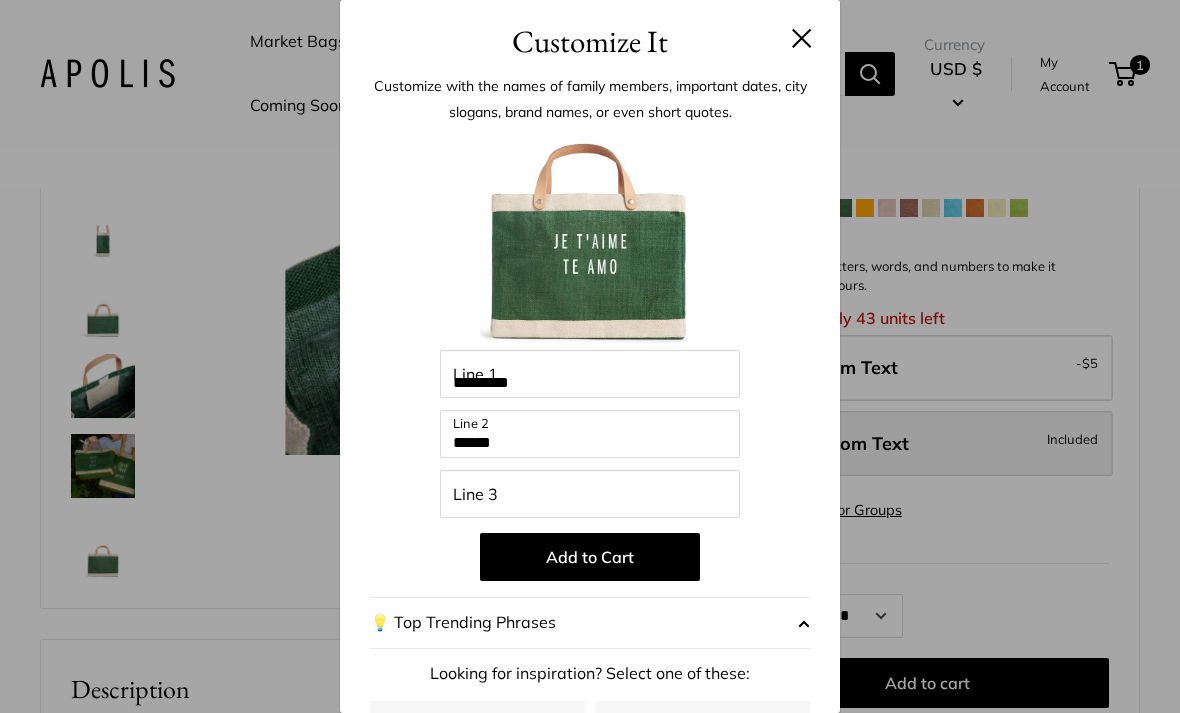 scroll, scrollTop: 0, scrollLeft: 0, axis: both 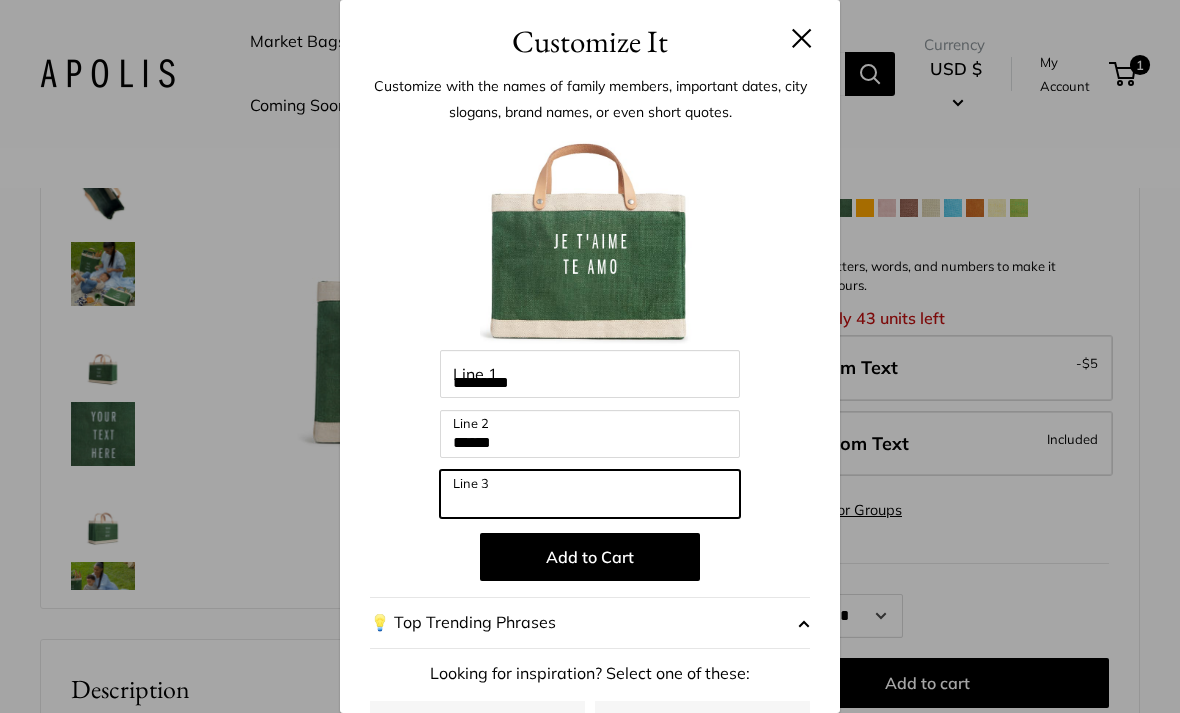click on "Line 3" at bounding box center (590, 494) 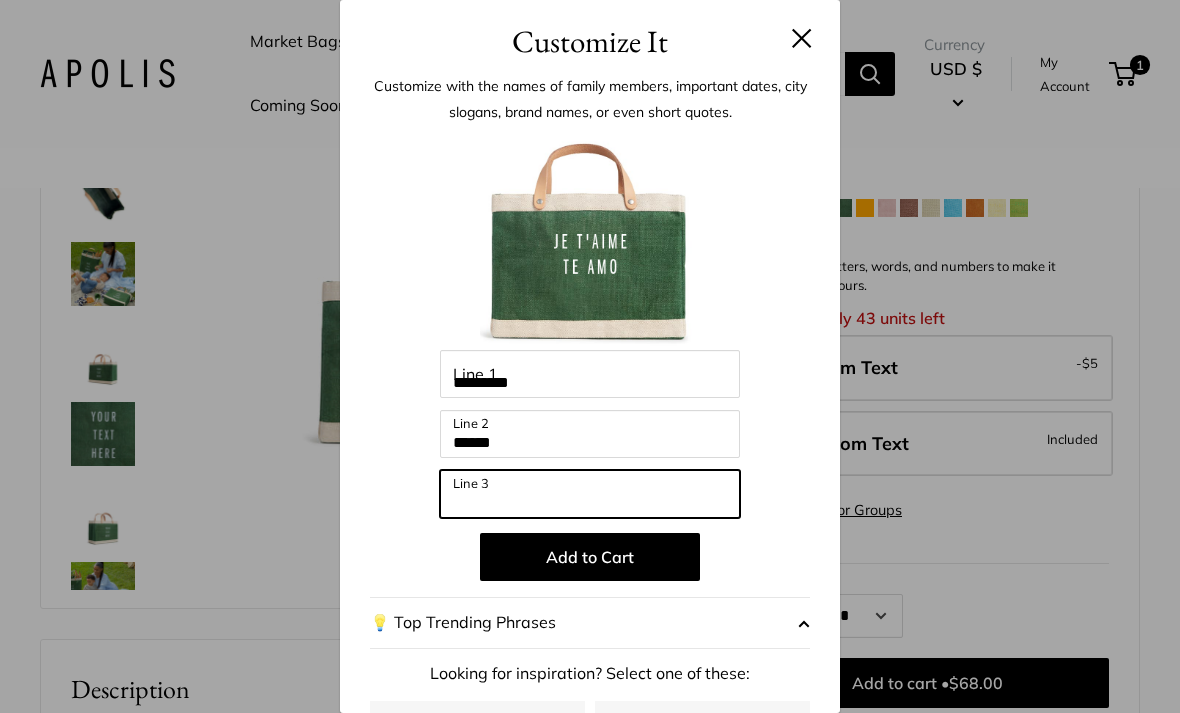 click on "Line 3" at bounding box center (590, 494) 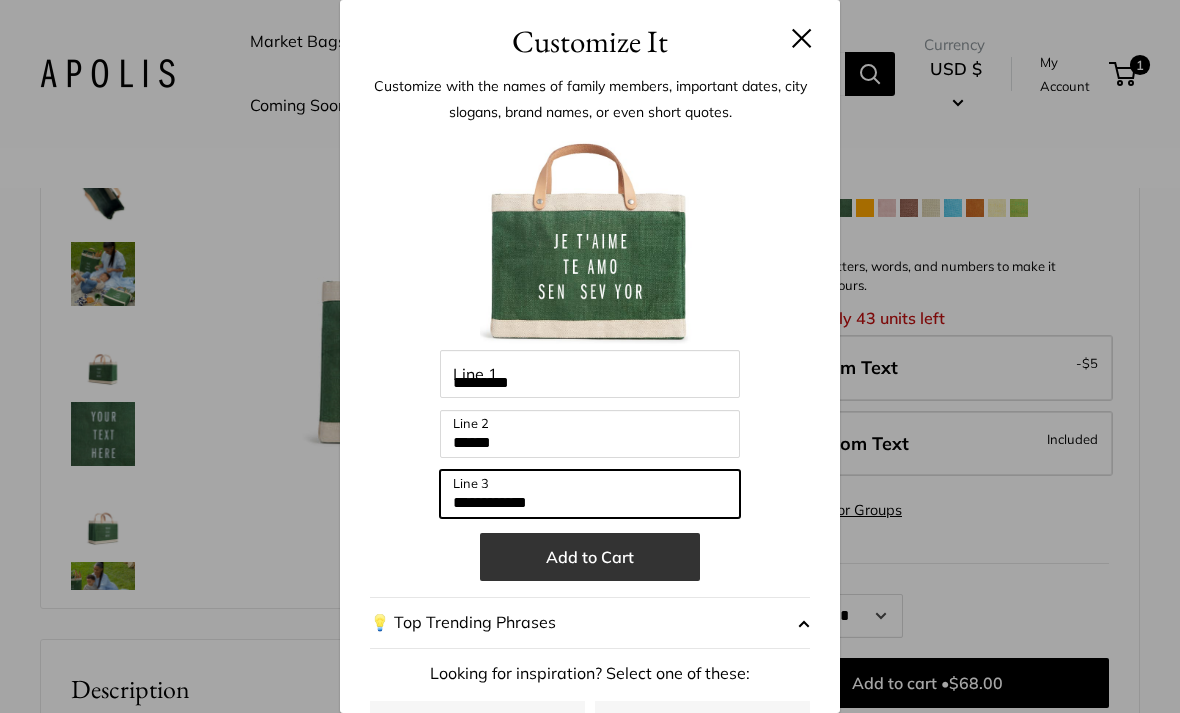 type on "**********" 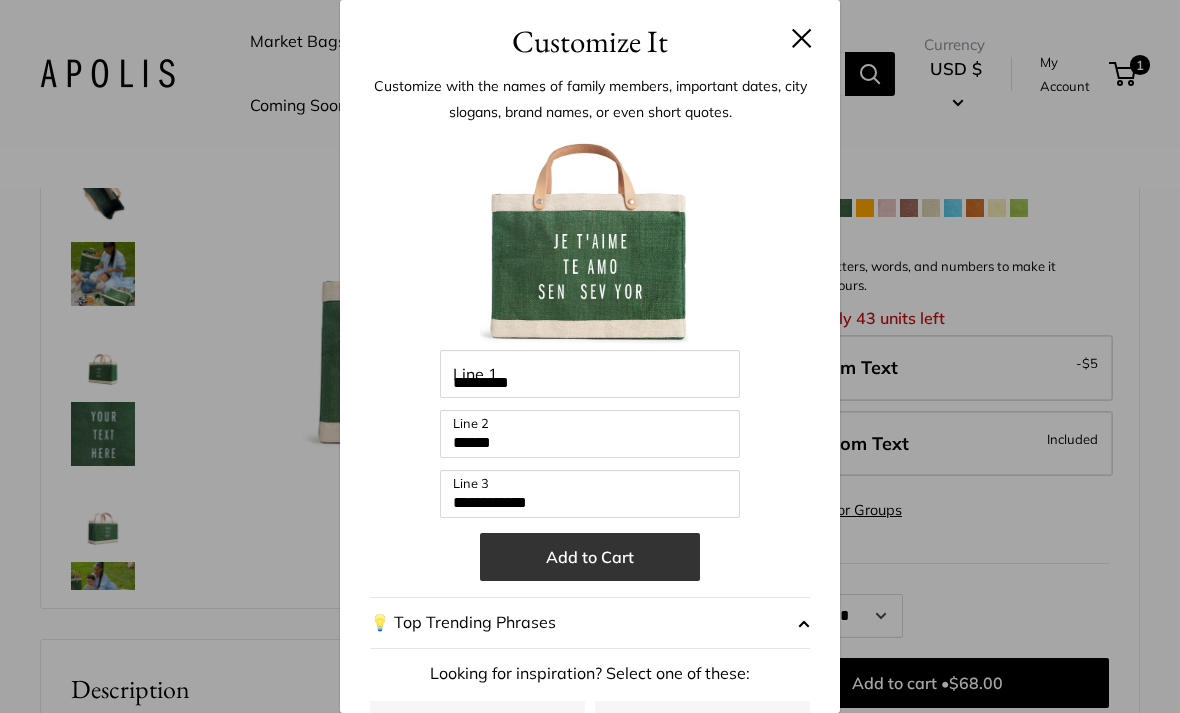 click on "Add to Cart" at bounding box center (590, 557) 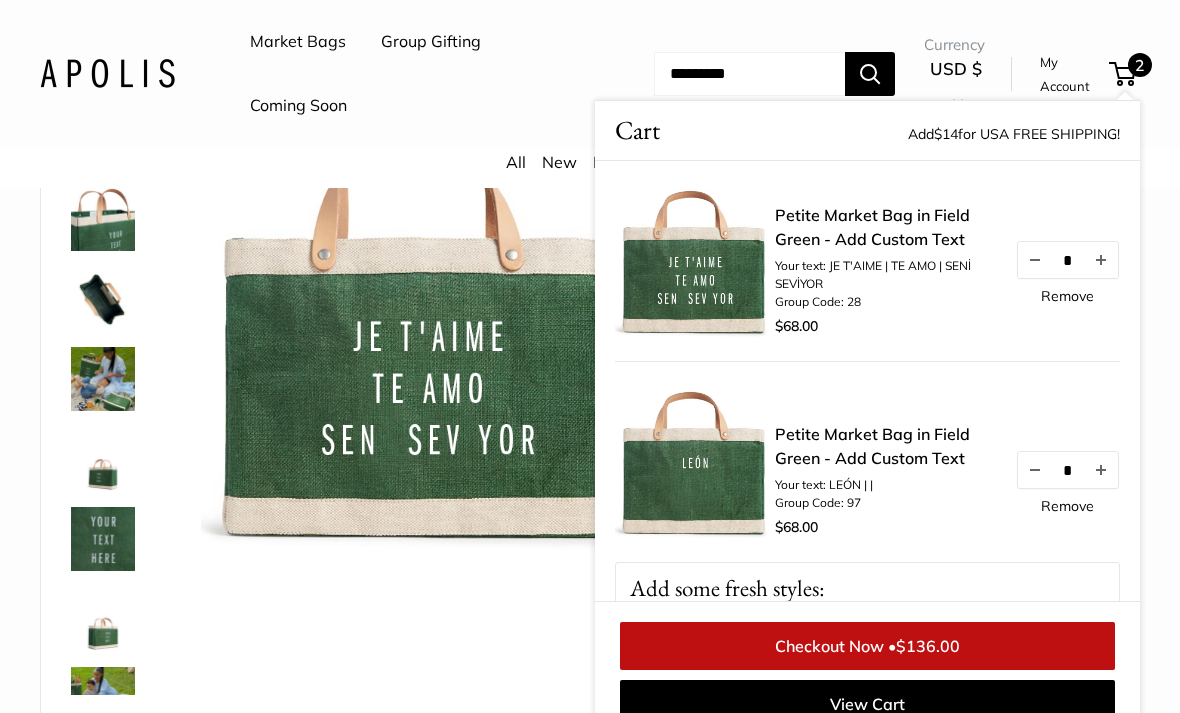 scroll, scrollTop: 166, scrollLeft: 0, axis: vertical 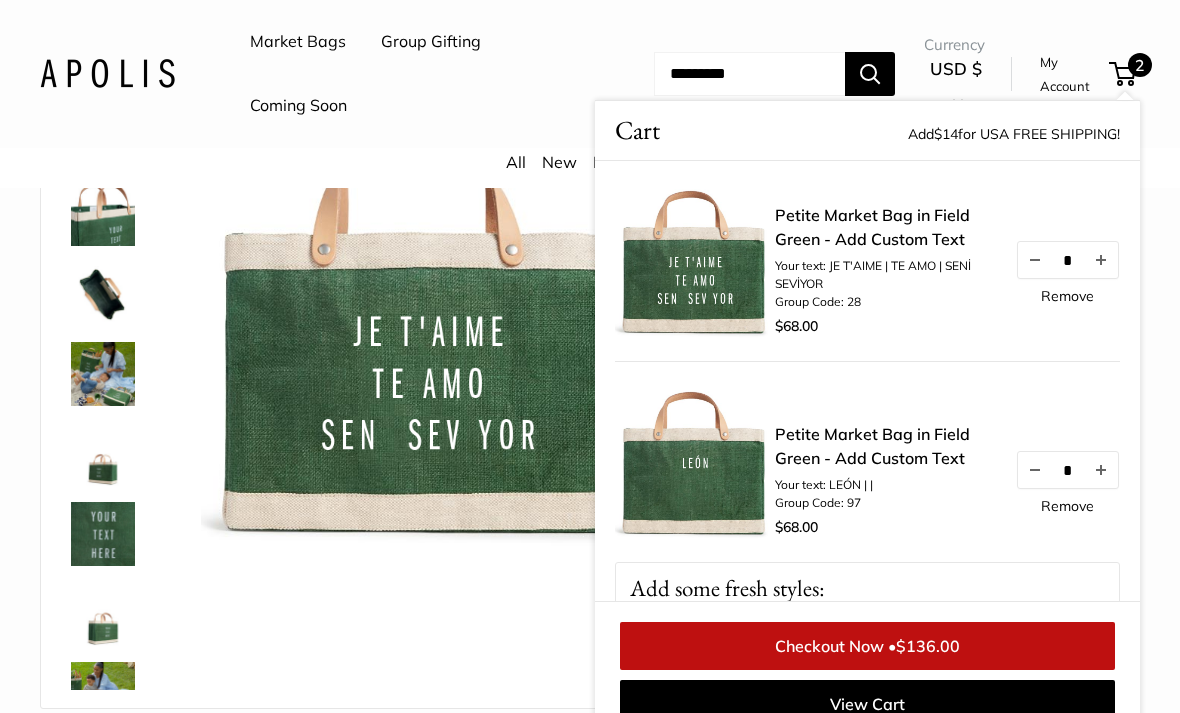 click on "Market Bags Group Gifting Coming Soon
Need help?
Text Us:  20919
hello@apolisglobal.com
Follow Us
Facebook
Twitter
Instagram
Pinterest
YouTube
Vimeo
Tumblr
Market Bags Group Gifting Coming Soon" at bounding box center [590, 74] 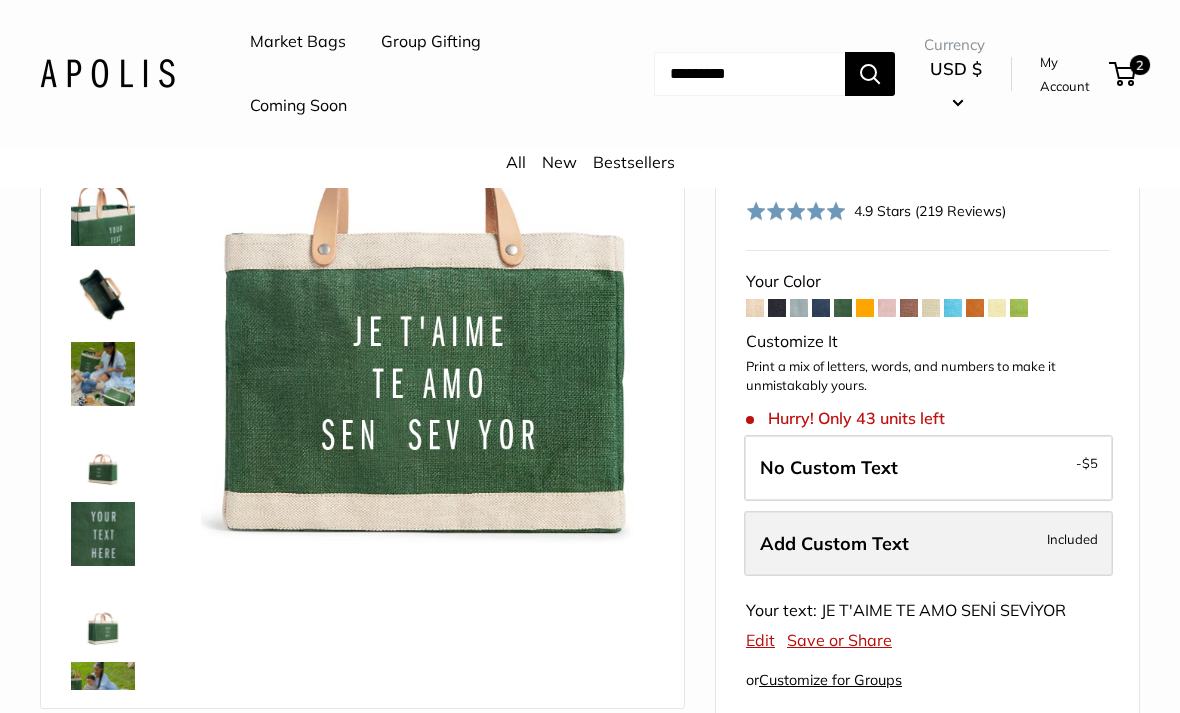click on "Add Custom Text
Included" at bounding box center [928, 544] 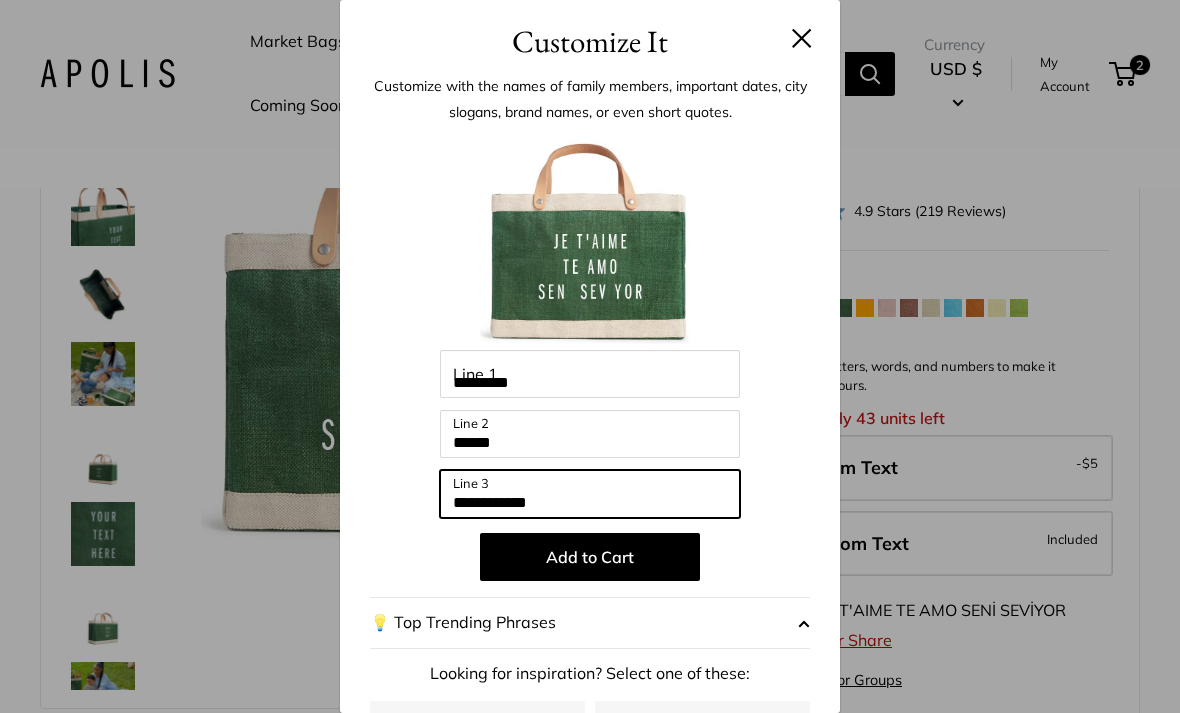 click on "**********" at bounding box center (590, 494) 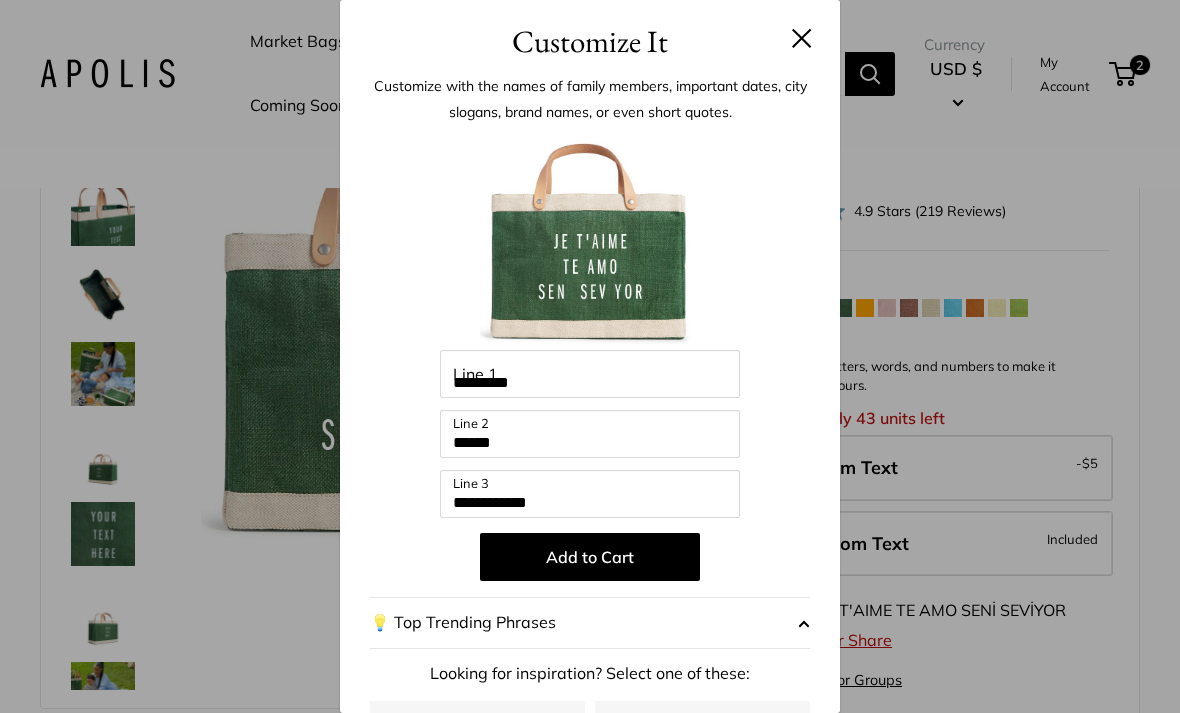 click on "**********" at bounding box center (590, 356) 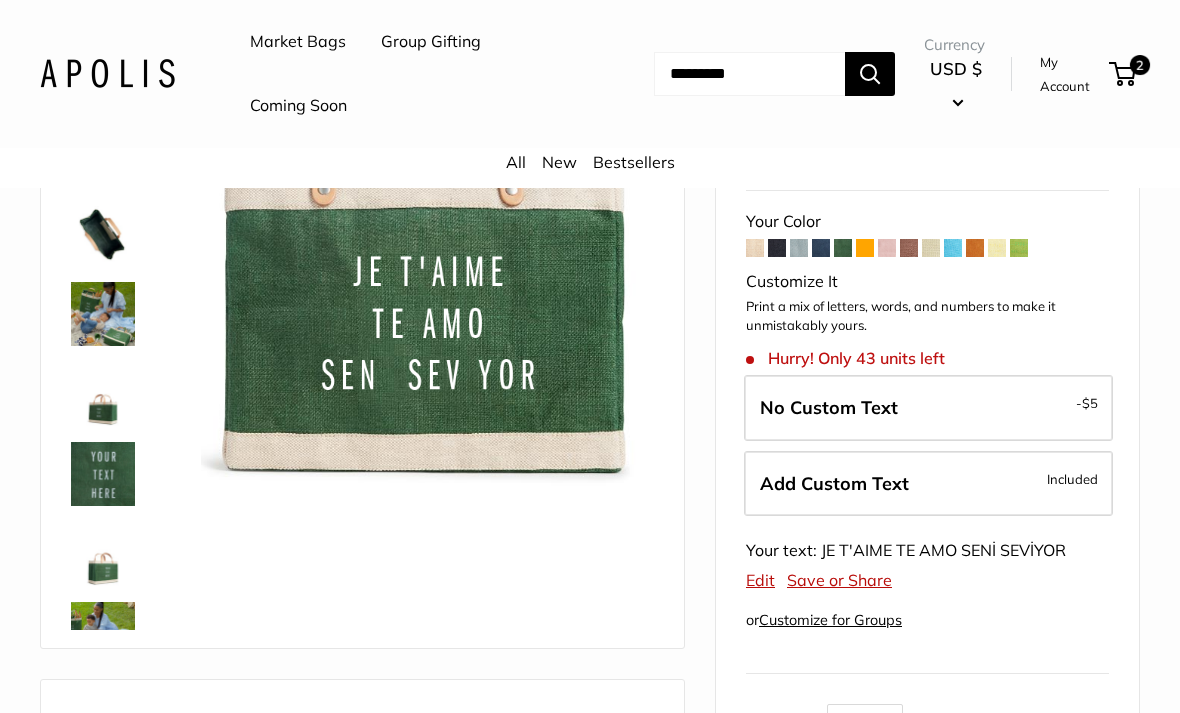 scroll, scrollTop: 240, scrollLeft: 0, axis: vertical 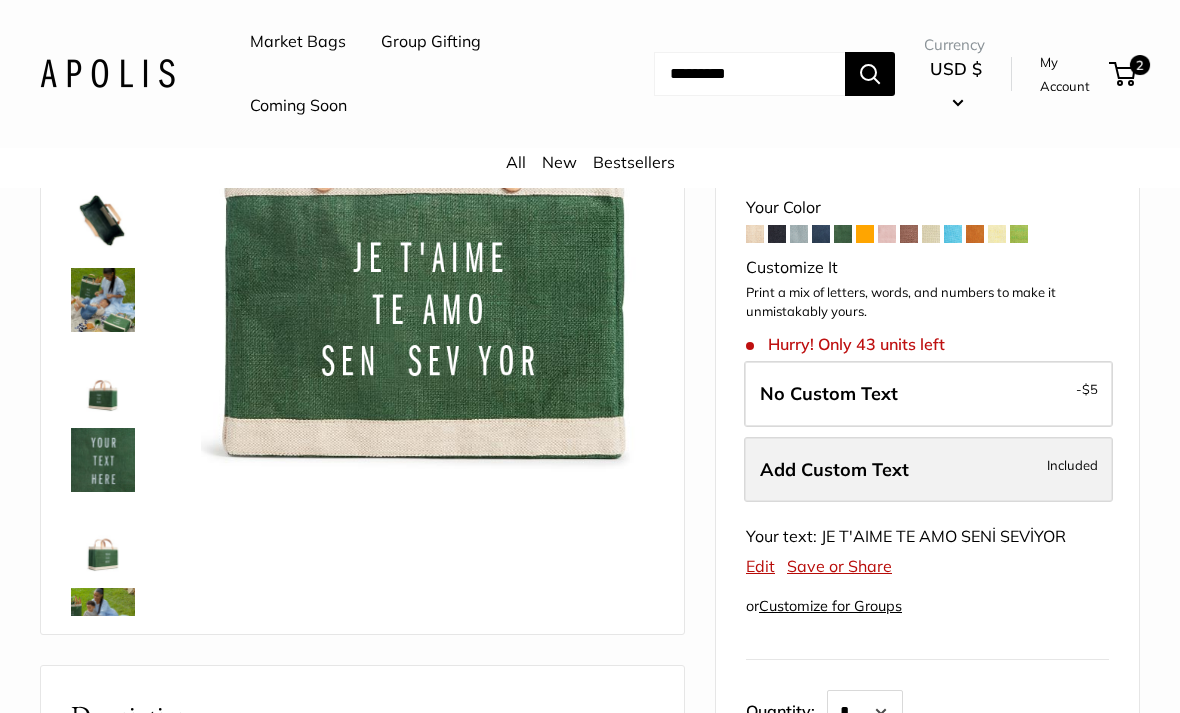 click on "Add Custom Text
Included" at bounding box center (928, 470) 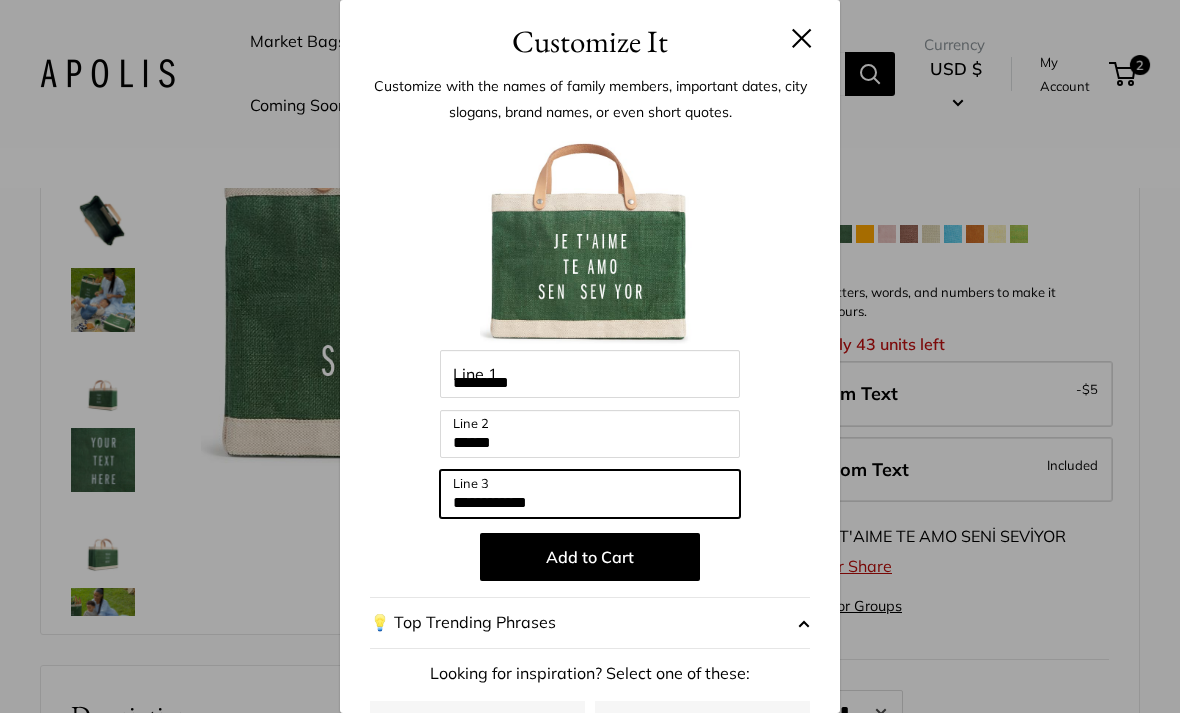 click on "**********" at bounding box center [590, 494] 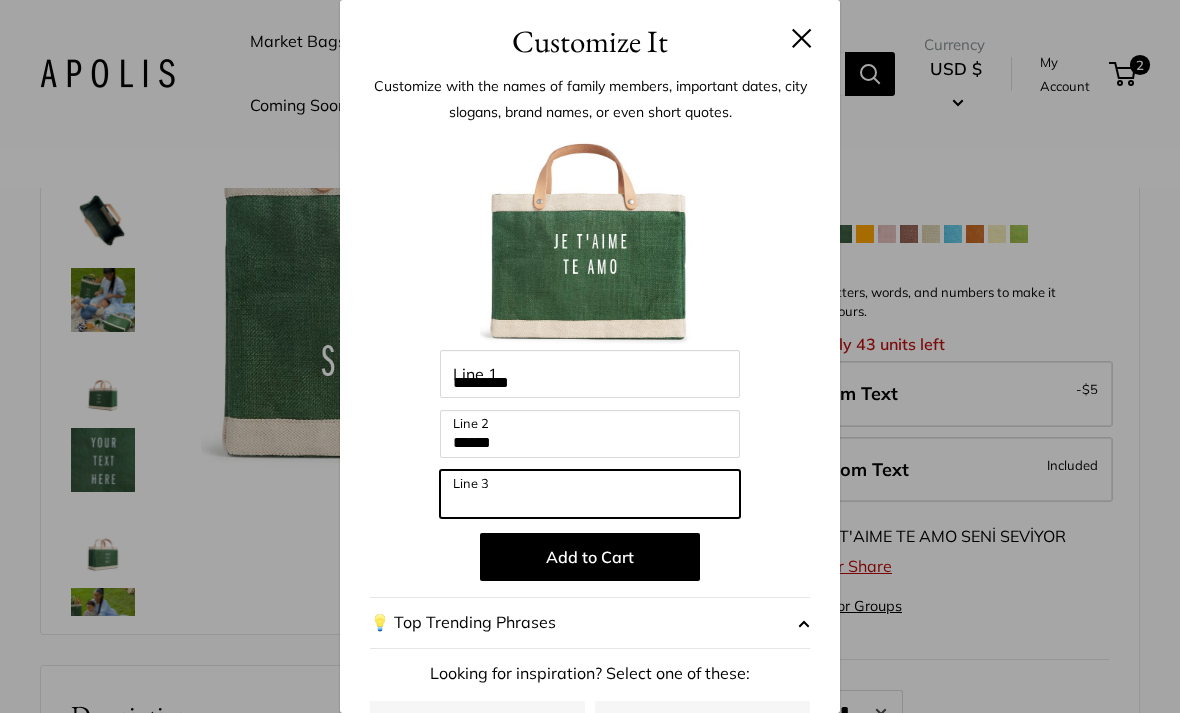 paste on "**********" 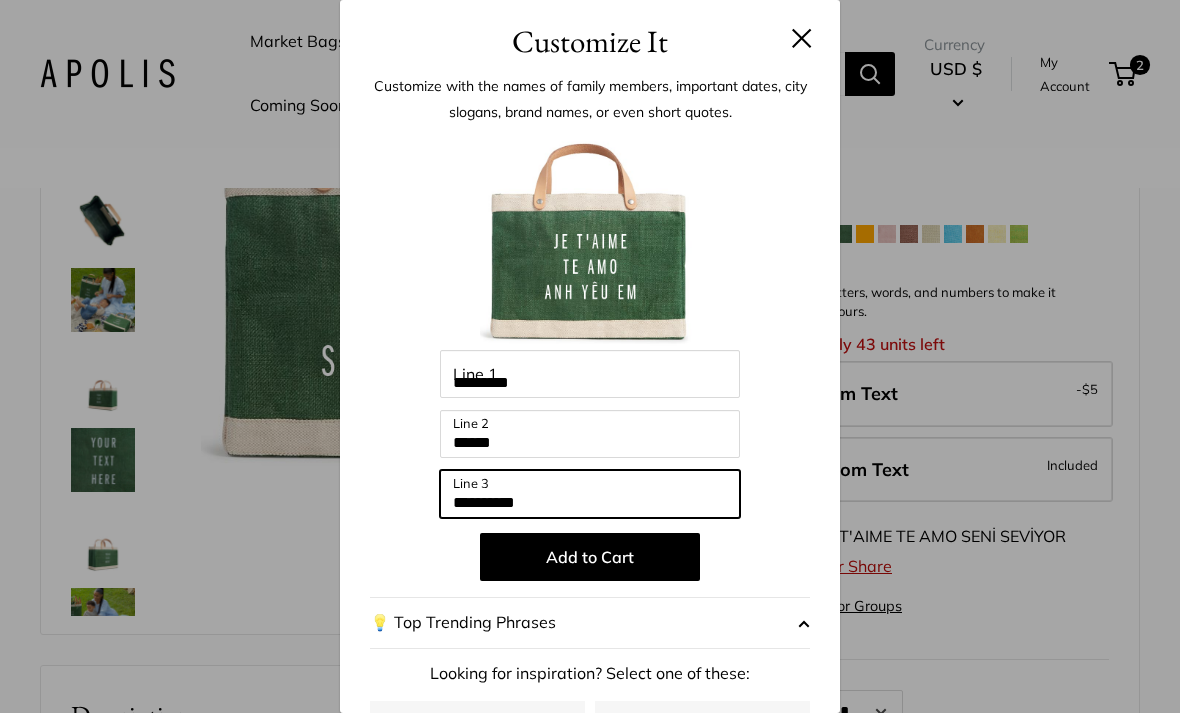 type on "**********" 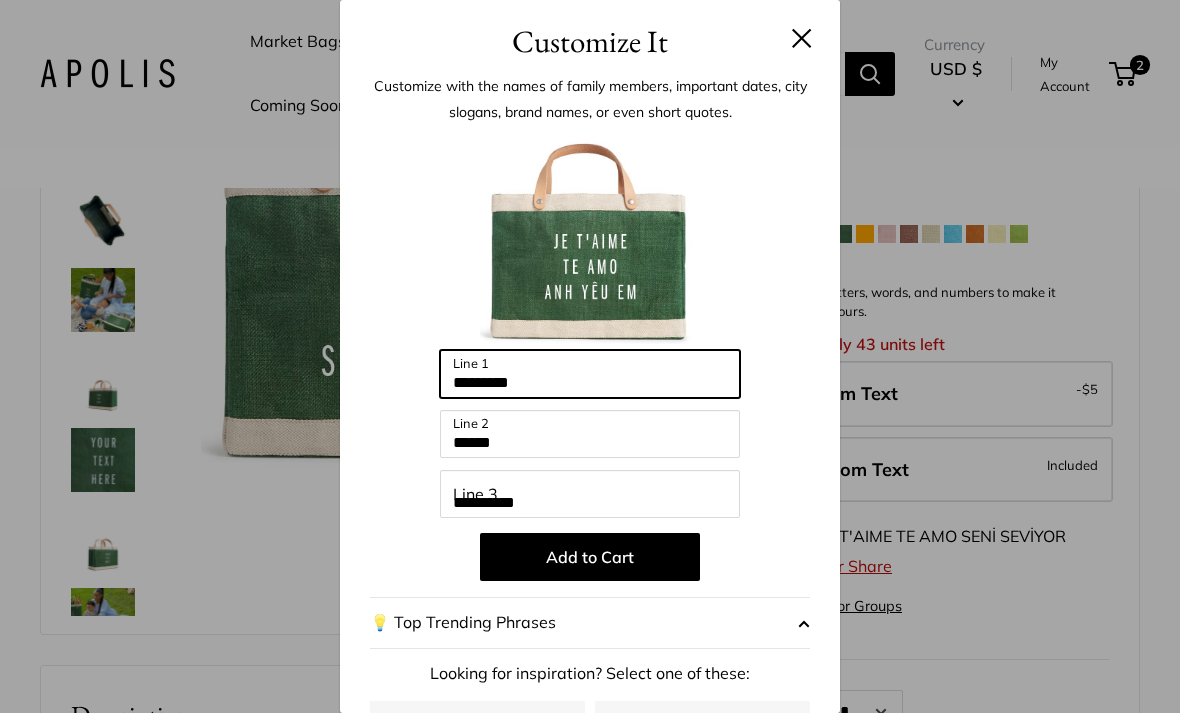 click on "*********" at bounding box center (590, 374) 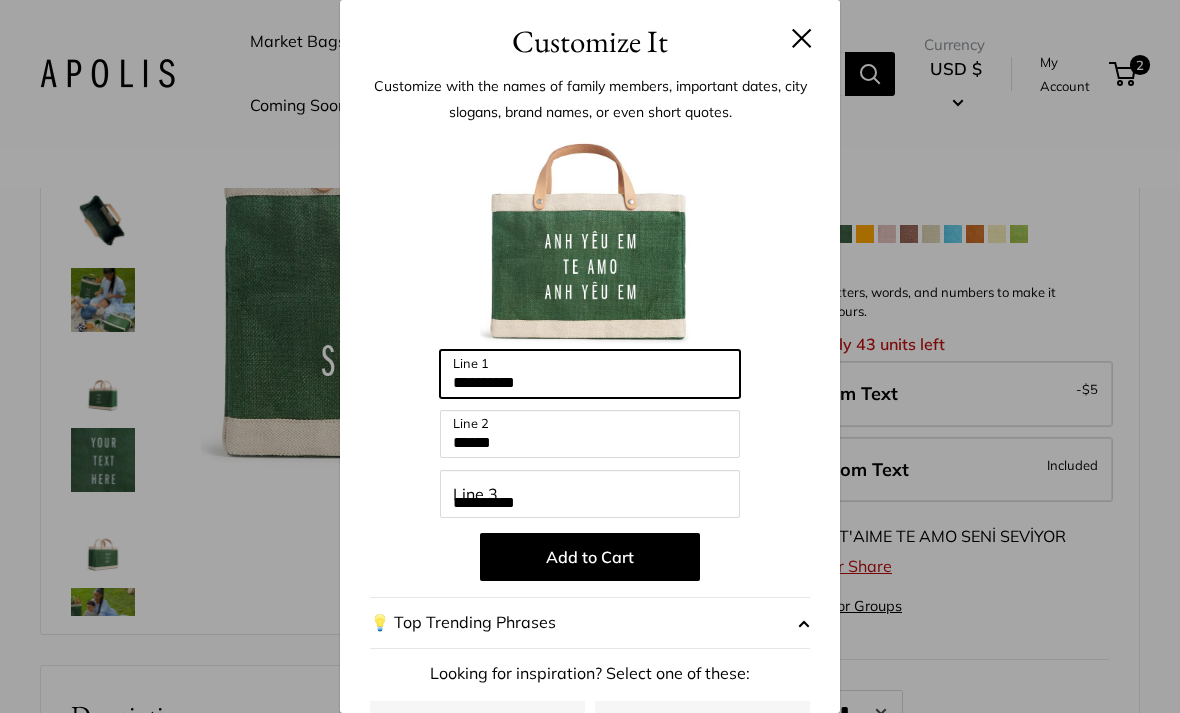type on "**********" 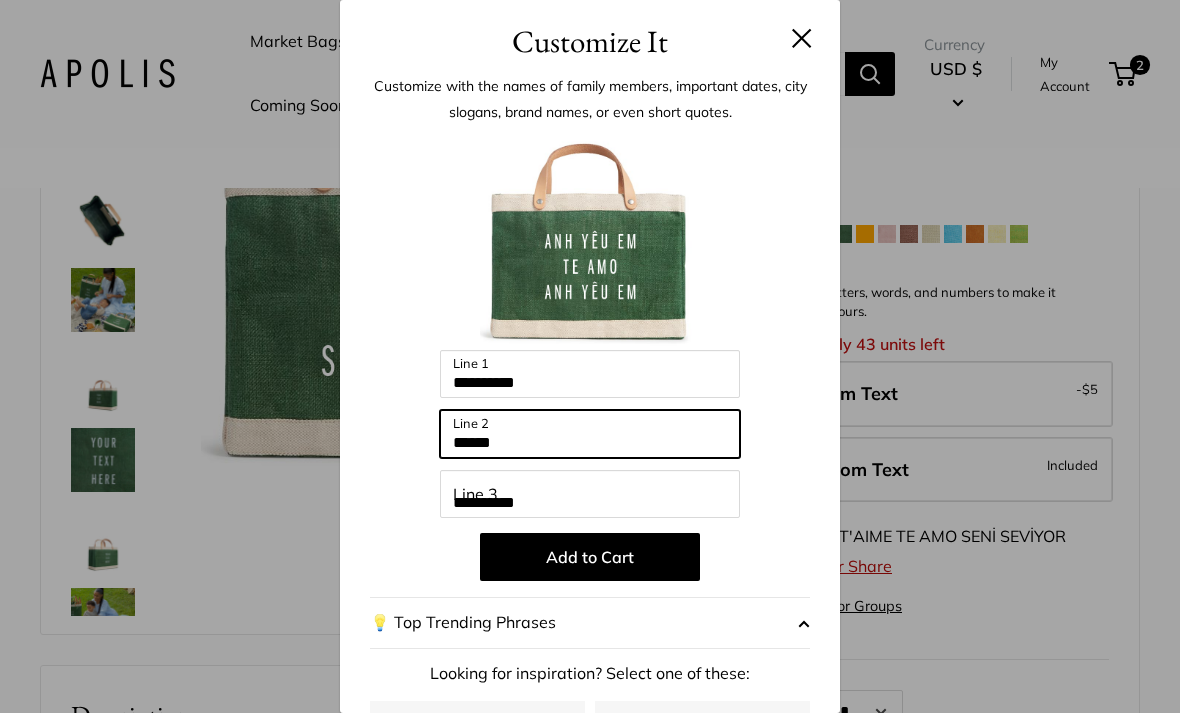 click on "******" at bounding box center (590, 434) 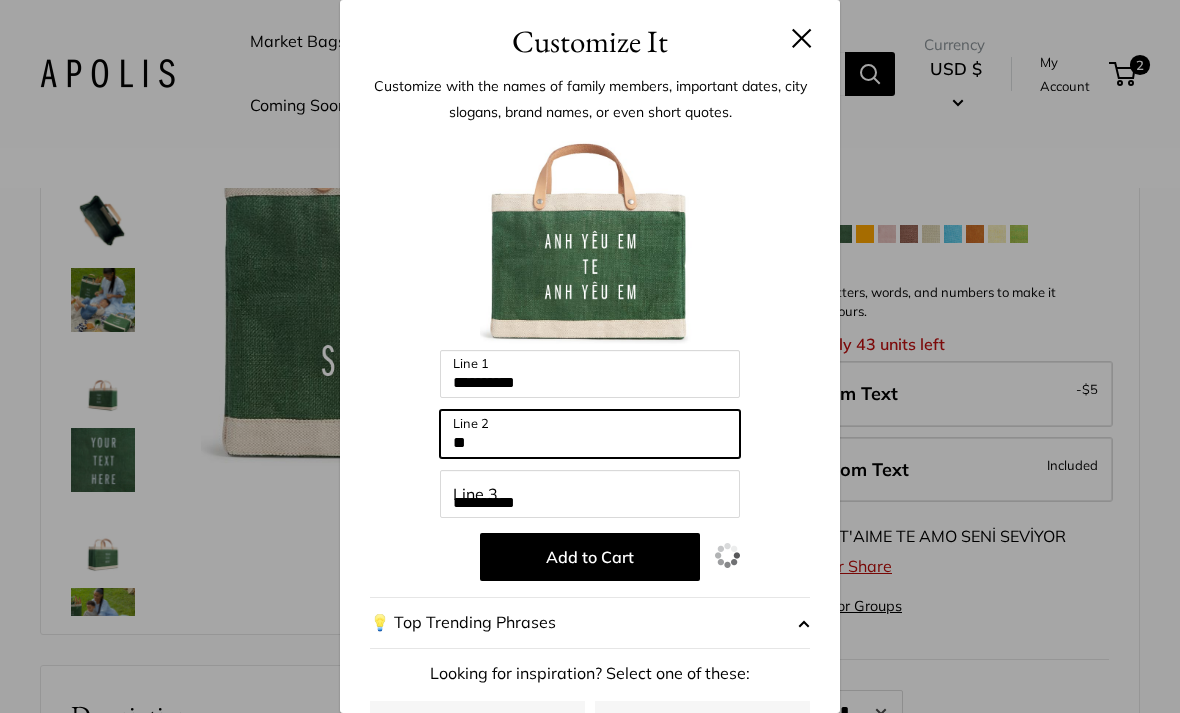 type on "*" 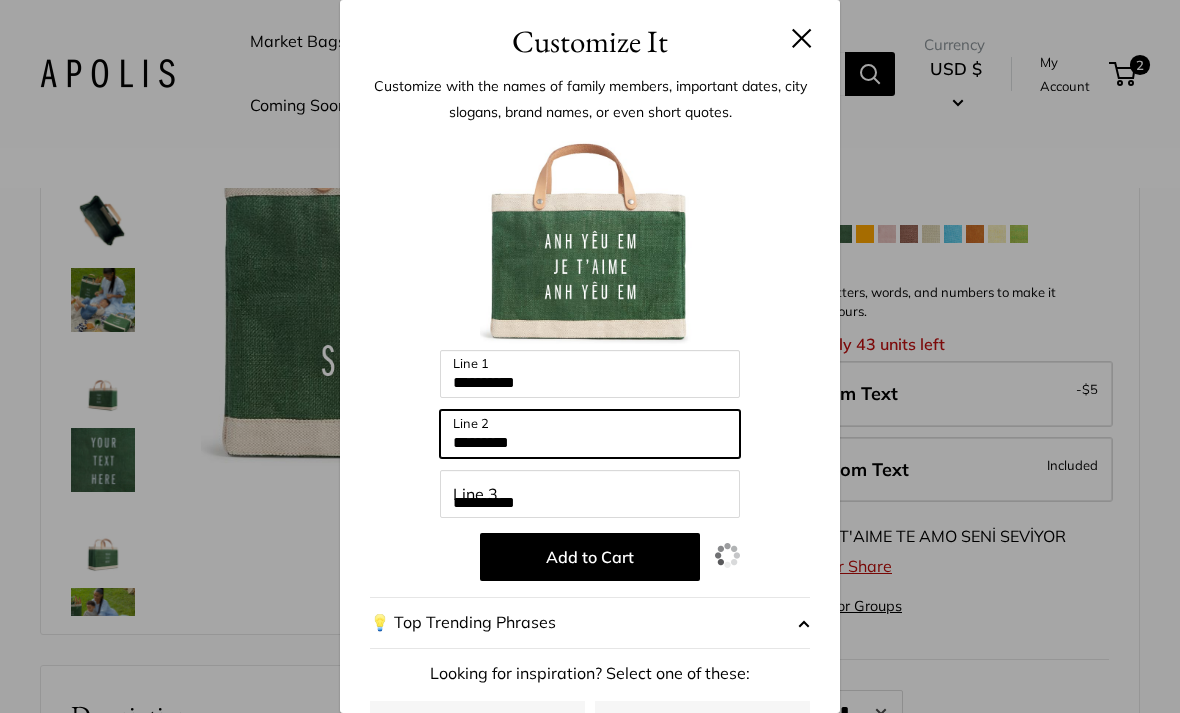type on "*********" 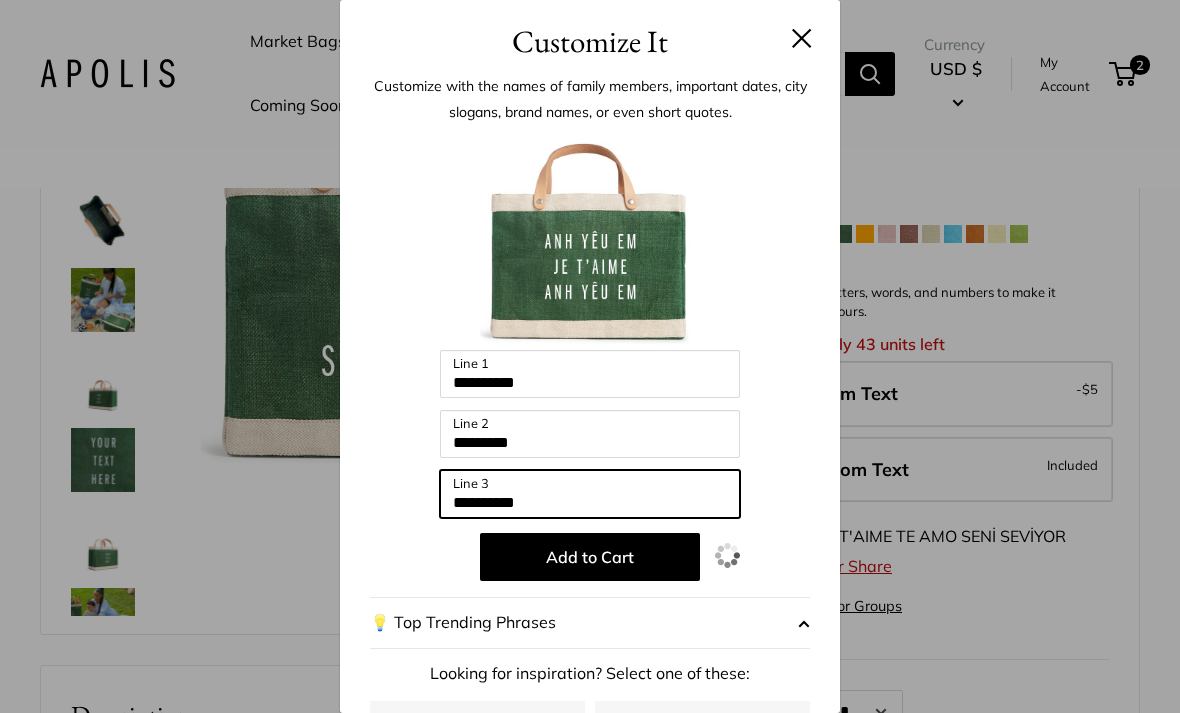 click on "**********" at bounding box center [590, 494] 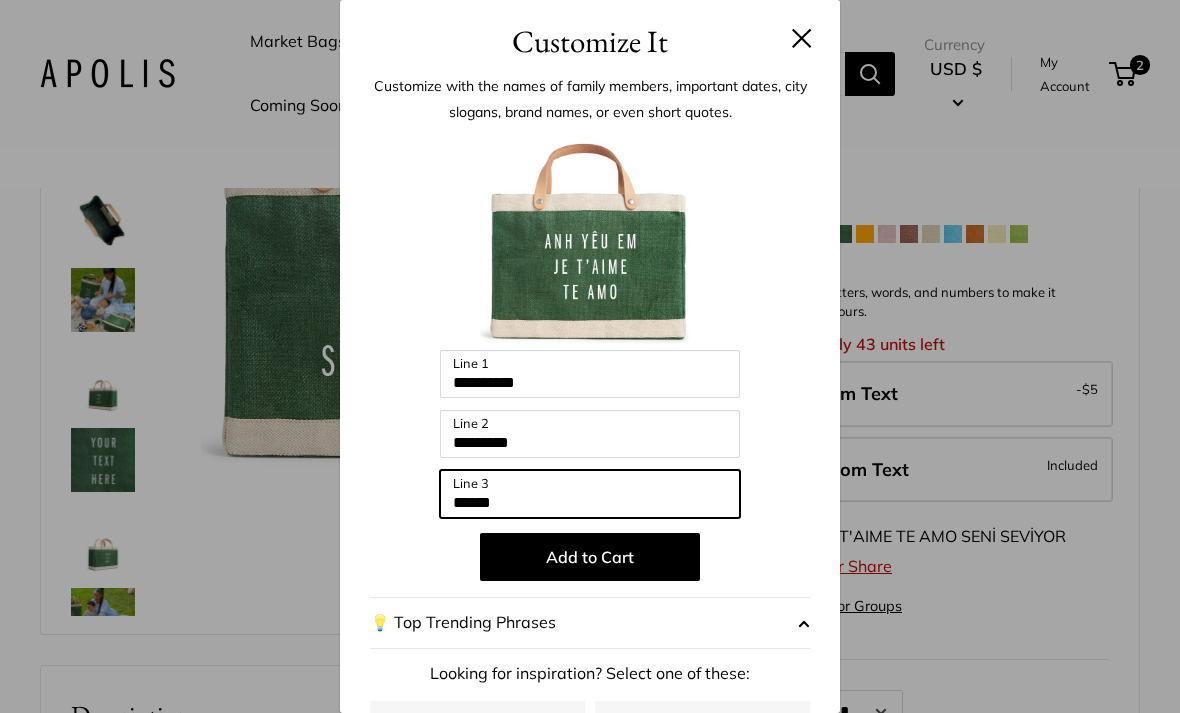 type on "******" 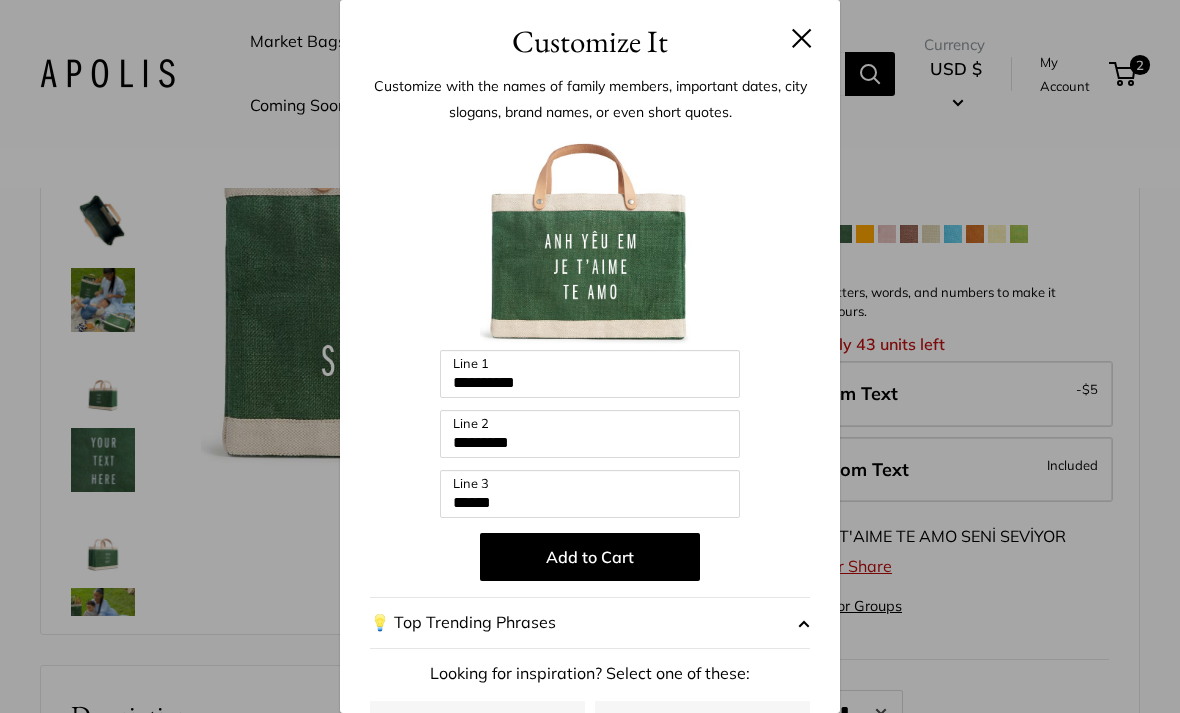 click on "**********" at bounding box center [590, 356] 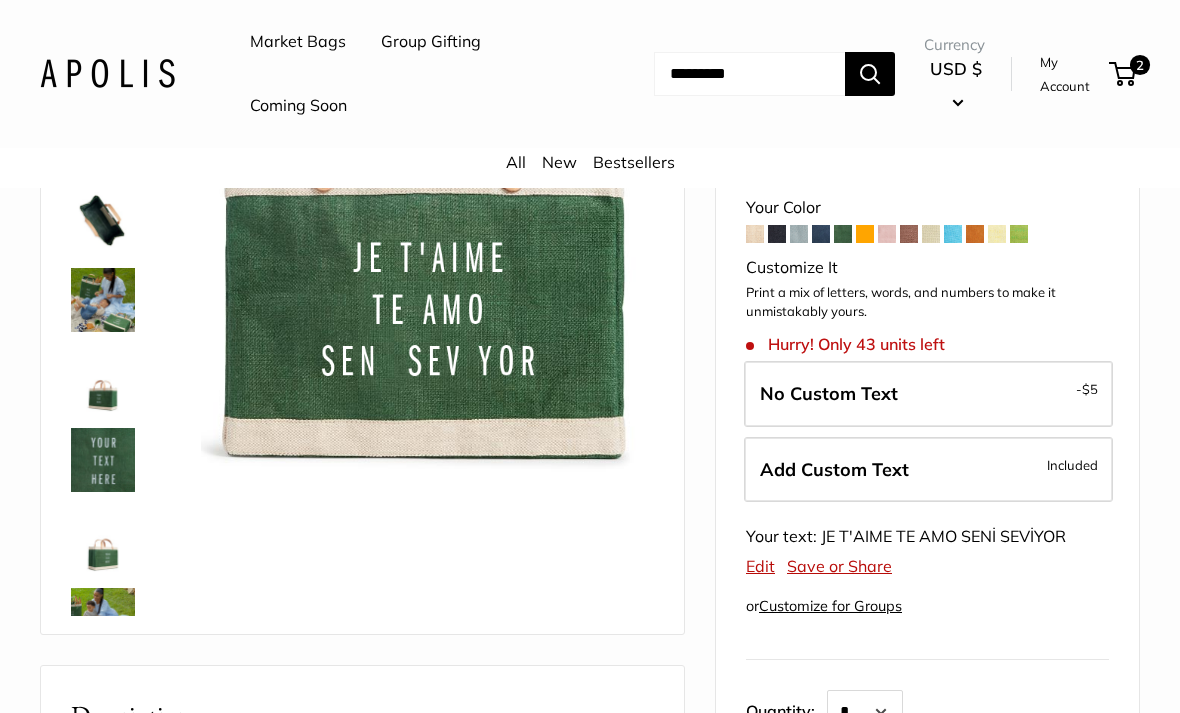 click at bounding box center (821, 234) 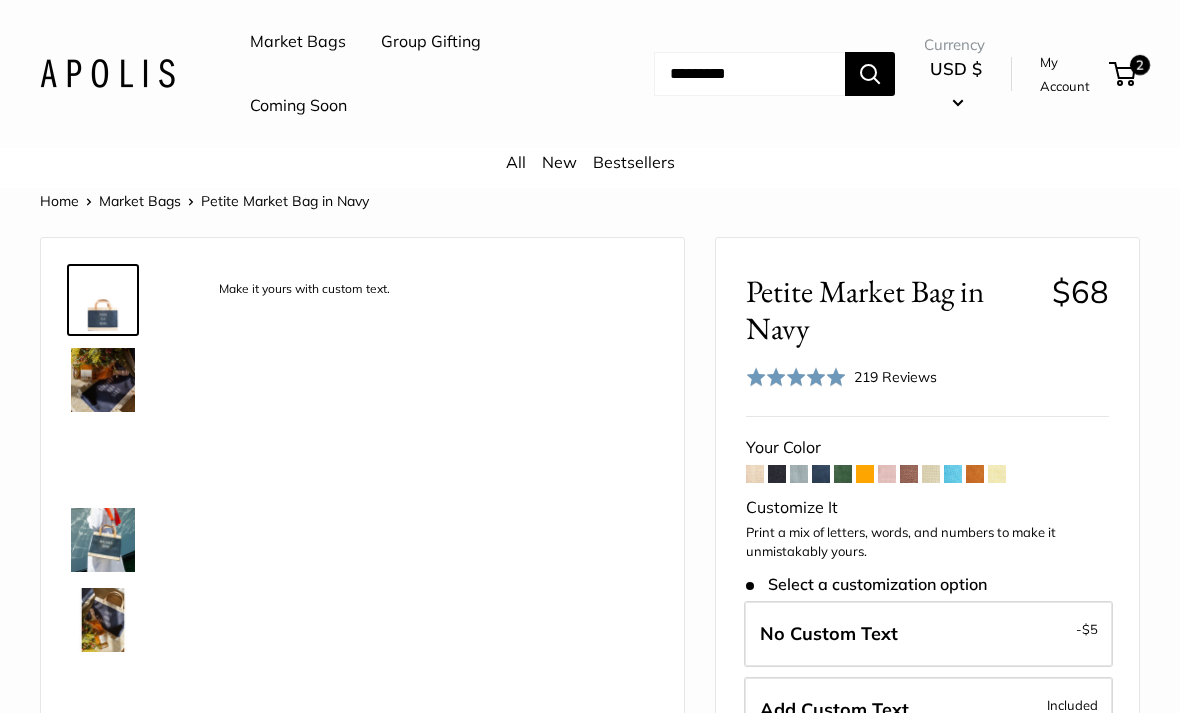 scroll, scrollTop: 0, scrollLeft: 0, axis: both 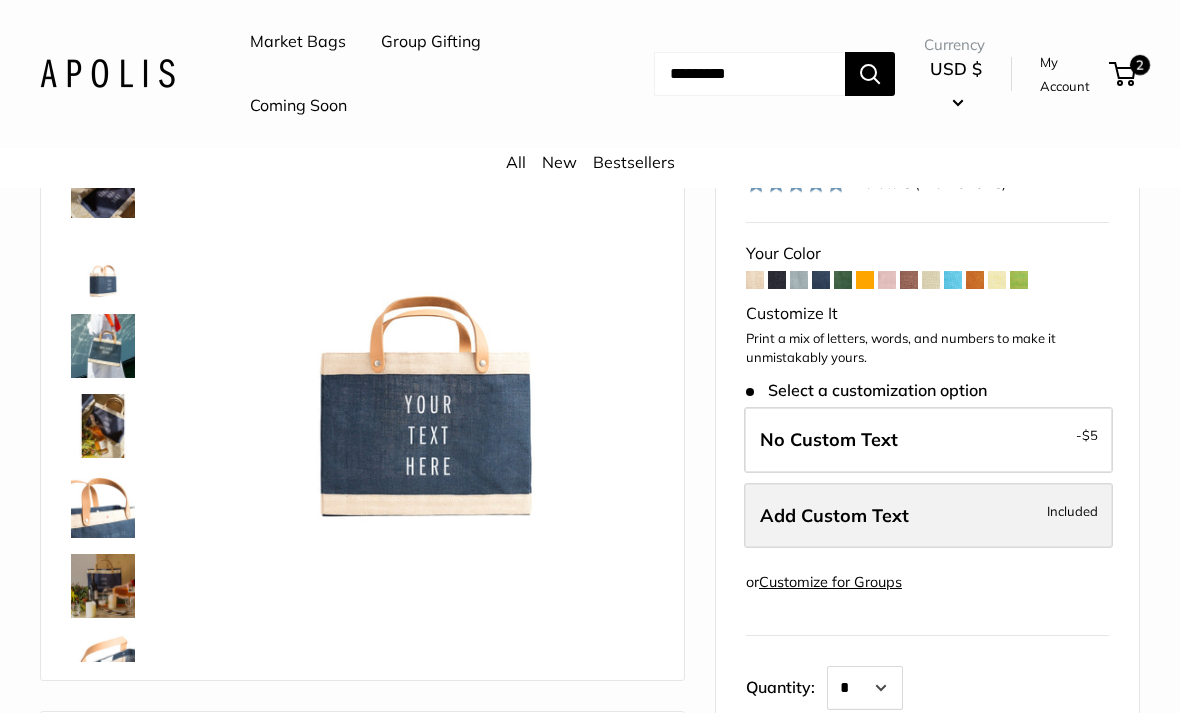 click on "Add Custom Text
Included" at bounding box center [928, 516] 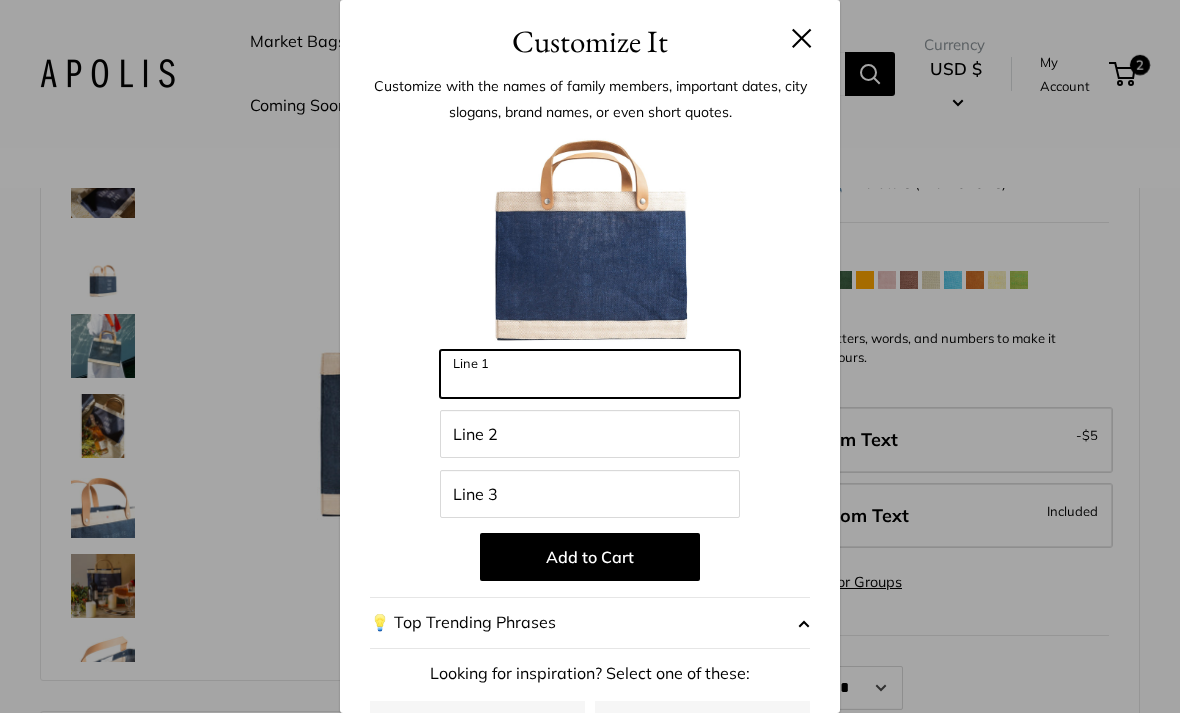 click on "Line 1" at bounding box center (590, 374) 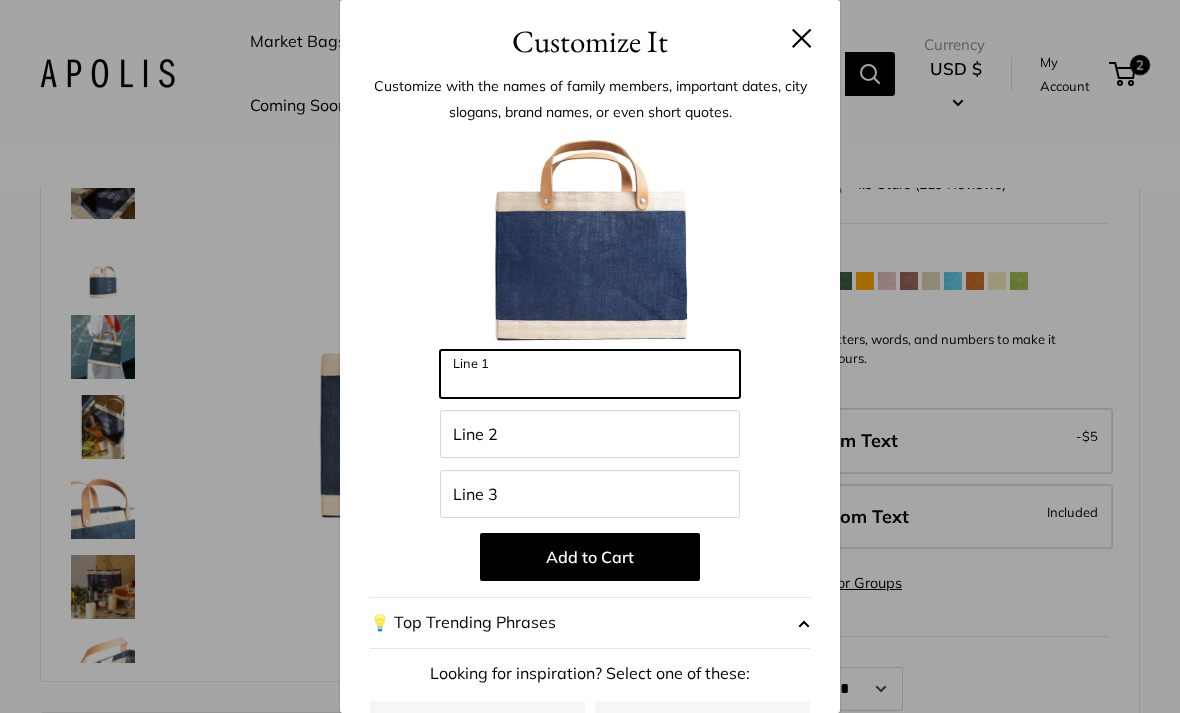 click on "Line 1" at bounding box center (590, 374) 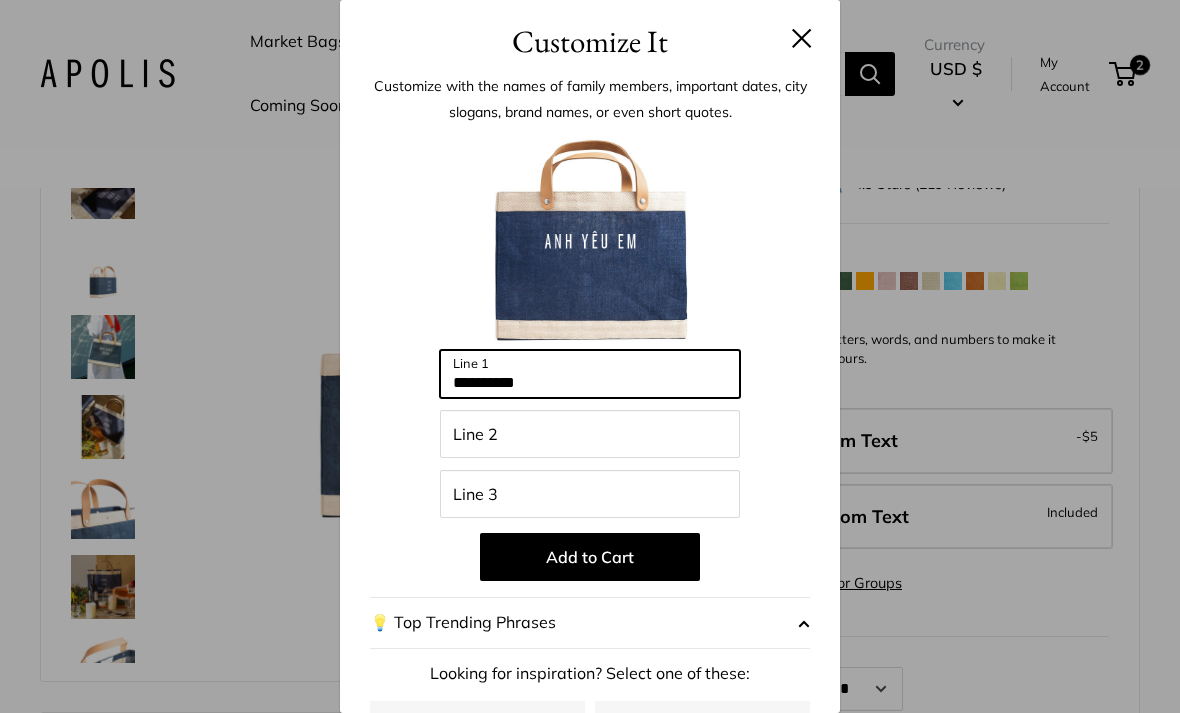 type on "**********" 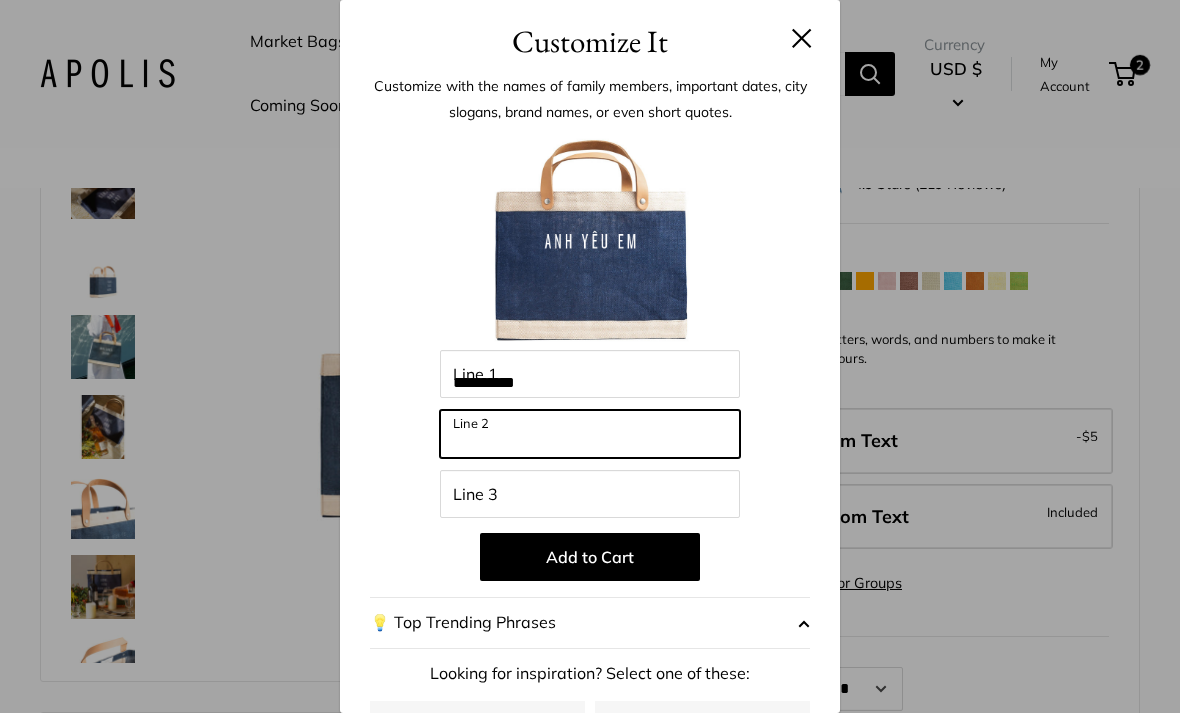 click on "Line 2" at bounding box center (590, 434) 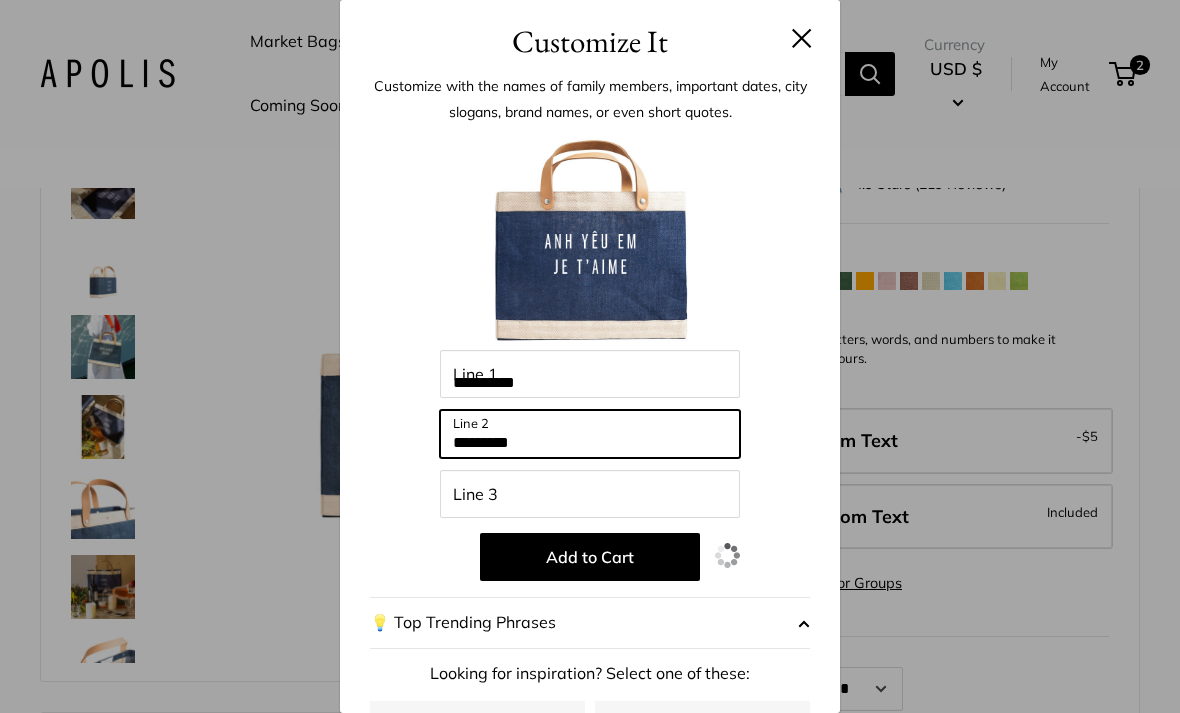 type on "*********" 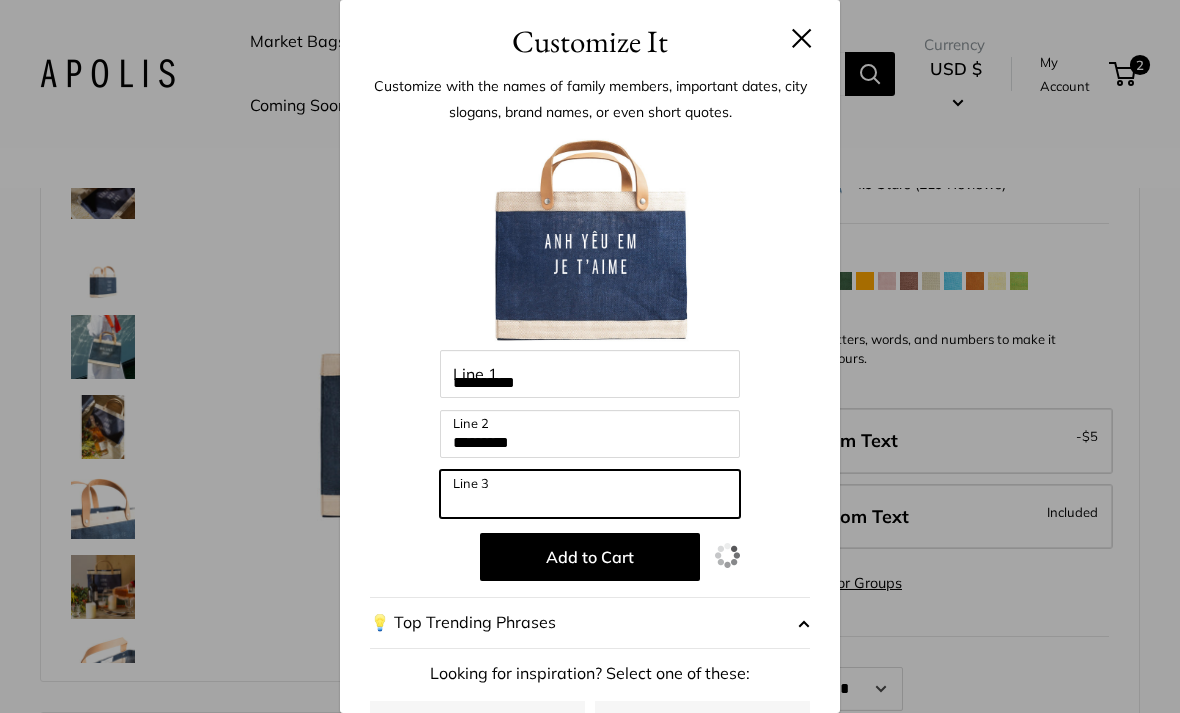 click on "Line 3" at bounding box center [590, 494] 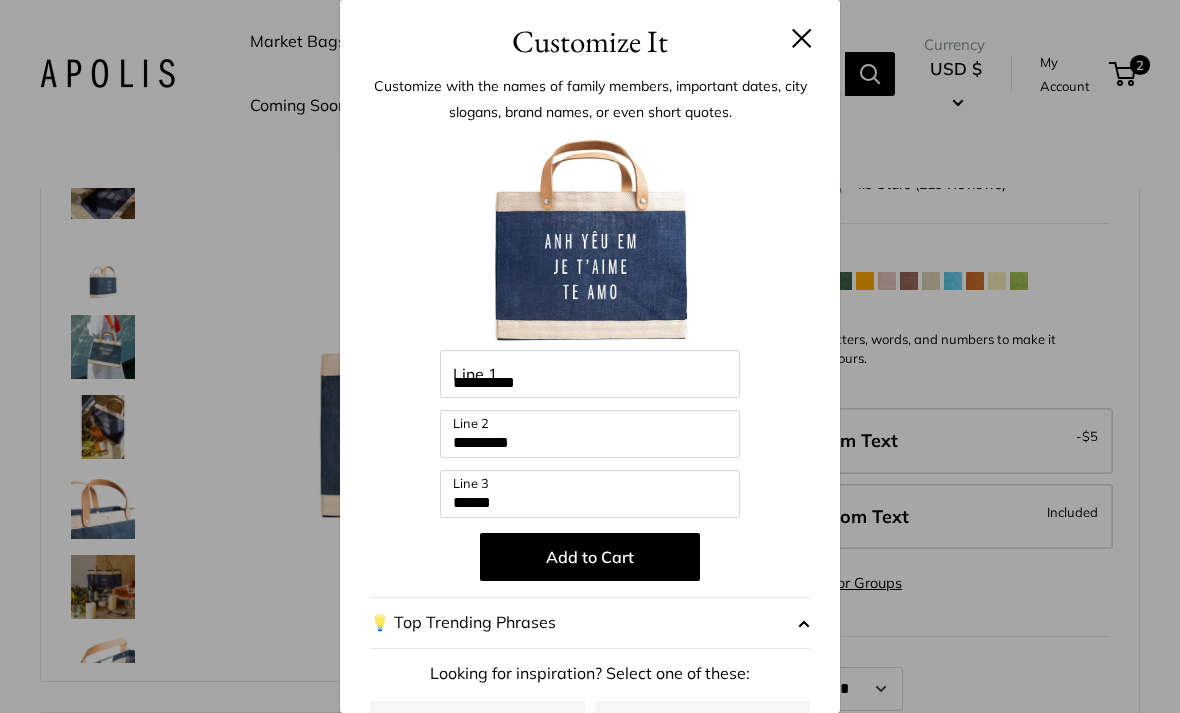 click on "Customize It" at bounding box center [590, 32] 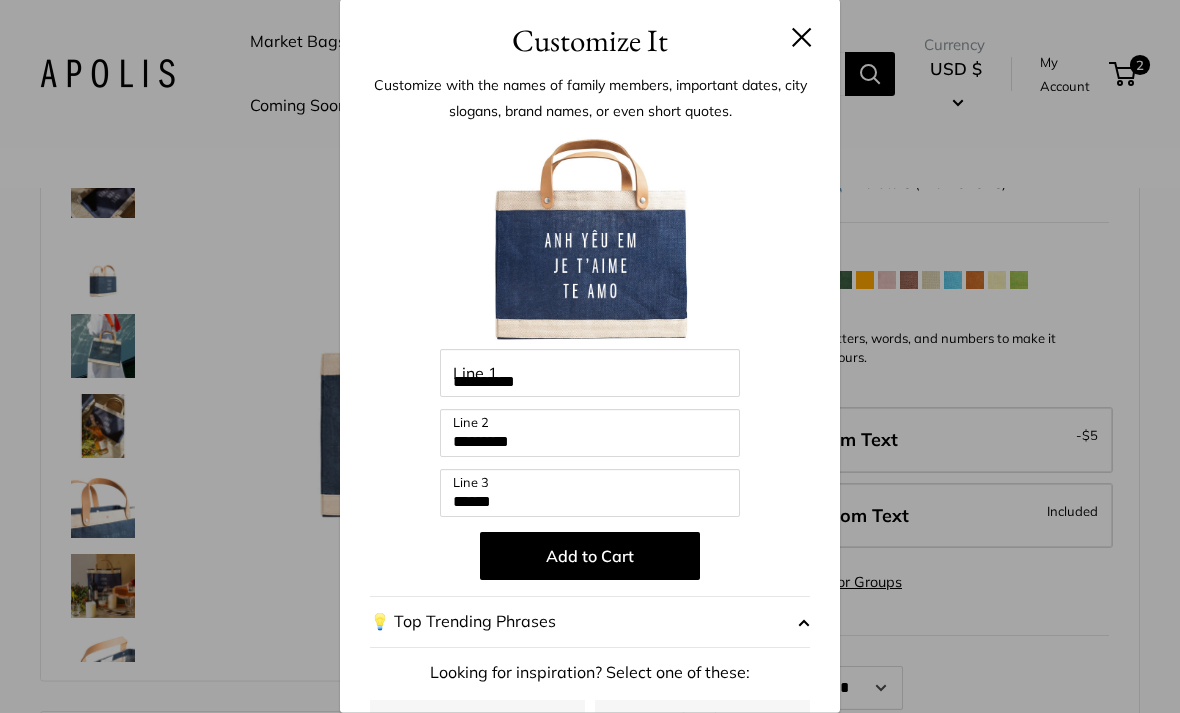 click at bounding box center (802, 38) 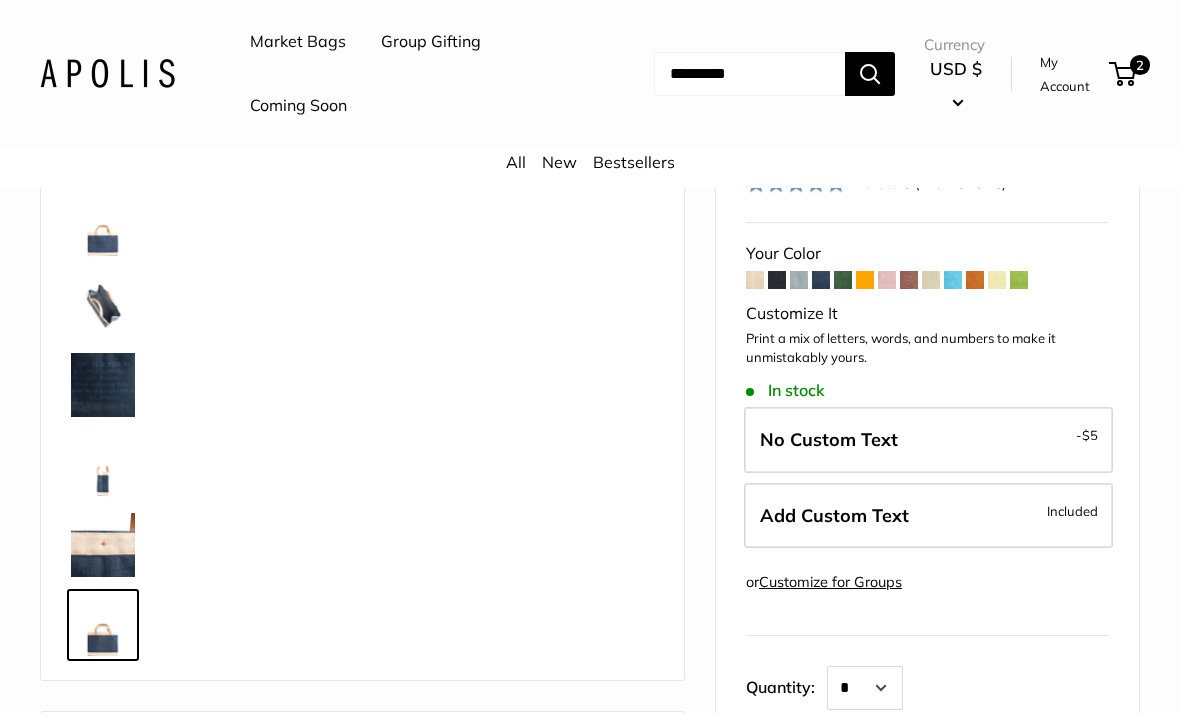 scroll, scrollTop: 528, scrollLeft: 0, axis: vertical 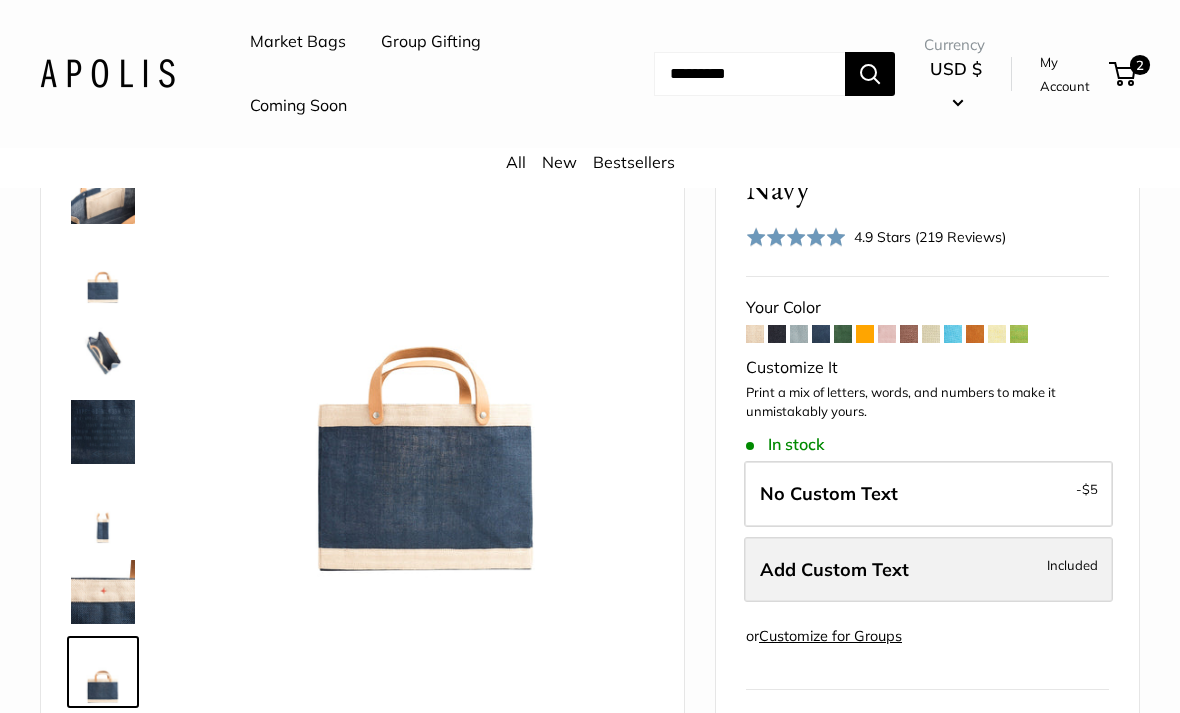 click on "Add Custom Text" at bounding box center [834, 569] 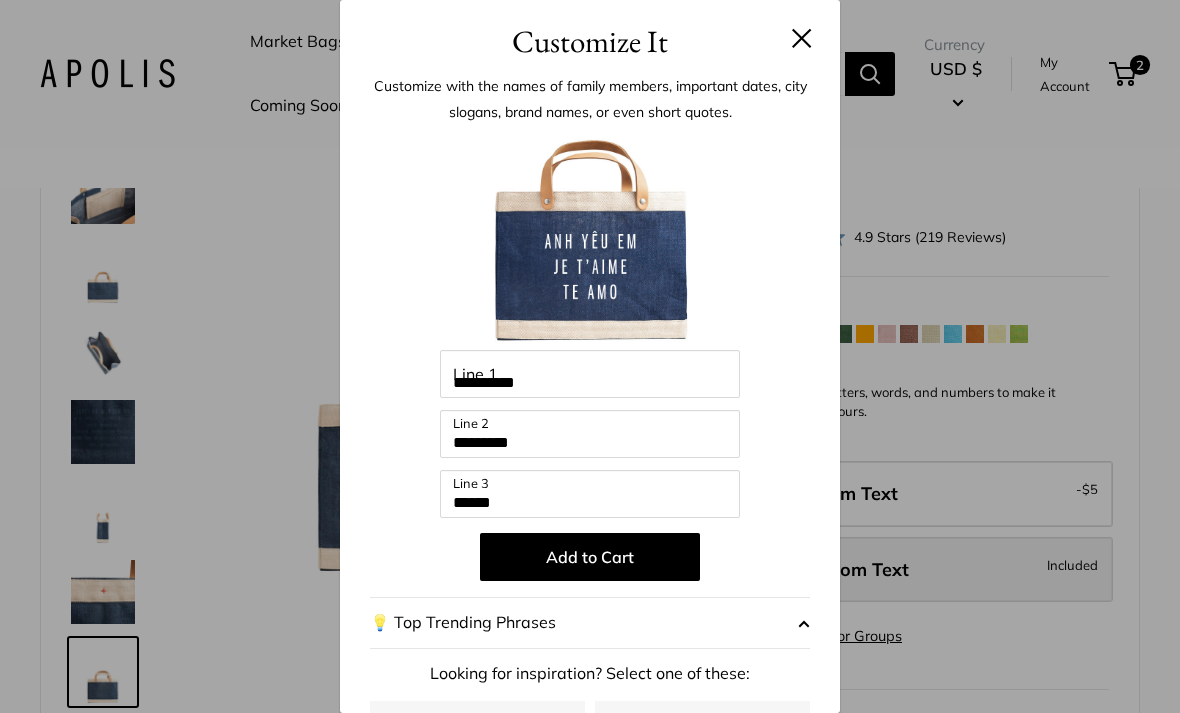 scroll, scrollTop: 0, scrollLeft: 0, axis: both 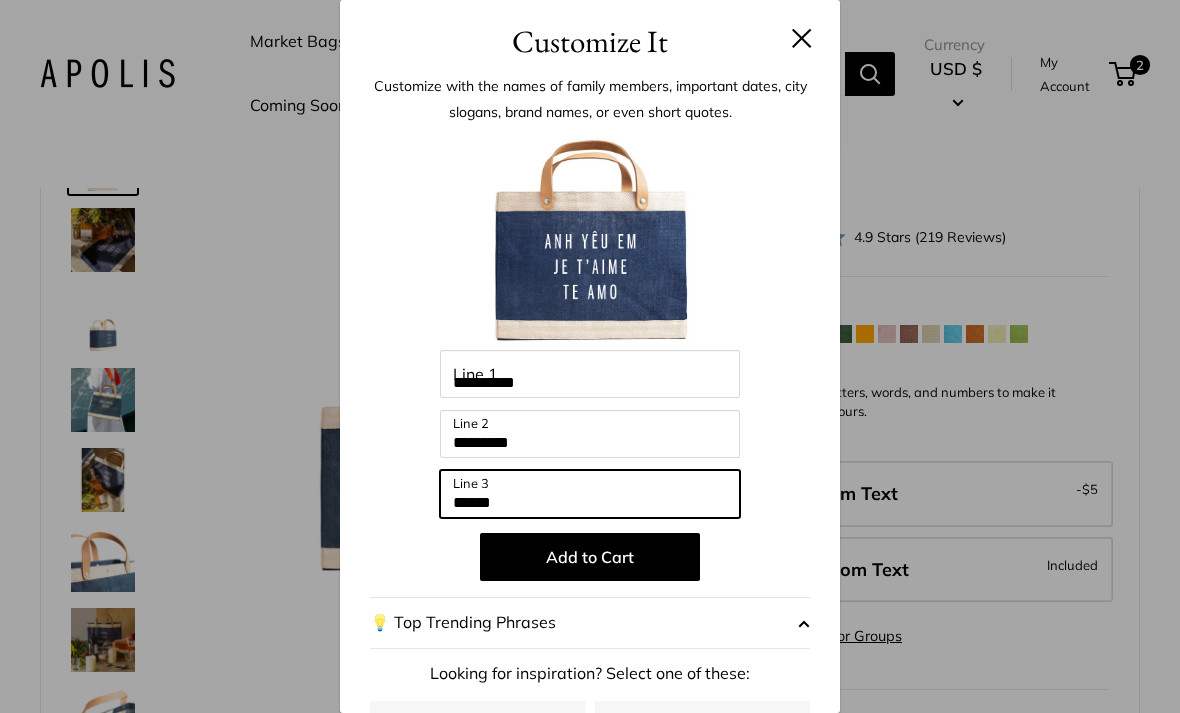 click on "******" at bounding box center (590, 494) 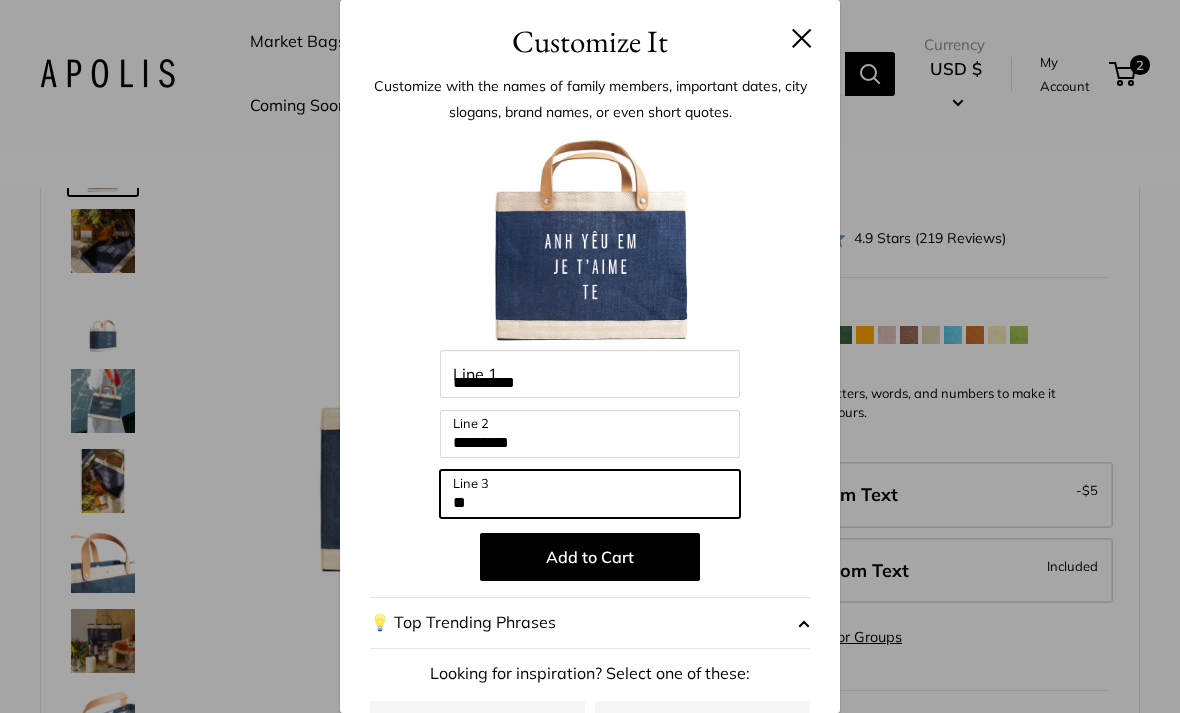 type on "*" 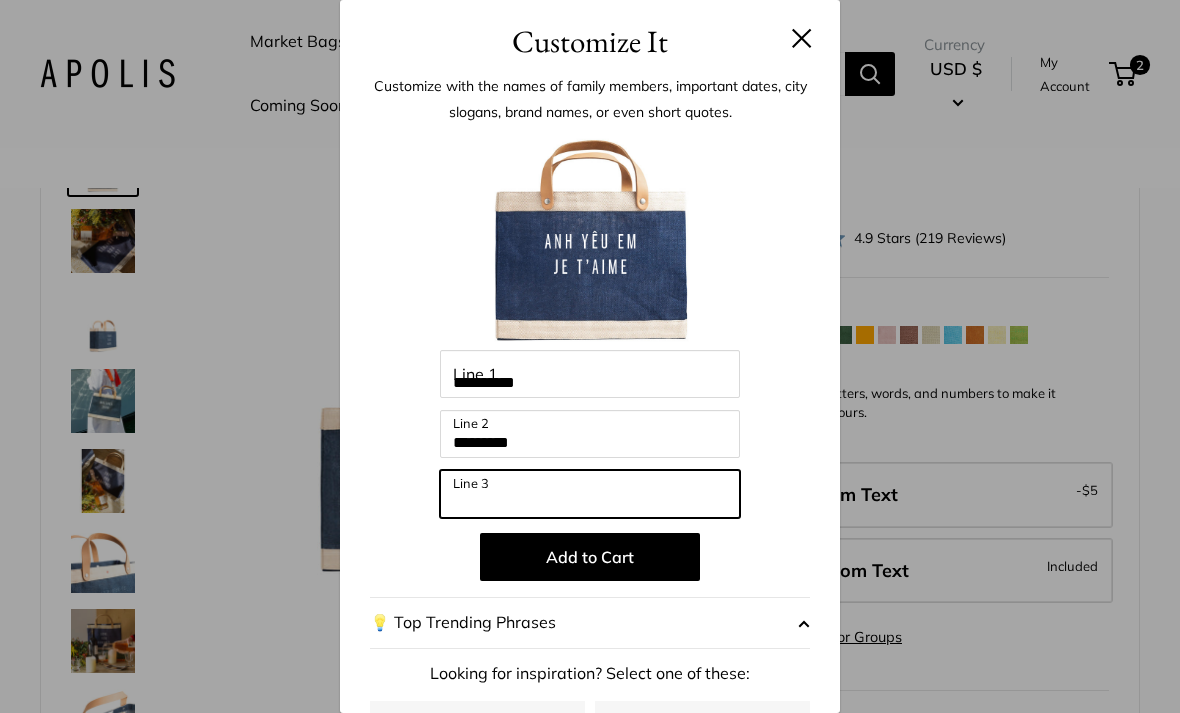 click on "Line 3" at bounding box center [590, 494] 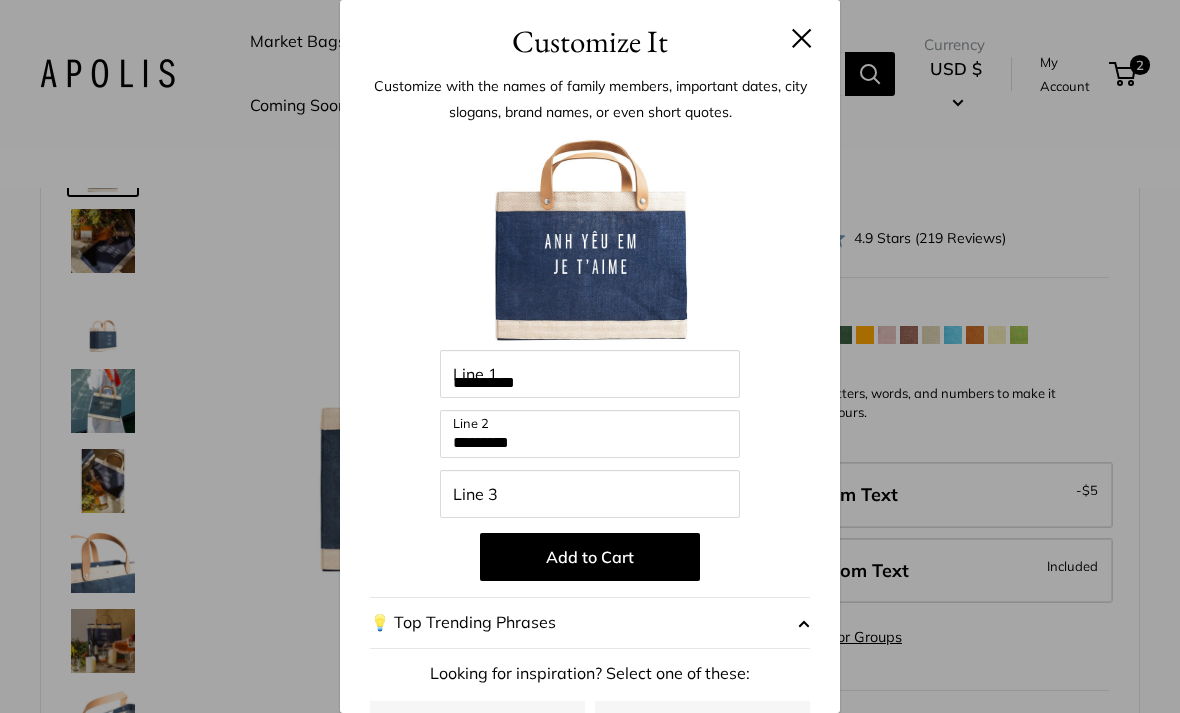 click on "**********" at bounding box center [590, 356] 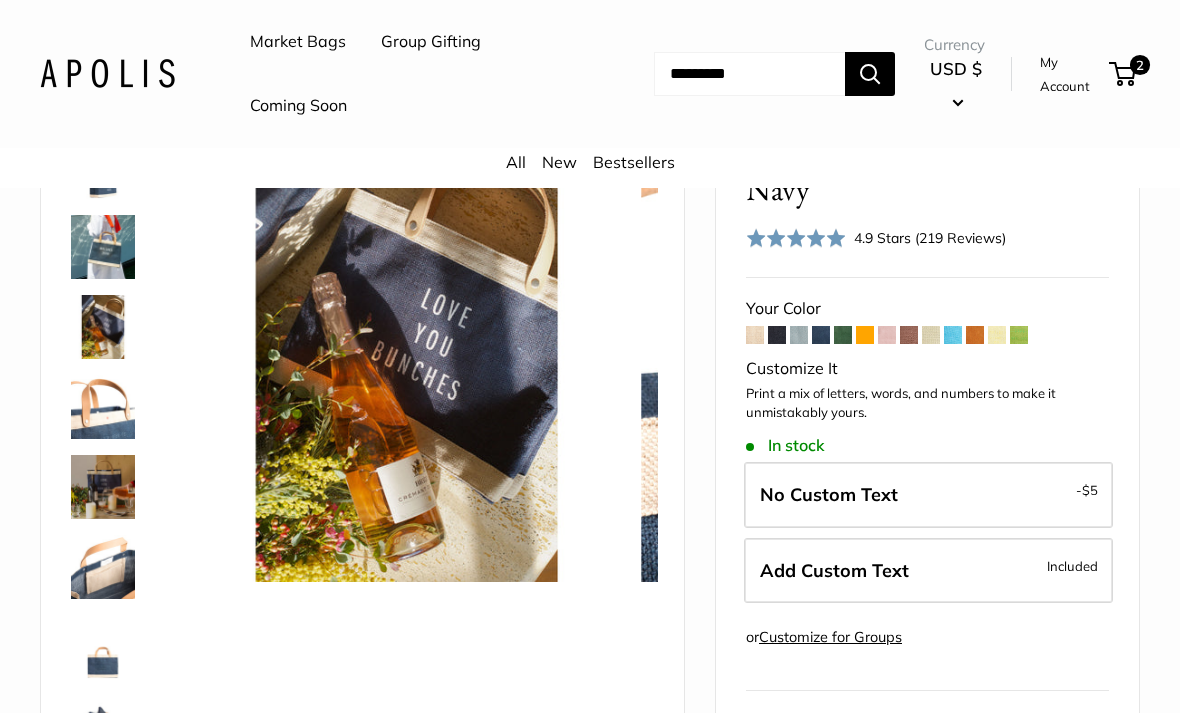 scroll, scrollTop: 527, scrollLeft: 0, axis: vertical 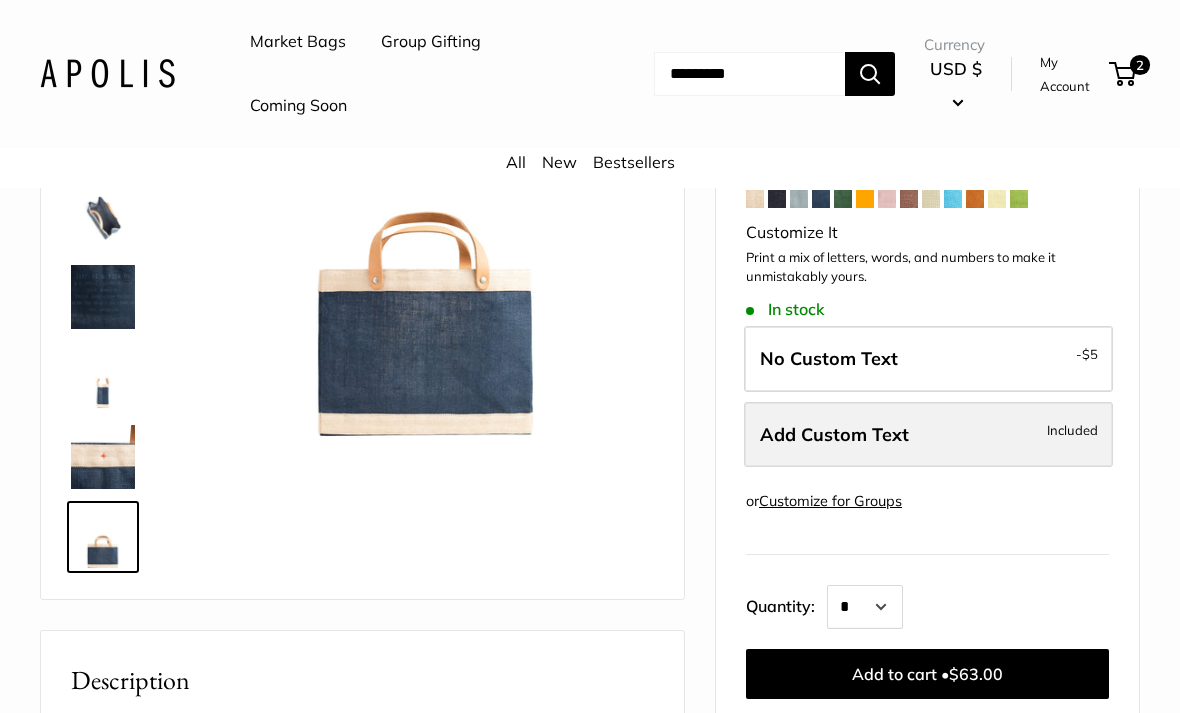 click on "Add Custom Text
Included" at bounding box center (928, 435) 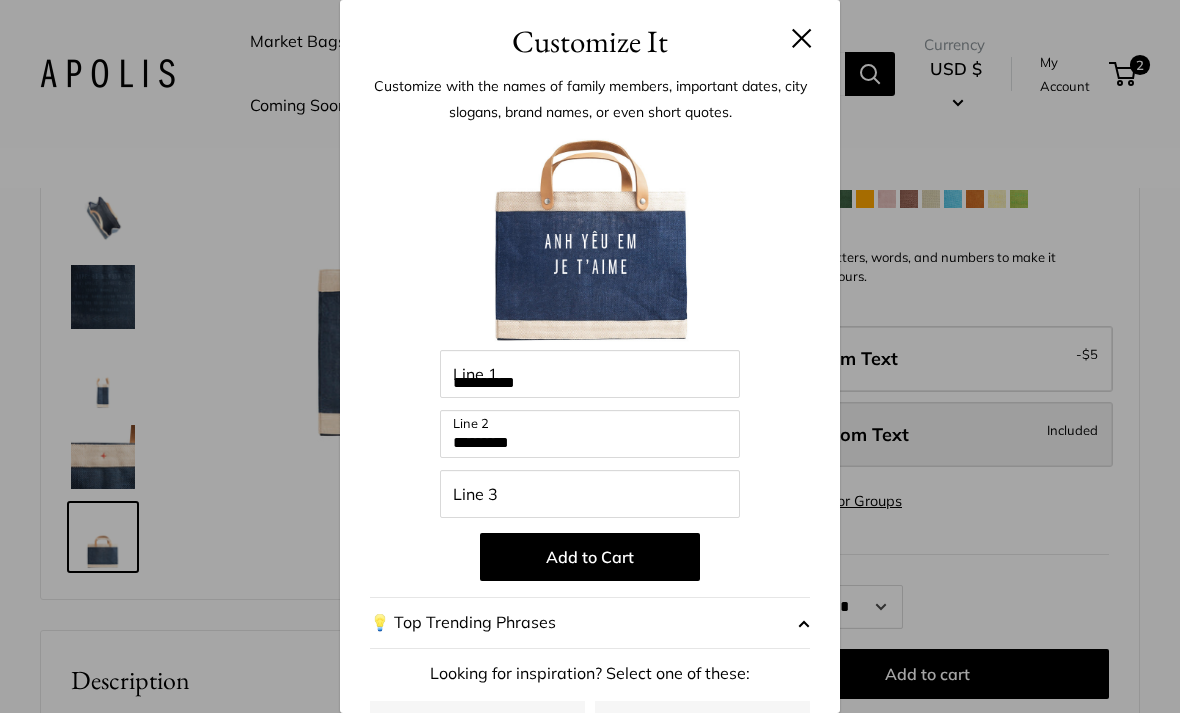 scroll, scrollTop: 0, scrollLeft: 0, axis: both 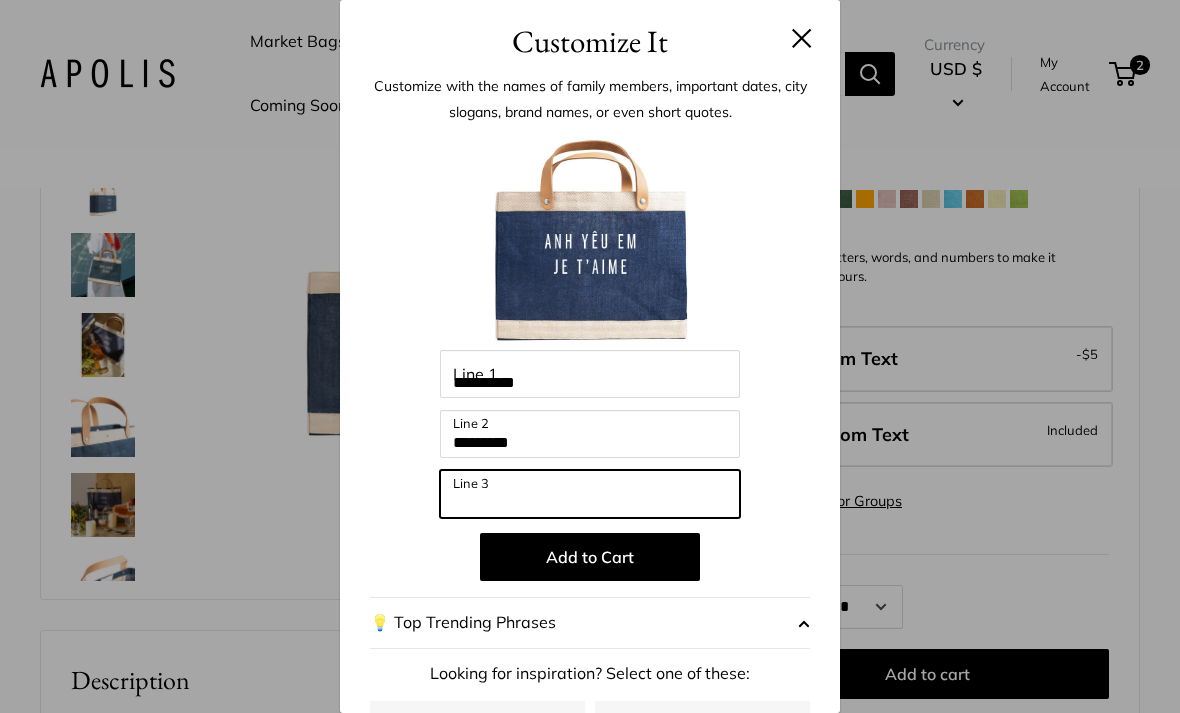 click on "Line 3" at bounding box center [590, 494] 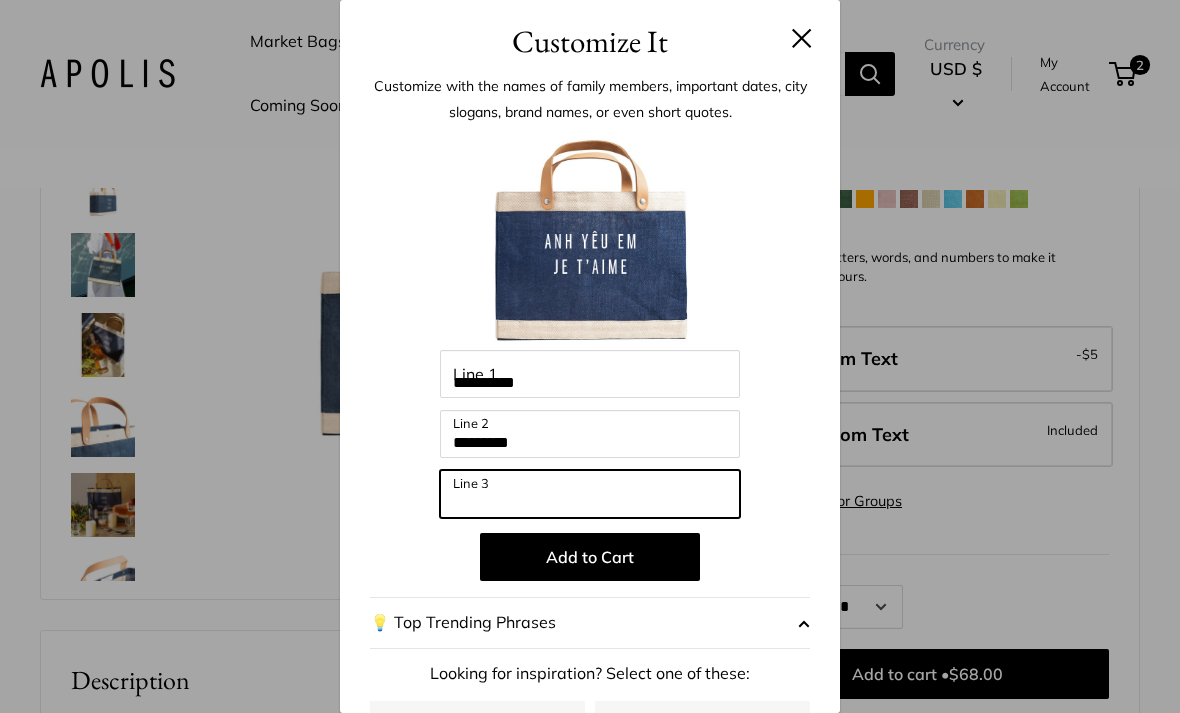 click on "Line 3" at bounding box center [590, 494] 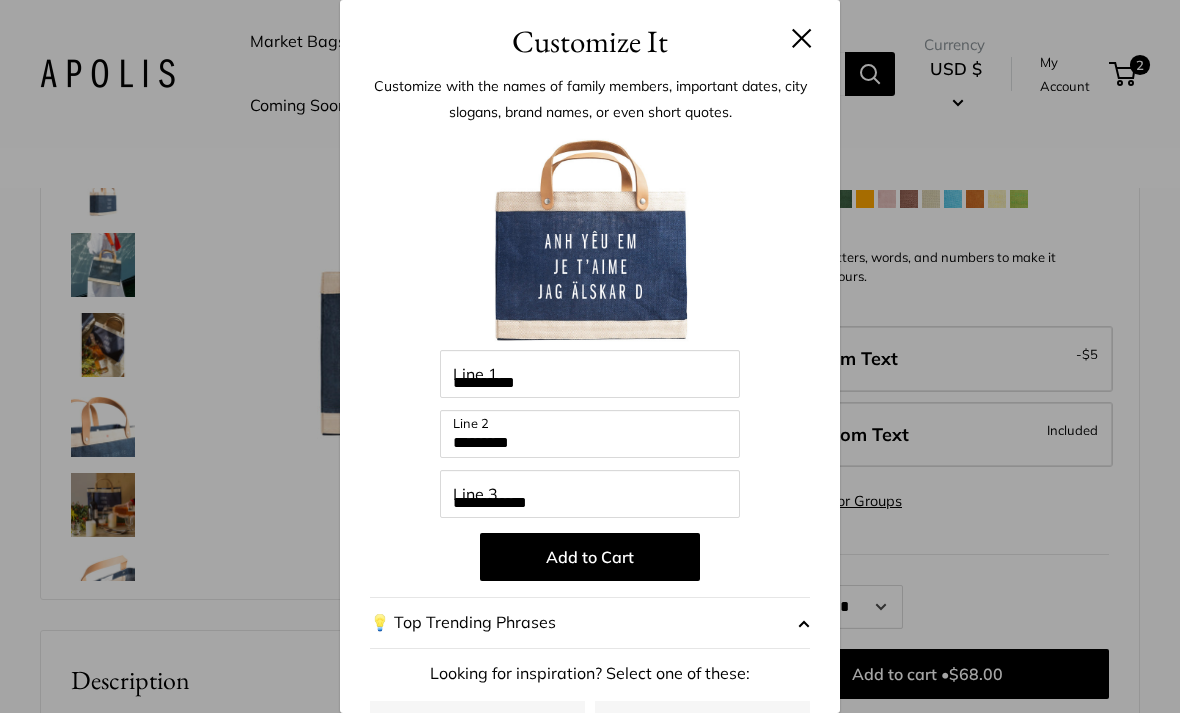 click at bounding box center [802, 38] 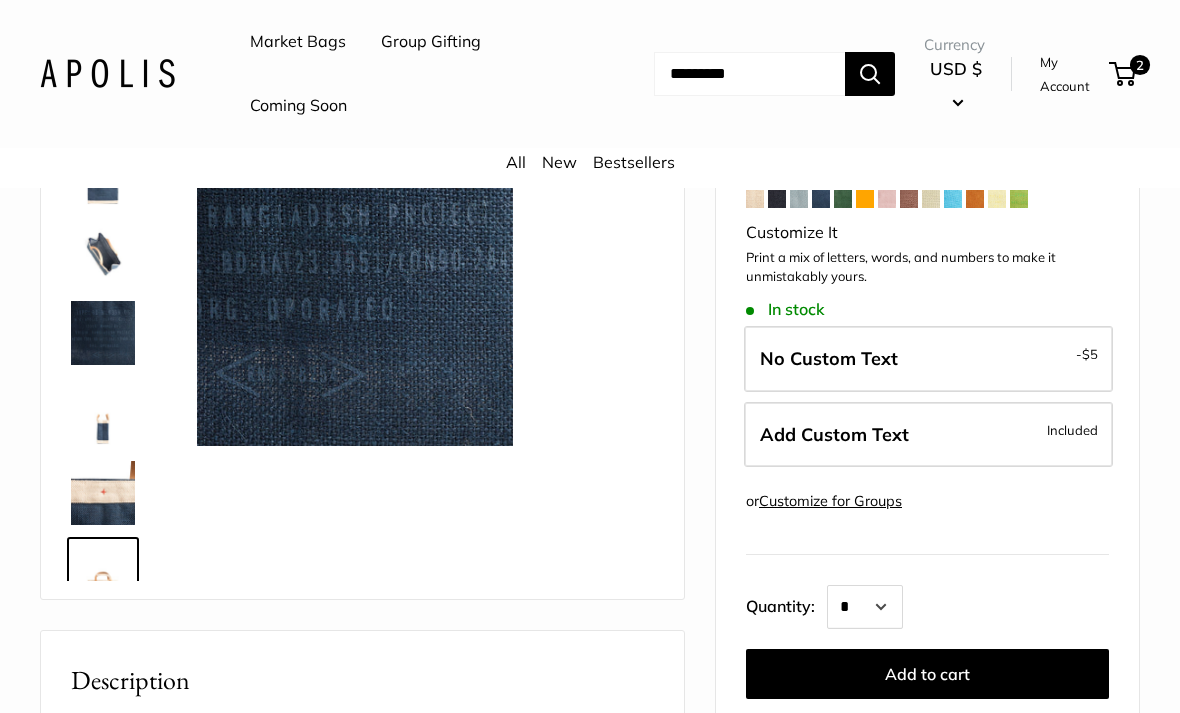 scroll, scrollTop: 528, scrollLeft: 0, axis: vertical 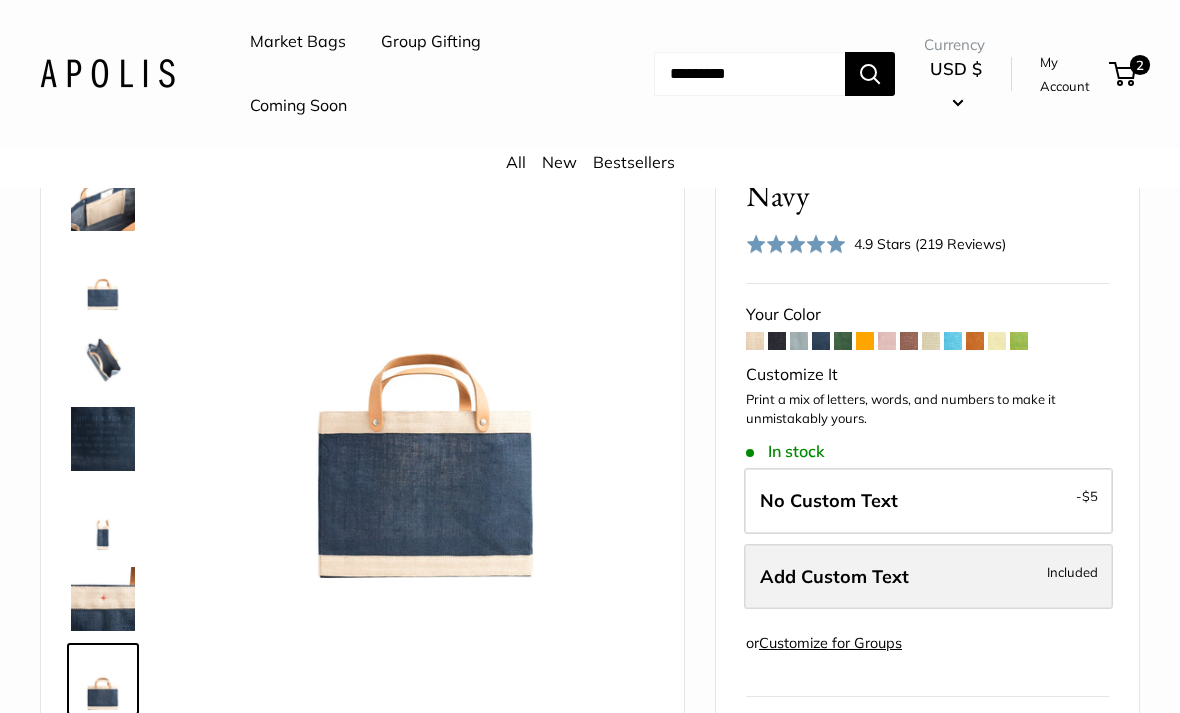click on "Add Custom Text
Included" at bounding box center [928, 577] 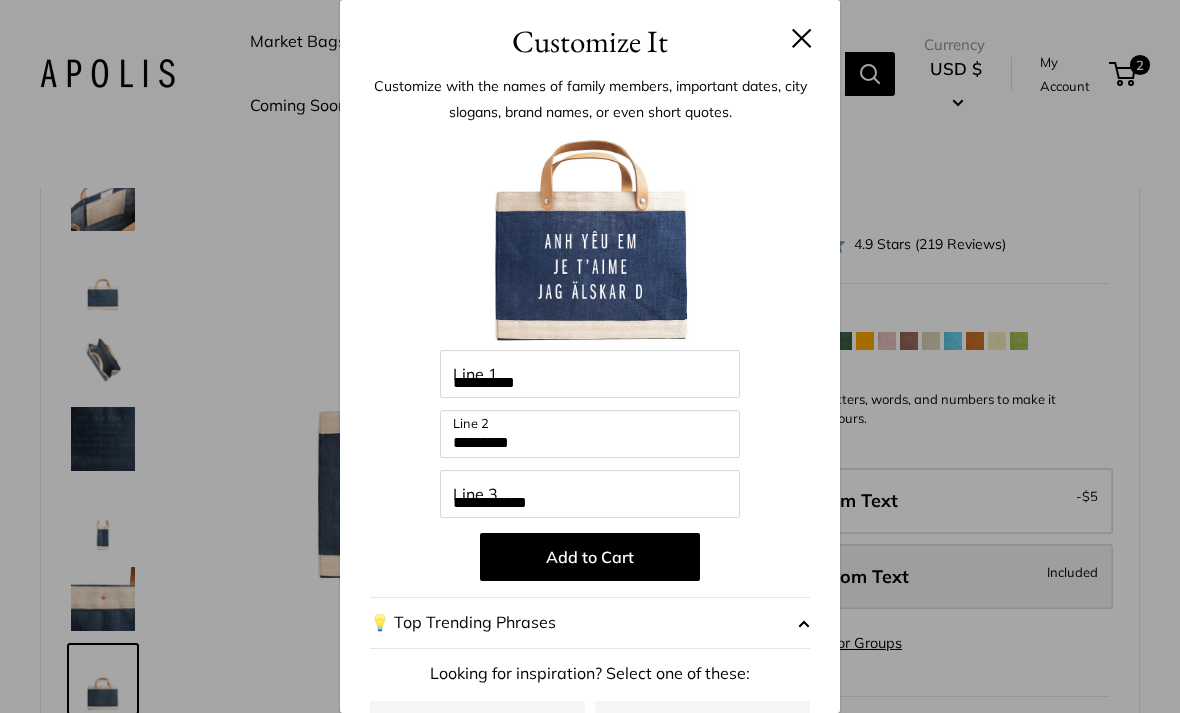 scroll, scrollTop: 0, scrollLeft: 0, axis: both 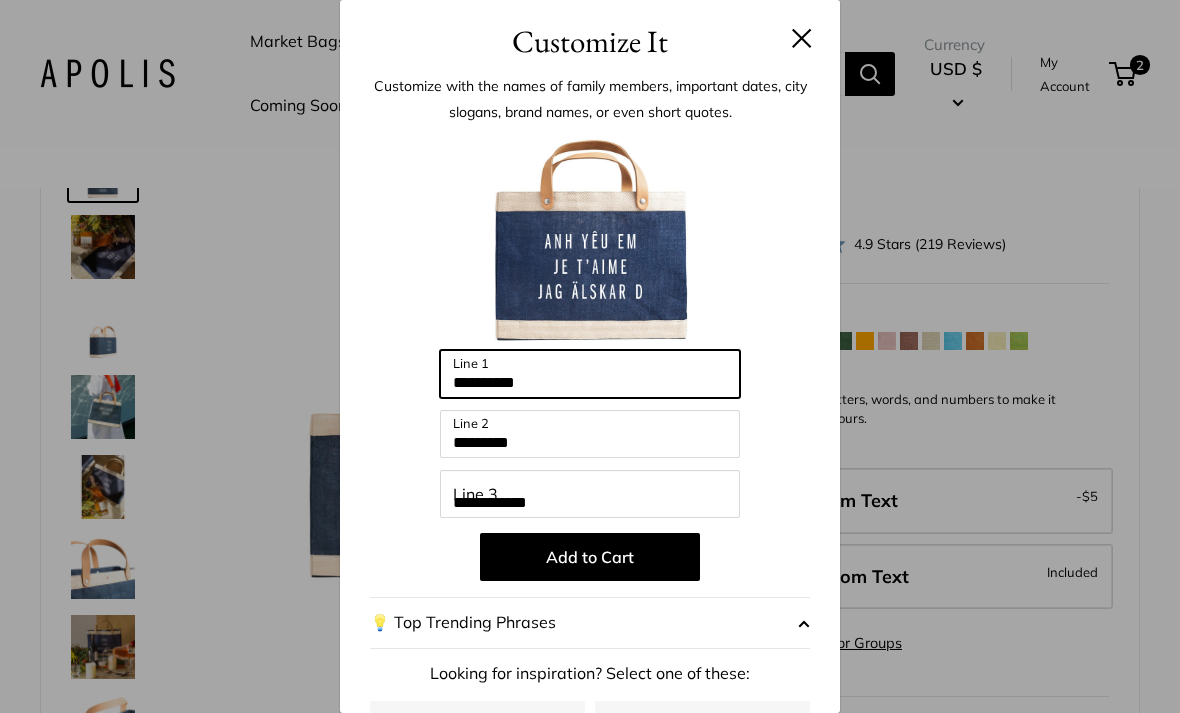 click on "**********" at bounding box center (590, 374) 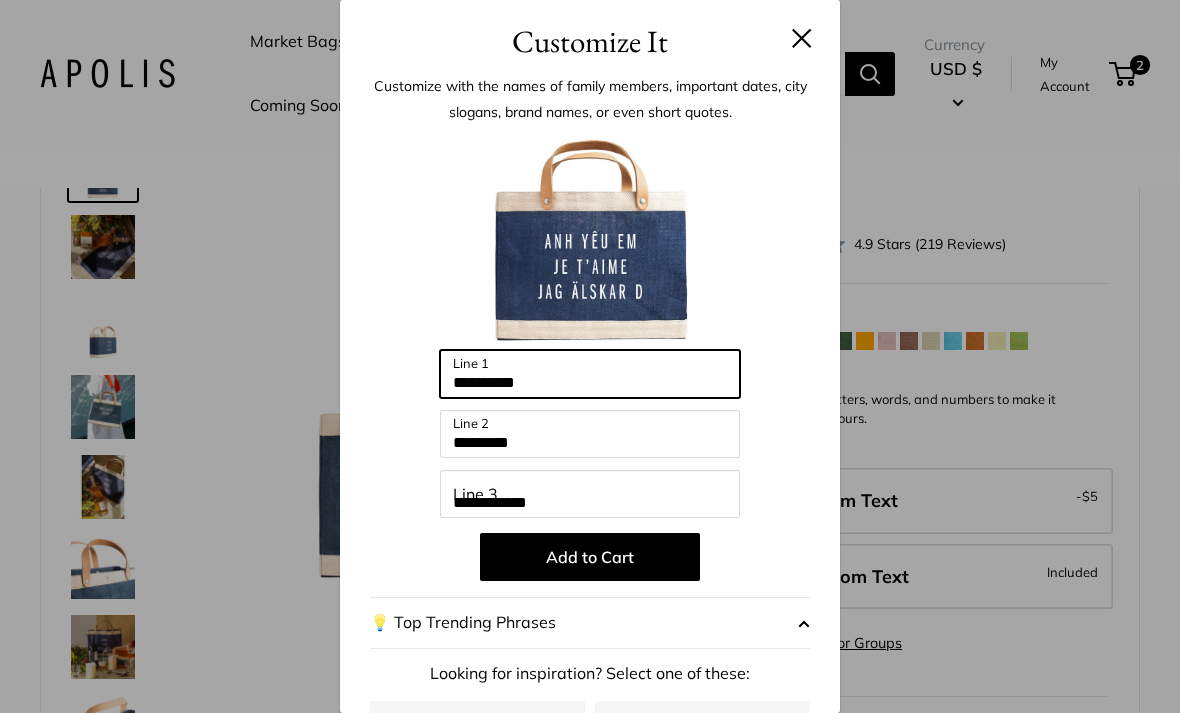 scroll, scrollTop: 132, scrollLeft: 0, axis: vertical 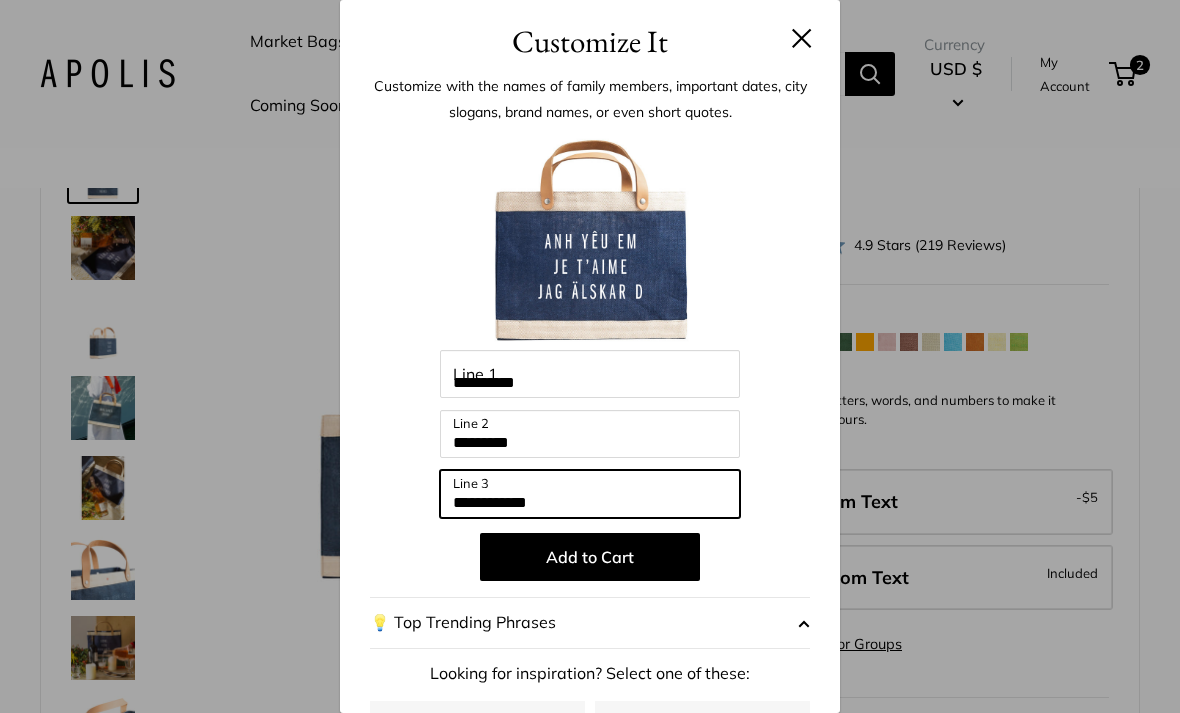 click on "**********" at bounding box center (590, 494) 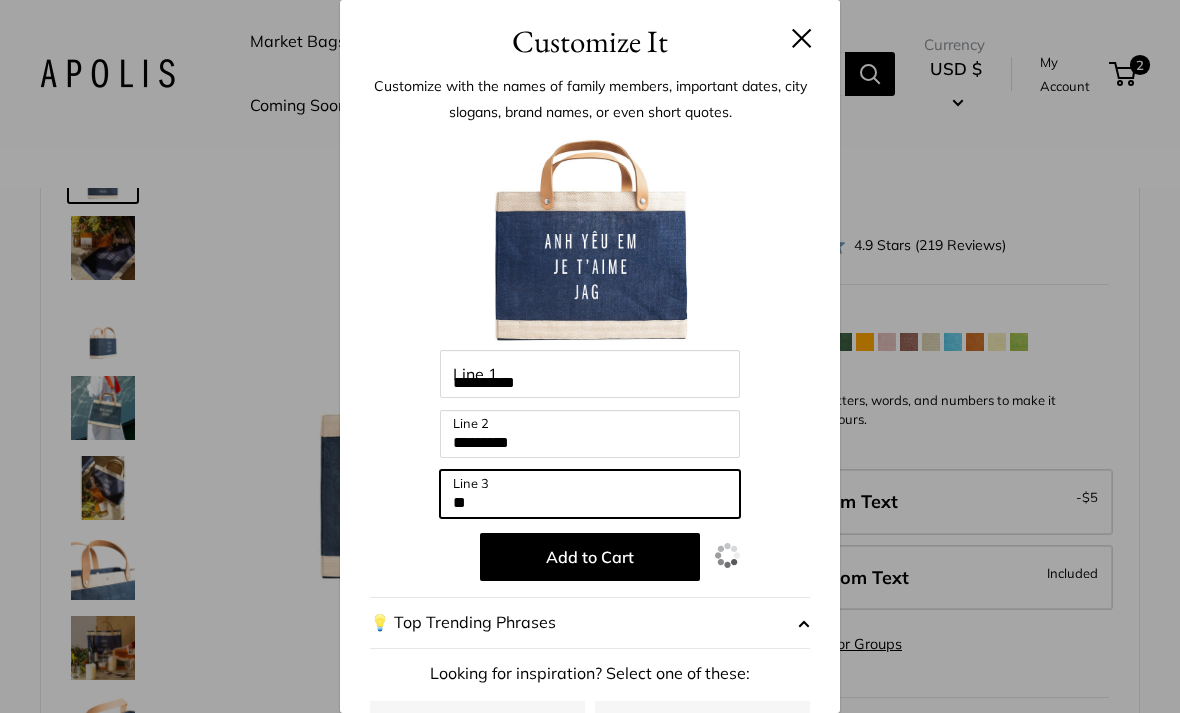 type on "*" 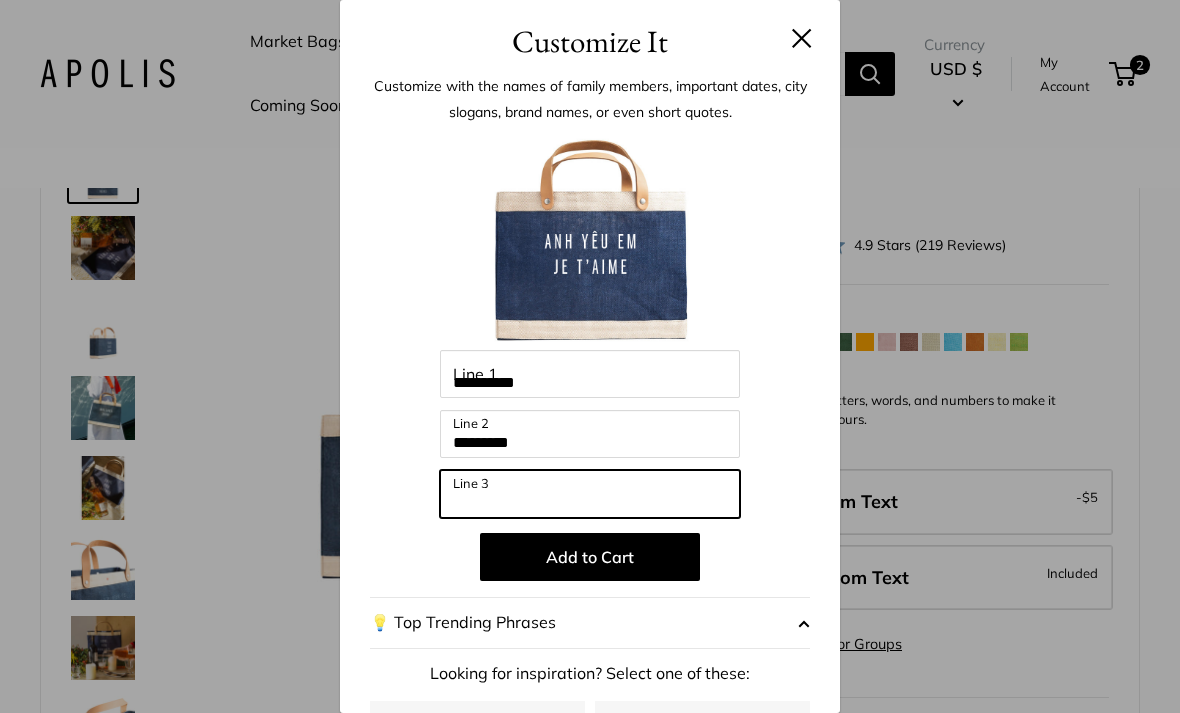 click on "Line 3" at bounding box center [590, 494] 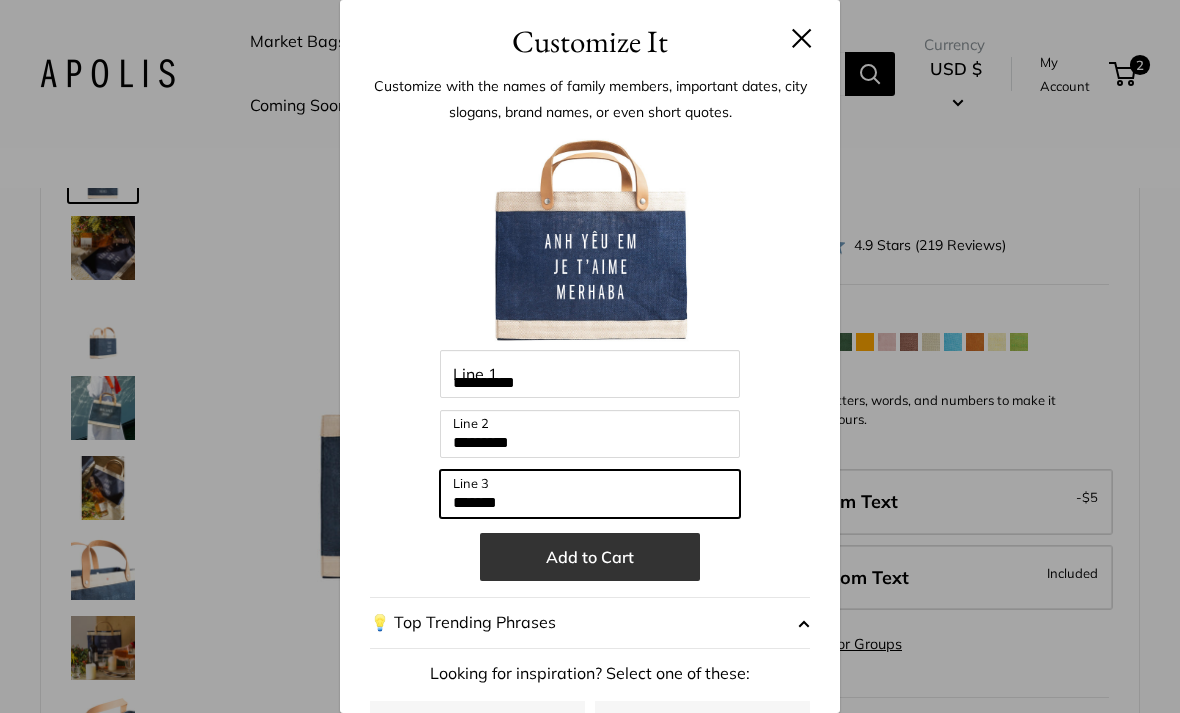 type on "*******" 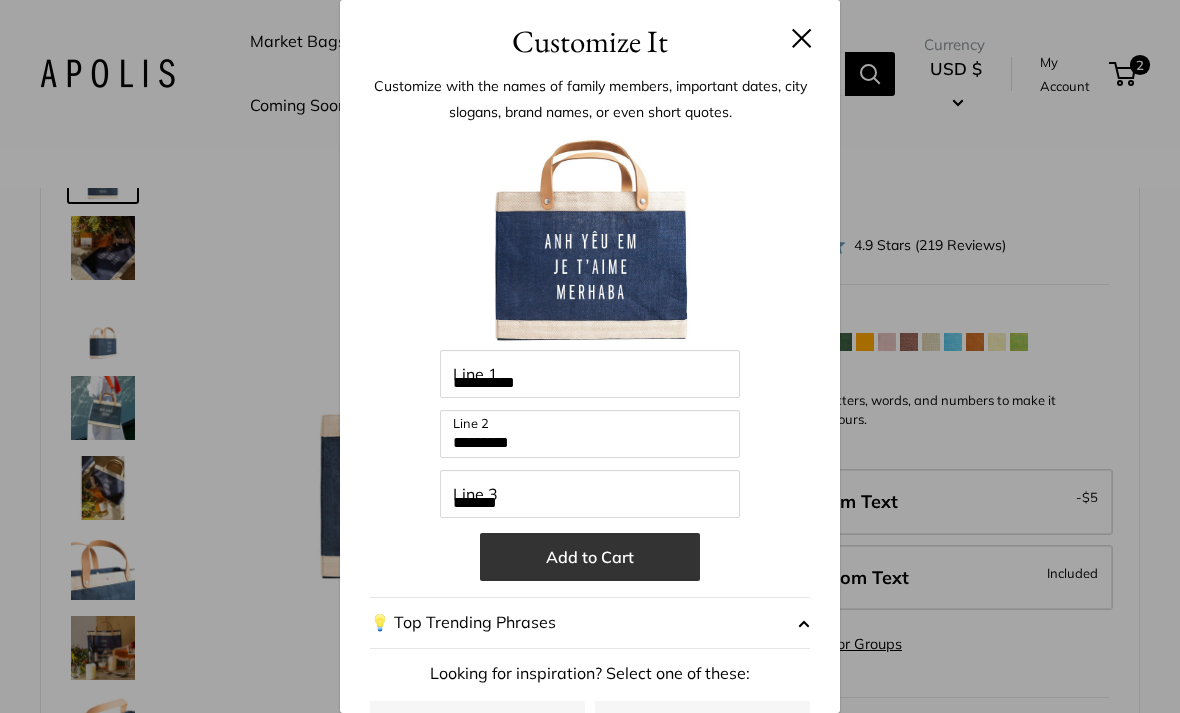 click on "Add to Cart" at bounding box center (590, 557) 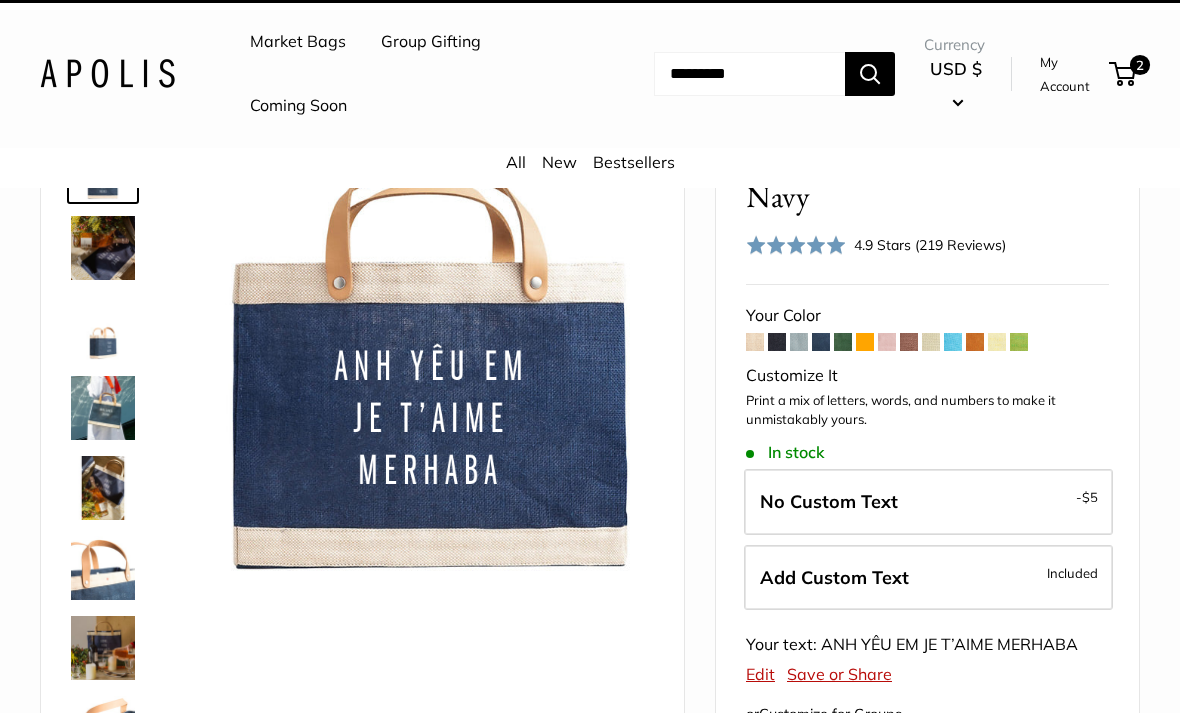 scroll, scrollTop: 133, scrollLeft: 0, axis: vertical 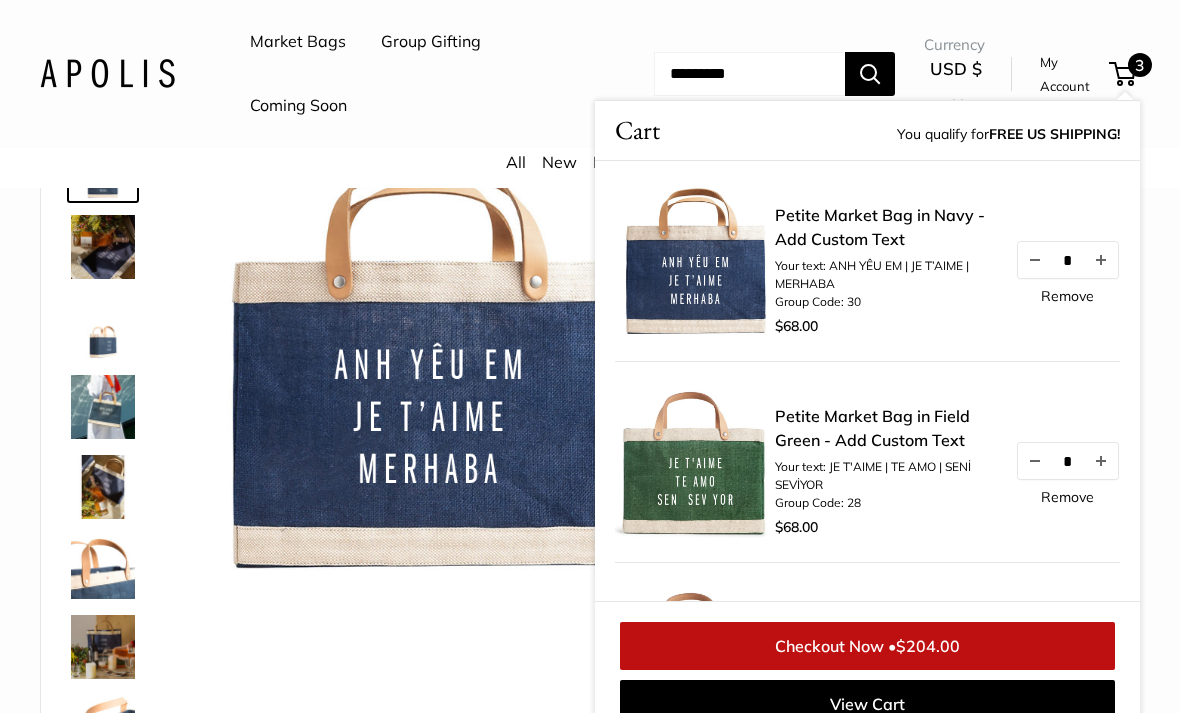 click on "Super soft and durable leather handles.
Inner pocket good for daily drivers." at bounding box center [362, 423] 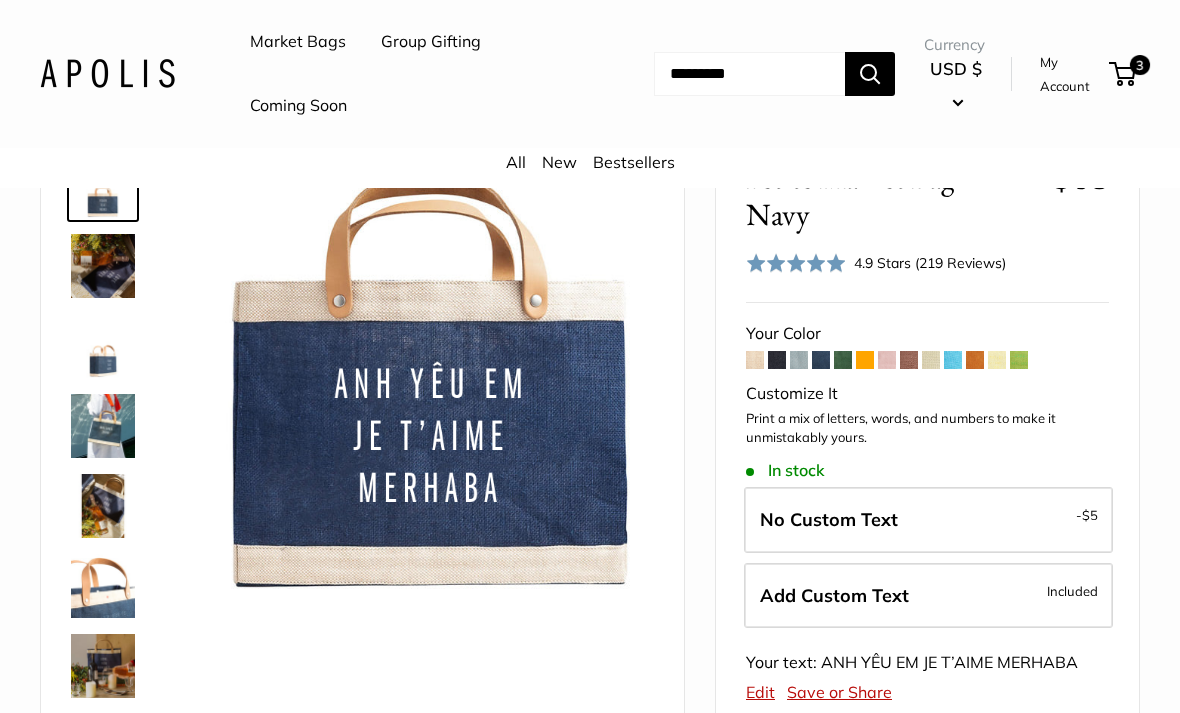 scroll, scrollTop: 115, scrollLeft: 0, axis: vertical 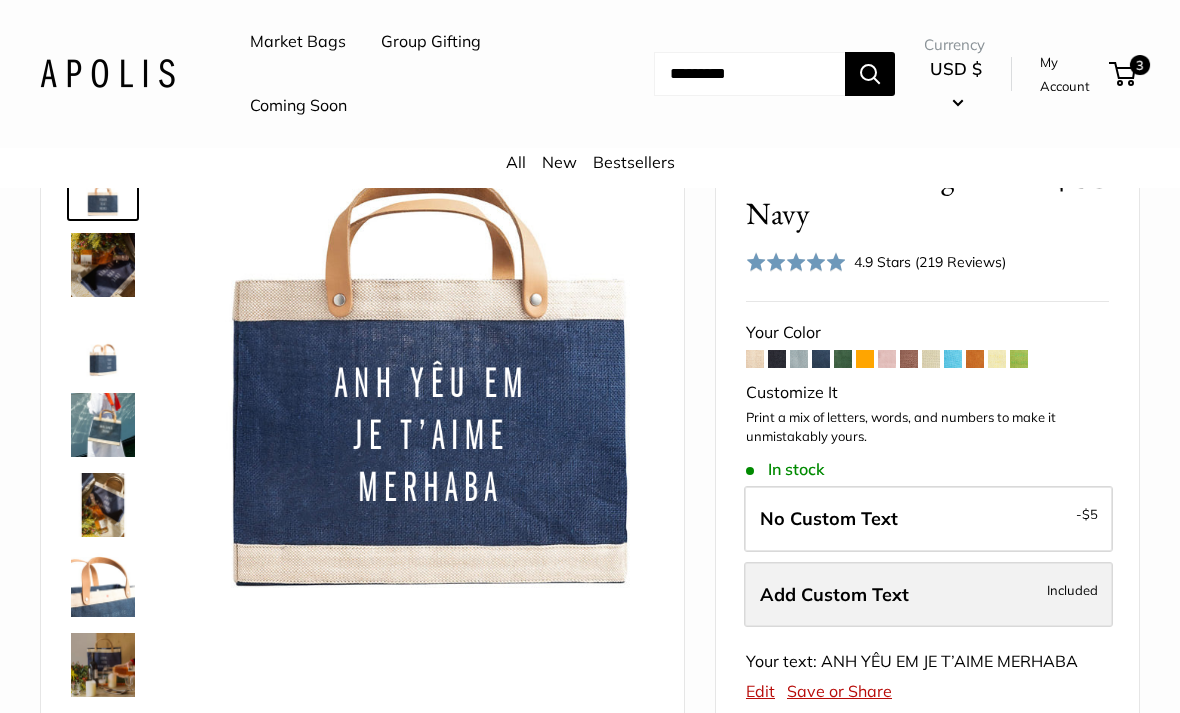 click on "Add Custom Text
Included" at bounding box center [928, 595] 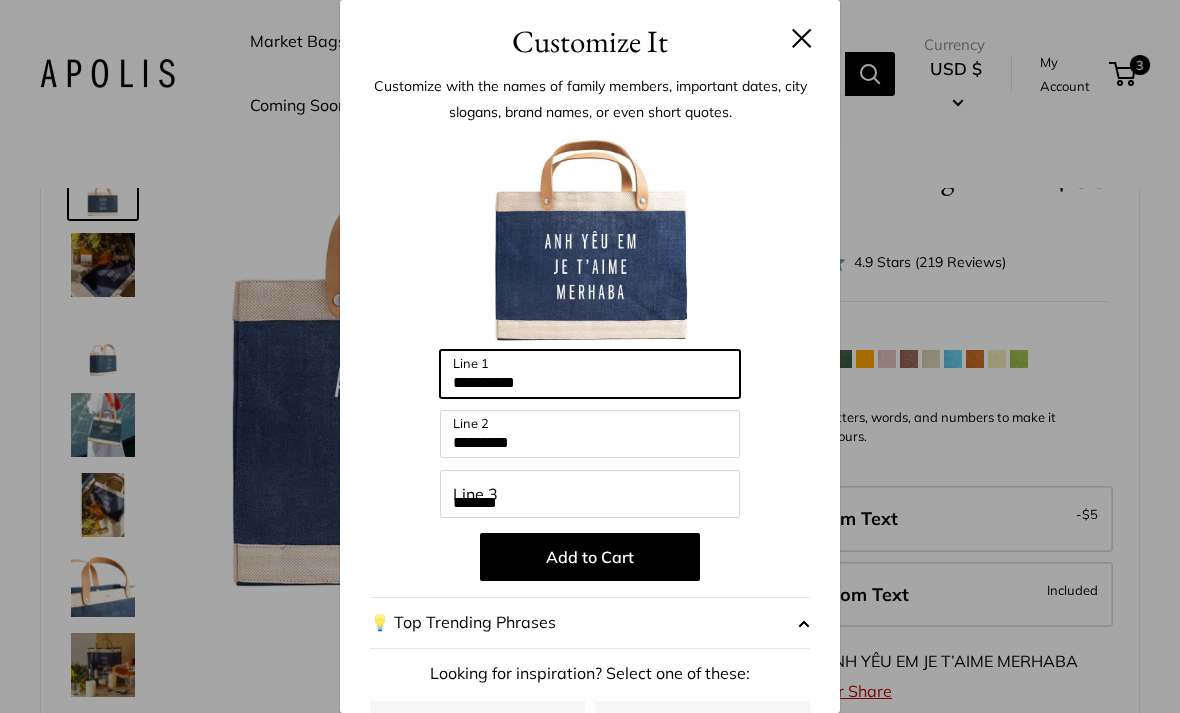 click on "**********" at bounding box center [590, 374] 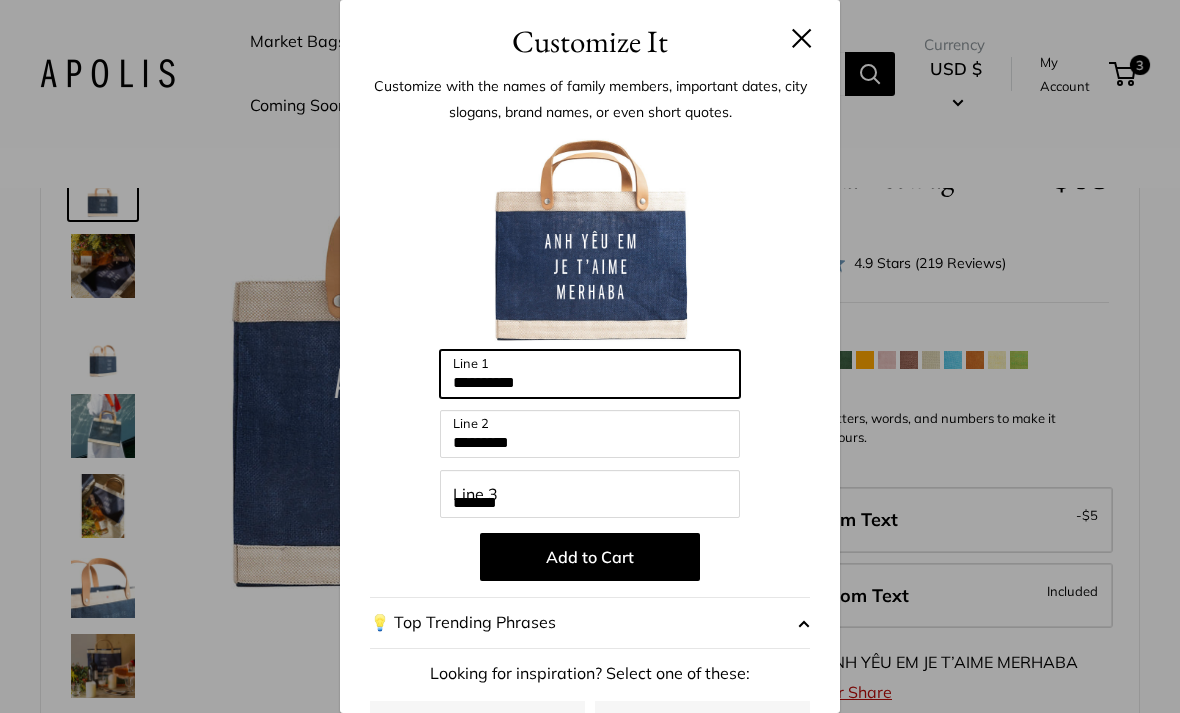 click on "**********" at bounding box center [590, 374] 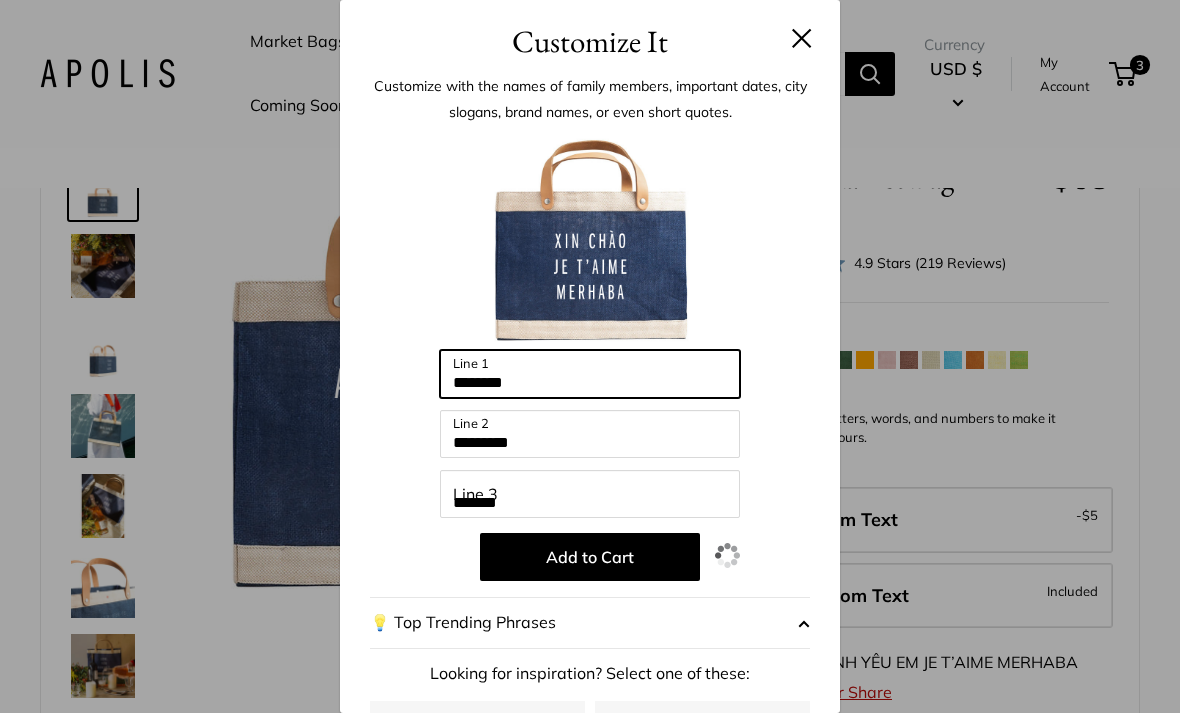 type on "********" 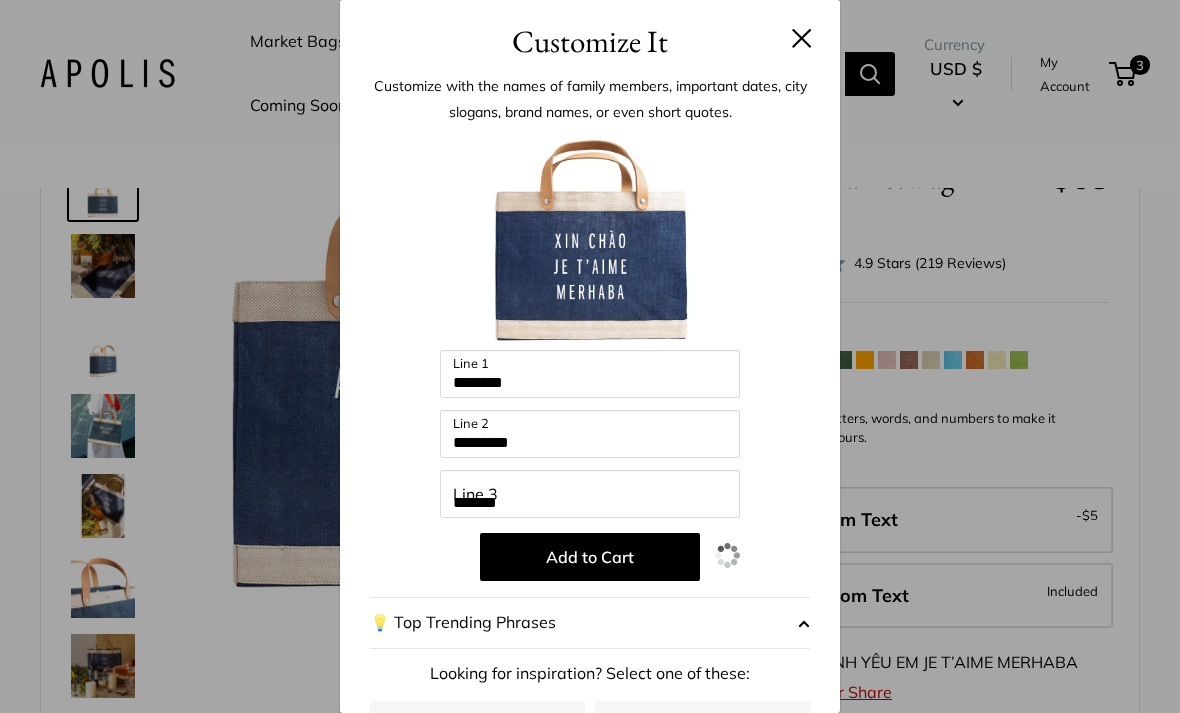 click on "Customize It
Customize with the names of family members, important dates, city slogans, brand names, or even short quotes.
Enter 36 letters
********
Line 1
*********
Line 2
*******
Line 3
Add to Cart
💡 Top Trending Phrases
Looking for inspiration? Select one of these:" at bounding box center [590, 356] 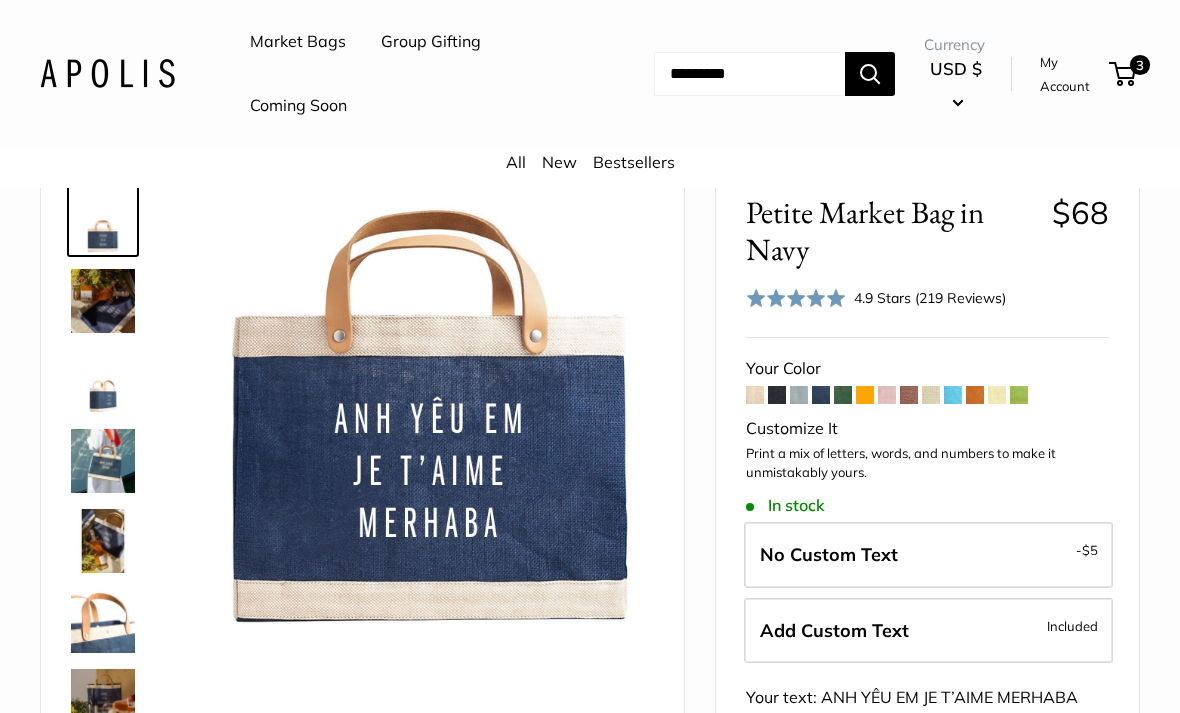 scroll, scrollTop: 81, scrollLeft: 0, axis: vertical 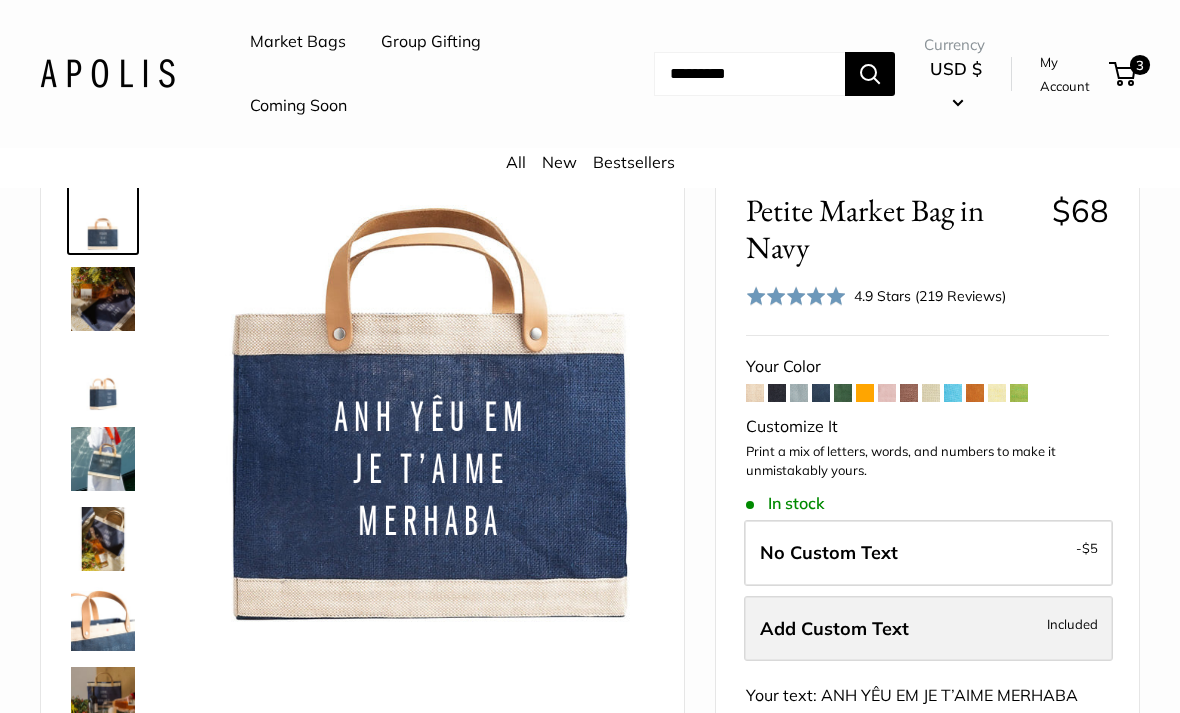 click on "Add Custom Text
Included" at bounding box center [928, 629] 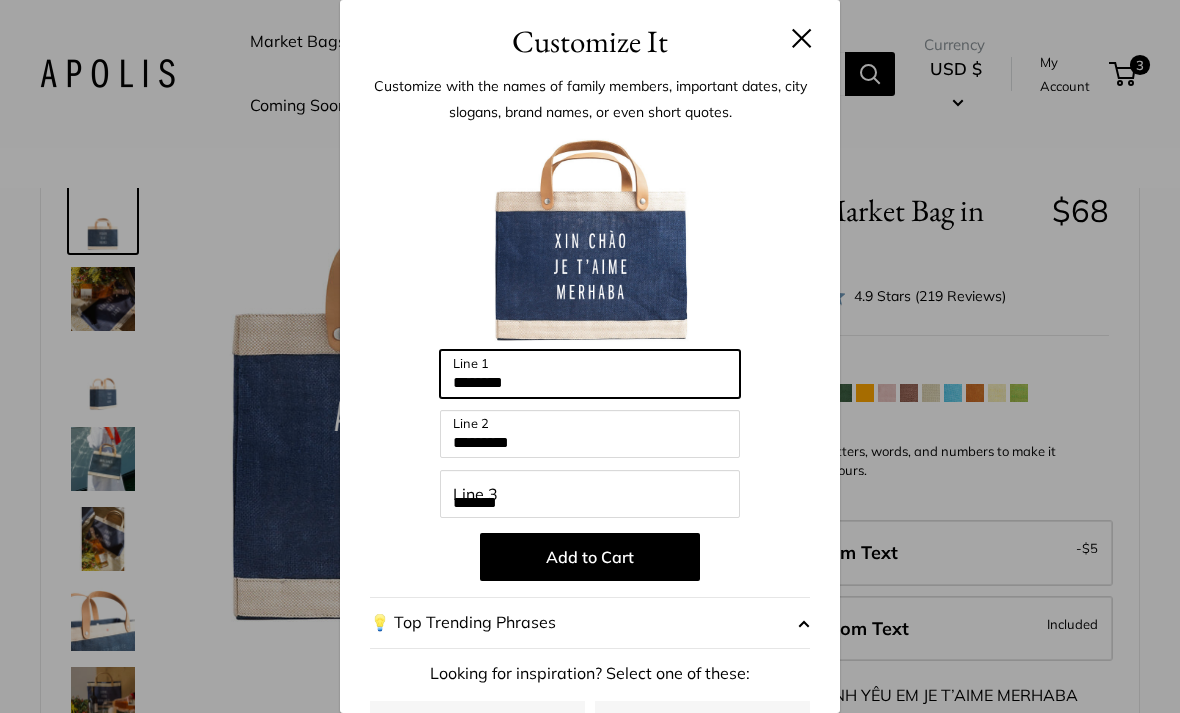click on "********" at bounding box center [590, 374] 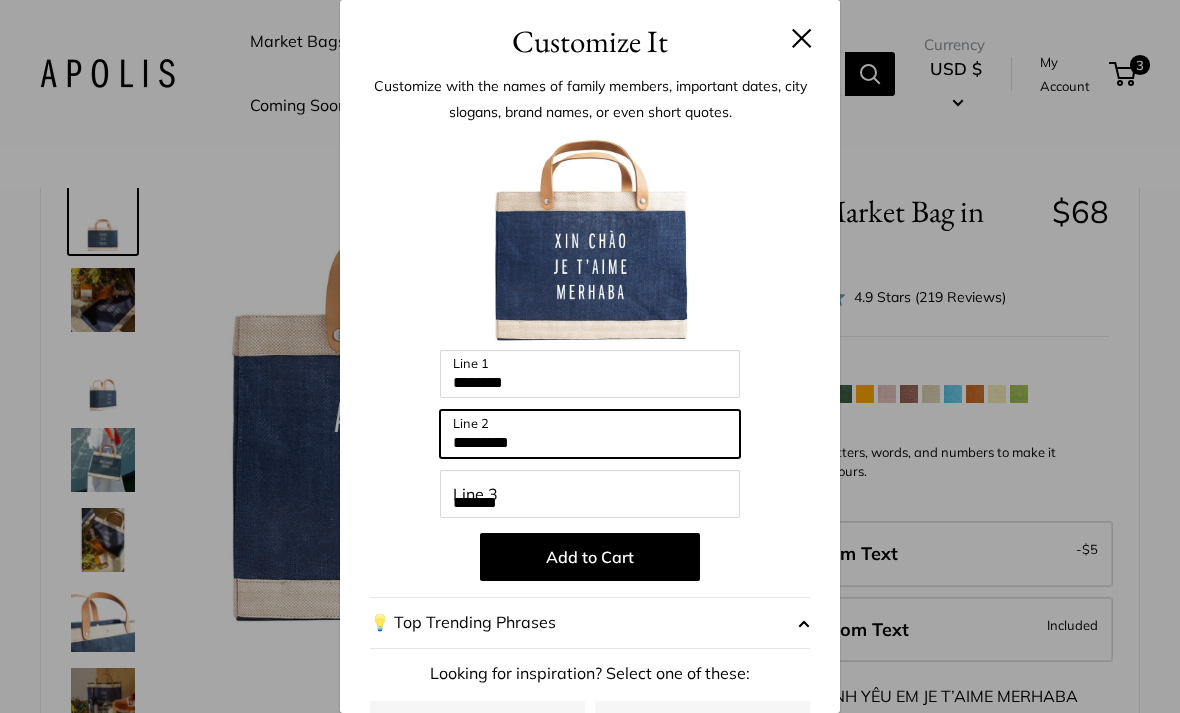 click on "*********" at bounding box center (590, 434) 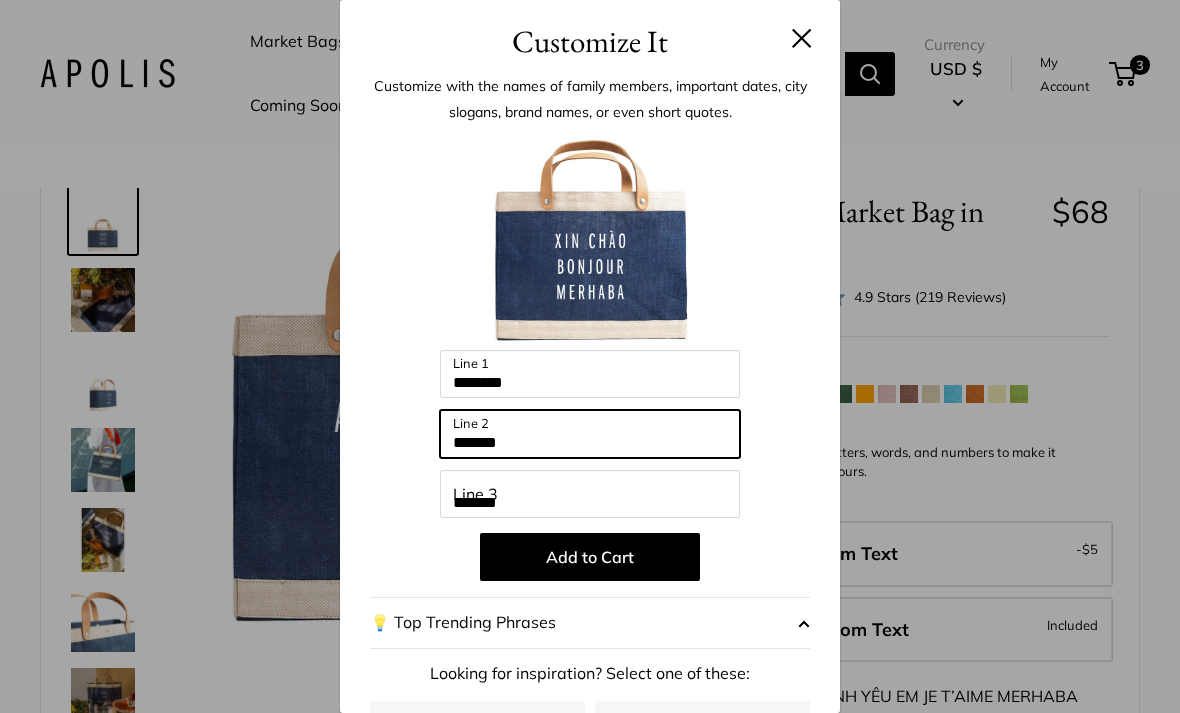 type on "*******" 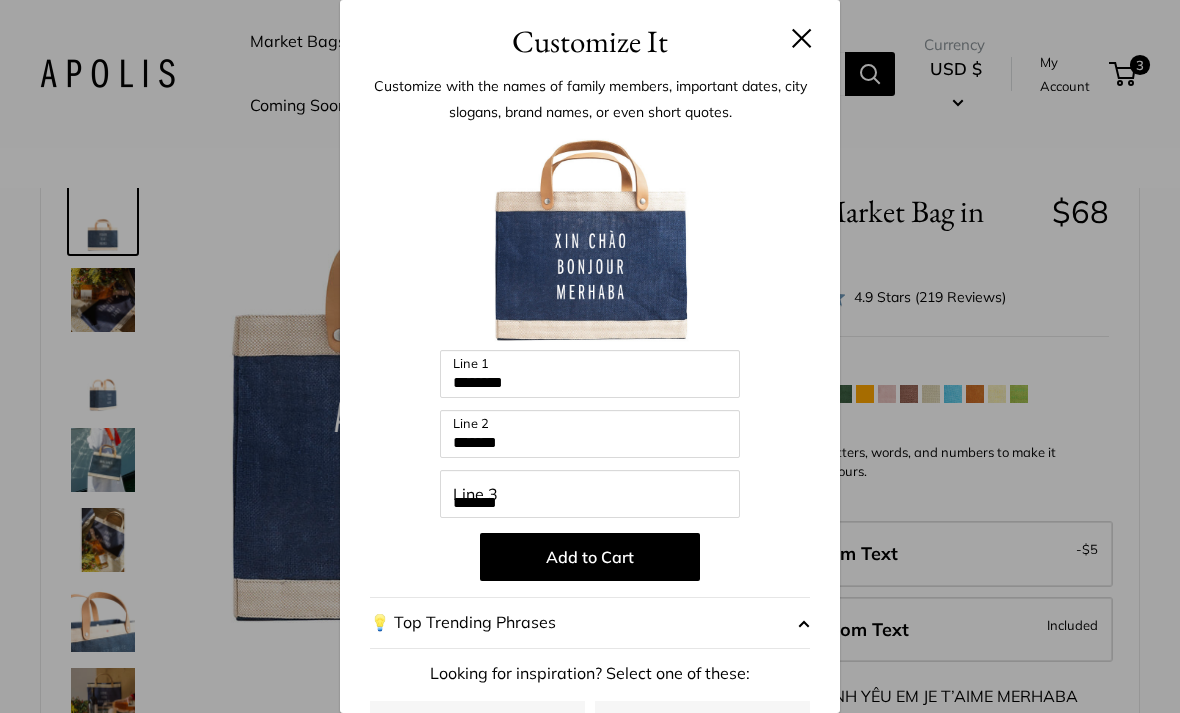 click at bounding box center [802, 38] 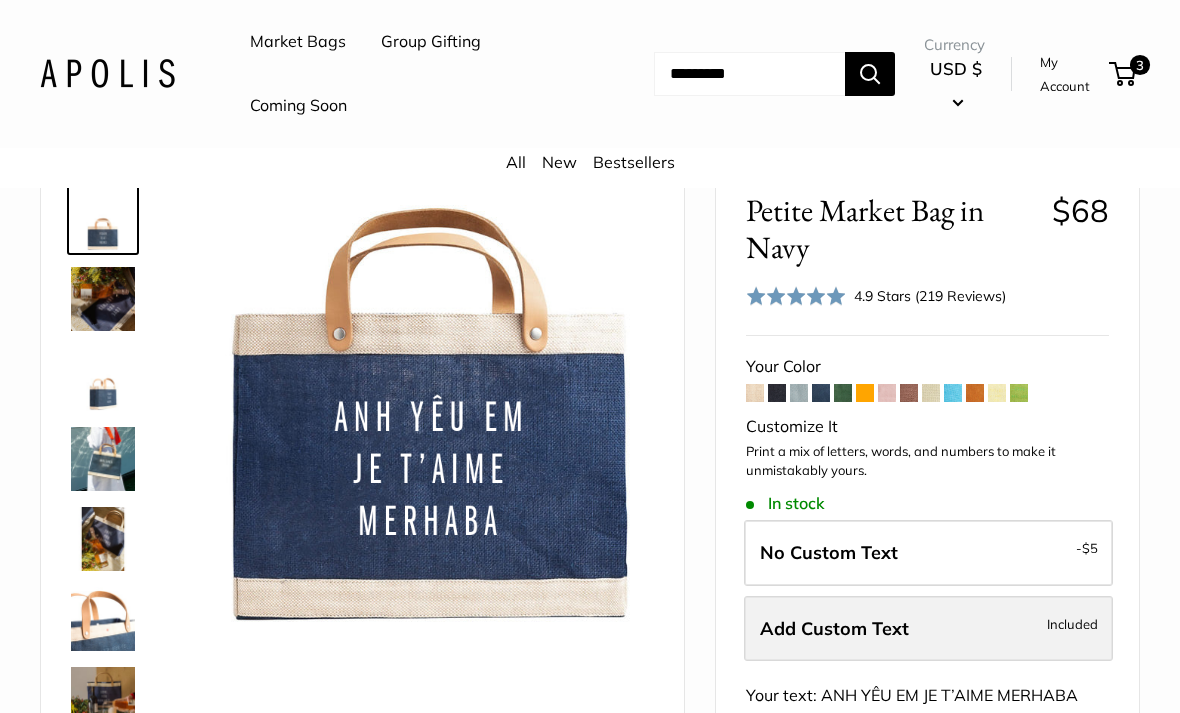 click on "Add Custom Text
Included" at bounding box center (928, 630) 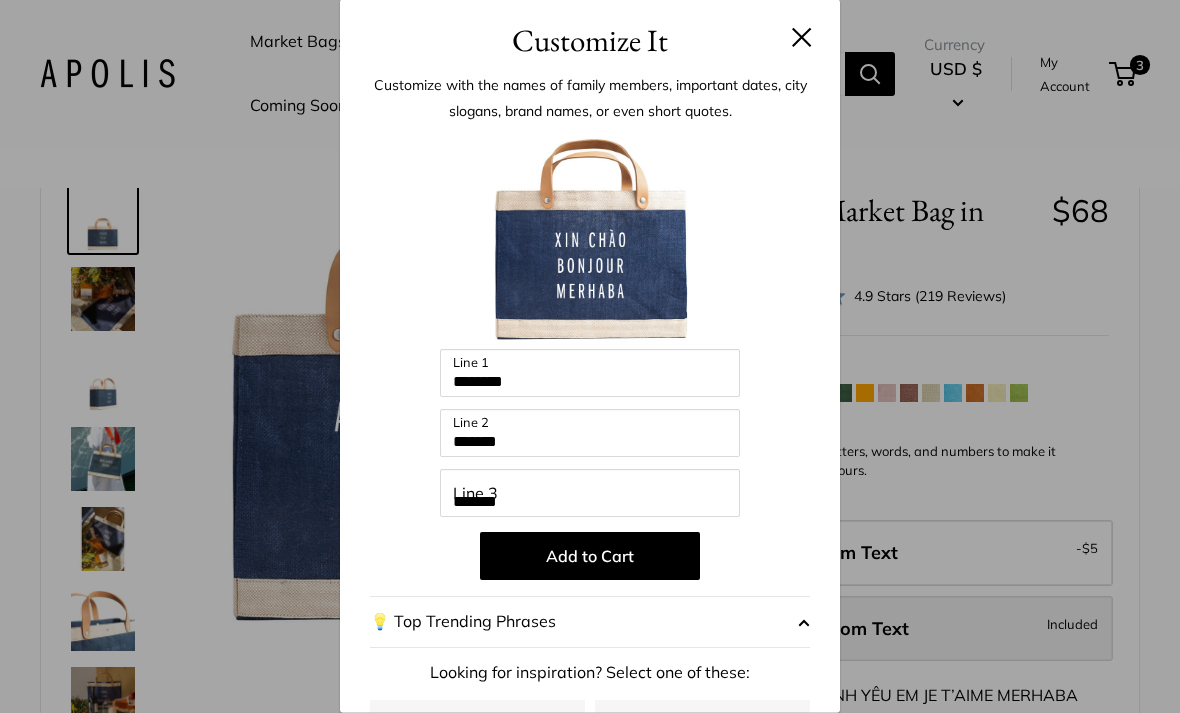 scroll, scrollTop: 81, scrollLeft: 0, axis: vertical 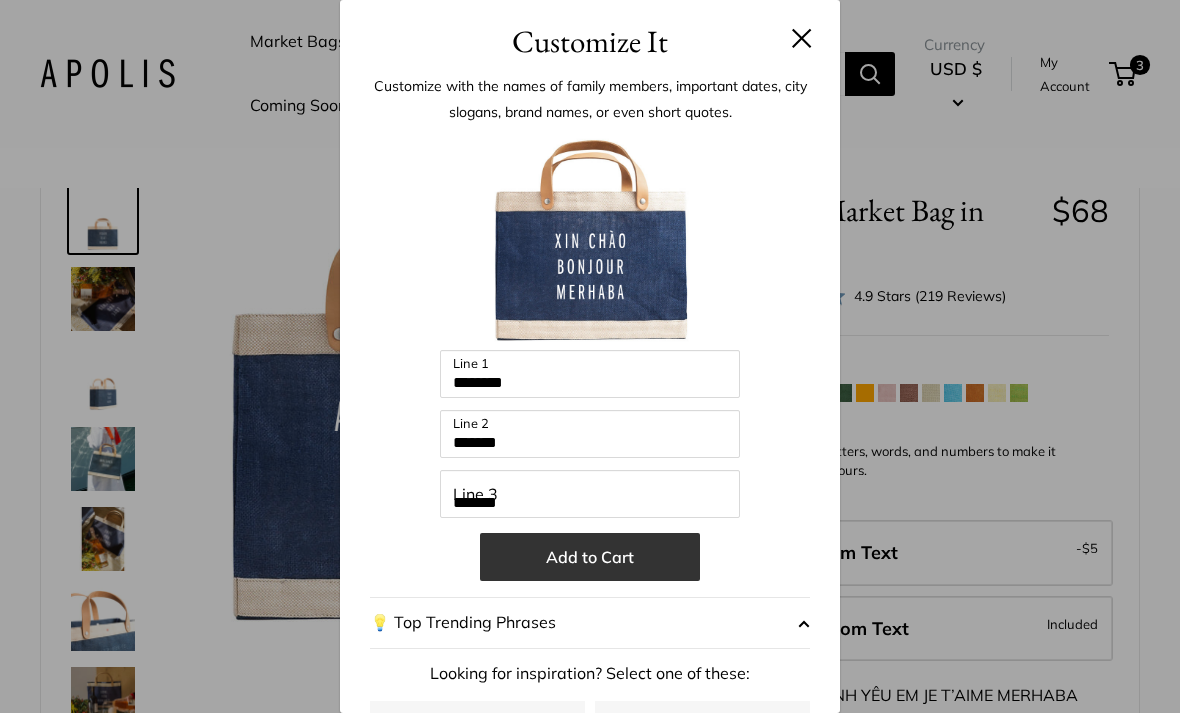 click on "Add to Cart" at bounding box center (590, 557) 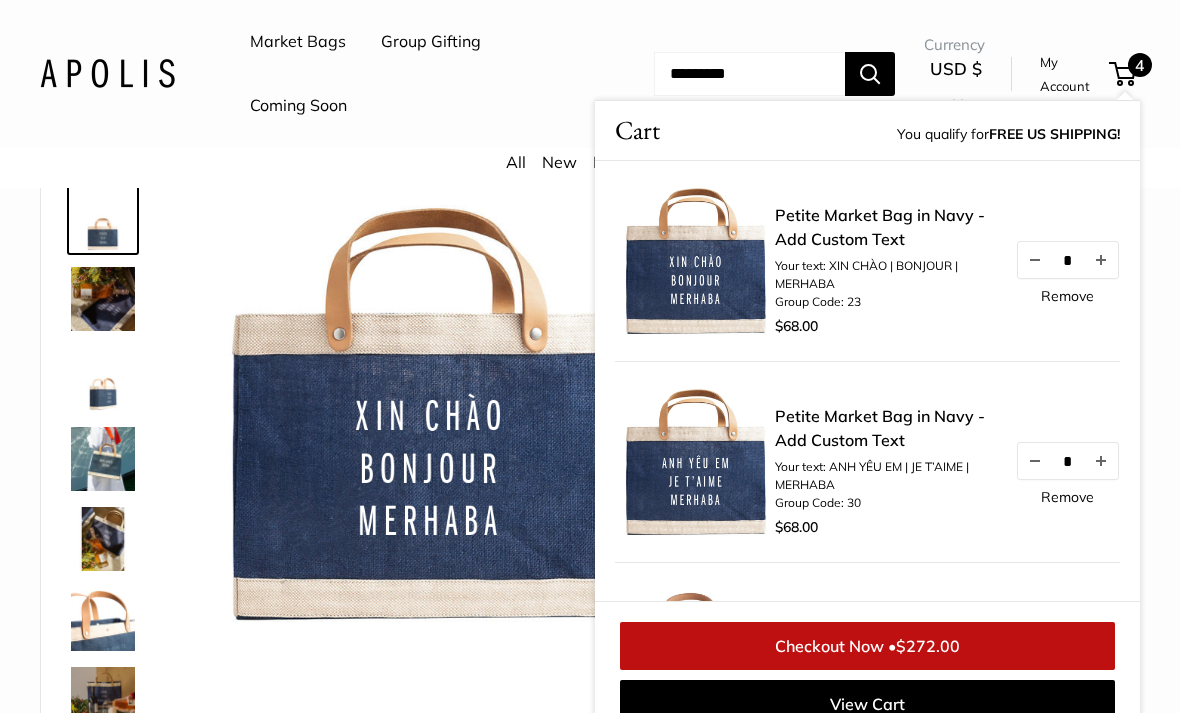 click on "Super soft and durable leather handles.
Inner pocket good for daily drivers." at bounding box center [362, 475] 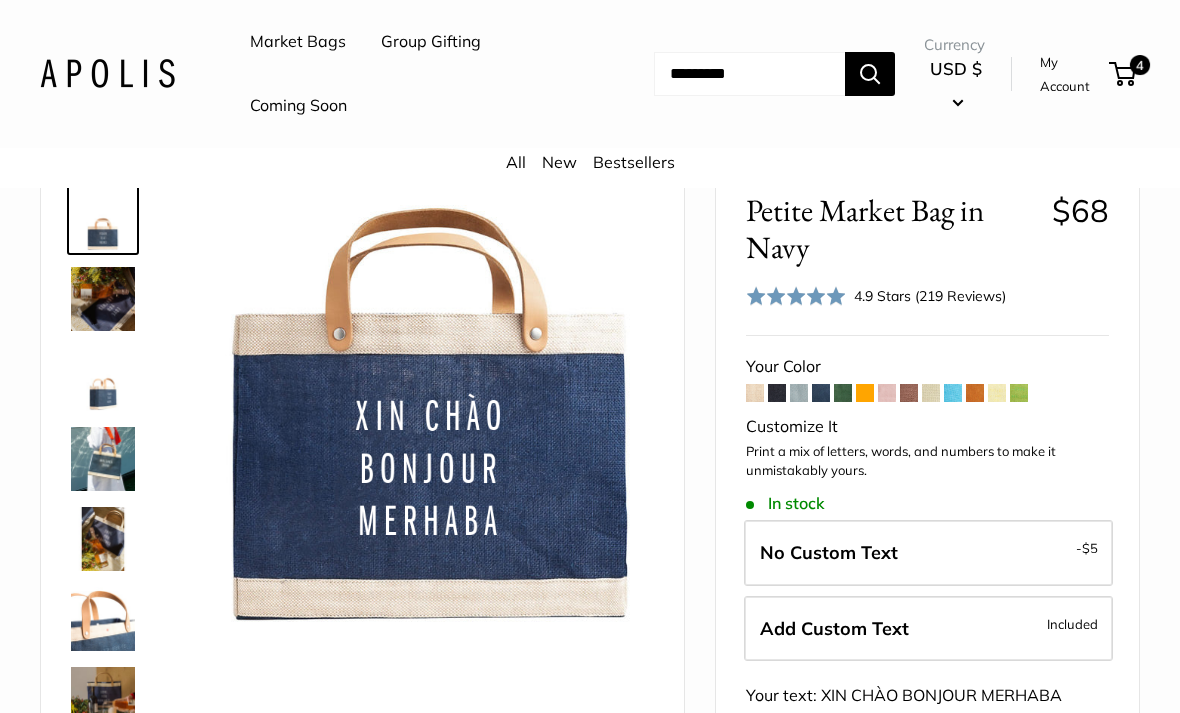 click at bounding box center (843, 393) 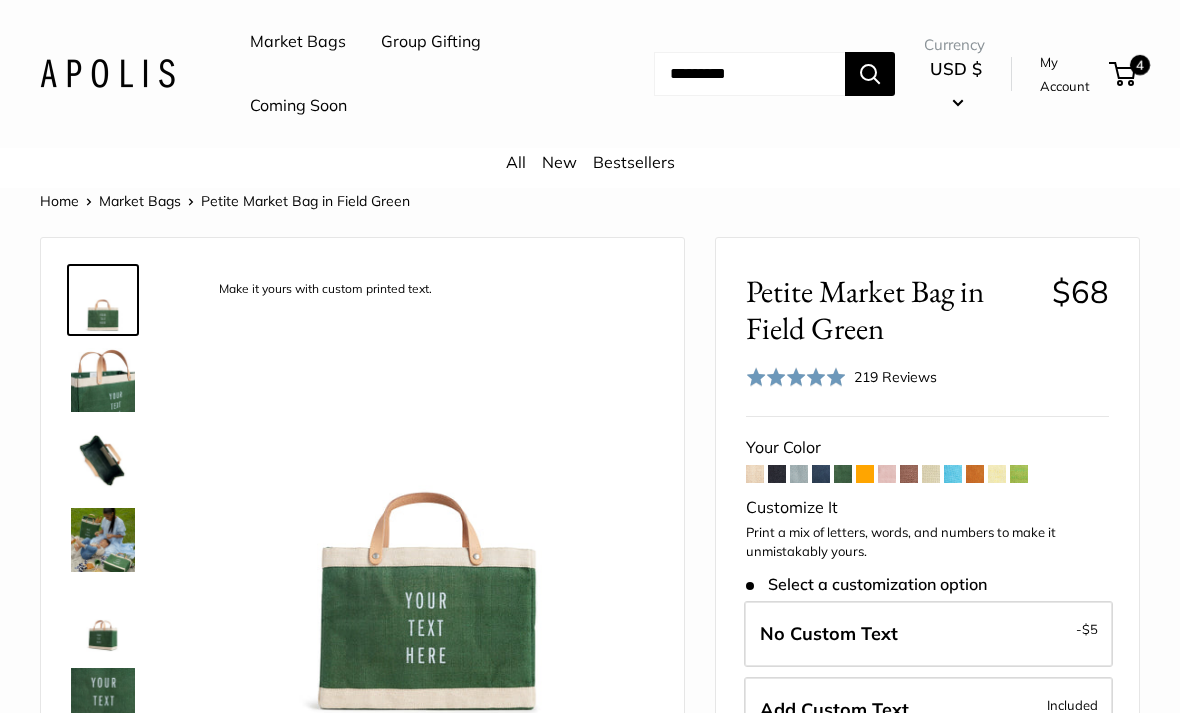 scroll, scrollTop: 0, scrollLeft: 0, axis: both 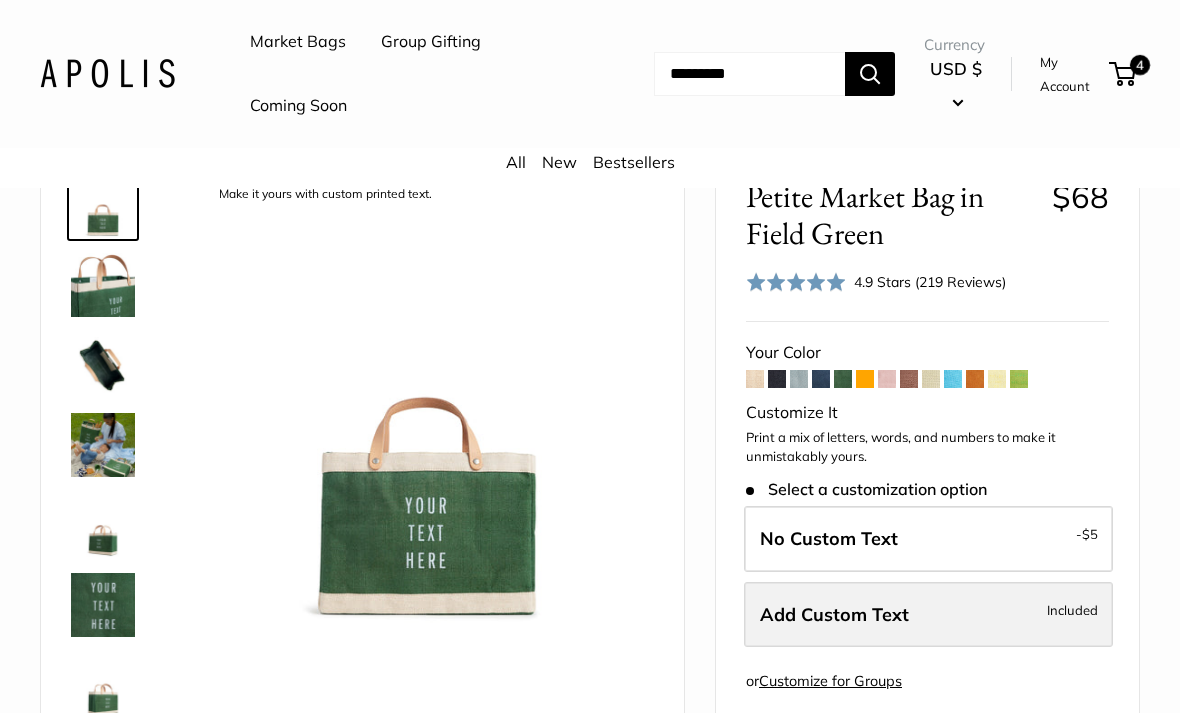 click on "Add Custom Text
Included" at bounding box center [928, 615] 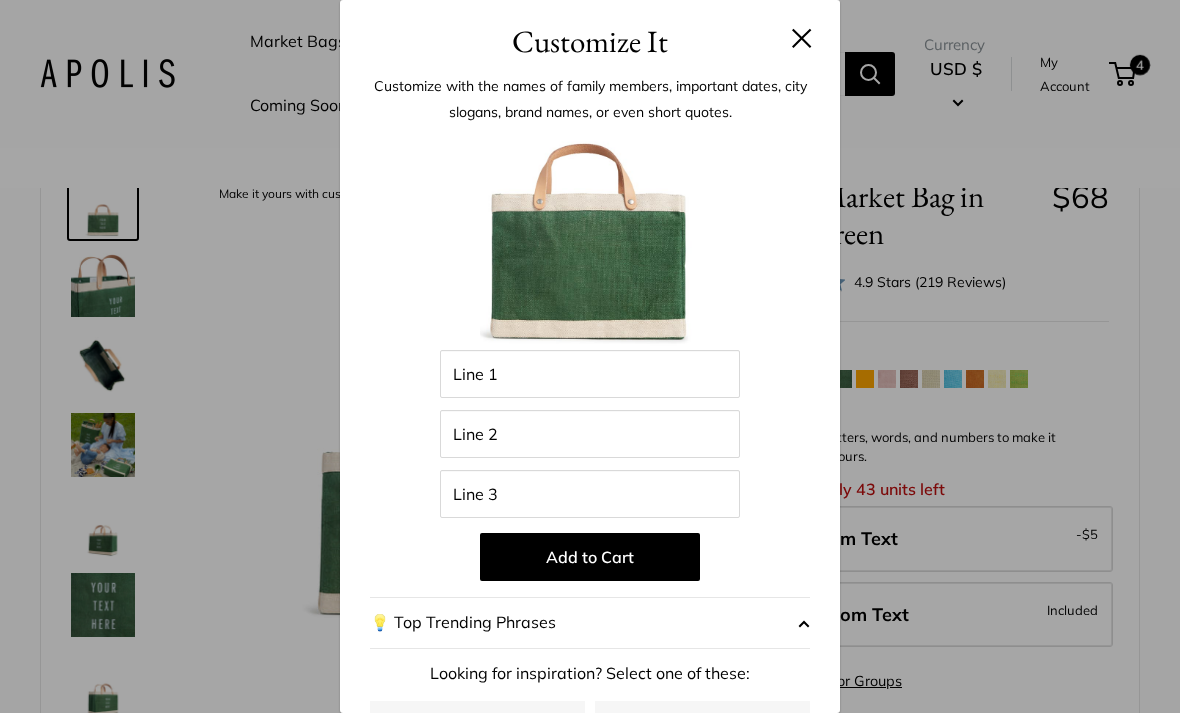 click at bounding box center (802, 38) 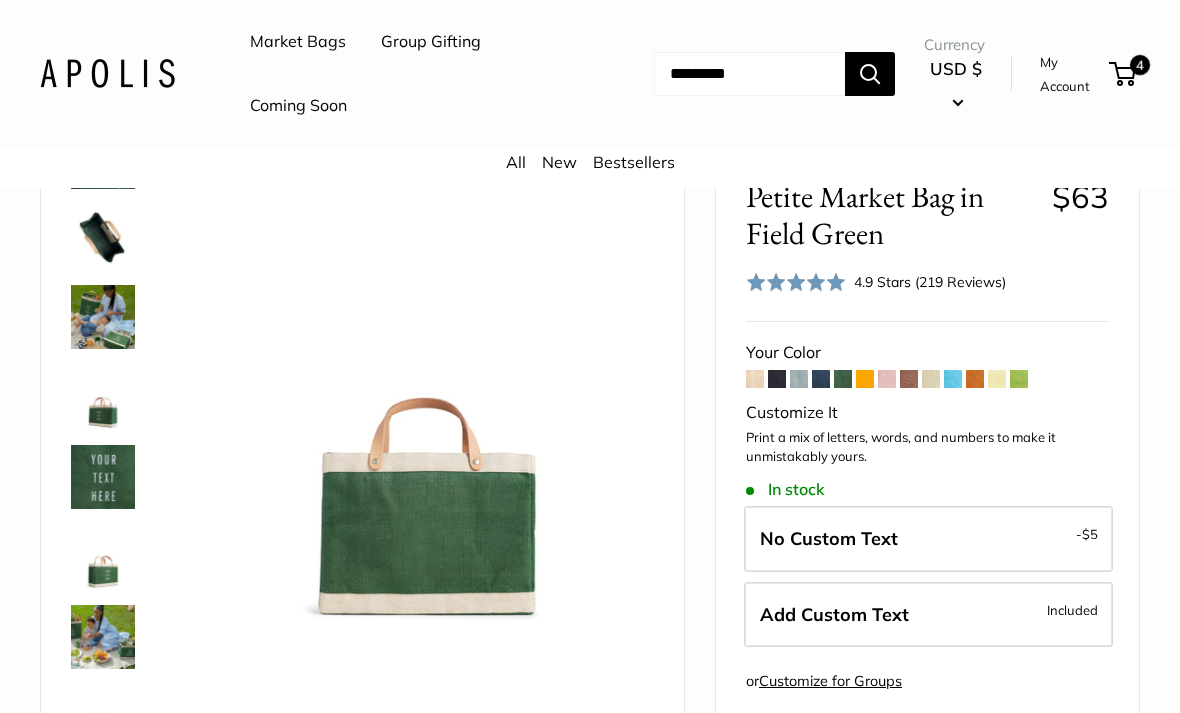 click at bounding box center [103, 317] 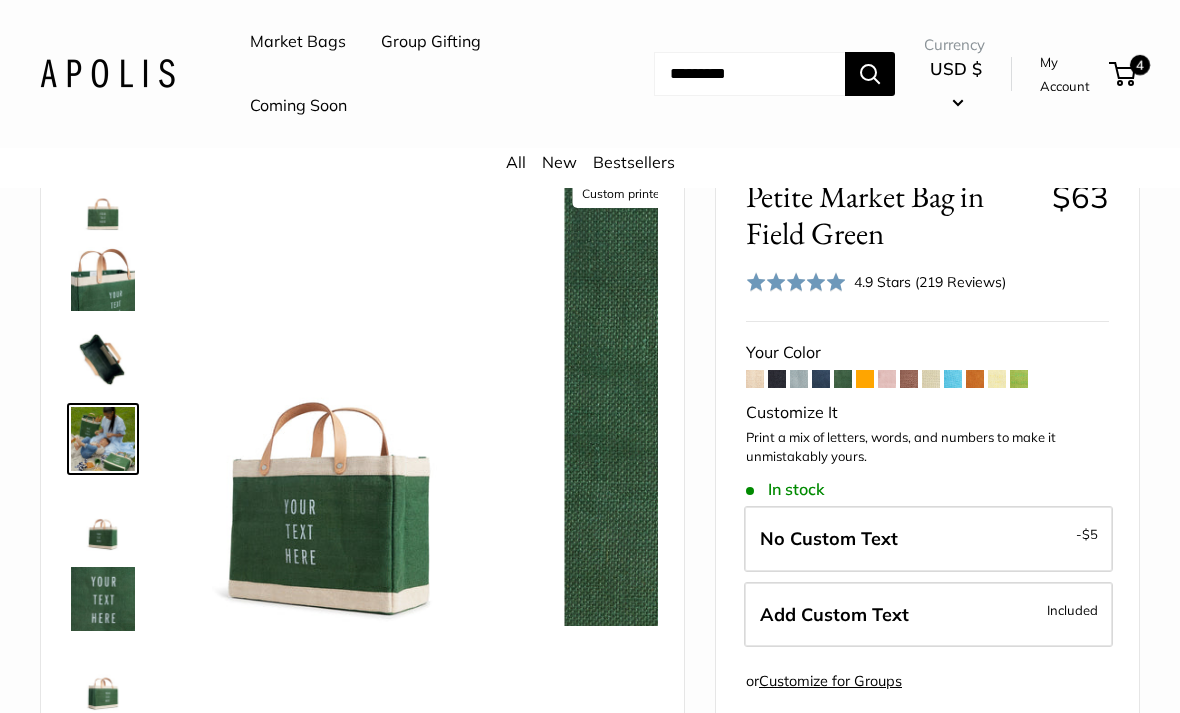 scroll, scrollTop: 0, scrollLeft: 0, axis: both 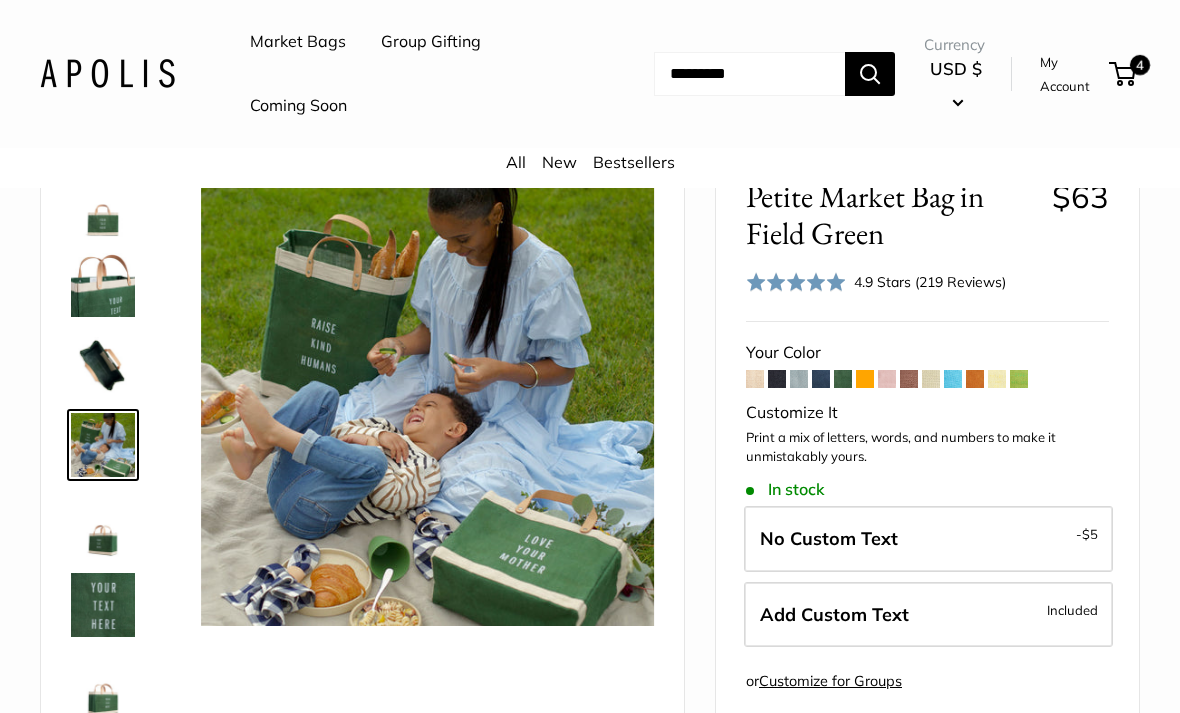click at bounding box center (103, 205) 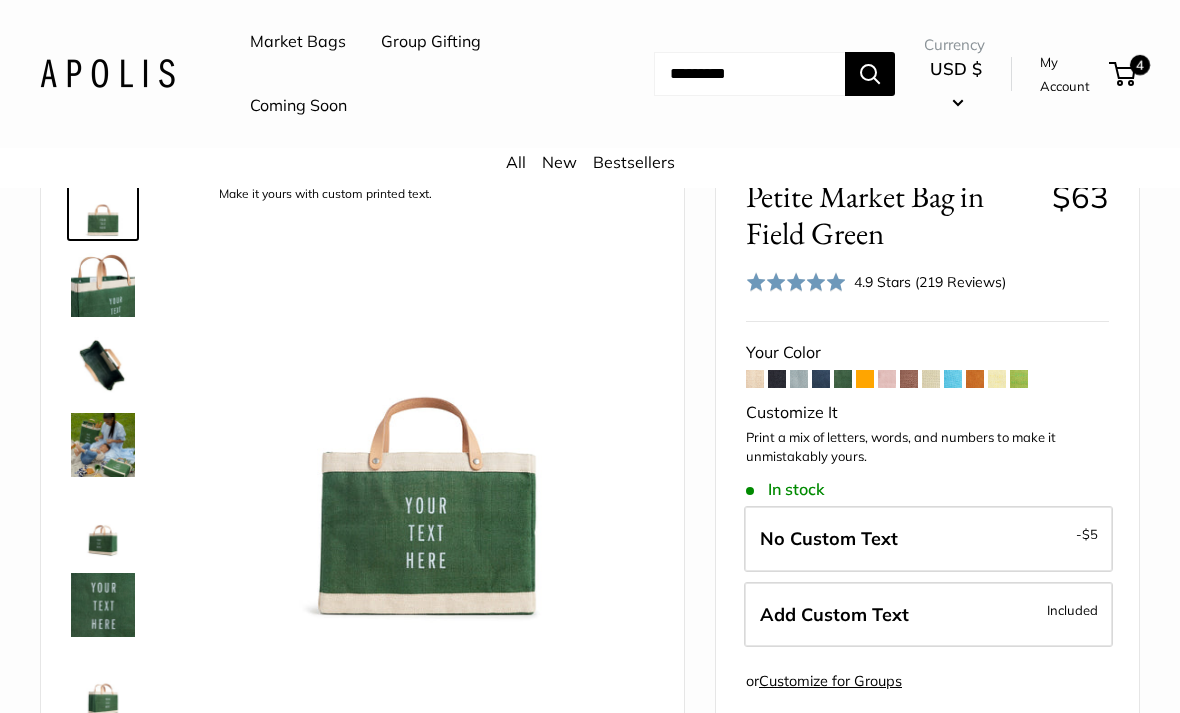 click at bounding box center [103, 285] 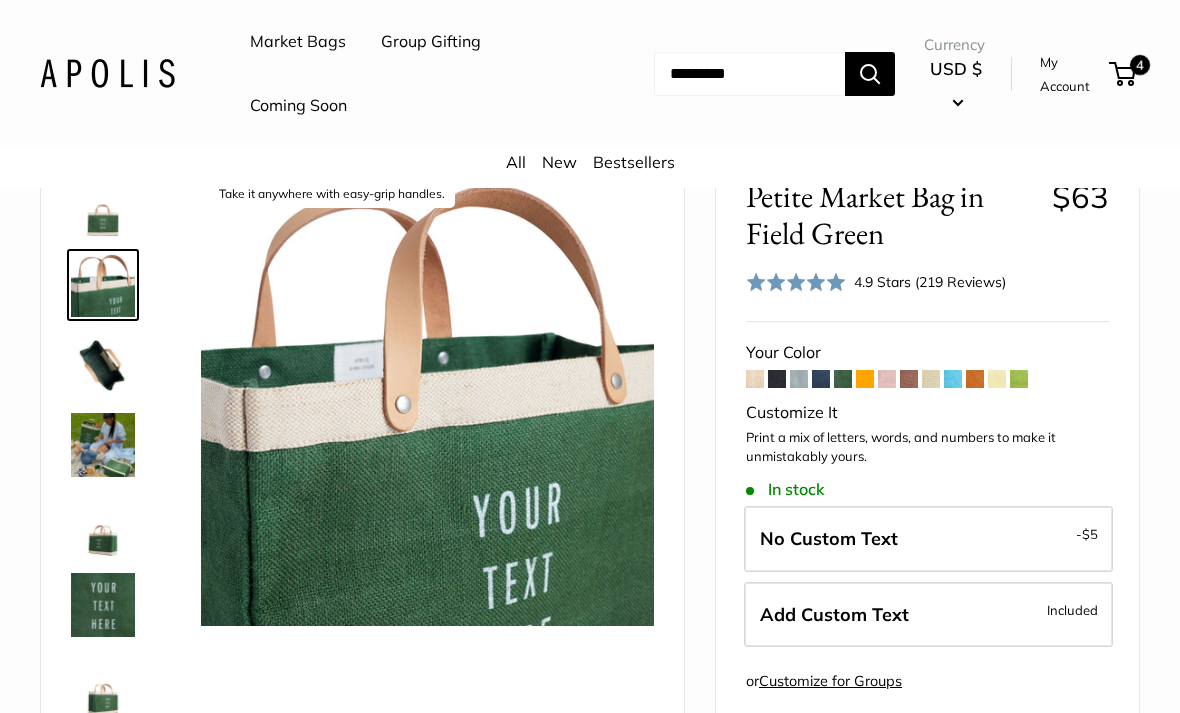 click at bounding box center [103, 445] 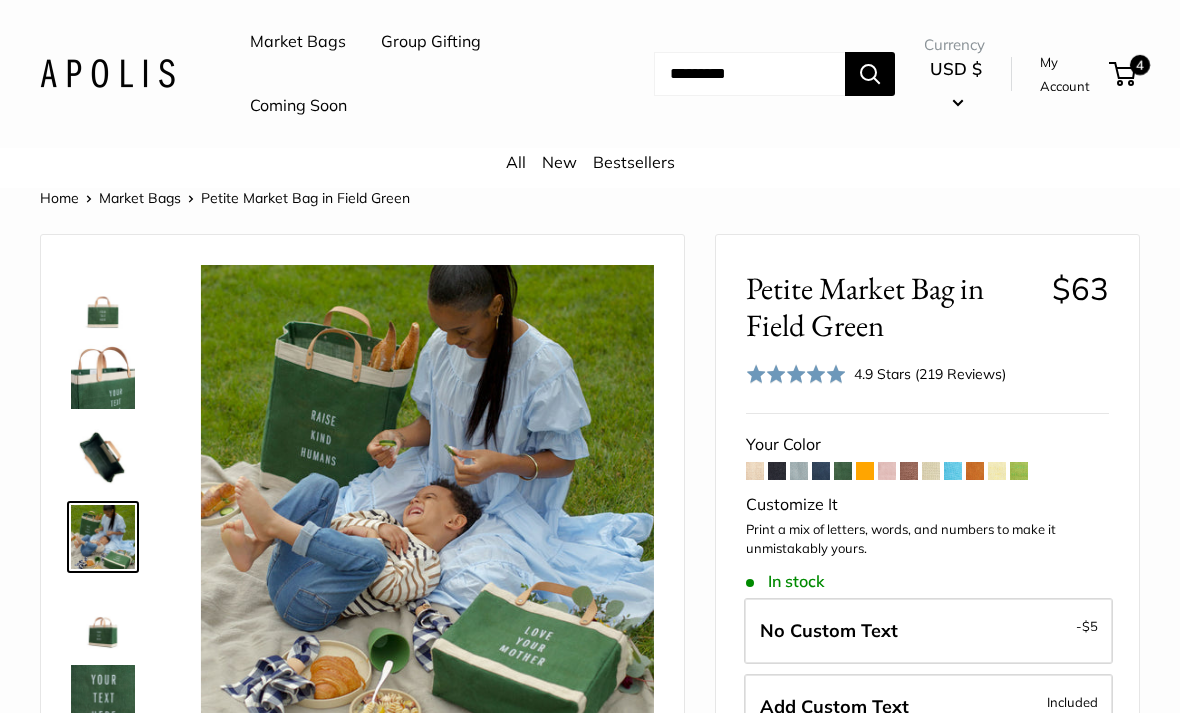 scroll, scrollTop: 0, scrollLeft: 0, axis: both 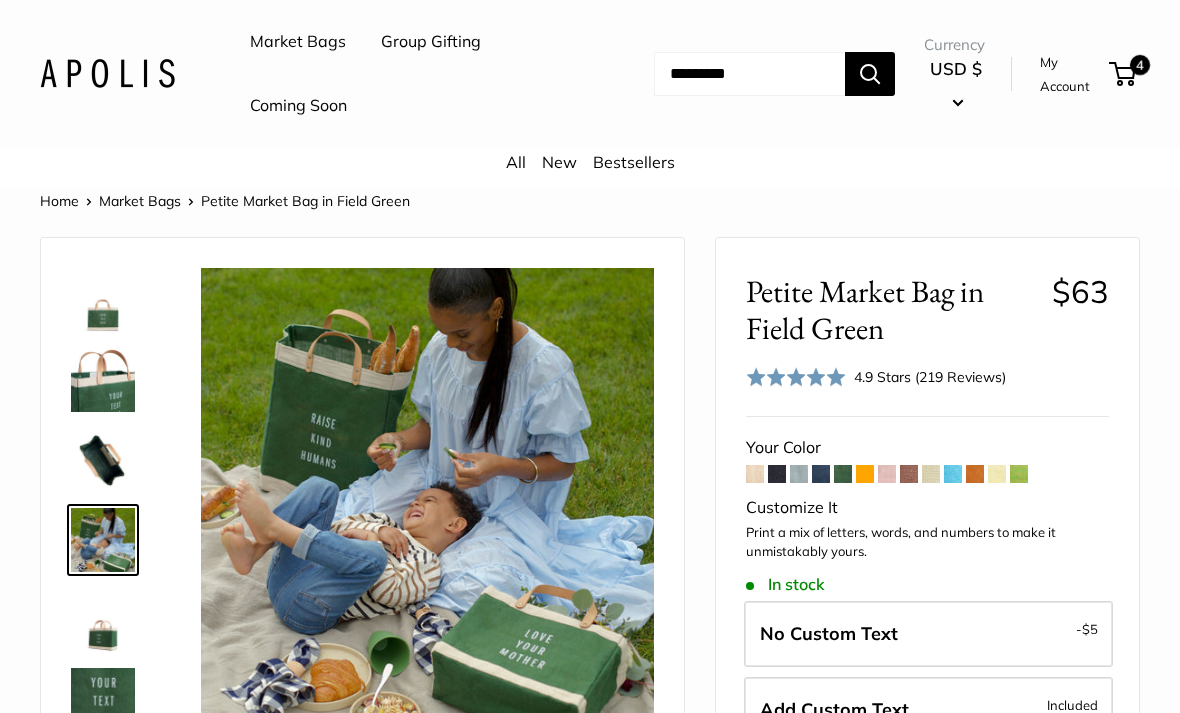 click at bounding box center [843, 474] 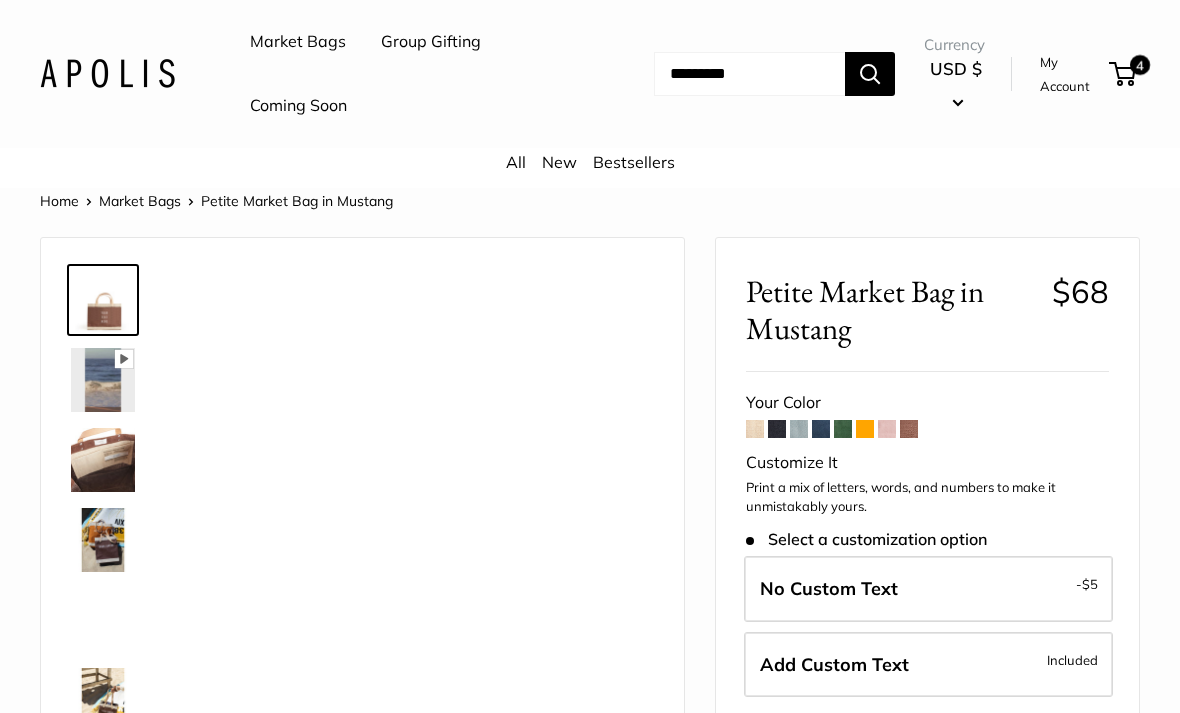 scroll, scrollTop: 0, scrollLeft: 0, axis: both 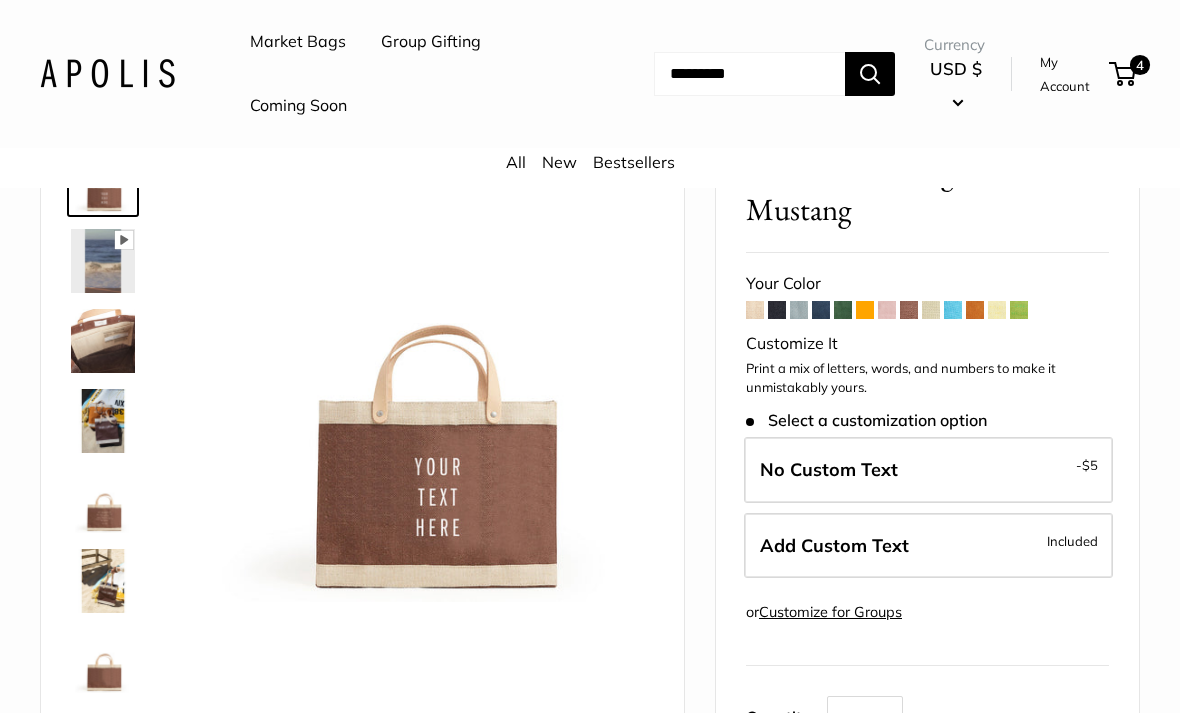 click at bounding box center (1019, 310) 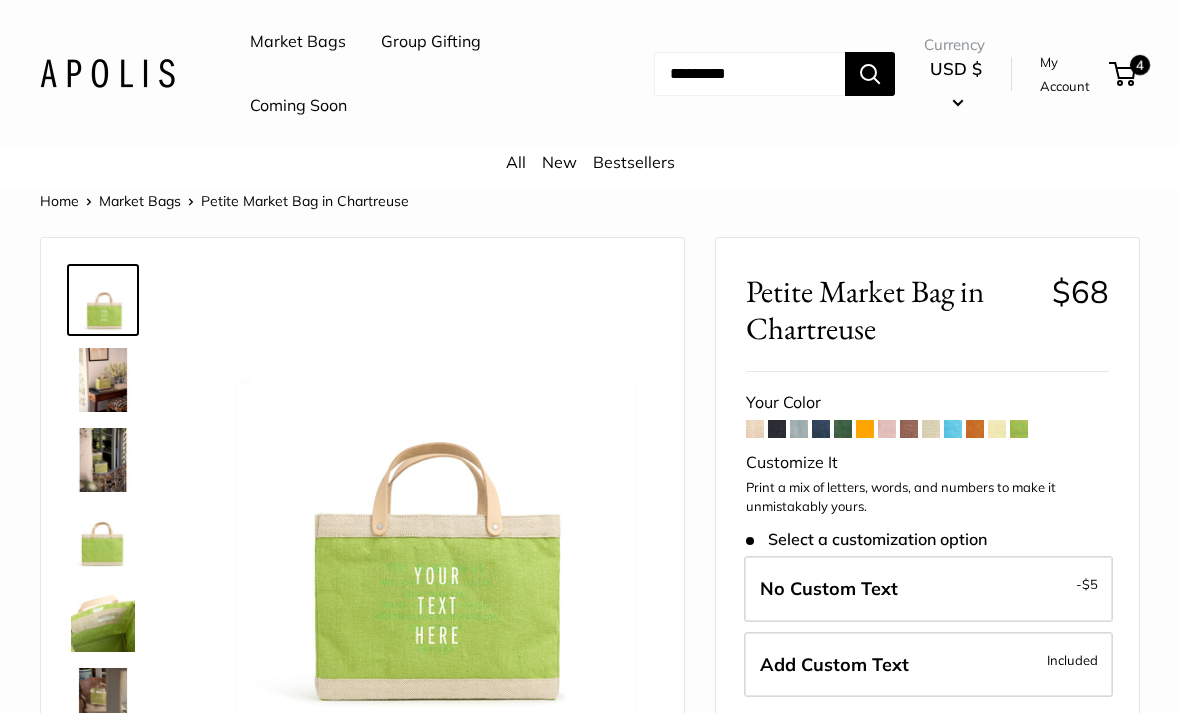 scroll, scrollTop: 0, scrollLeft: 0, axis: both 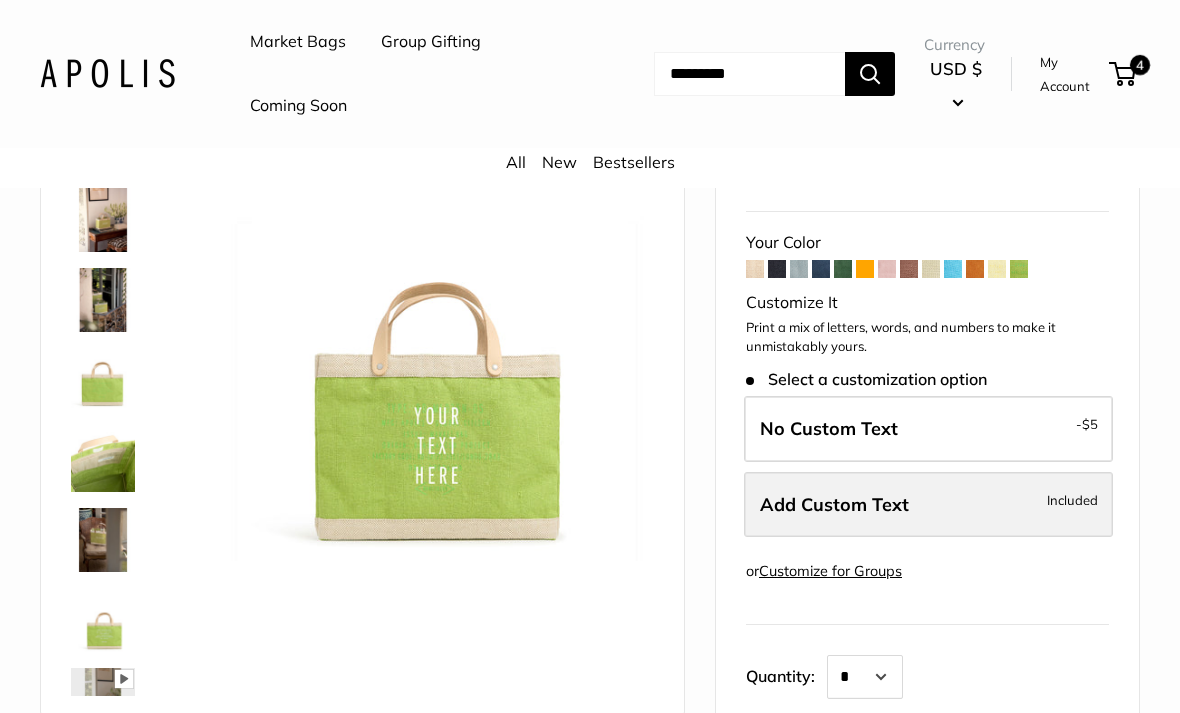 click on "Add Custom Text
Included" at bounding box center [928, 505] 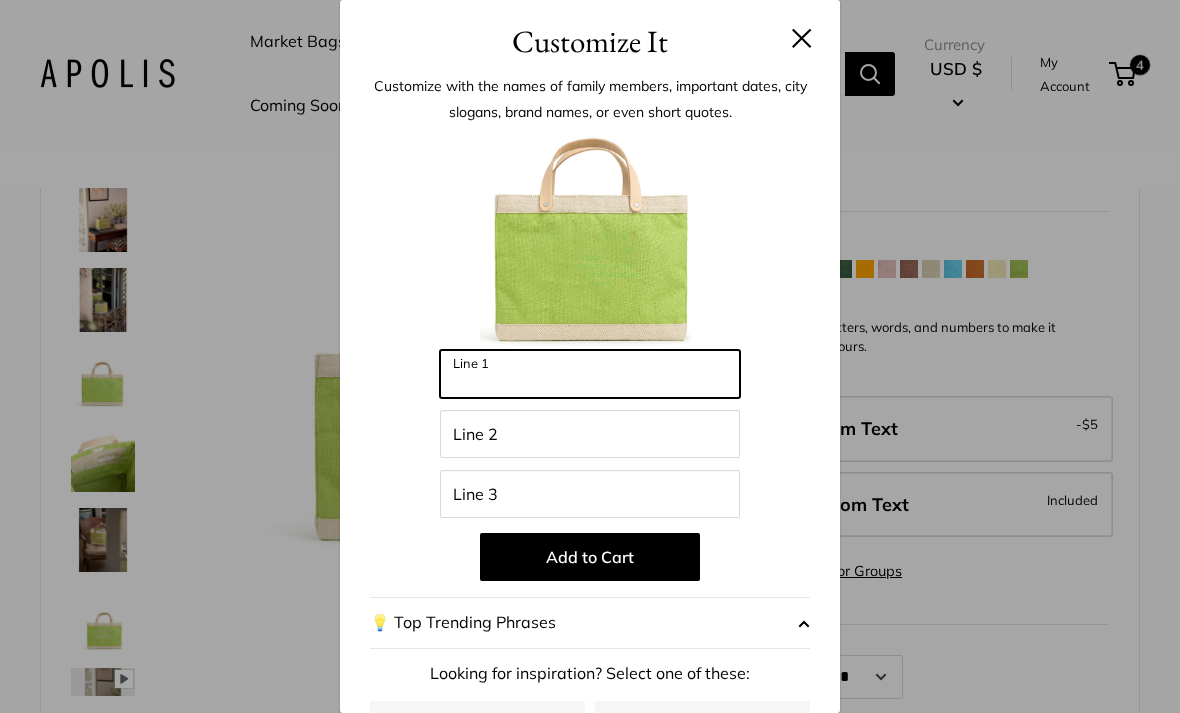click on "Line 1" at bounding box center (590, 374) 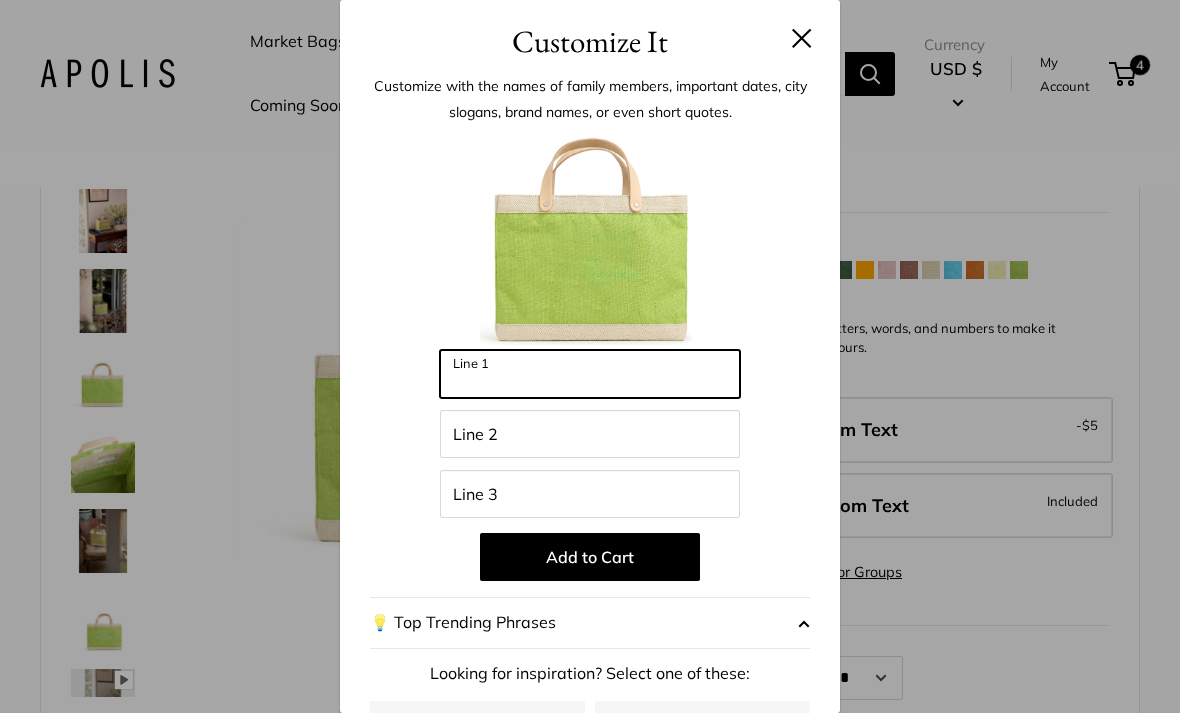 click on "Line 1" at bounding box center (590, 374) 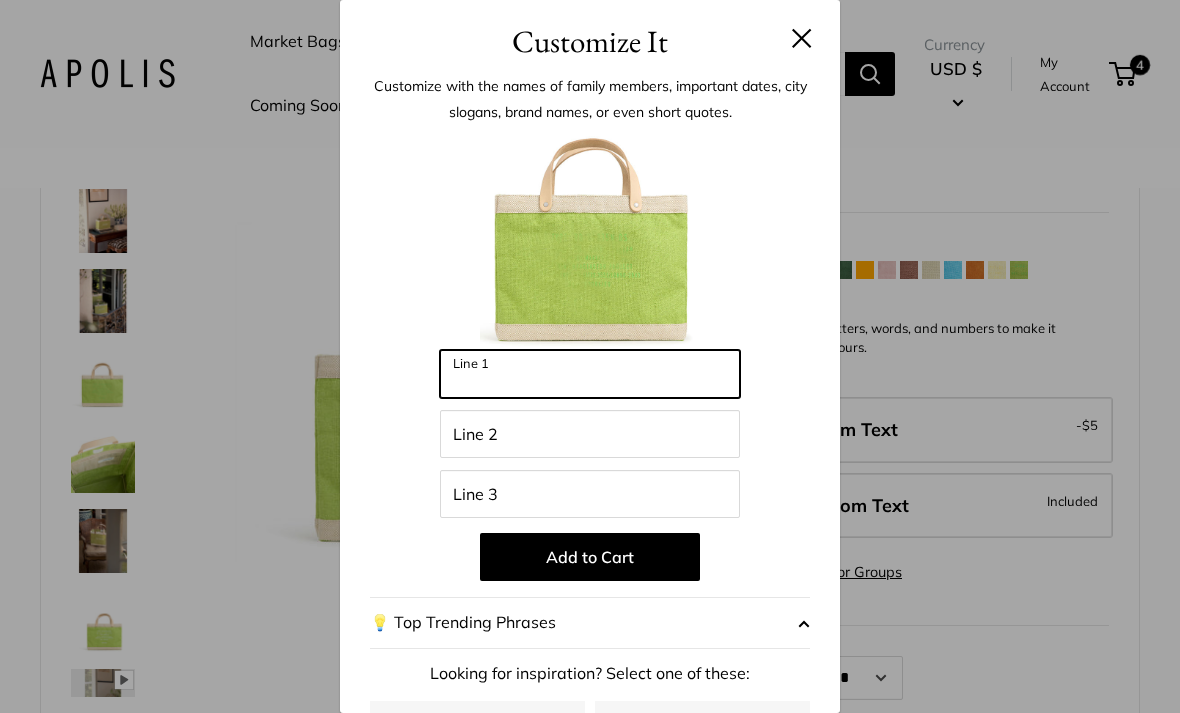 paste on "*******" 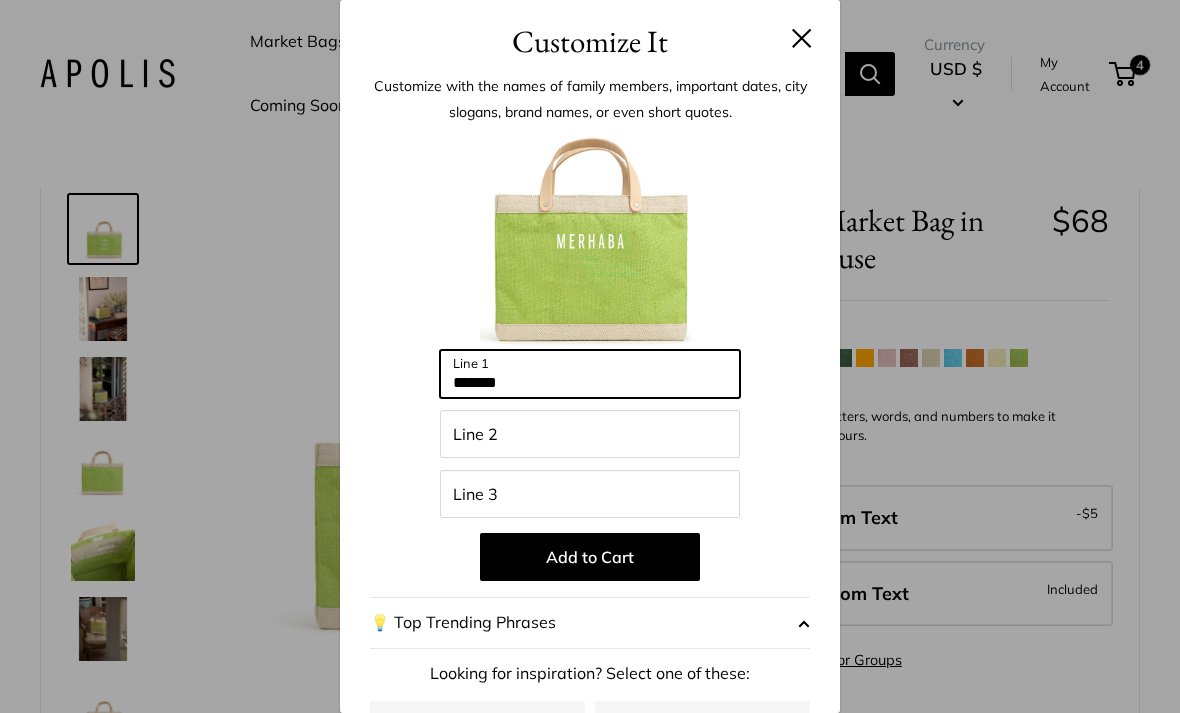 scroll, scrollTop: 8, scrollLeft: 0, axis: vertical 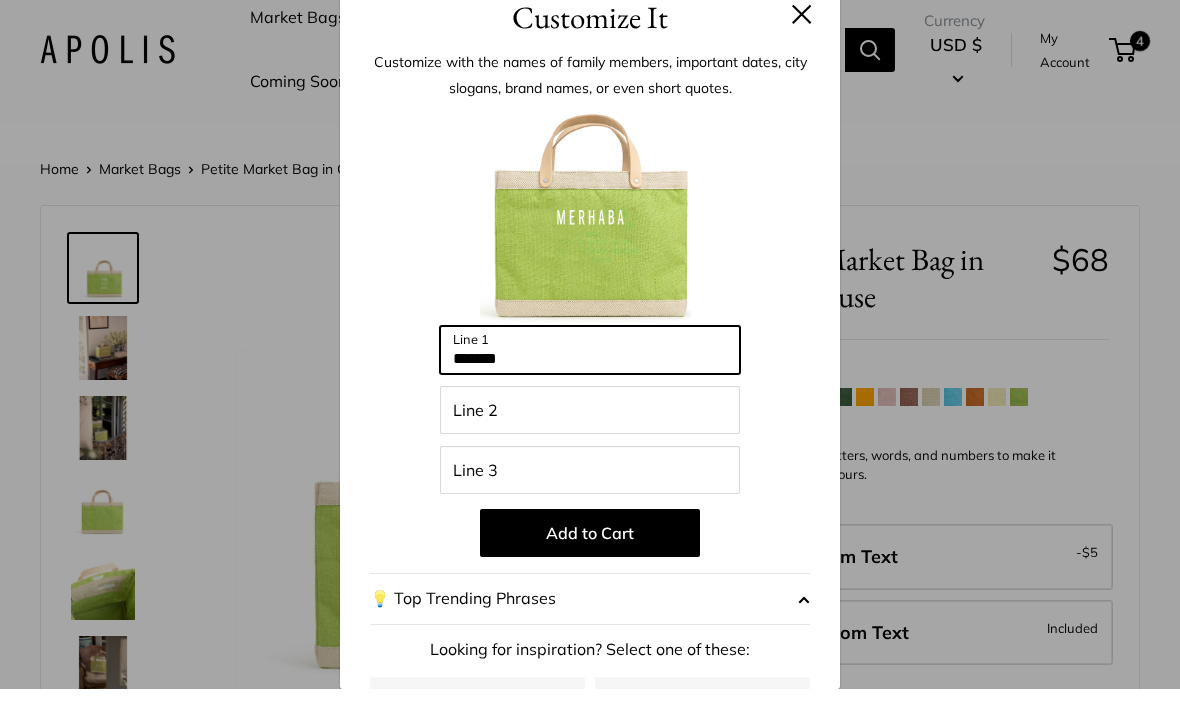 type on "*******" 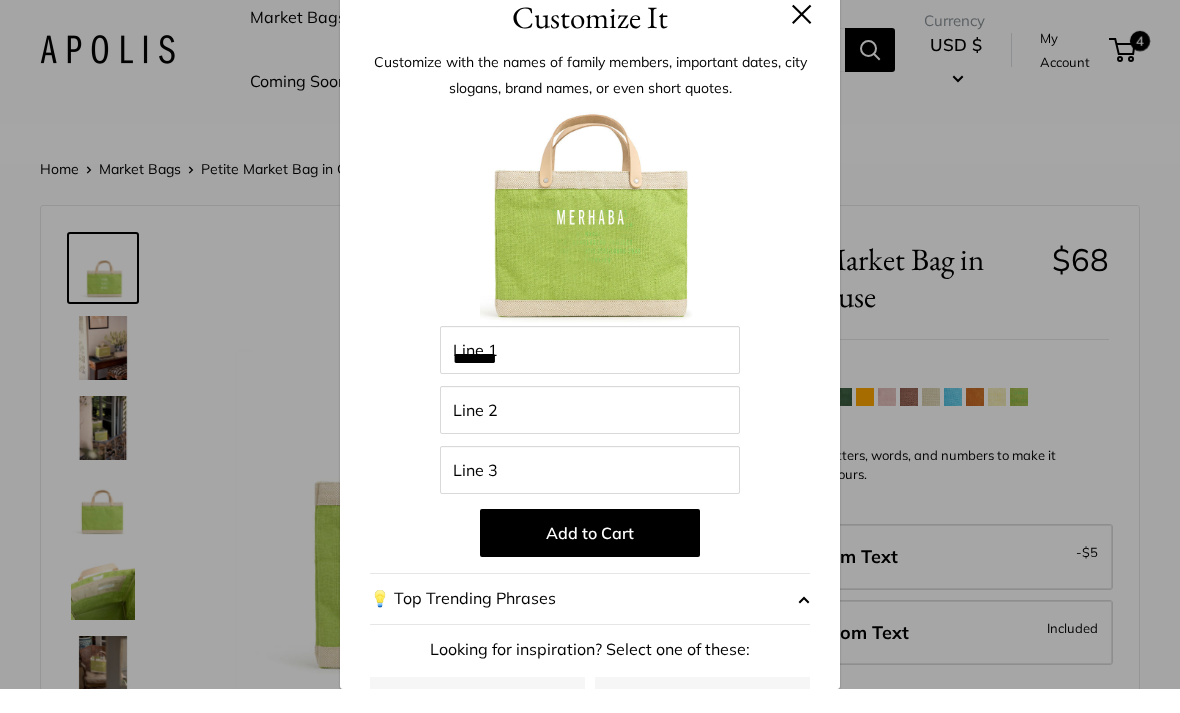 click on "Customize It
Customize with the names of family members, important dates, city slogans, brand names, or even short quotes.
Enter 39 letters
*******
Line 1
Line 2
Line 3
Add to Cart
💡 Top Trending Phrases
Looking for inspiration? Select one of these: My Serotonin Levels Are Low" at bounding box center (590, 356) 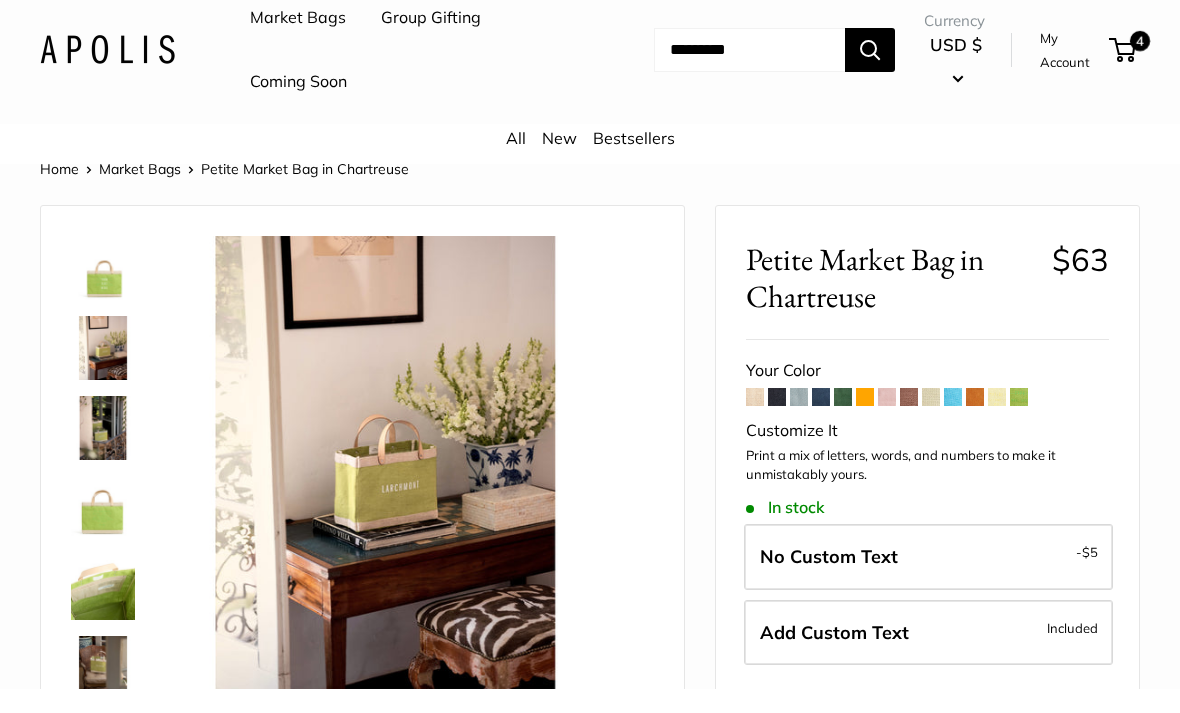 scroll, scrollTop: 33, scrollLeft: 0, axis: vertical 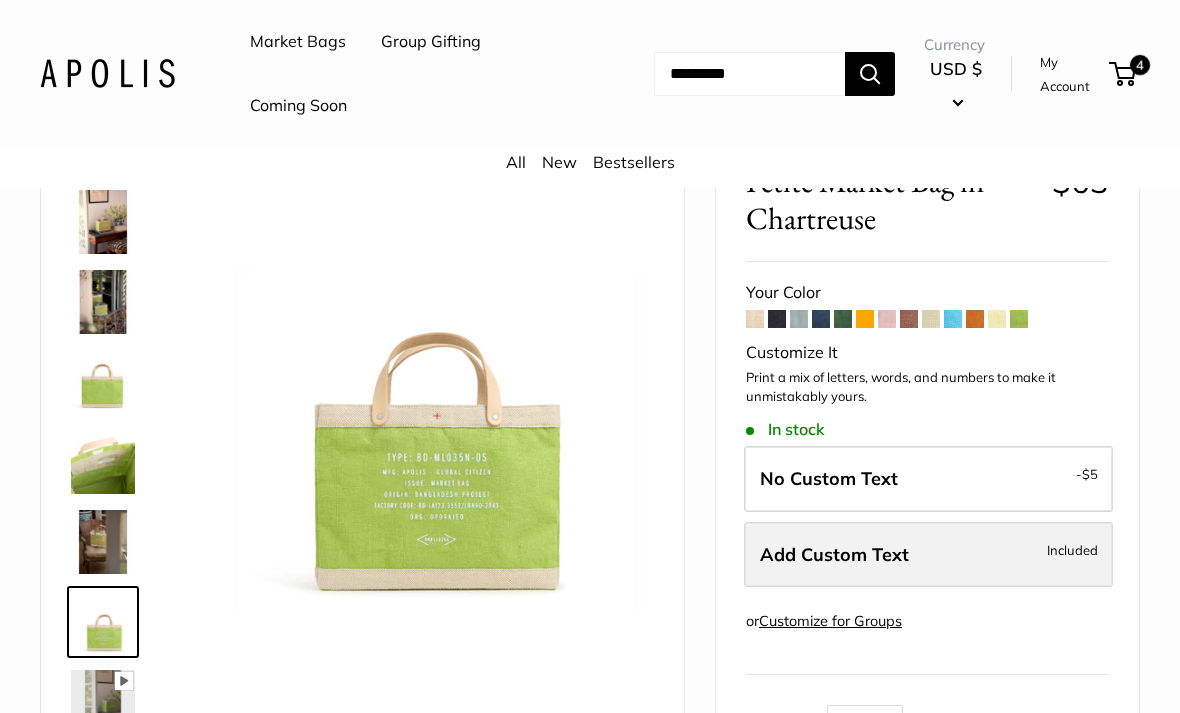 click on "Add Custom Text
Included" at bounding box center (928, 555) 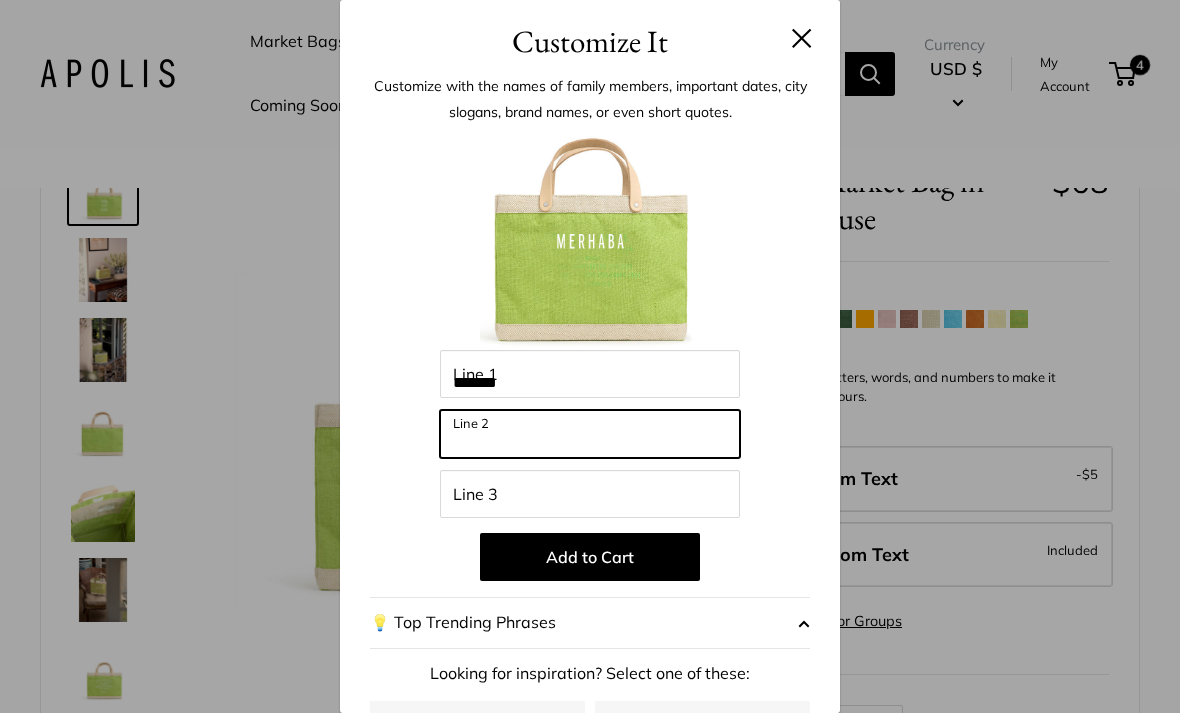 click on "Line 2" at bounding box center [590, 434] 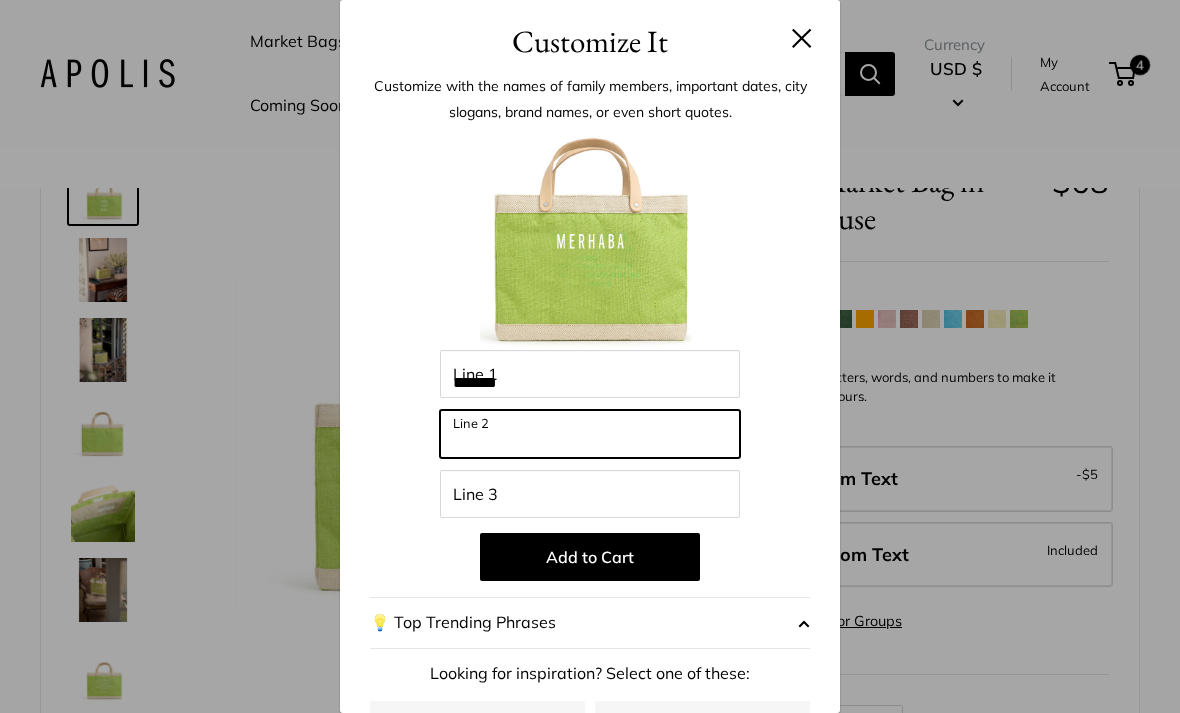click on "Line 2" at bounding box center (590, 434) 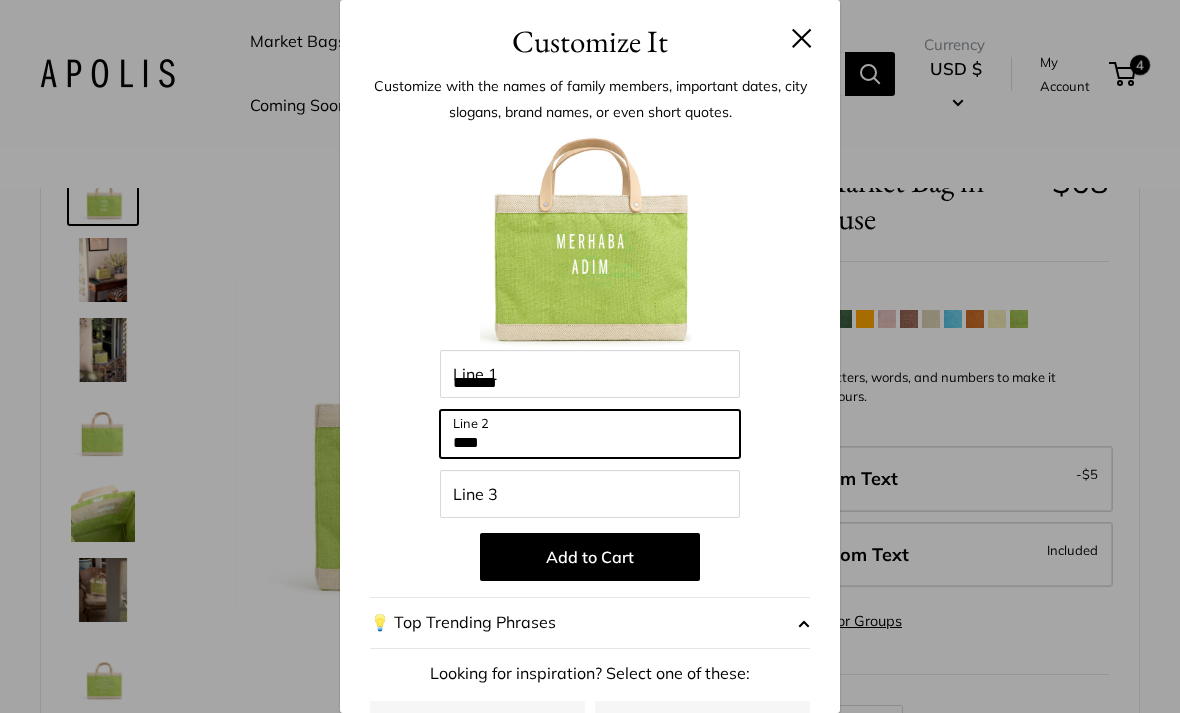 type on "****" 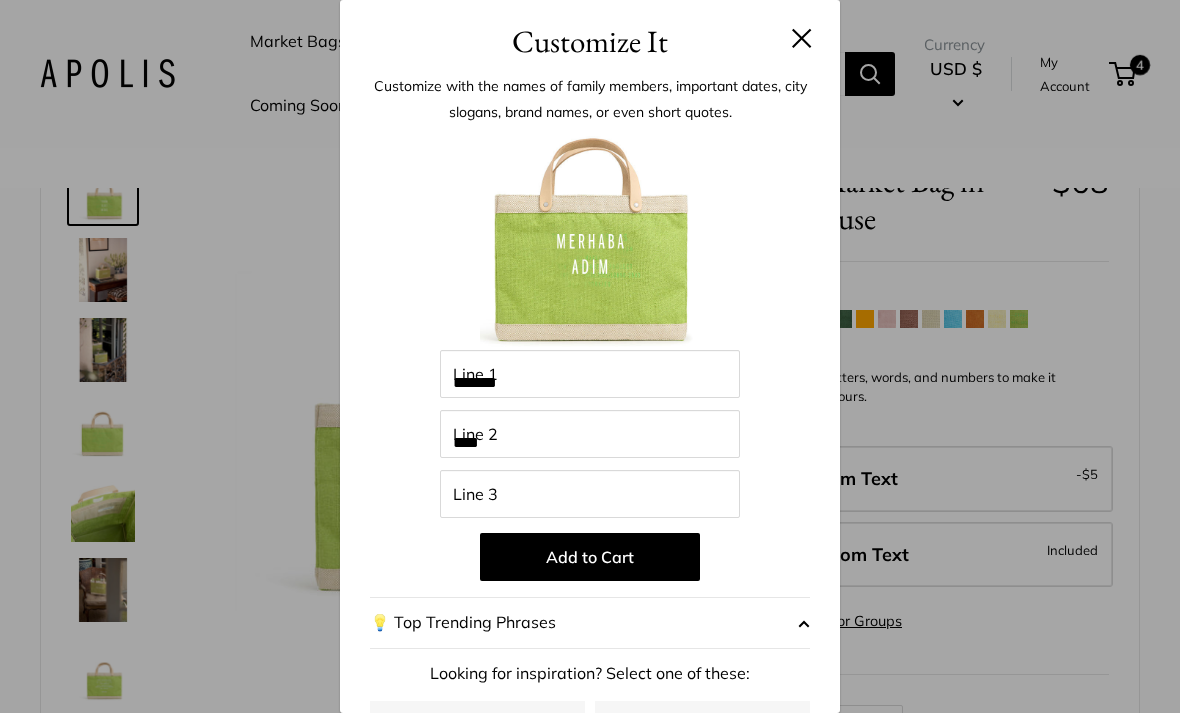 click on "Customize It
Customize with the names of family members, important dates, city slogans, brand names, or even short quotes.
Enter 39 letters
*******
Line 1
****
Line 2
Line 3
Add to Cart
💡 Top Trending Phrases
Looking for inspiration? Select one of these: My Serotonin Levels Are Low" at bounding box center [590, 356] 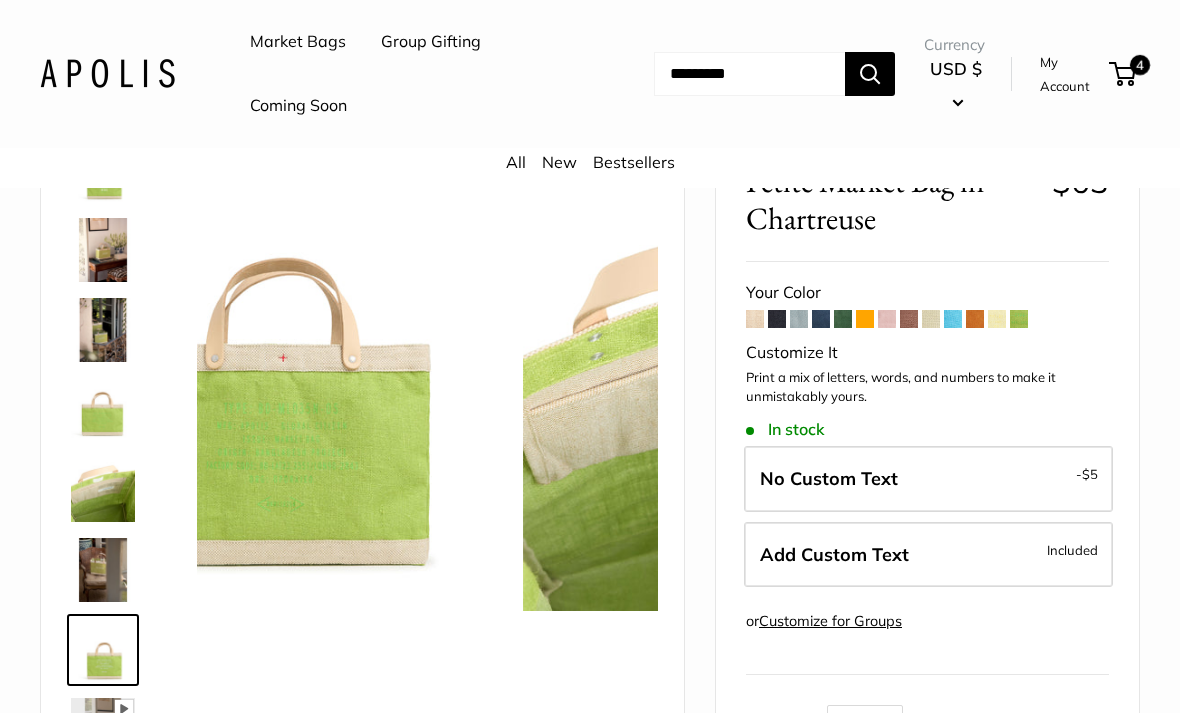 scroll, scrollTop: 48, scrollLeft: 0, axis: vertical 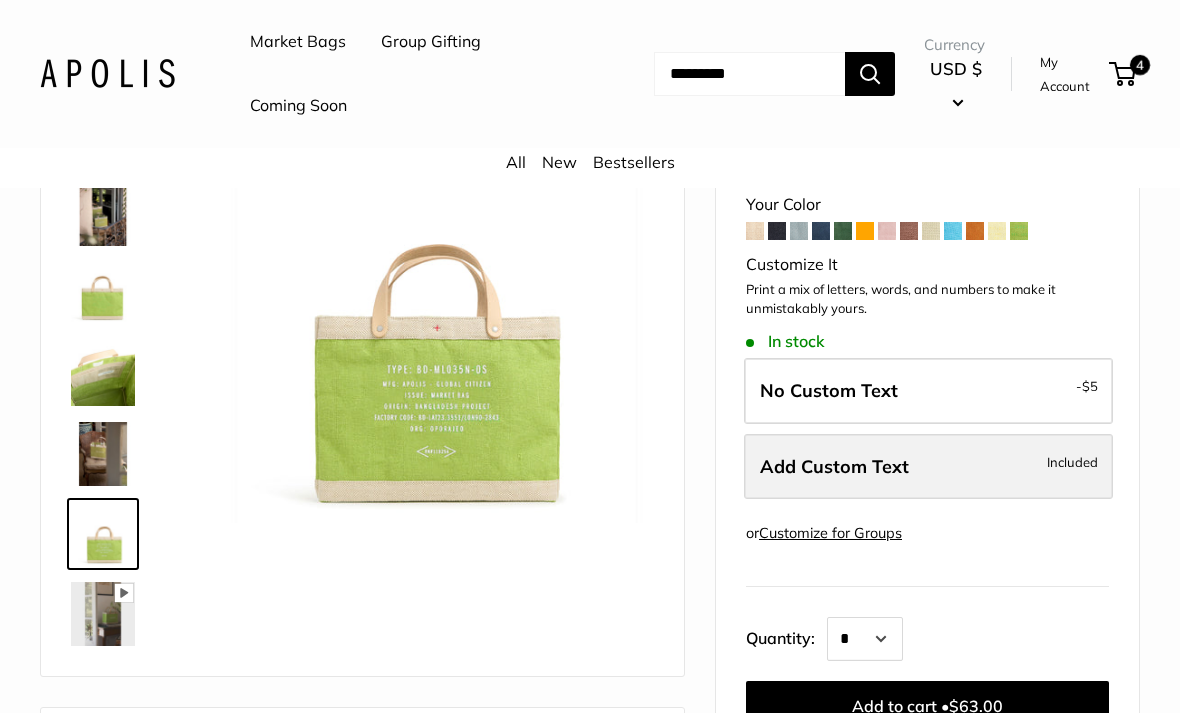 click on "Add Custom Text
Included" at bounding box center (928, 467) 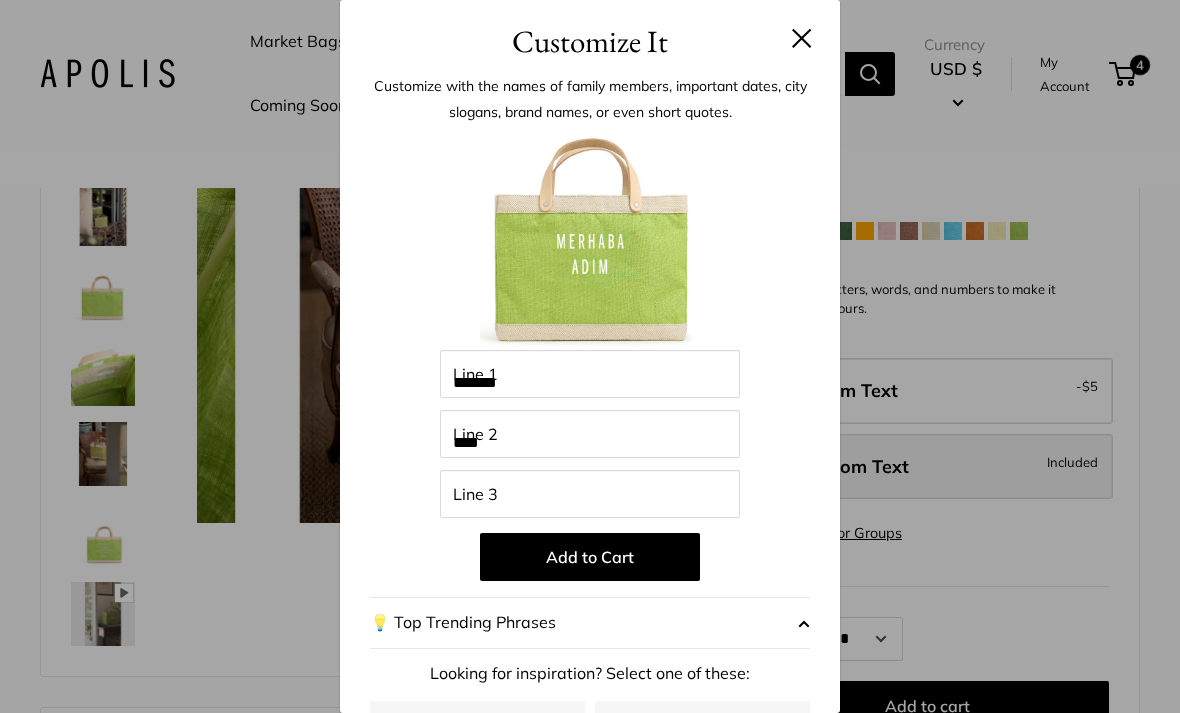 scroll, scrollTop: 0, scrollLeft: 0, axis: both 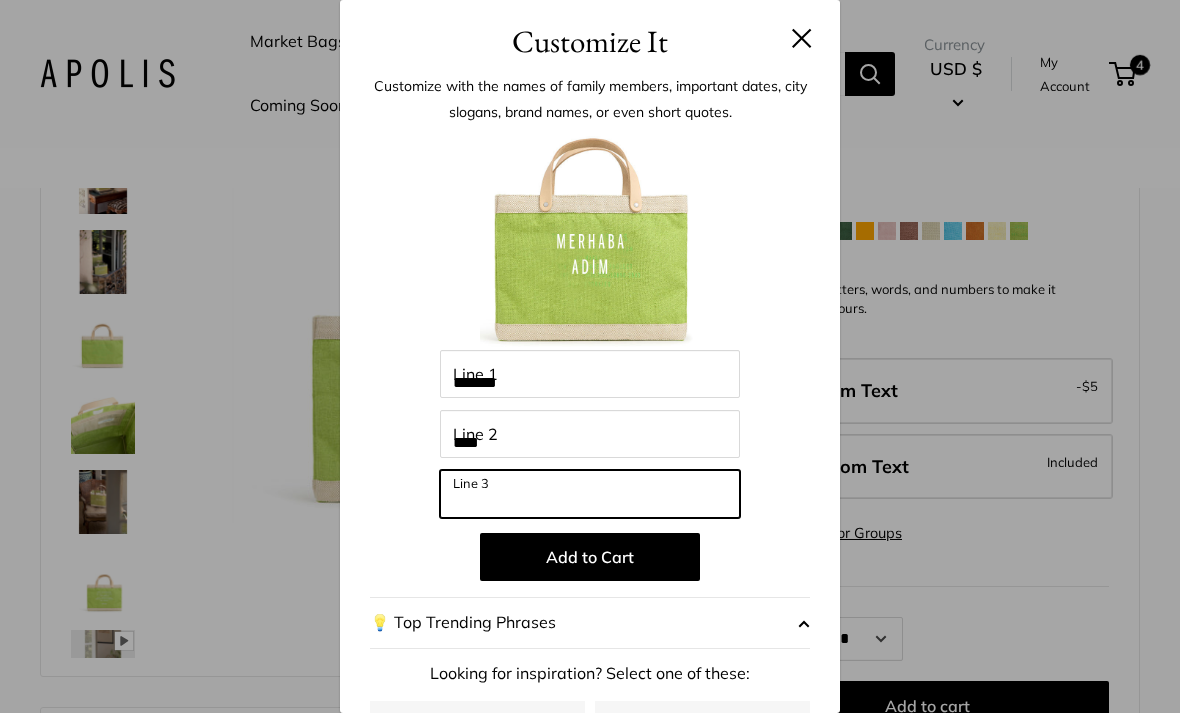 click on "Line 3" at bounding box center [590, 494] 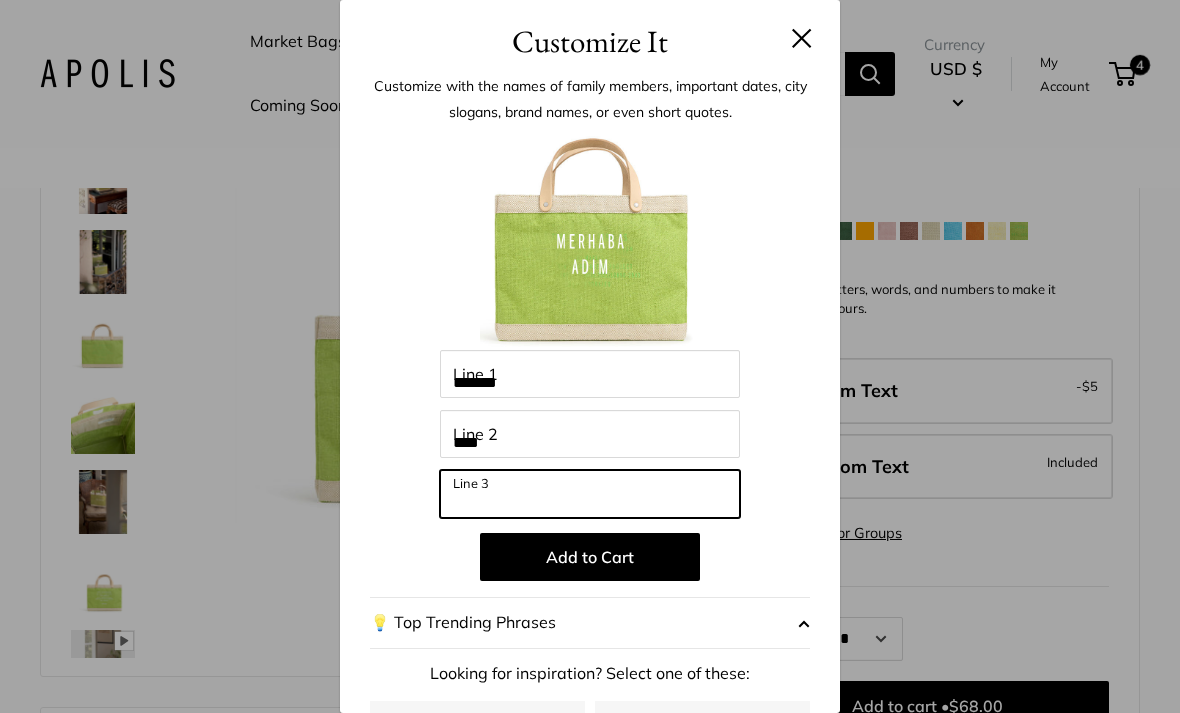 click on "Line 3" at bounding box center (590, 494) 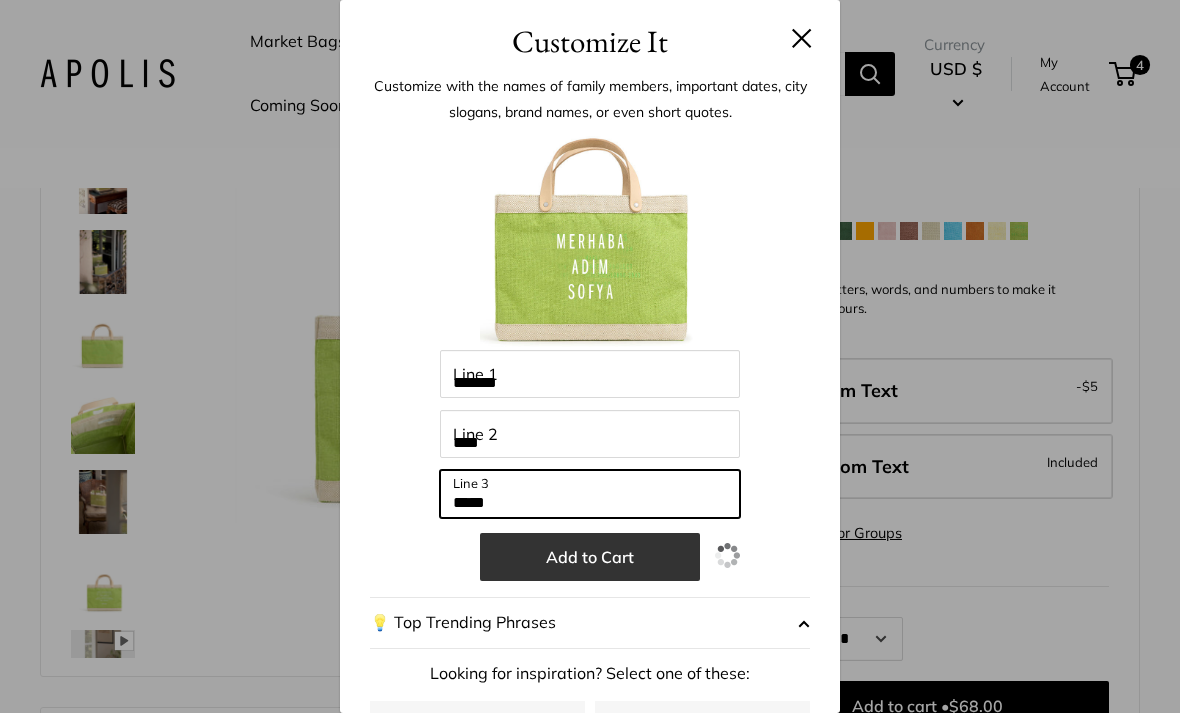 type on "*****" 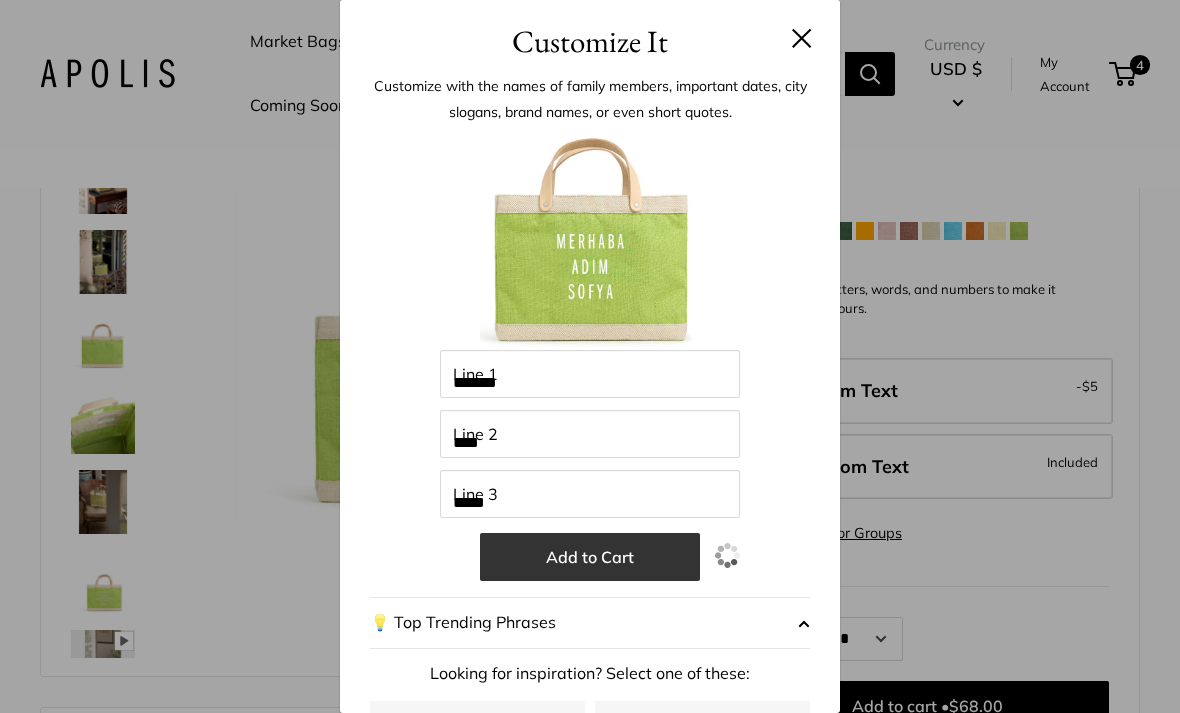 click on "Add to Cart" at bounding box center [590, 557] 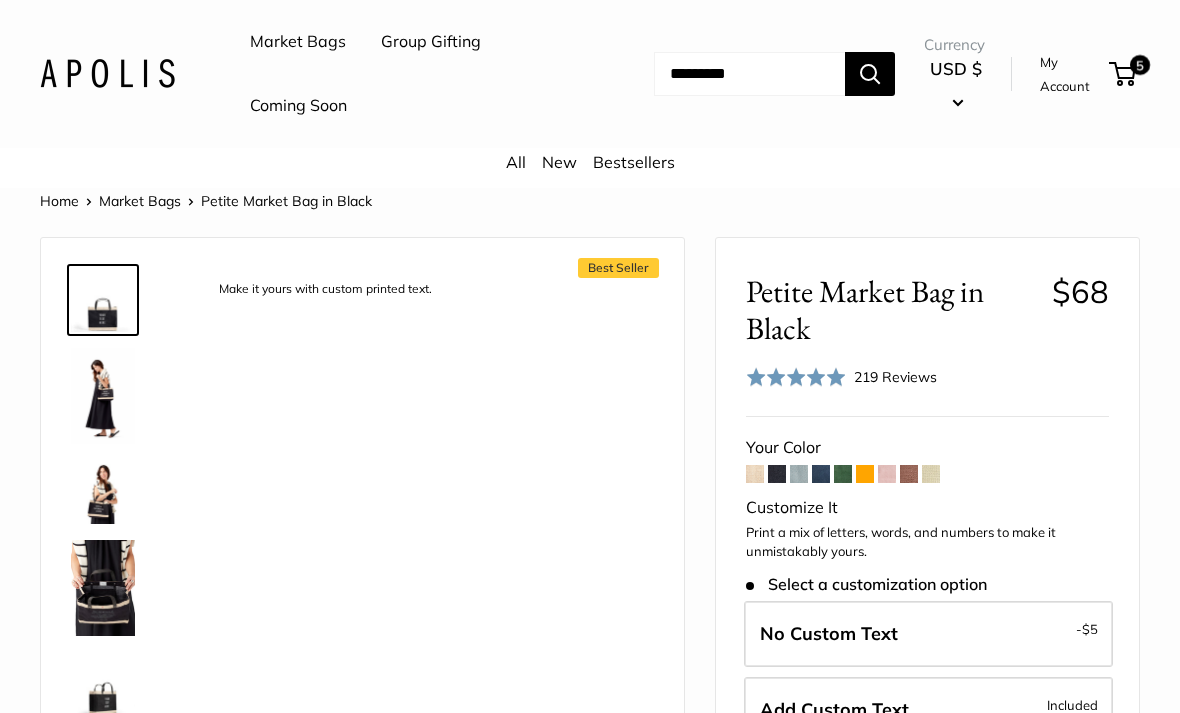 scroll, scrollTop: 0, scrollLeft: 0, axis: both 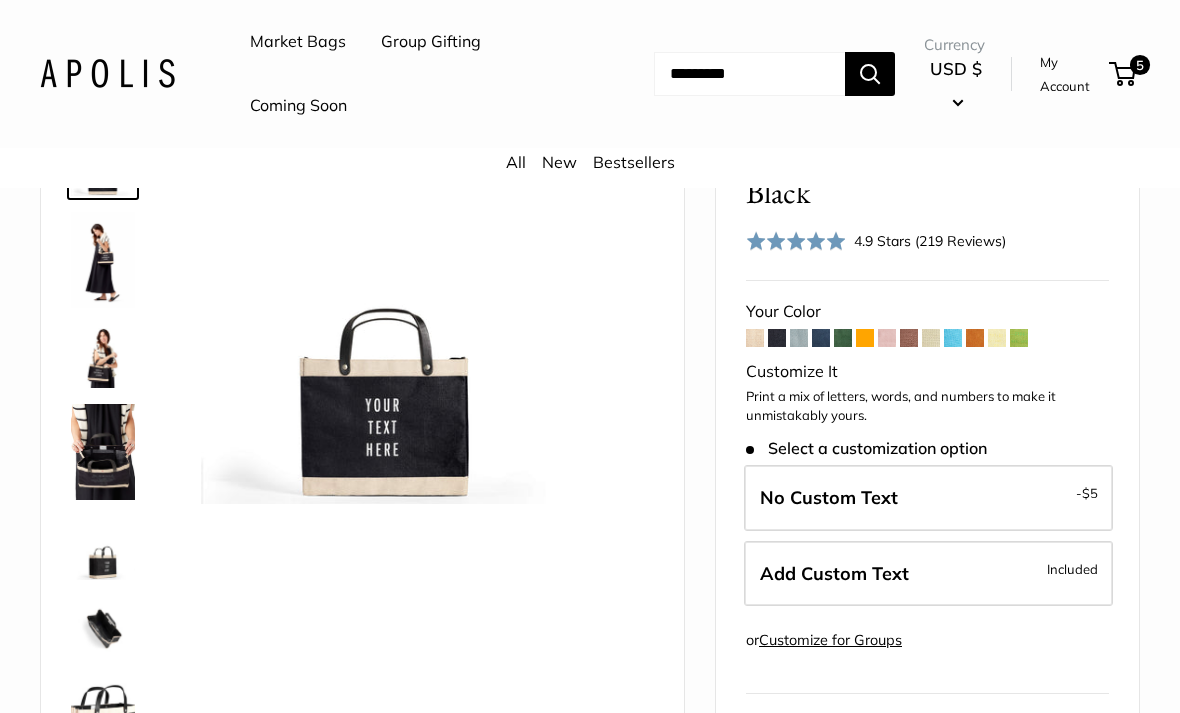click at bounding box center [821, 338] 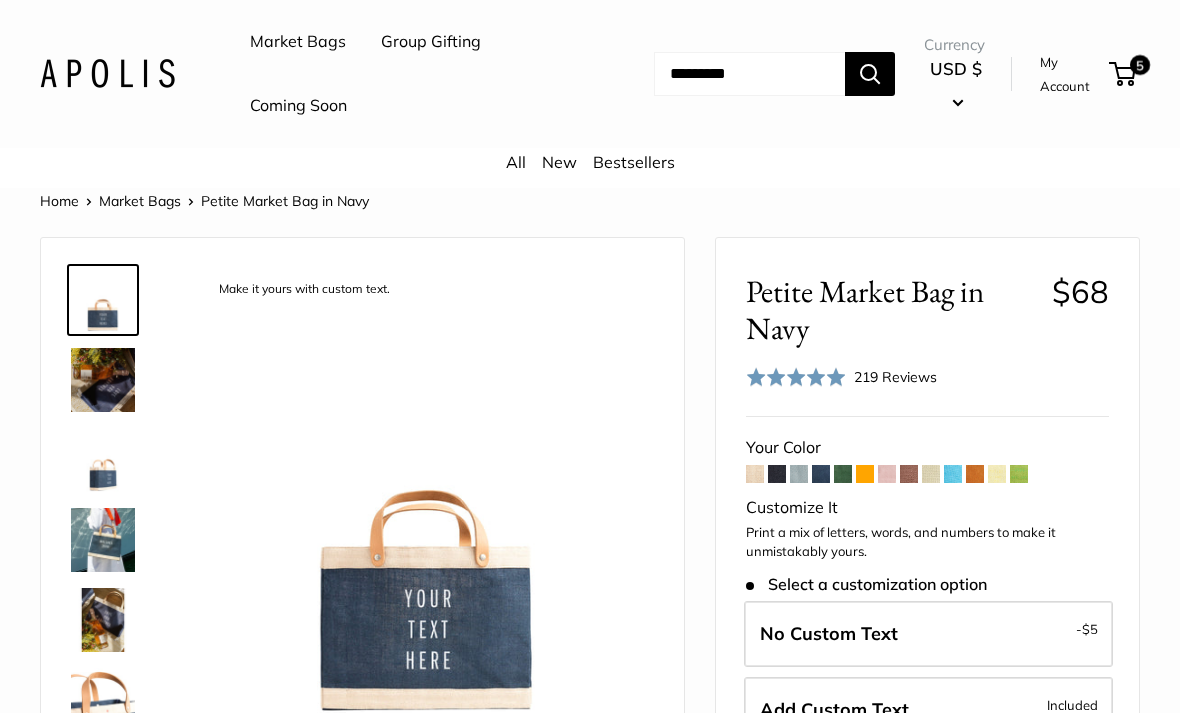 scroll, scrollTop: 0, scrollLeft: 0, axis: both 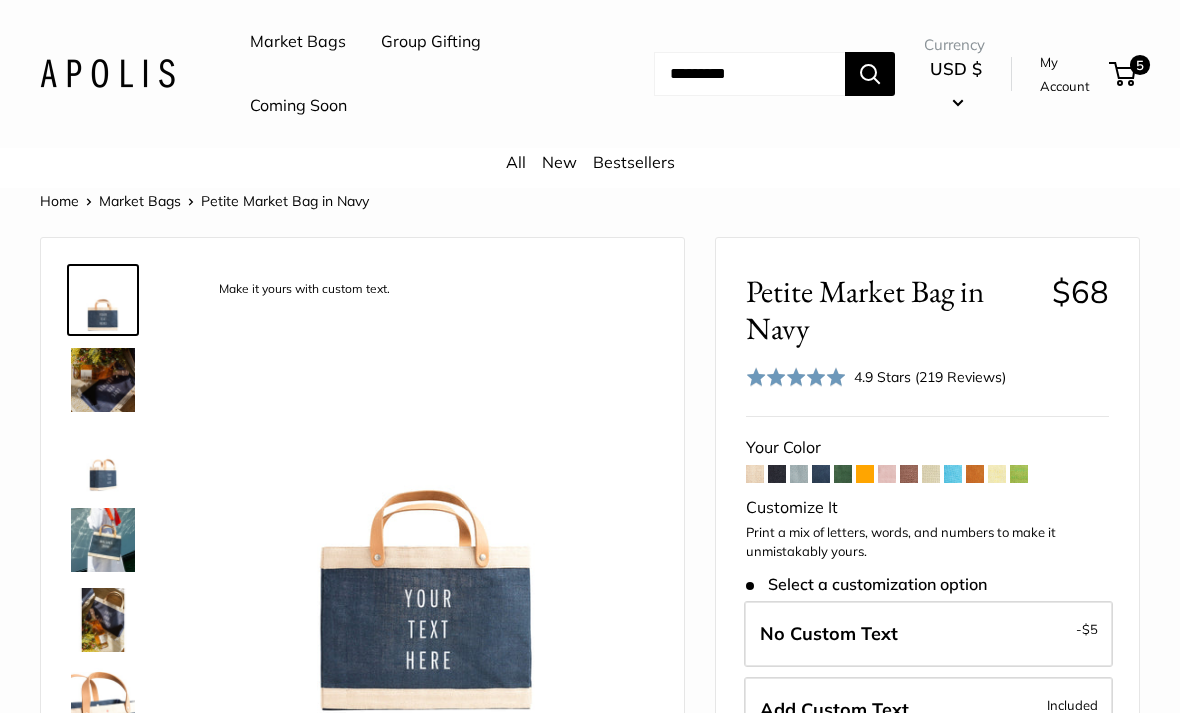 click at bounding box center [953, 474] 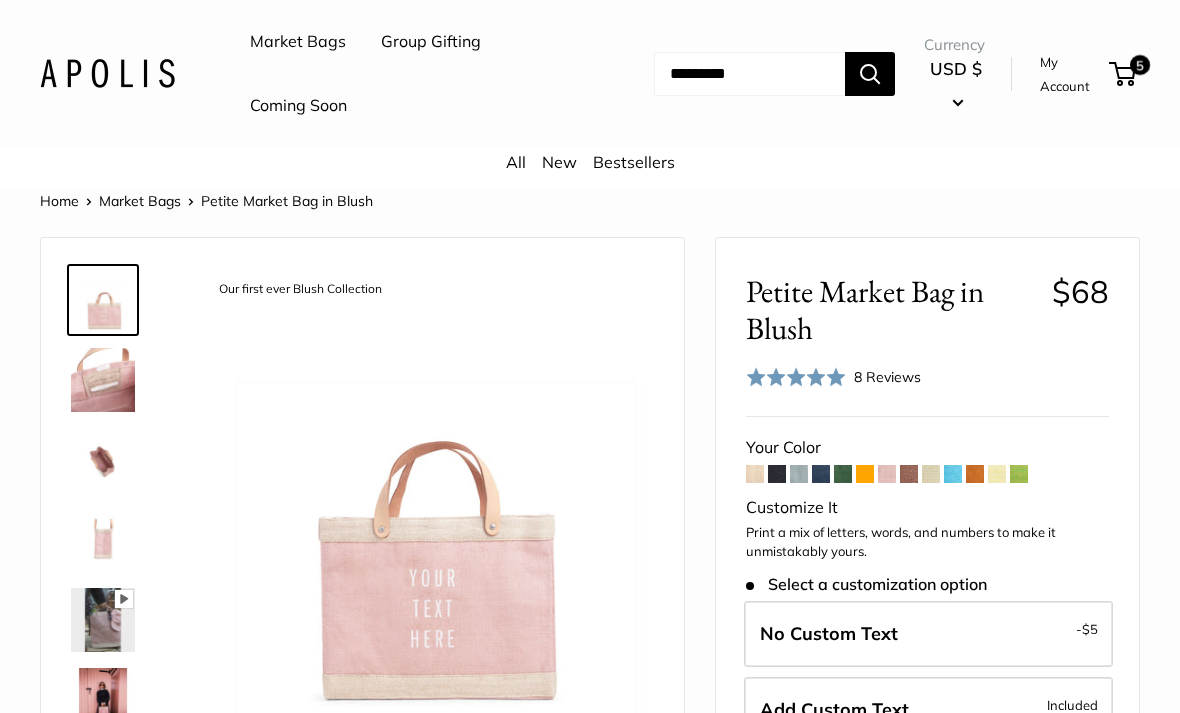 scroll, scrollTop: 0, scrollLeft: 0, axis: both 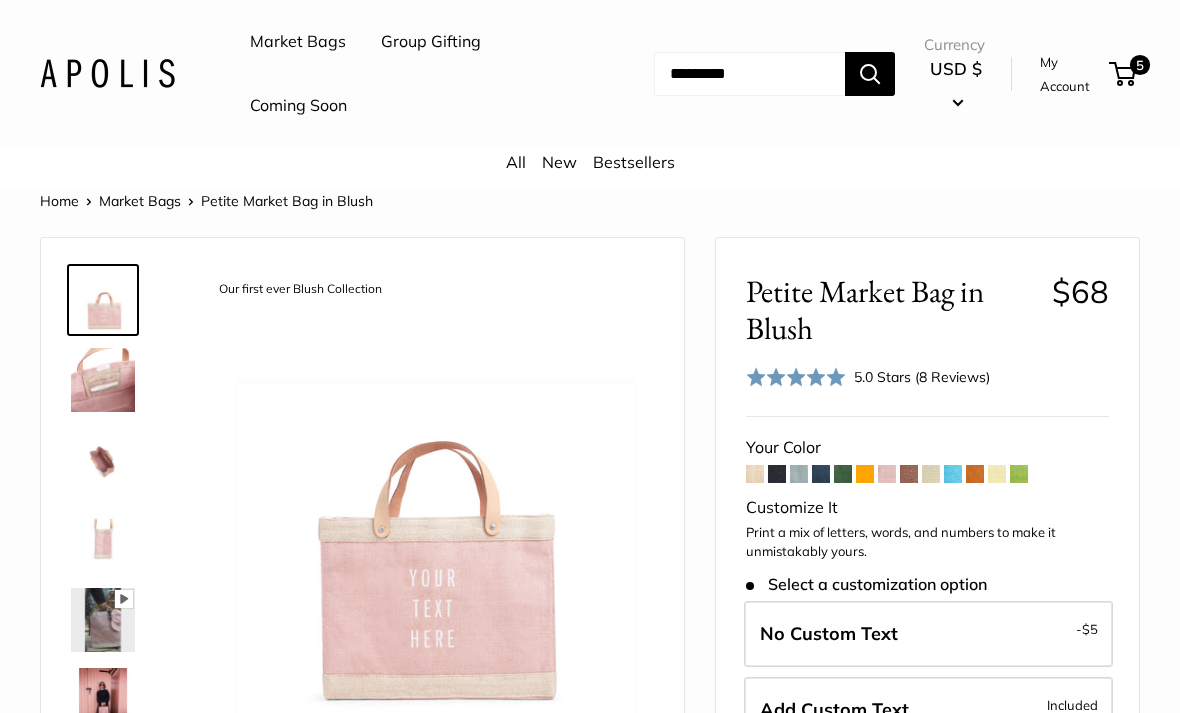 click at bounding box center (755, 474) 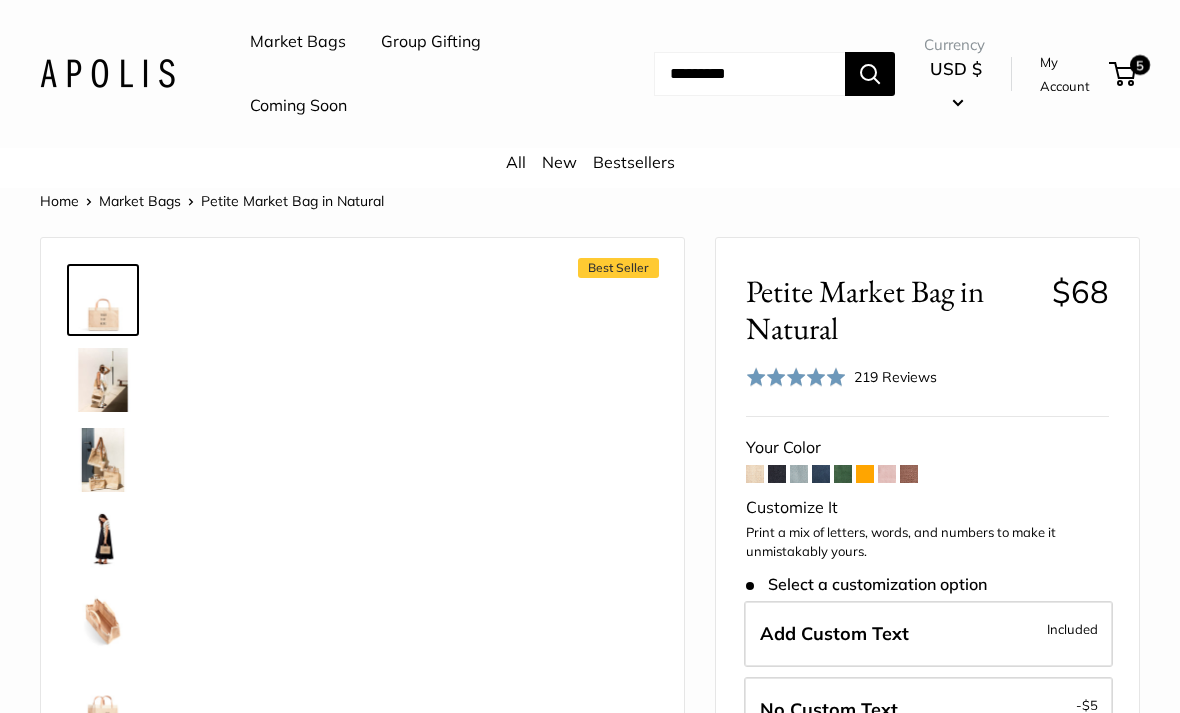 scroll, scrollTop: 0, scrollLeft: 0, axis: both 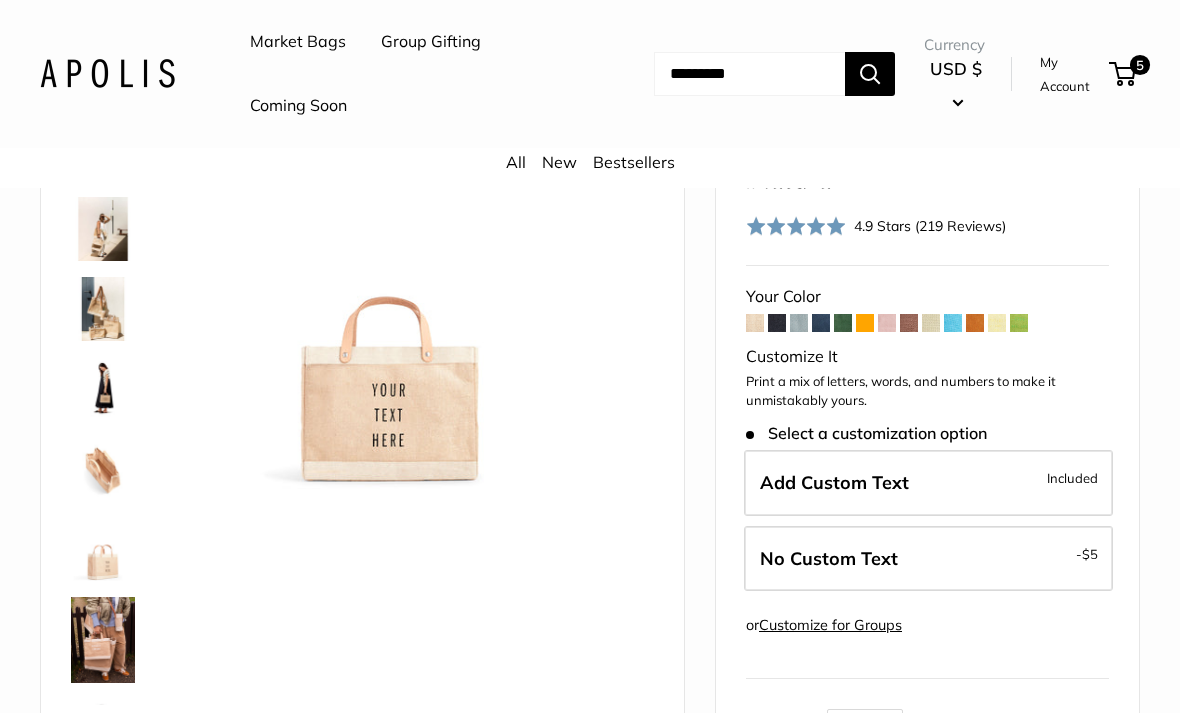 click at bounding box center [799, 323] 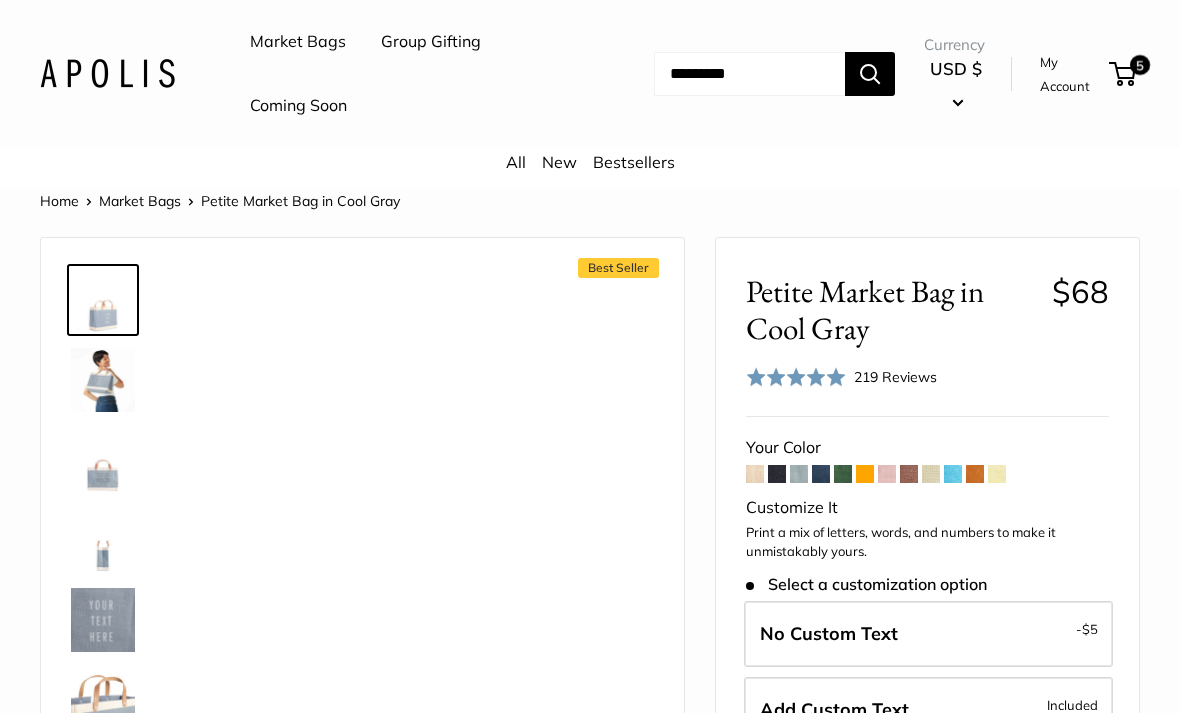 scroll, scrollTop: 0, scrollLeft: 0, axis: both 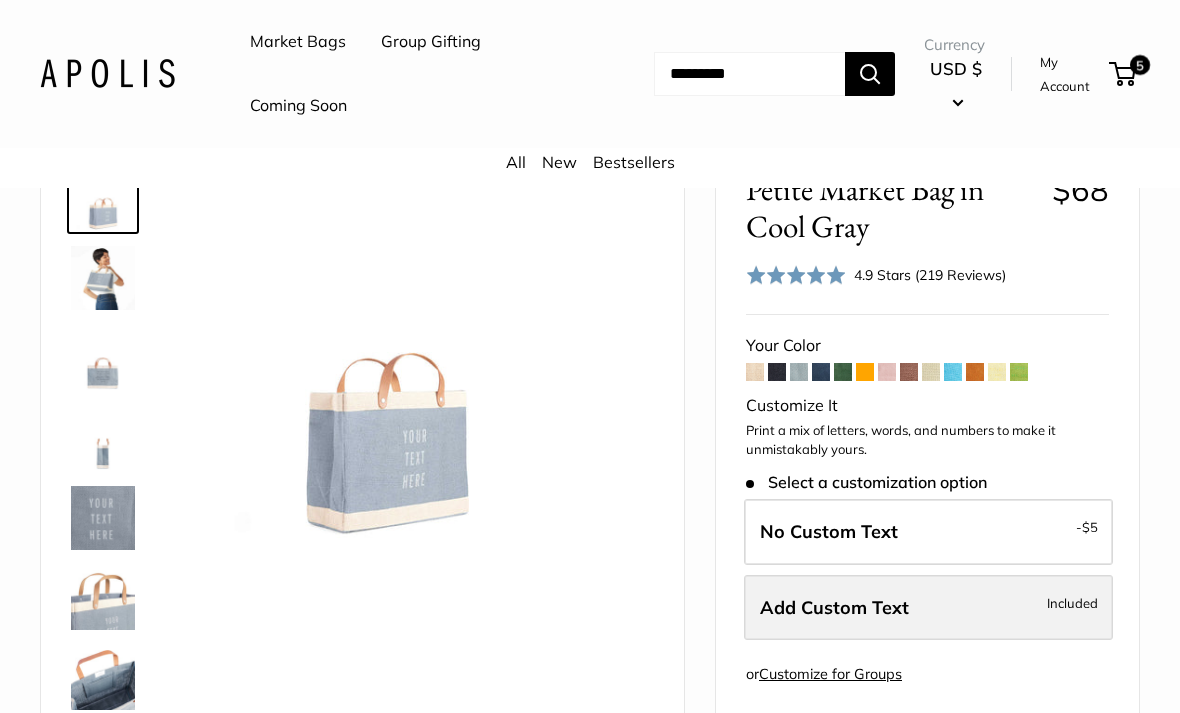 click on "Add Custom Text
Included" at bounding box center (928, 608) 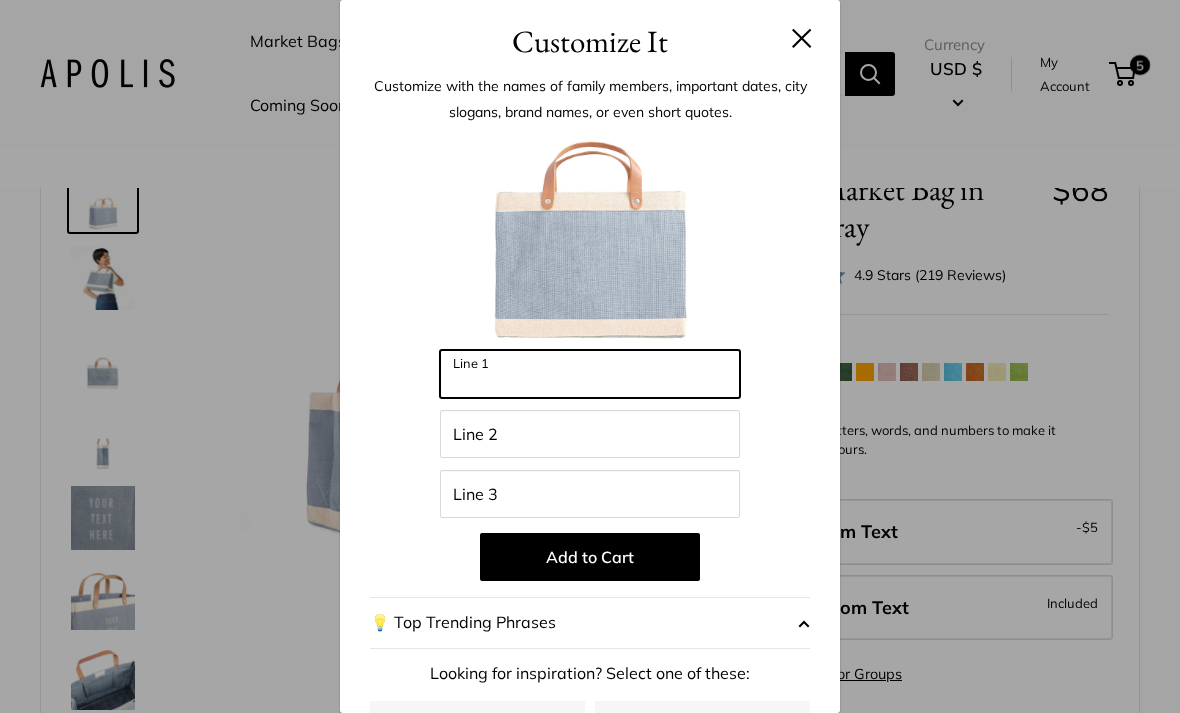 click on "Line 1" at bounding box center [590, 374] 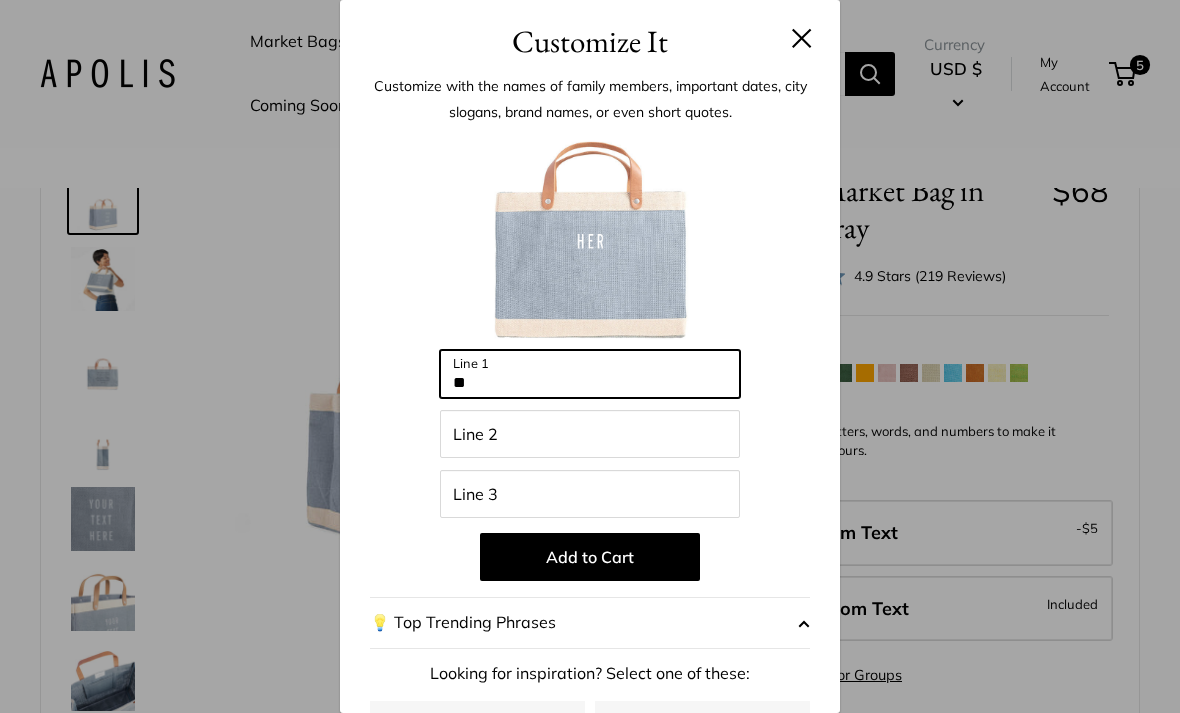 type on "*" 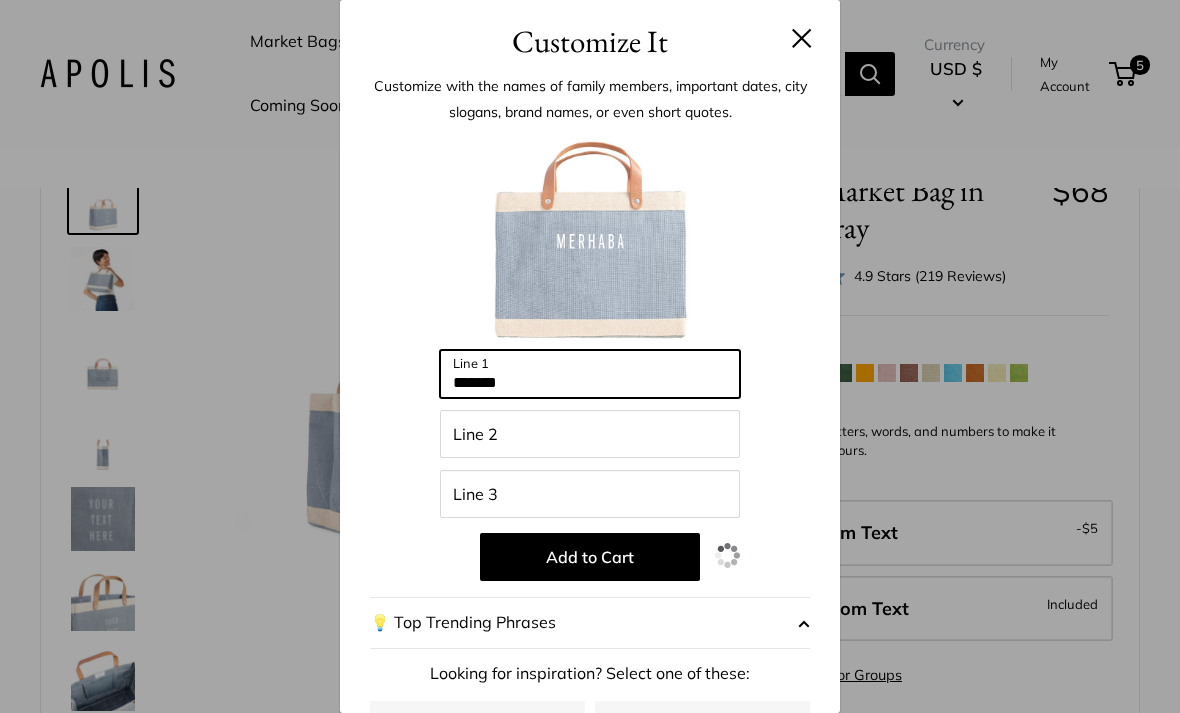 type on "*******" 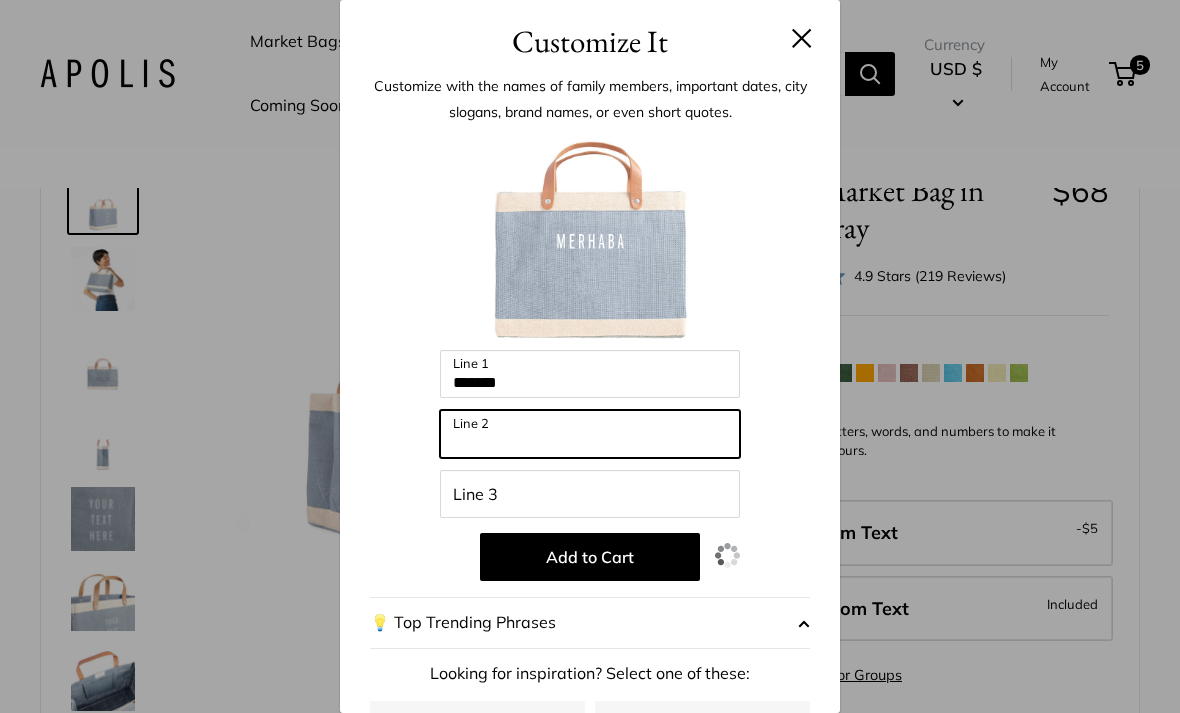click on "Line 2" at bounding box center [590, 434] 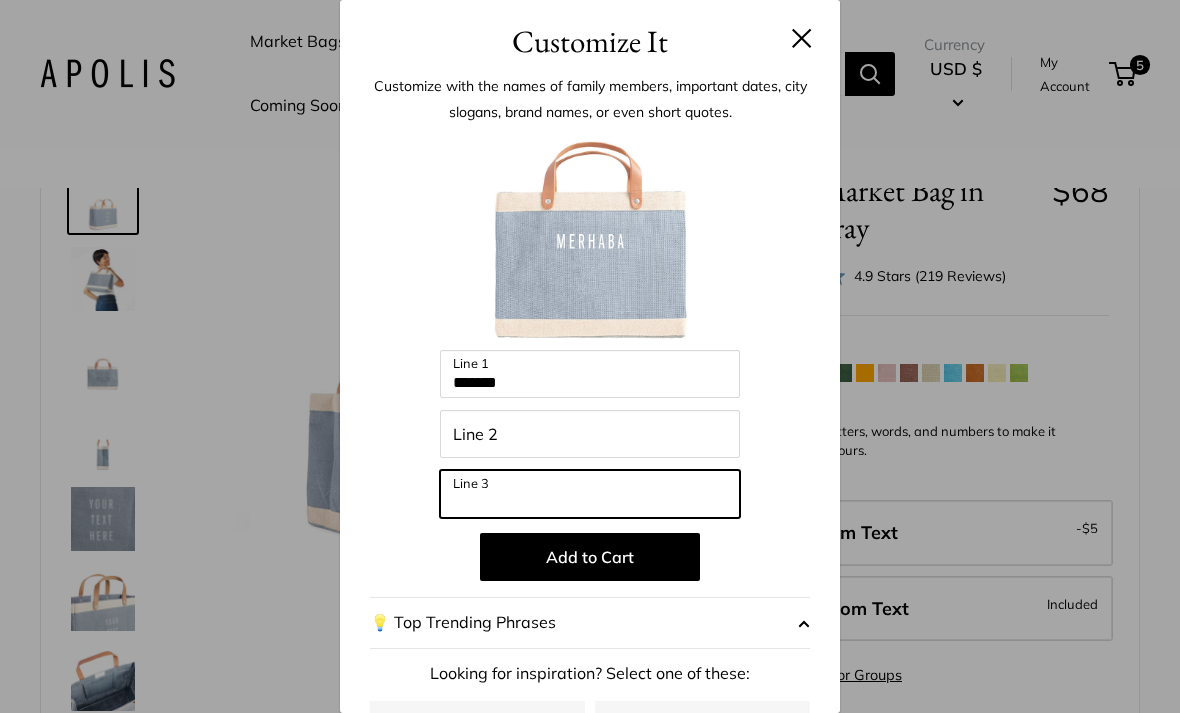 click on "Line 3" at bounding box center (590, 494) 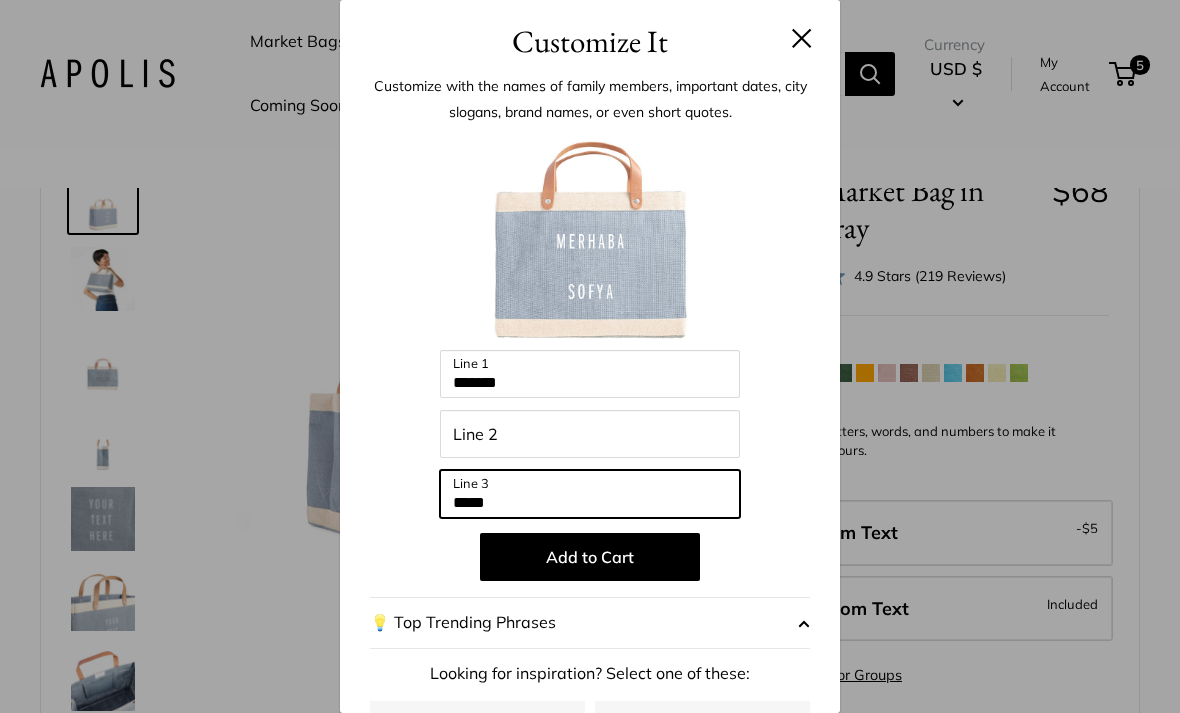 type on "*****" 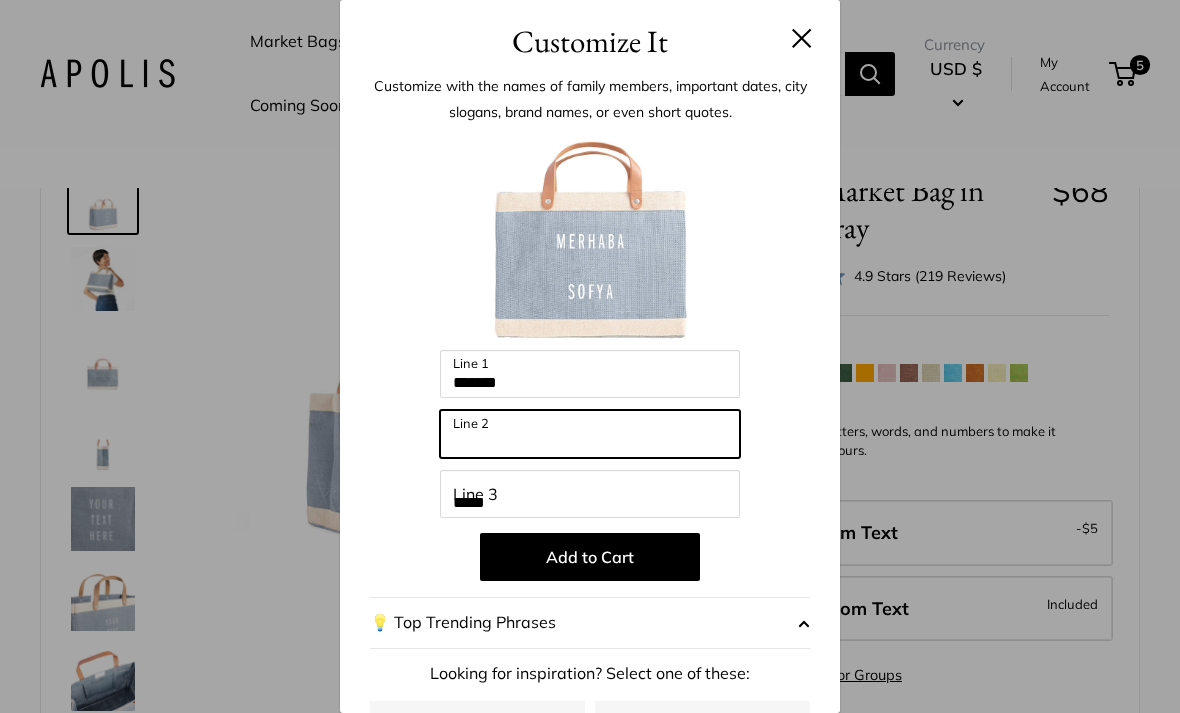 click on "Line 2" at bounding box center [590, 434] 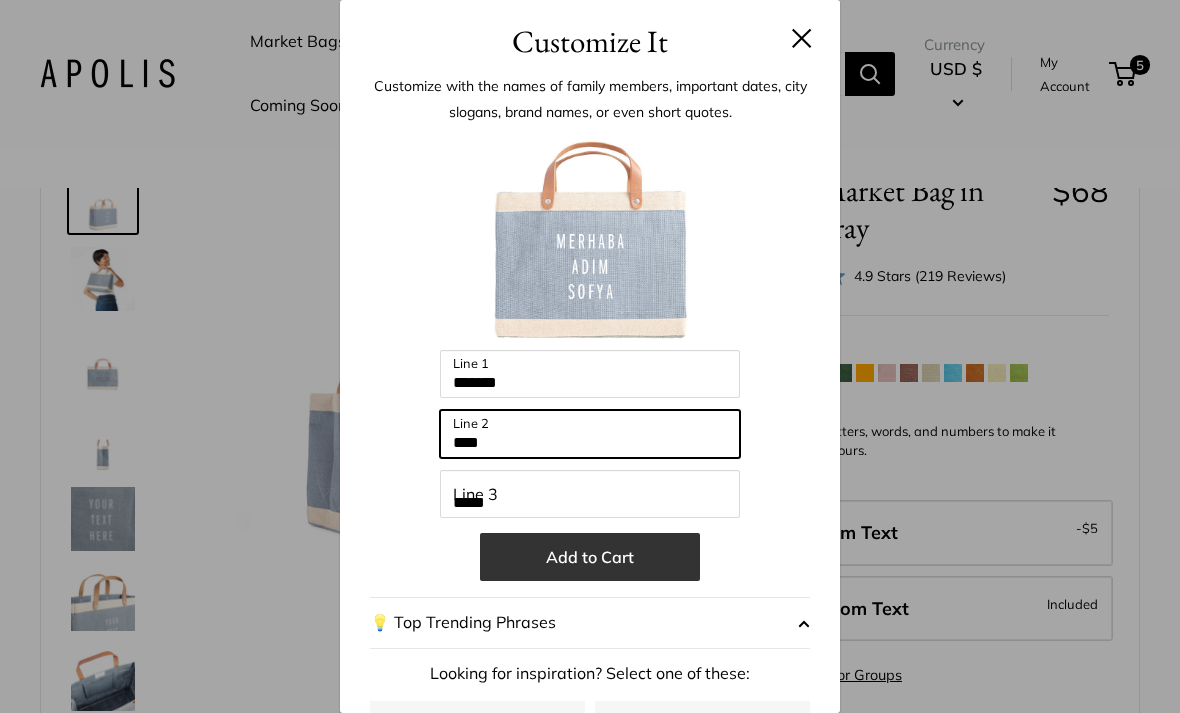 type on "****" 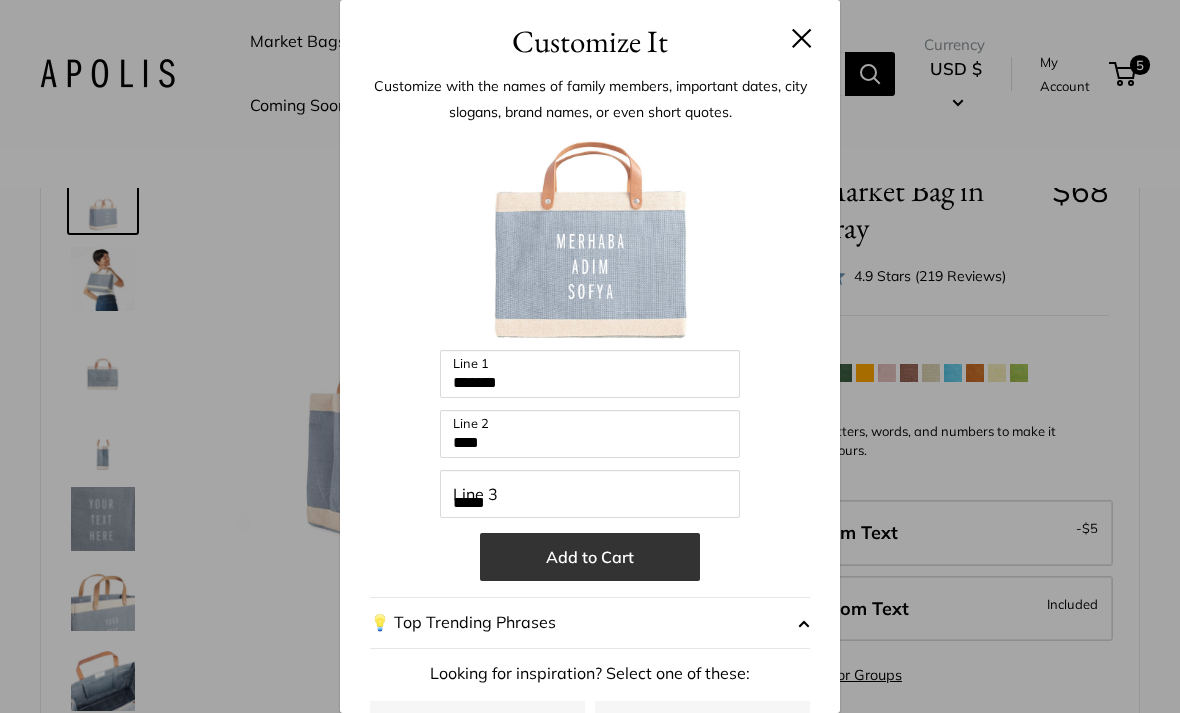 click on "Add to Cart" at bounding box center (590, 557) 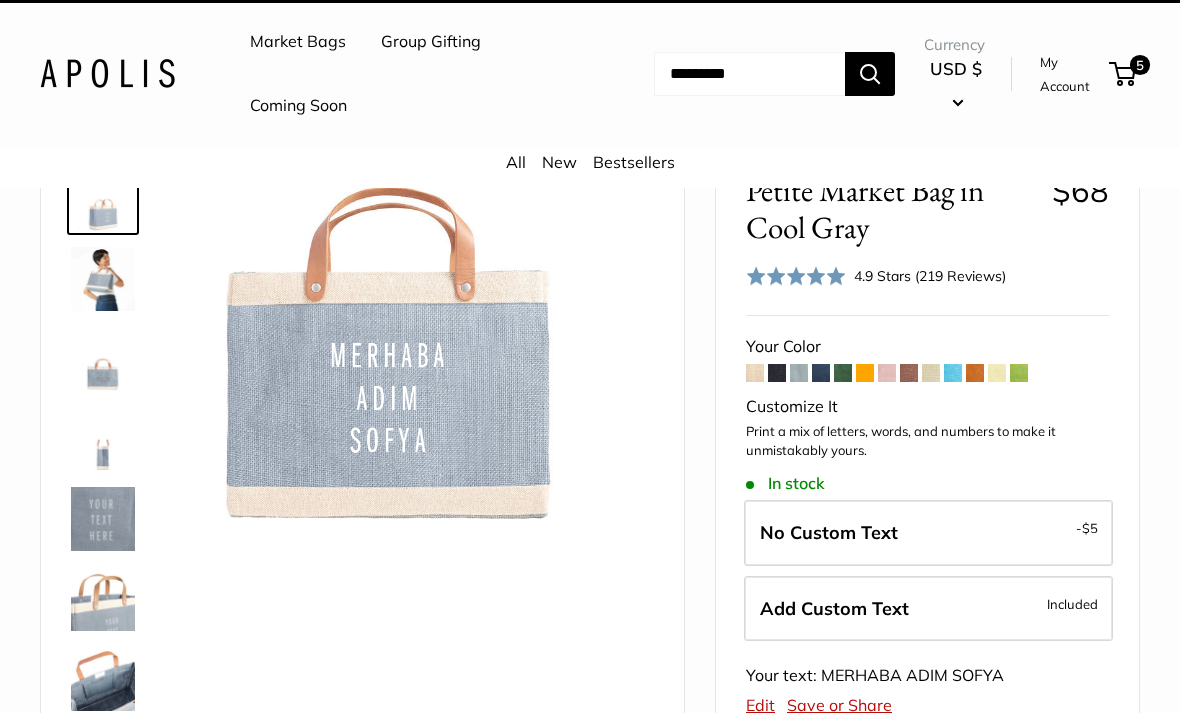 scroll, scrollTop: 102, scrollLeft: 0, axis: vertical 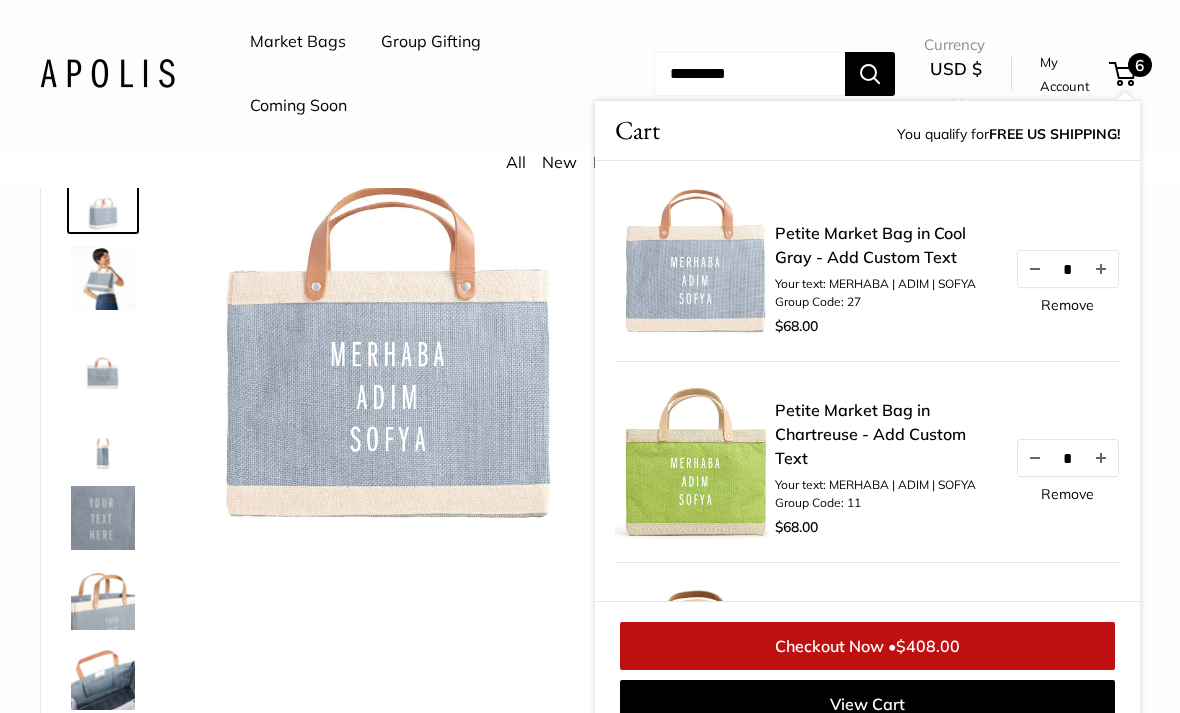 click on "Remove" at bounding box center (1067, 494) 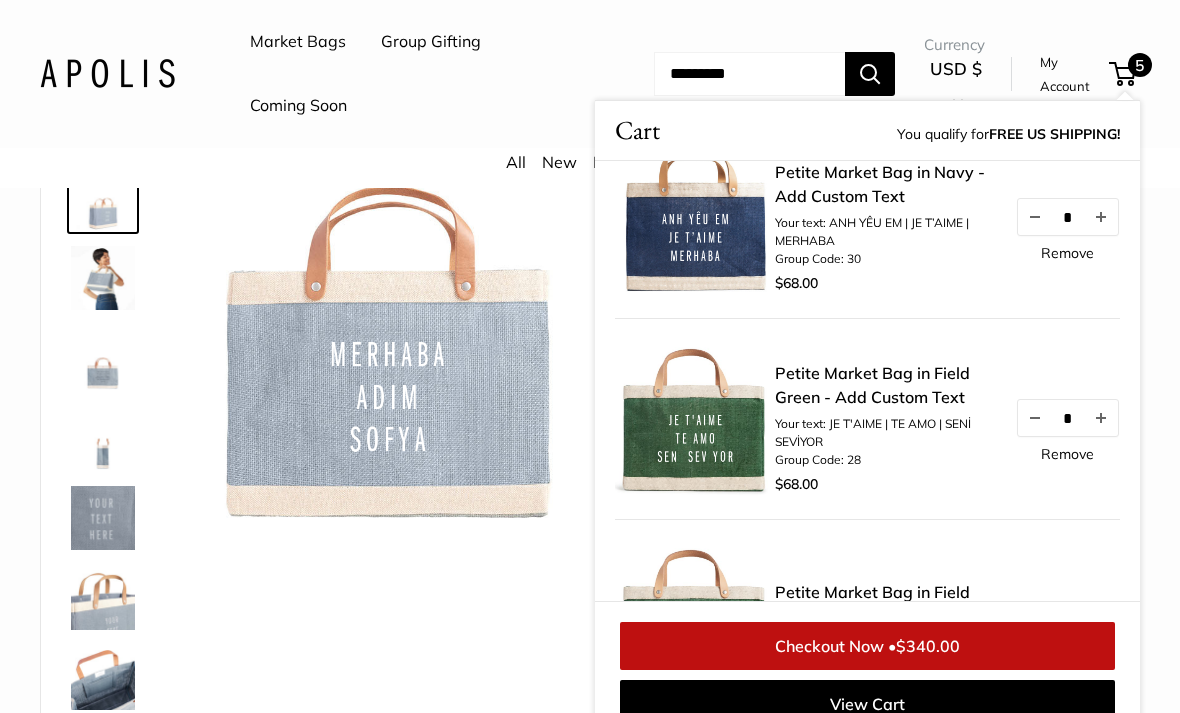 scroll, scrollTop: 446, scrollLeft: 0, axis: vertical 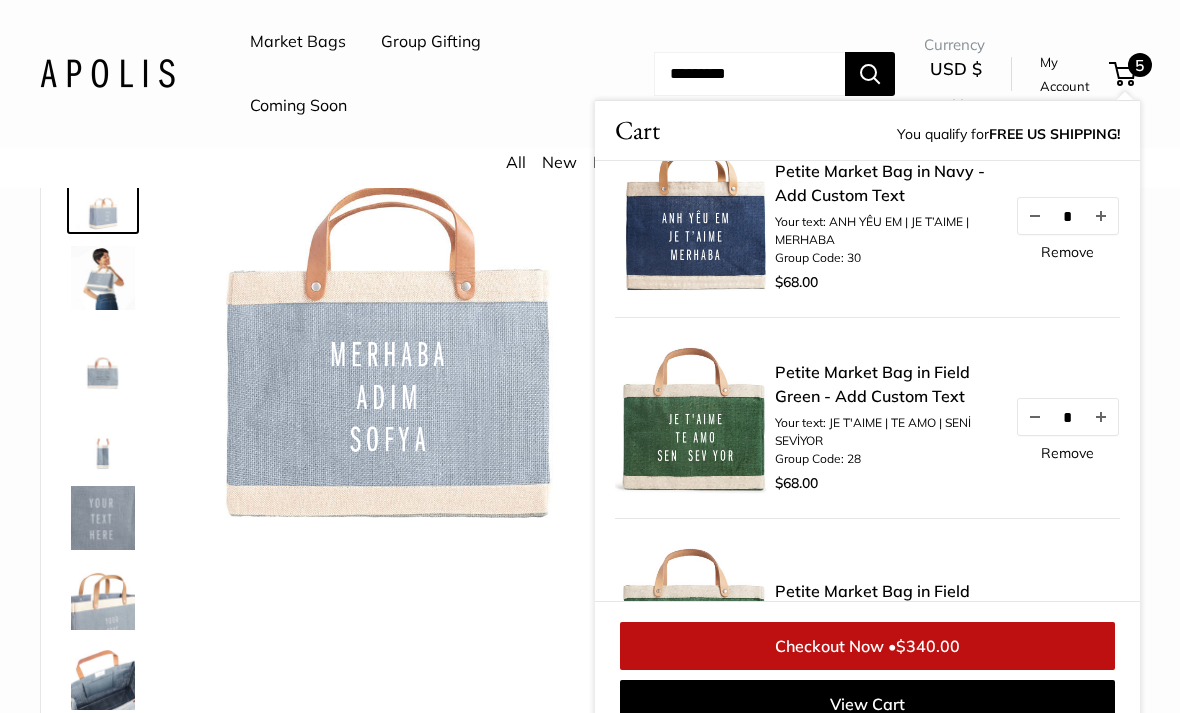 click on "Remove" at bounding box center [1067, 453] 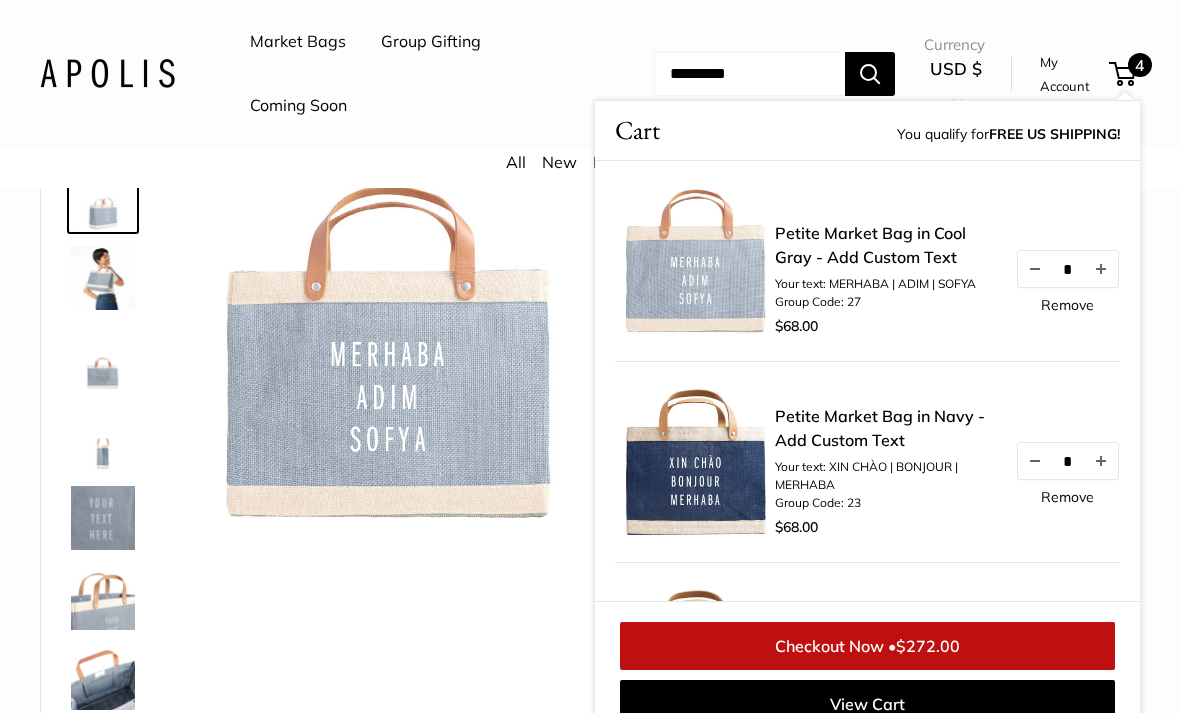 click on "Remove" at bounding box center [1067, 497] 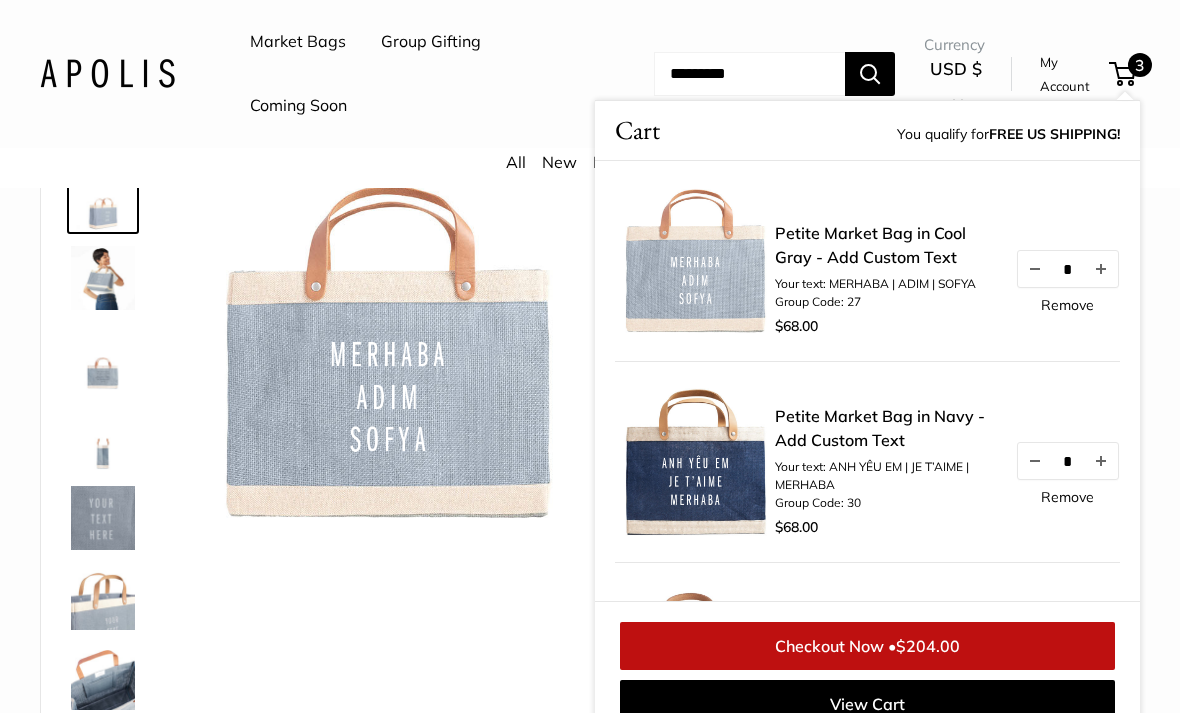 click on "Remove" at bounding box center [1067, 497] 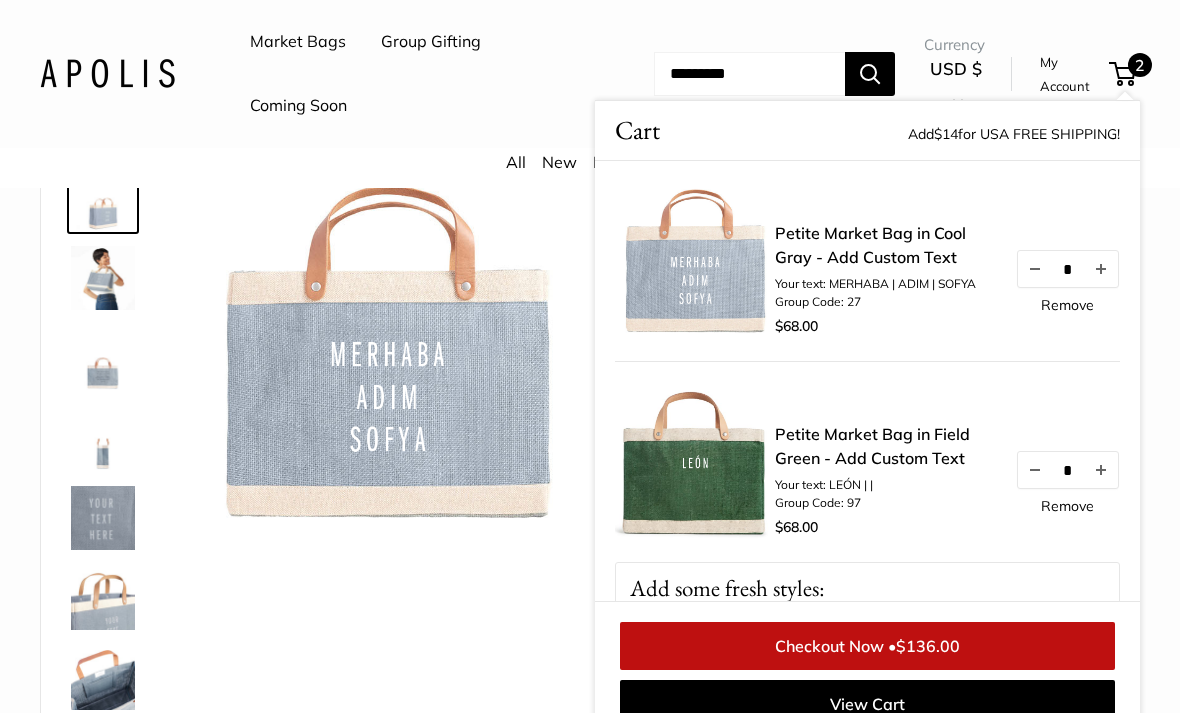 click on "Remove" at bounding box center [1067, 506] 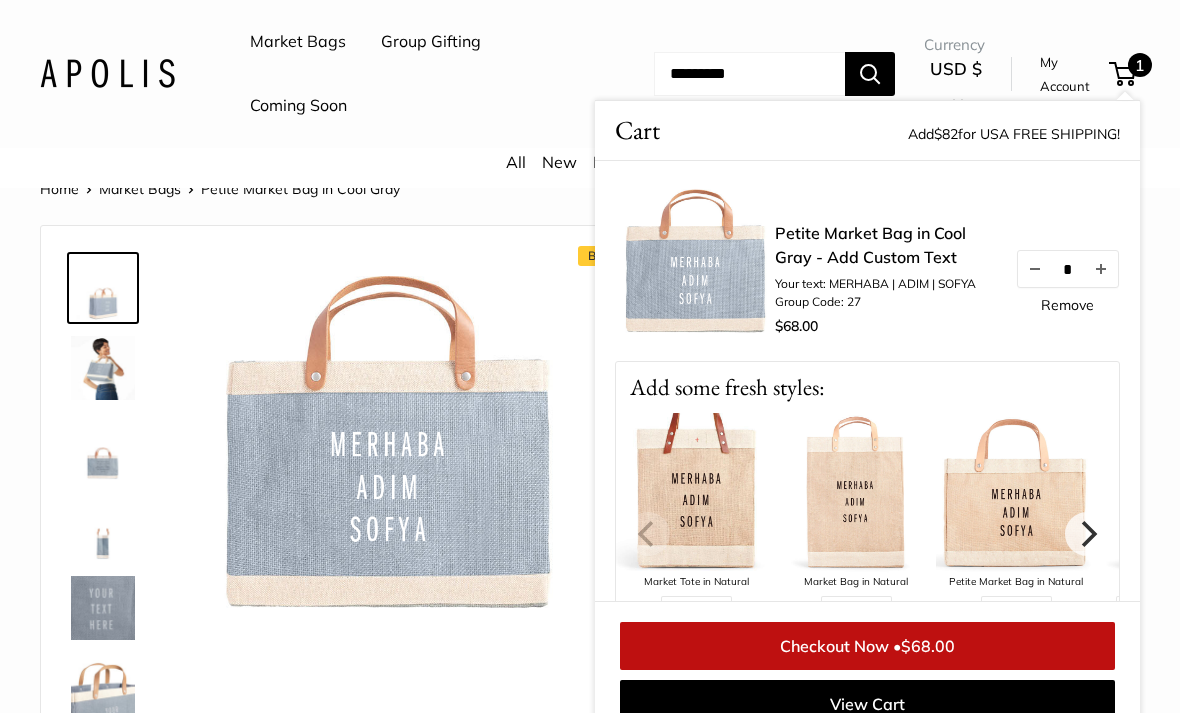 scroll, scrollTop: 0, scrollLeft: 0, axis: both 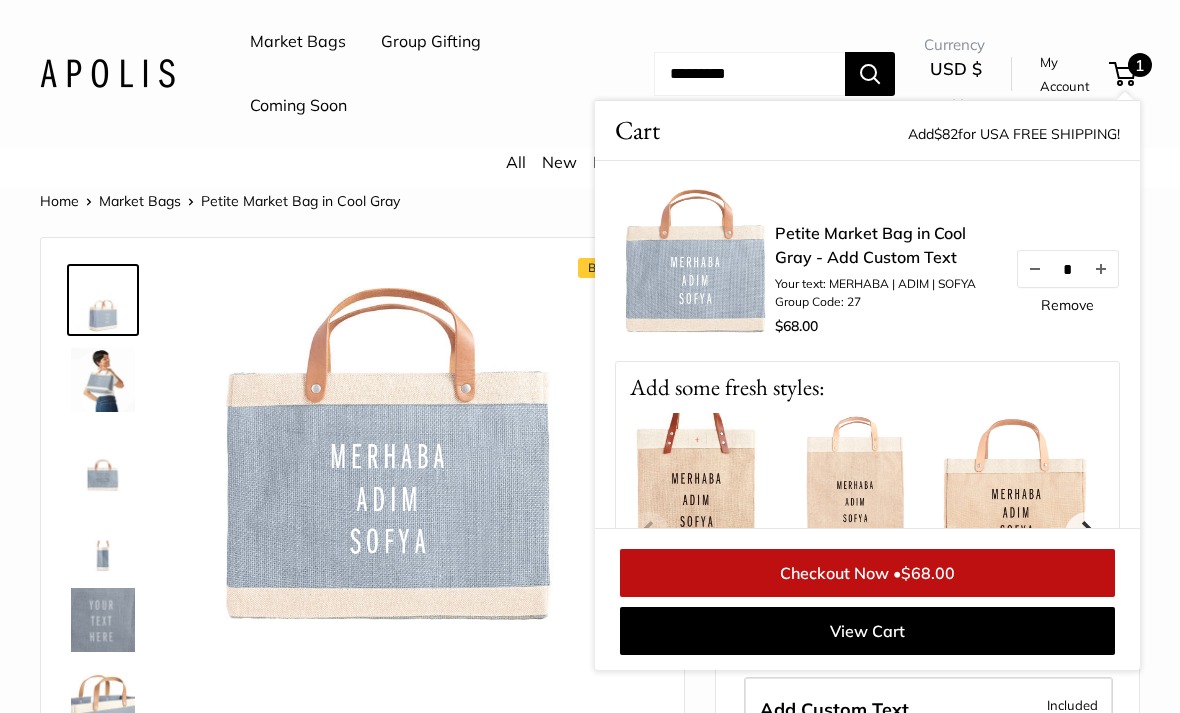 click on "Home
Market Bags
Petite Market Bag in Cool Gray
Best Seller" at bounding box center [590, 1054] 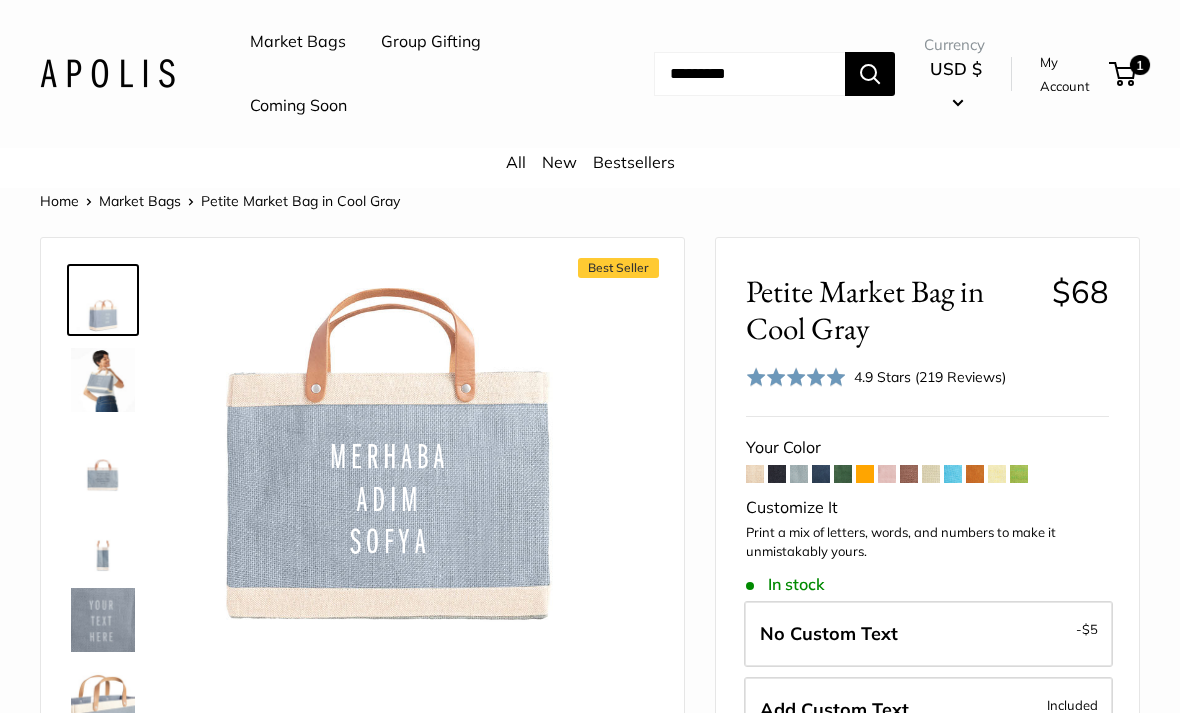 click at bounding box center (821, 474) 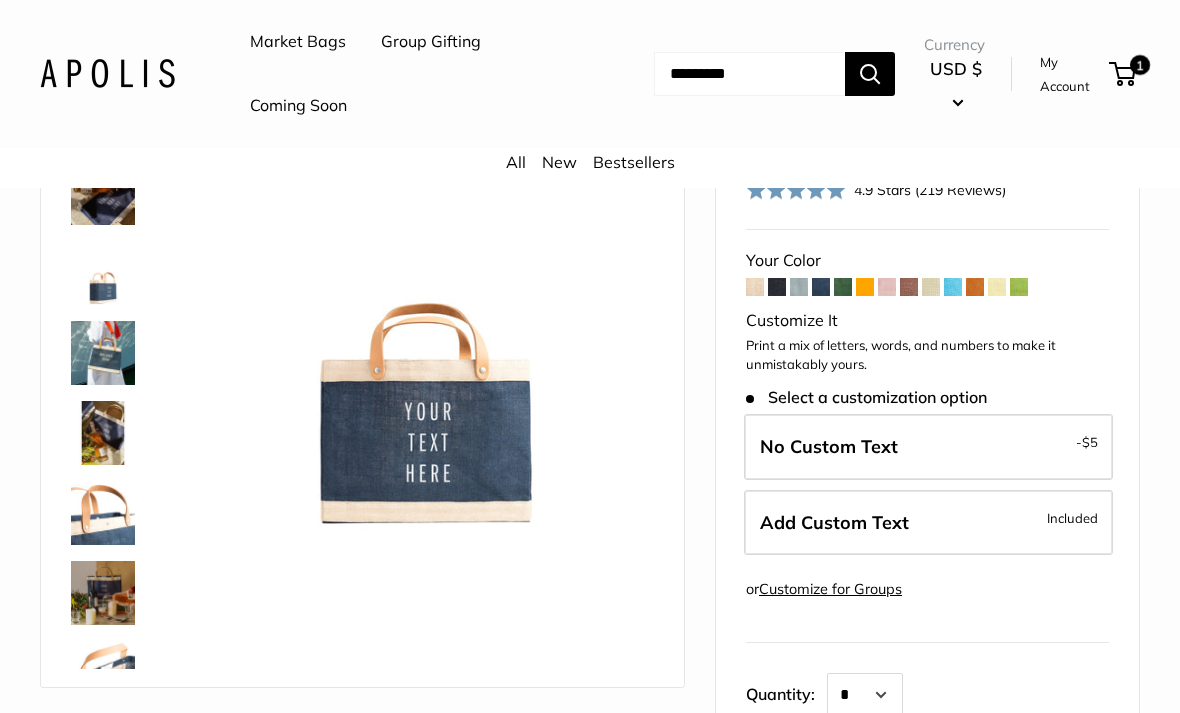 scroll, scrollTop: 213, scrollLeft: 0, axis: vertical 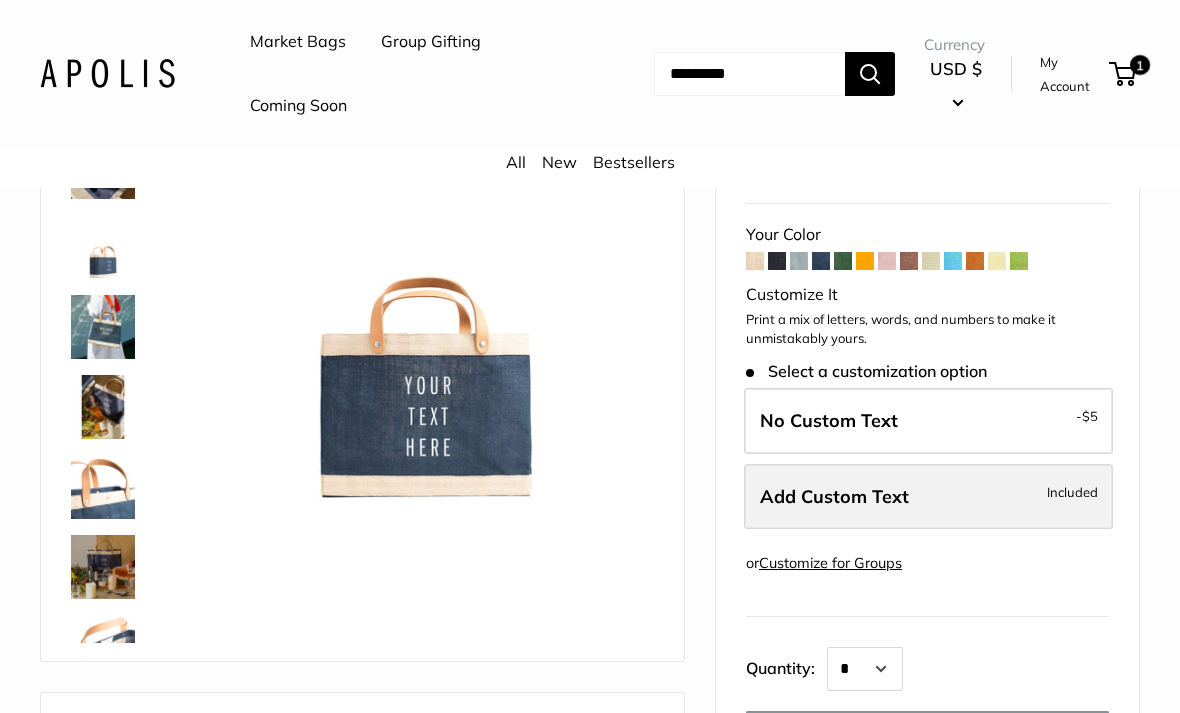 click on "Add Custom Text
Included" at bounding box center (928, 497) 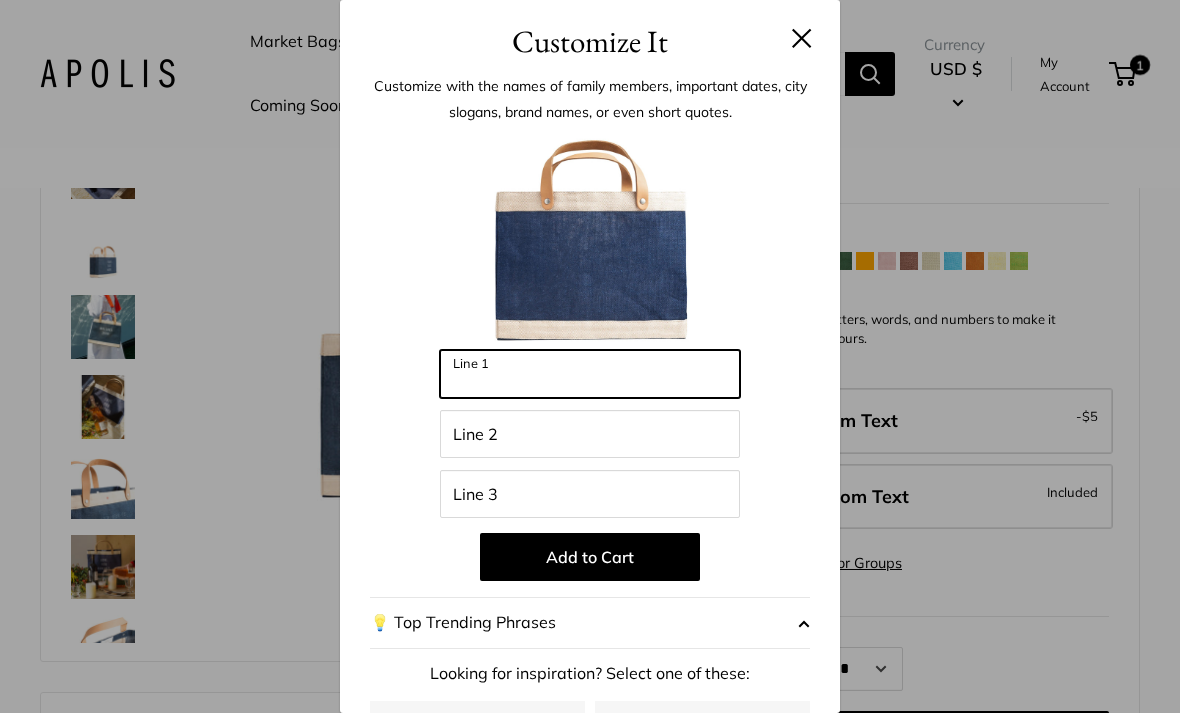 click on "Line 1" at bounding box center (590, 374) 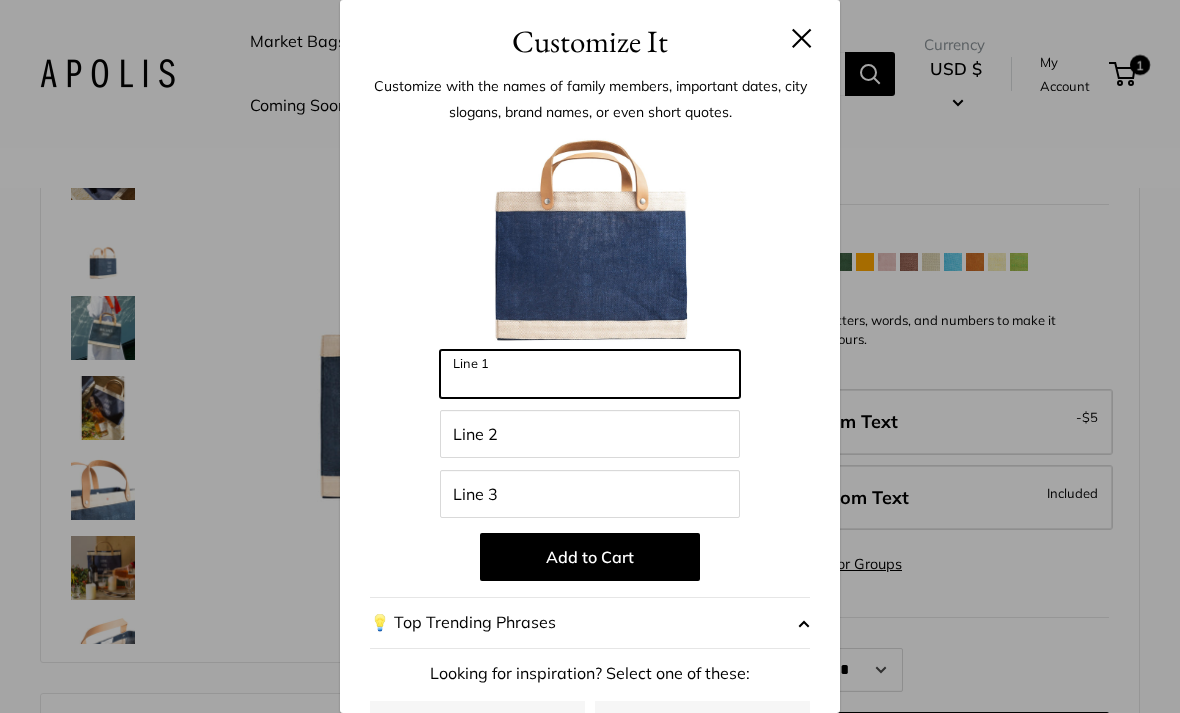 click on "Line 1" at bounding box center (590, 374) 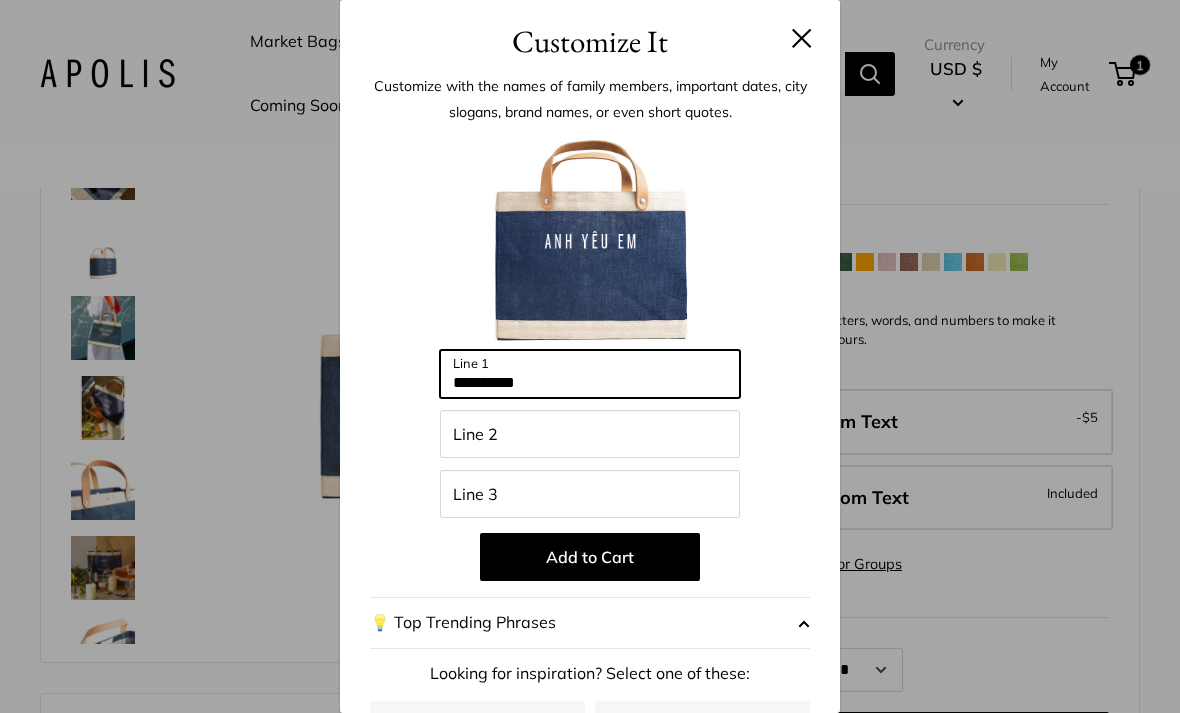 type on "**********" 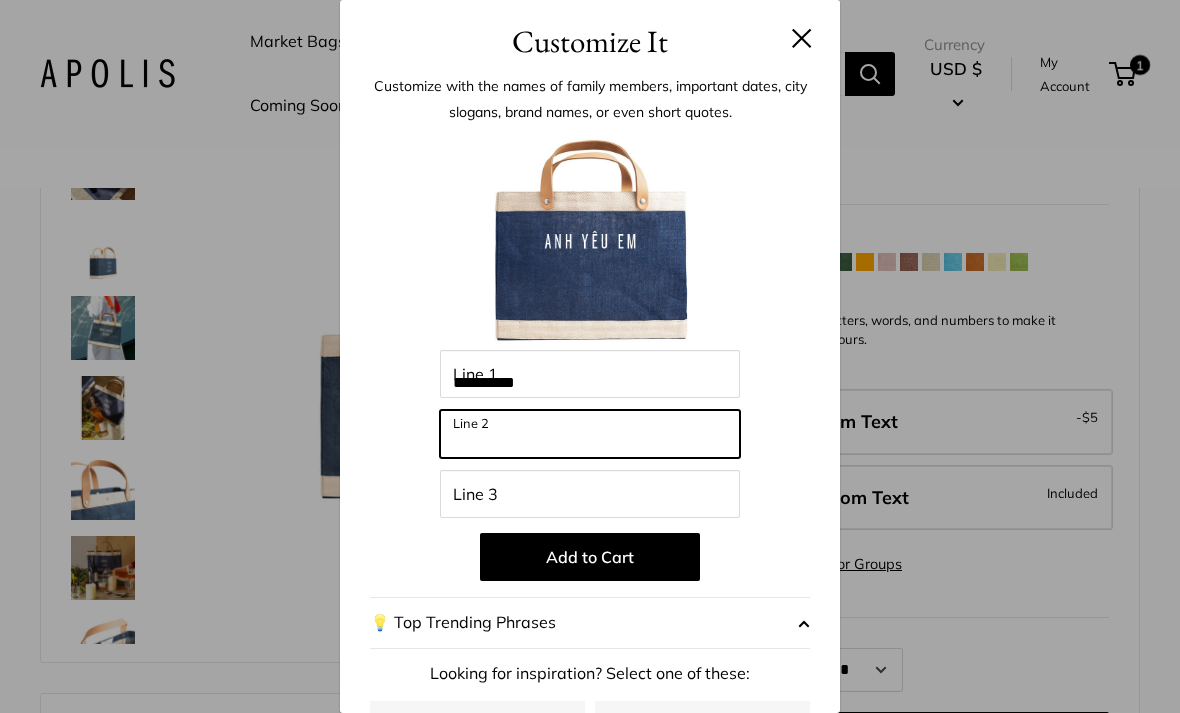 click on "Line 2" at bounding box center [590, 434] 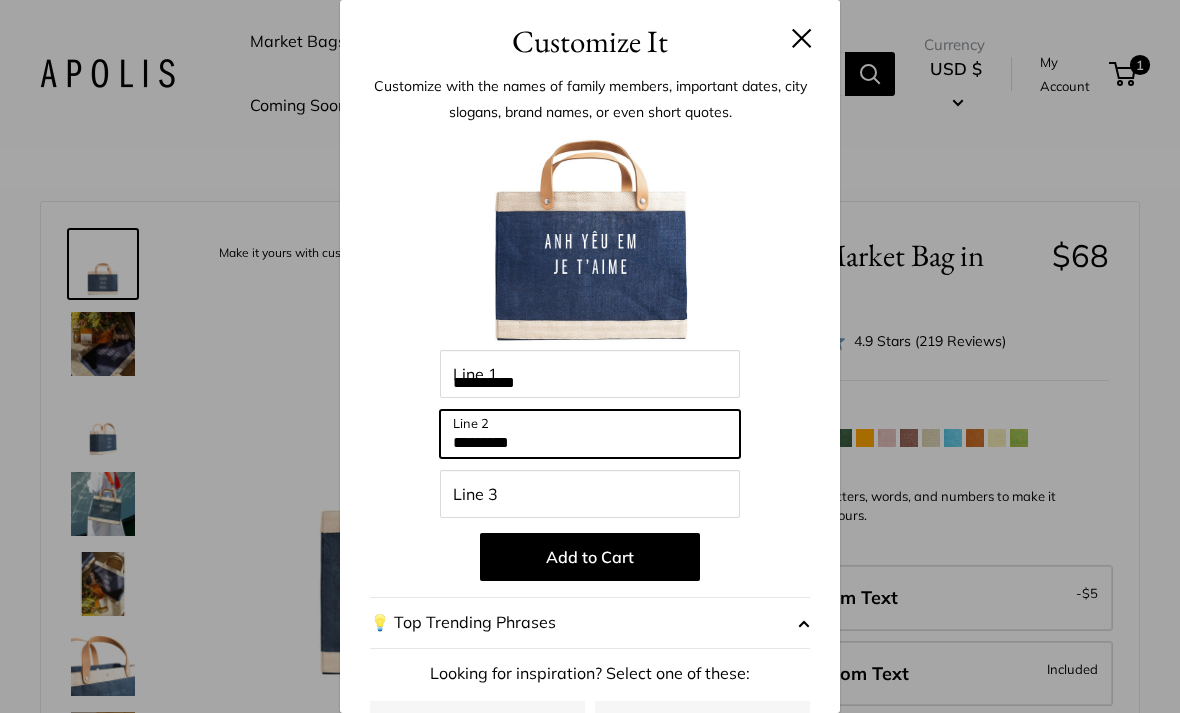 scroll, scrollTop: 0, scrollLeft: 0, axis: both 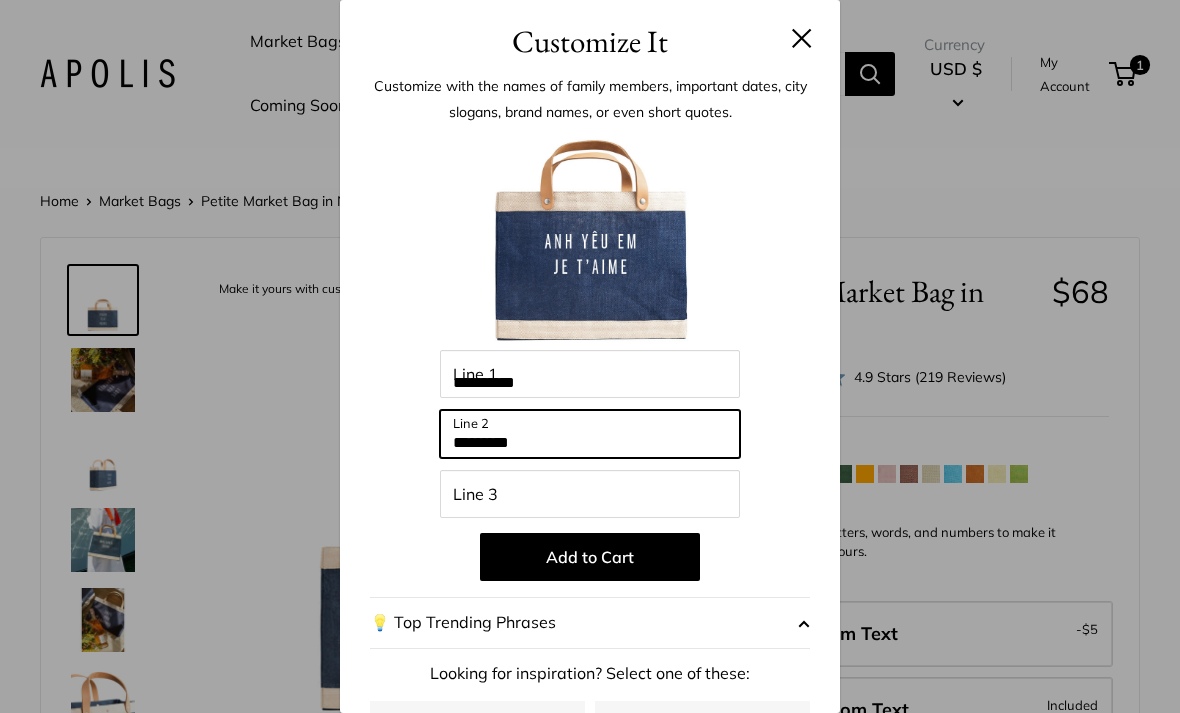 type on "*********" 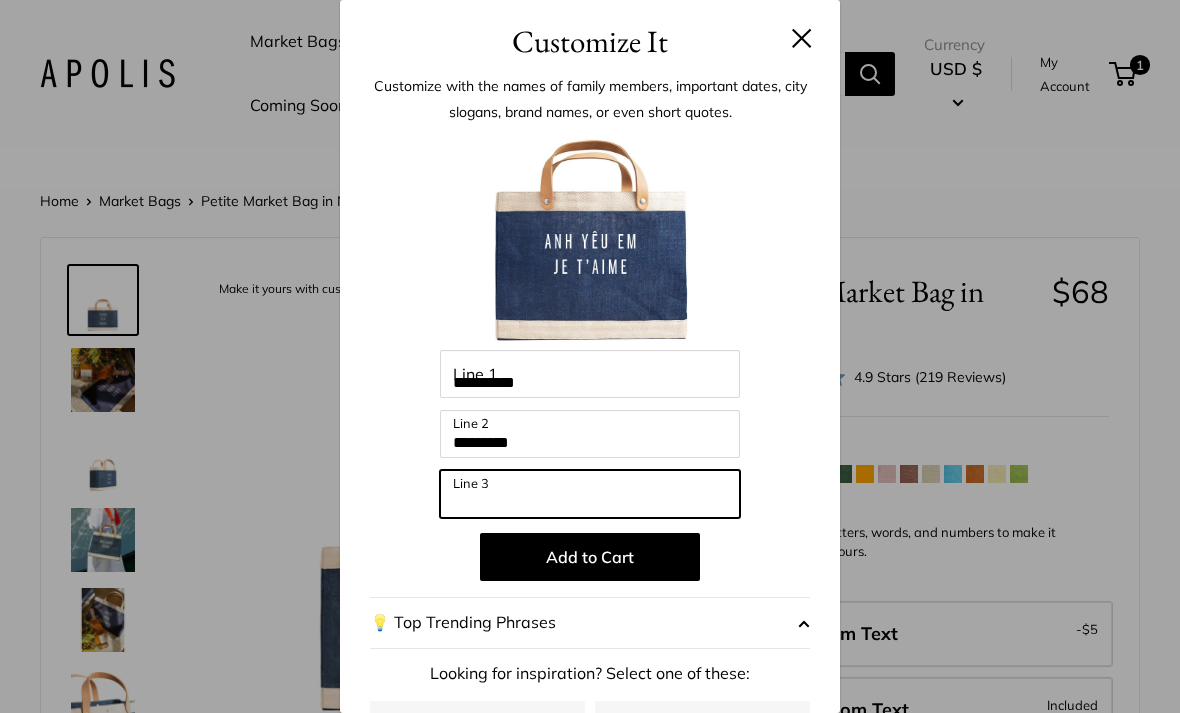 click on "Line 3" at bounding box center (590, 494) 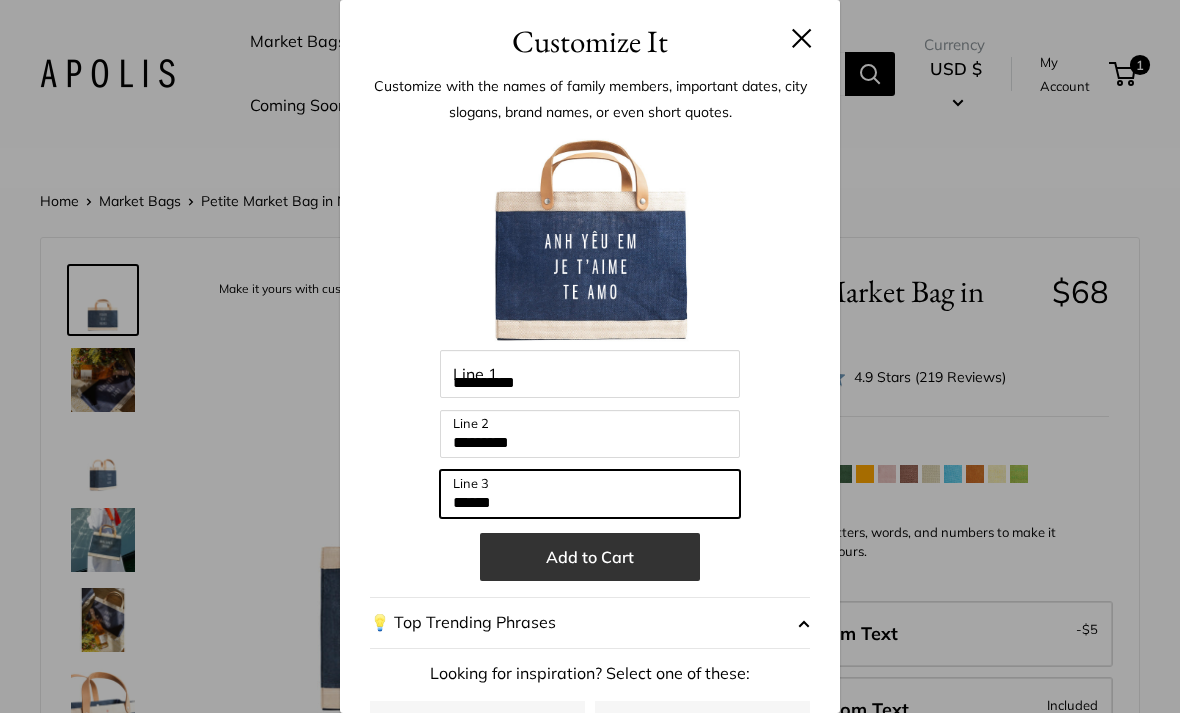 type on "******" 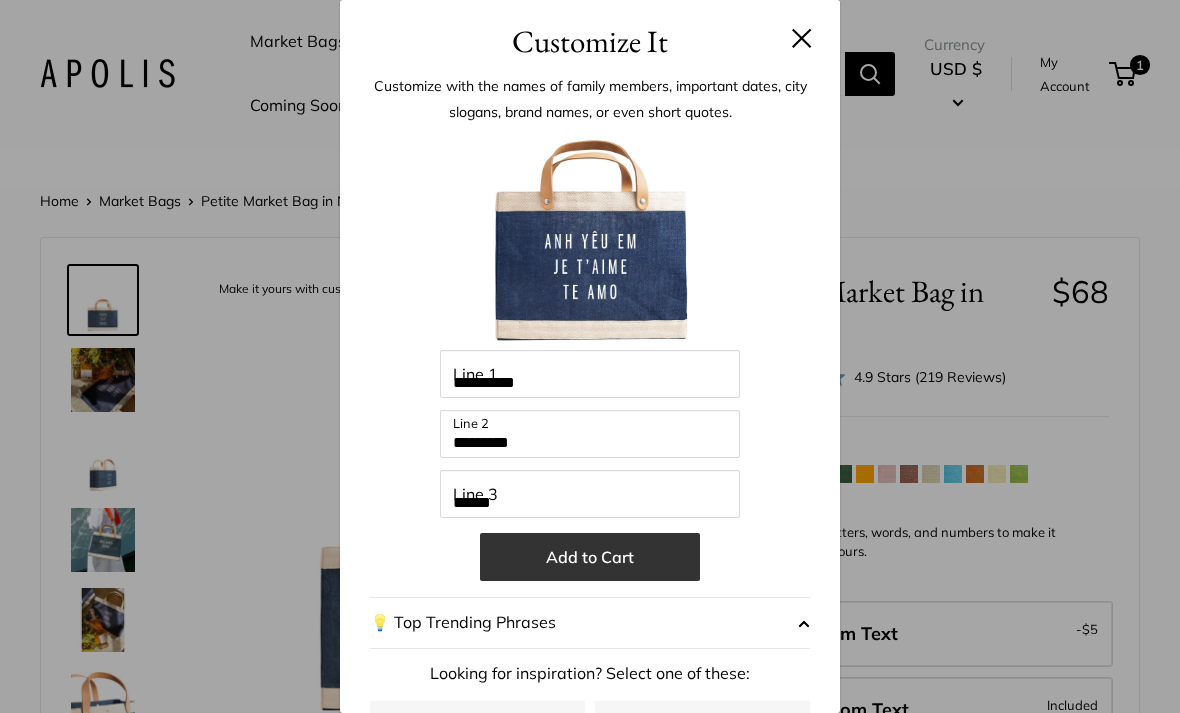 click on "Add to Cart" at bounding box center (590, 557) 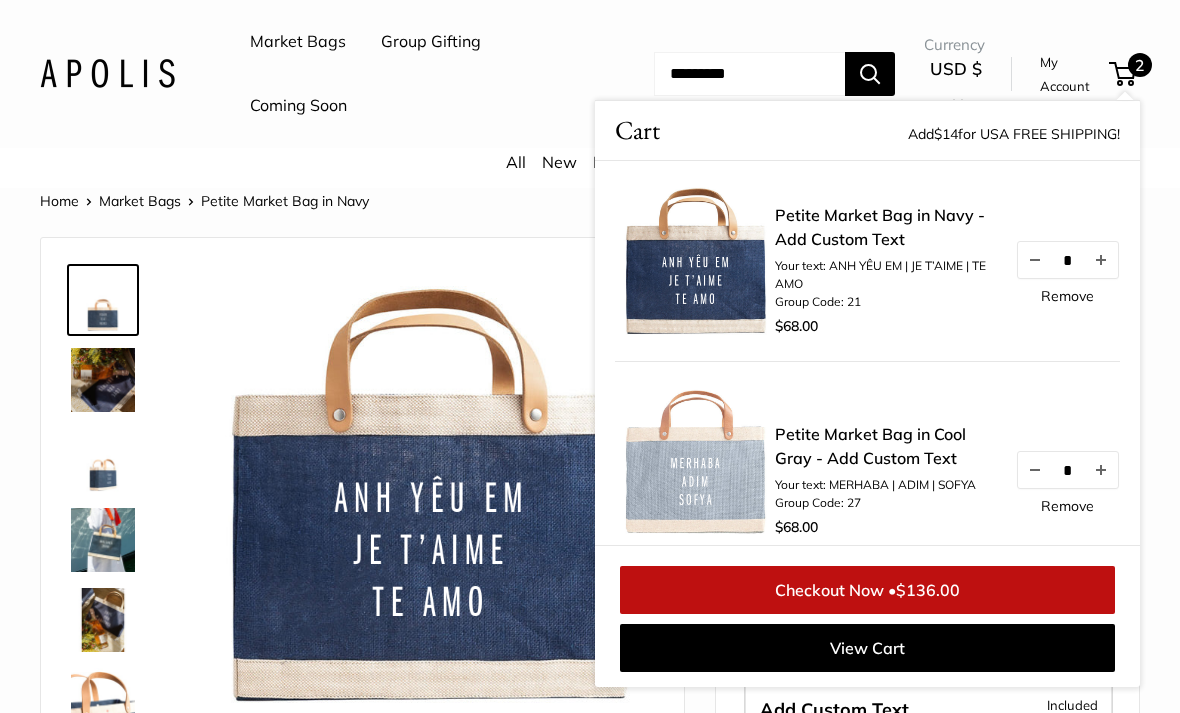 click on "Home
Market Bags
Petite Market Bag in Navy
Super soft and durable leather handles." at bounding box center (590, 1054) 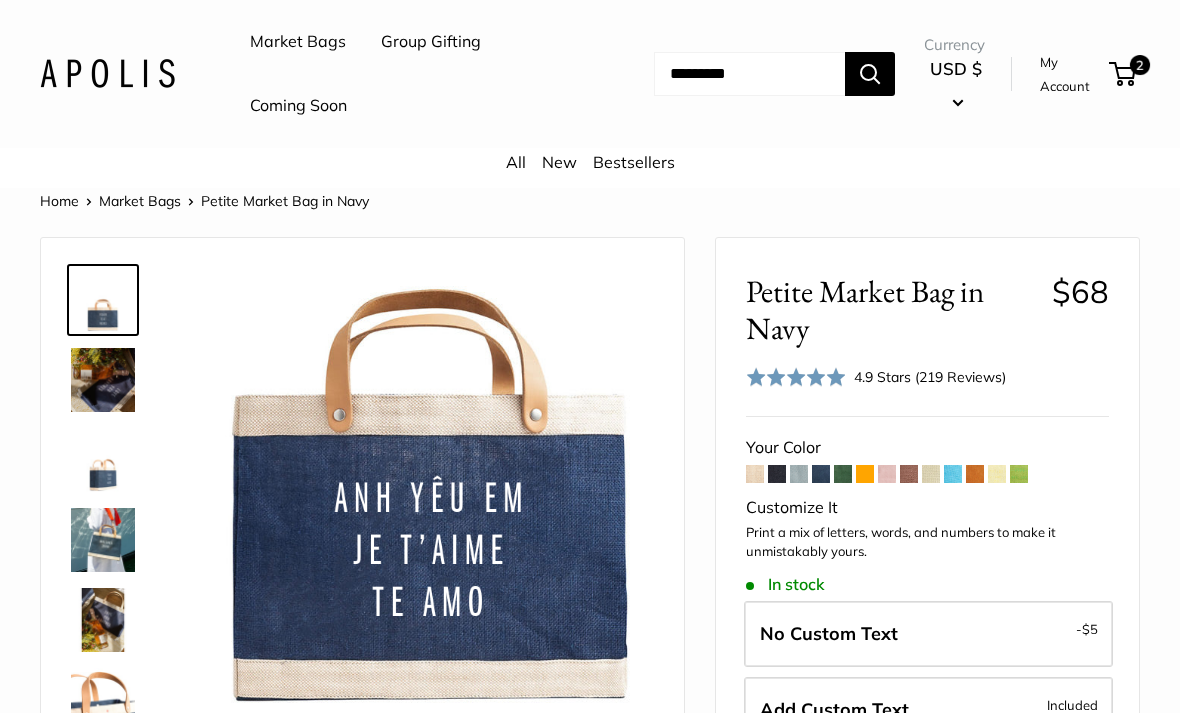 click at bounding box center (865, 474) 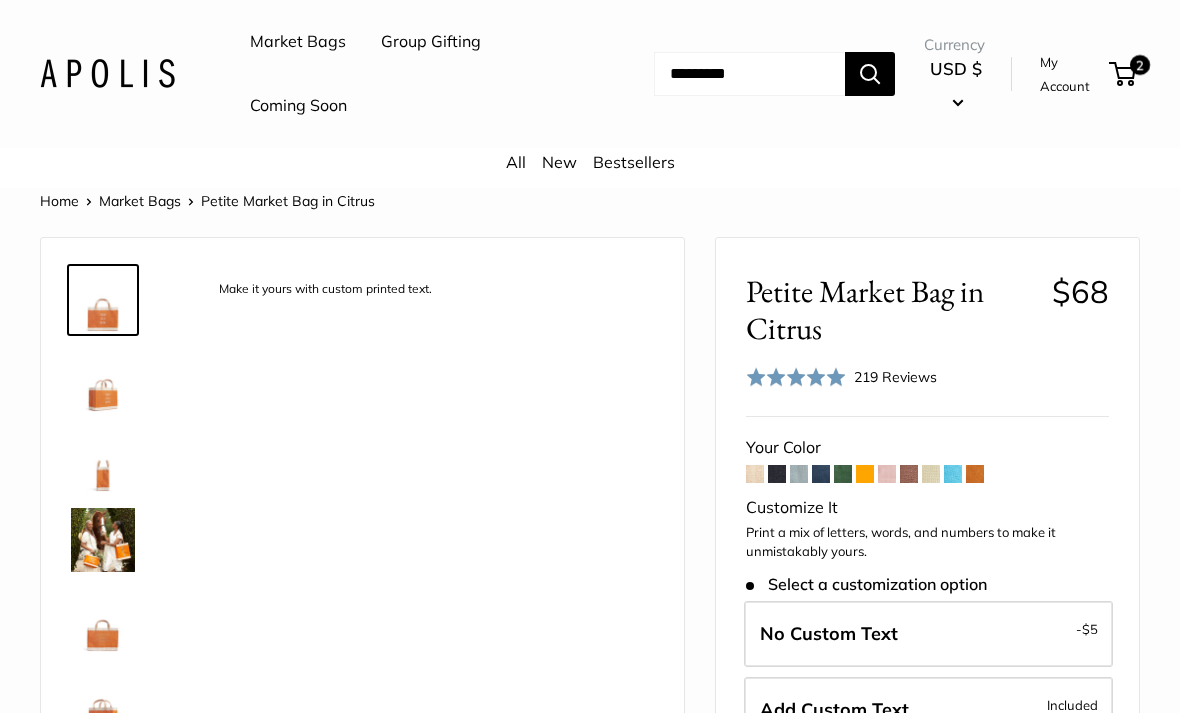 scroll, scrollTop: 0, scrollLeft: 0, axis: both 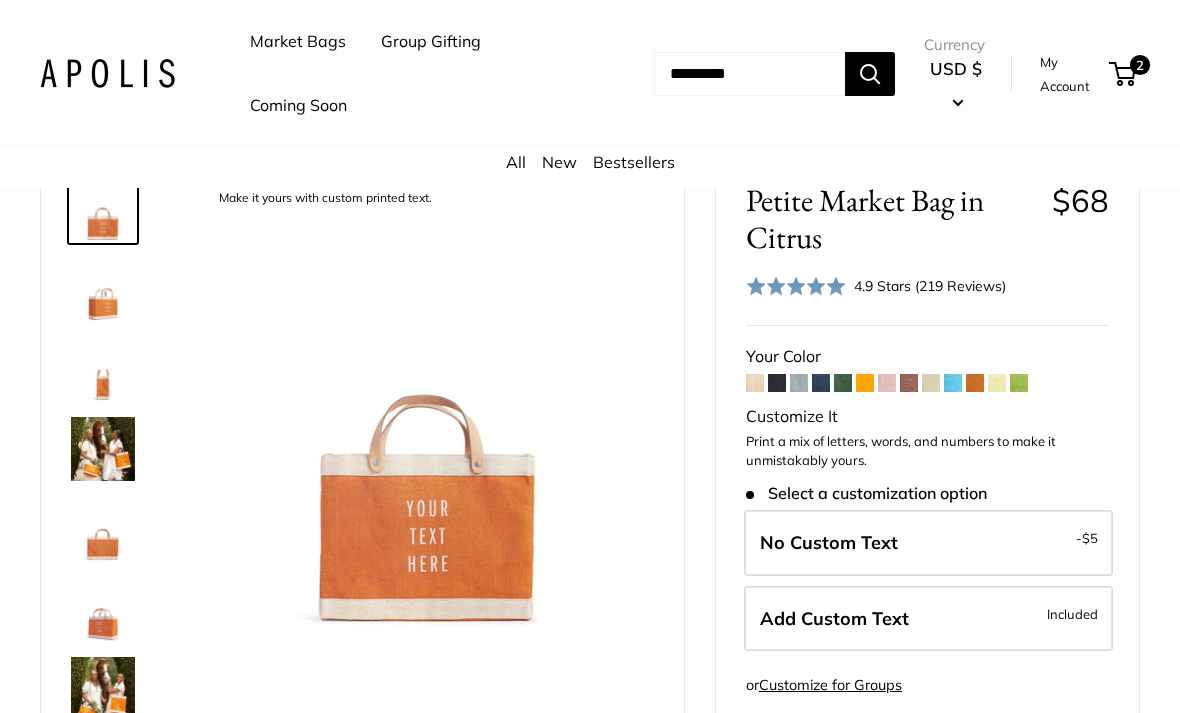 click at bounding box center (103, 449) 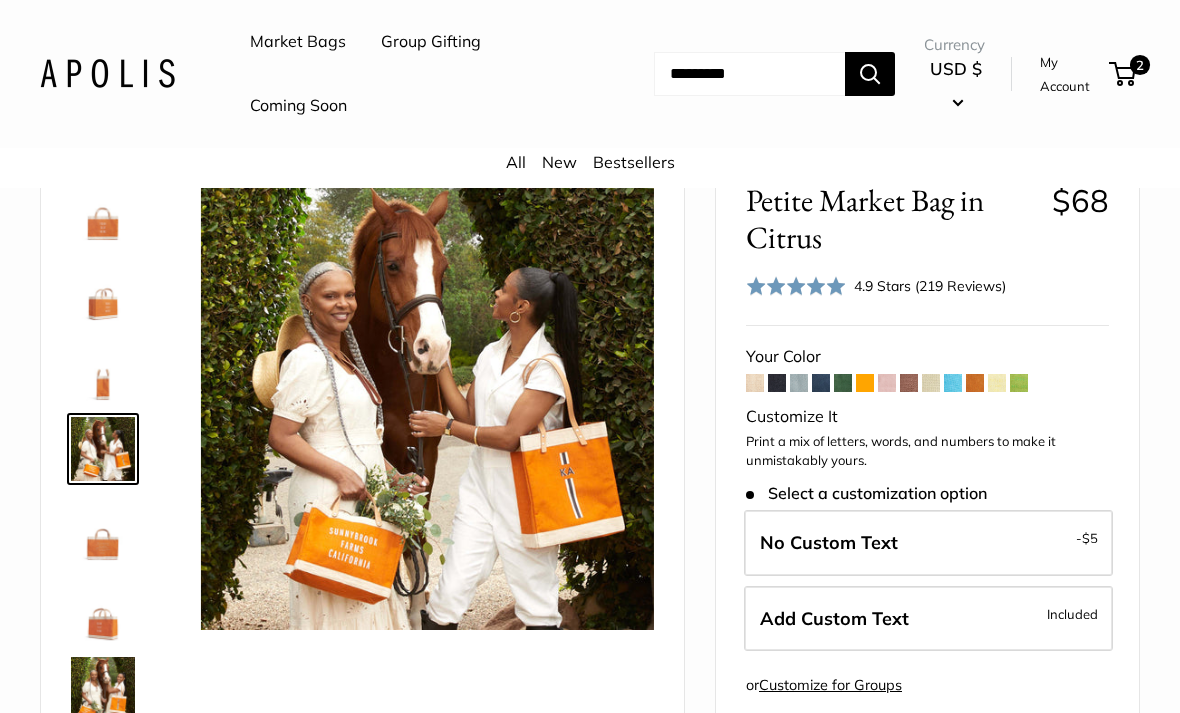 click on "Add Custom Text
Included" at bounding box center [928, 619] 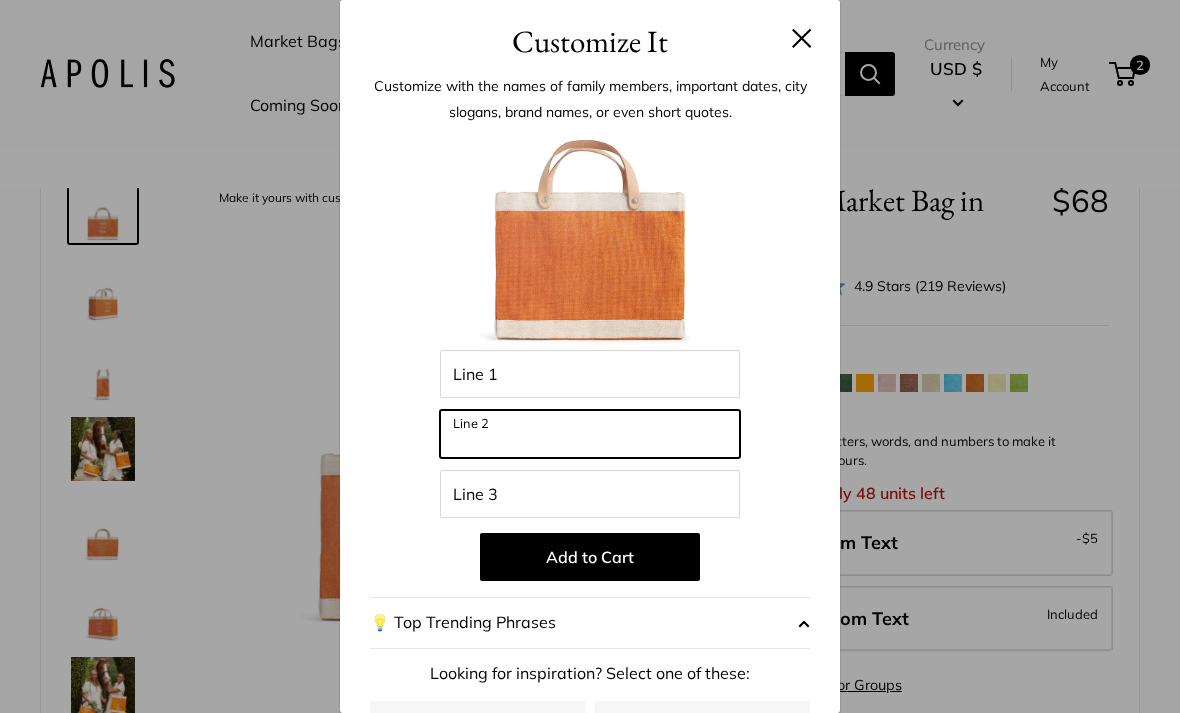 click on "Line 2" at bounding box center [590, 434] 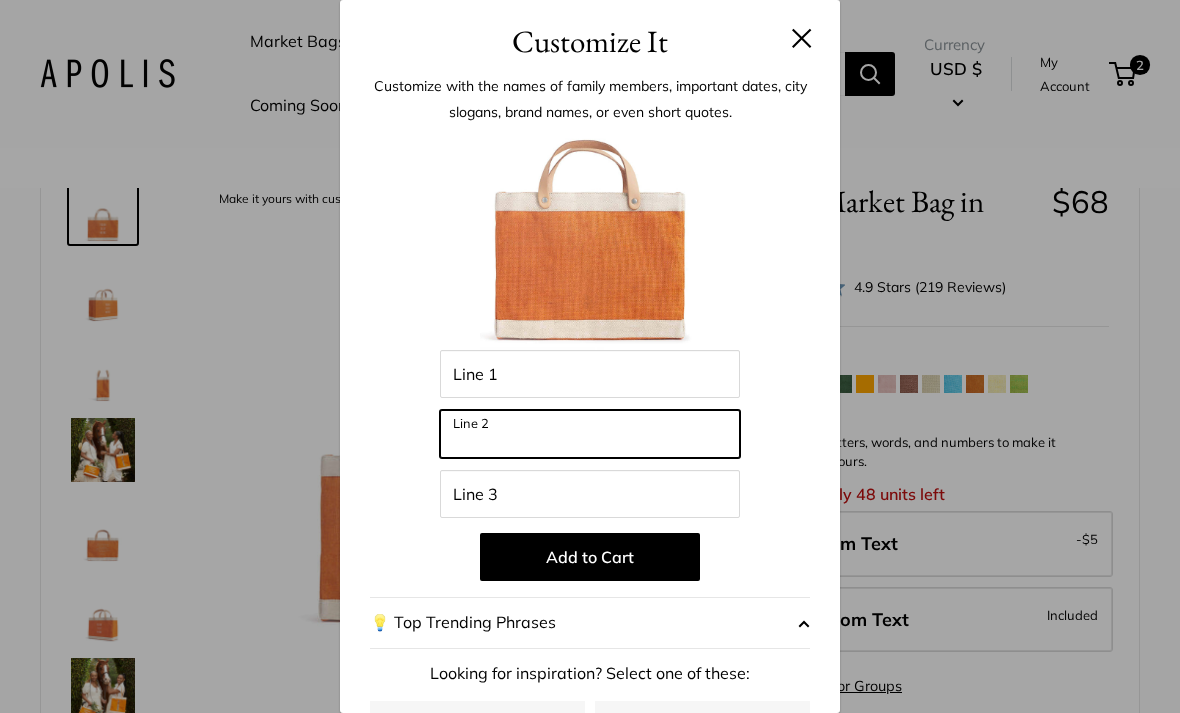 click on "Line 2" at bounding box center (590, 434) 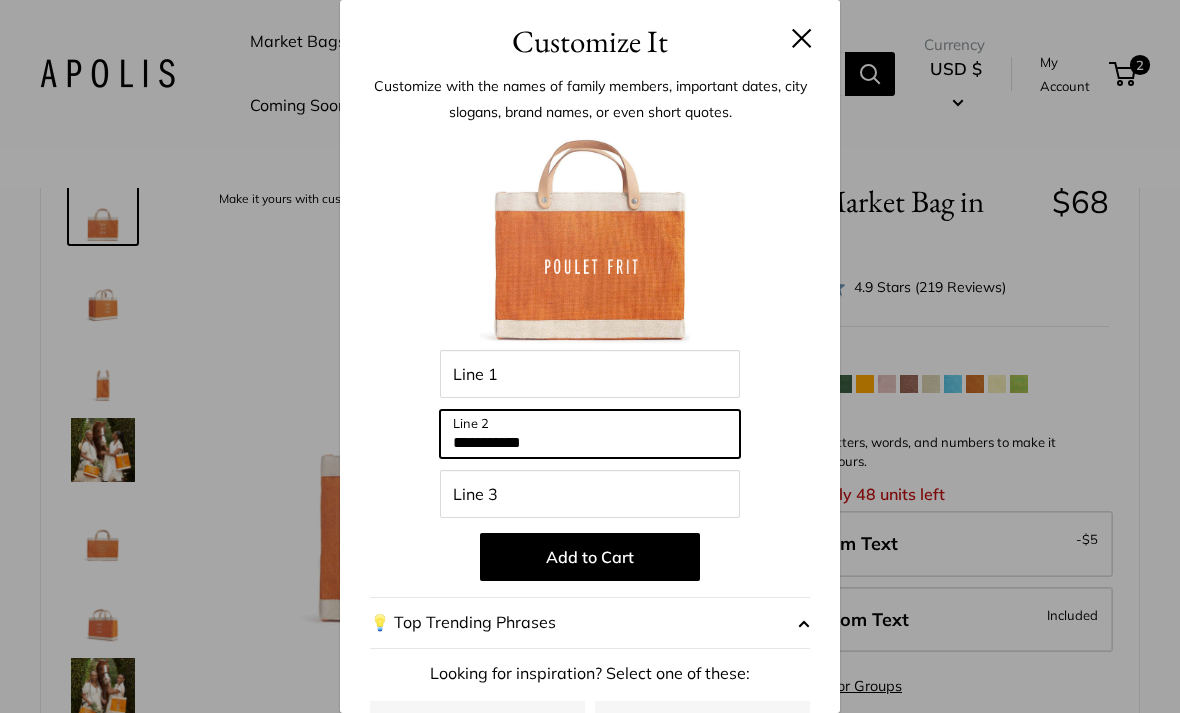 type on "**********" 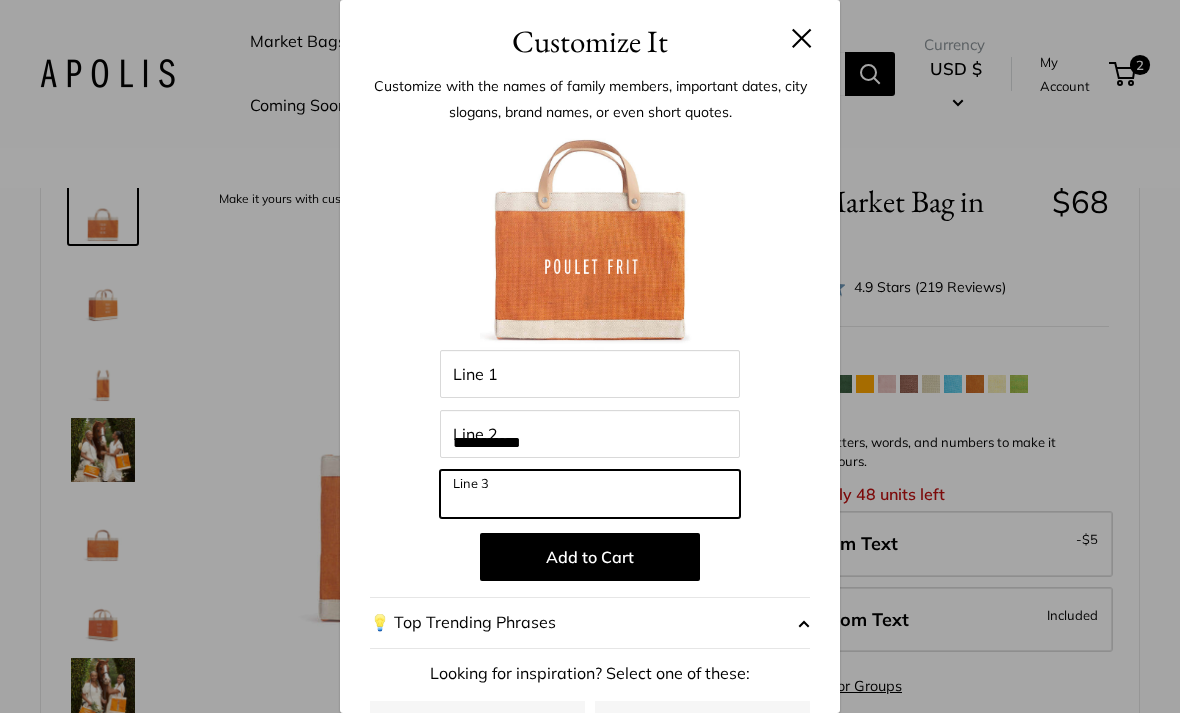 click on "Line 3" at bounding box center [590, 494] 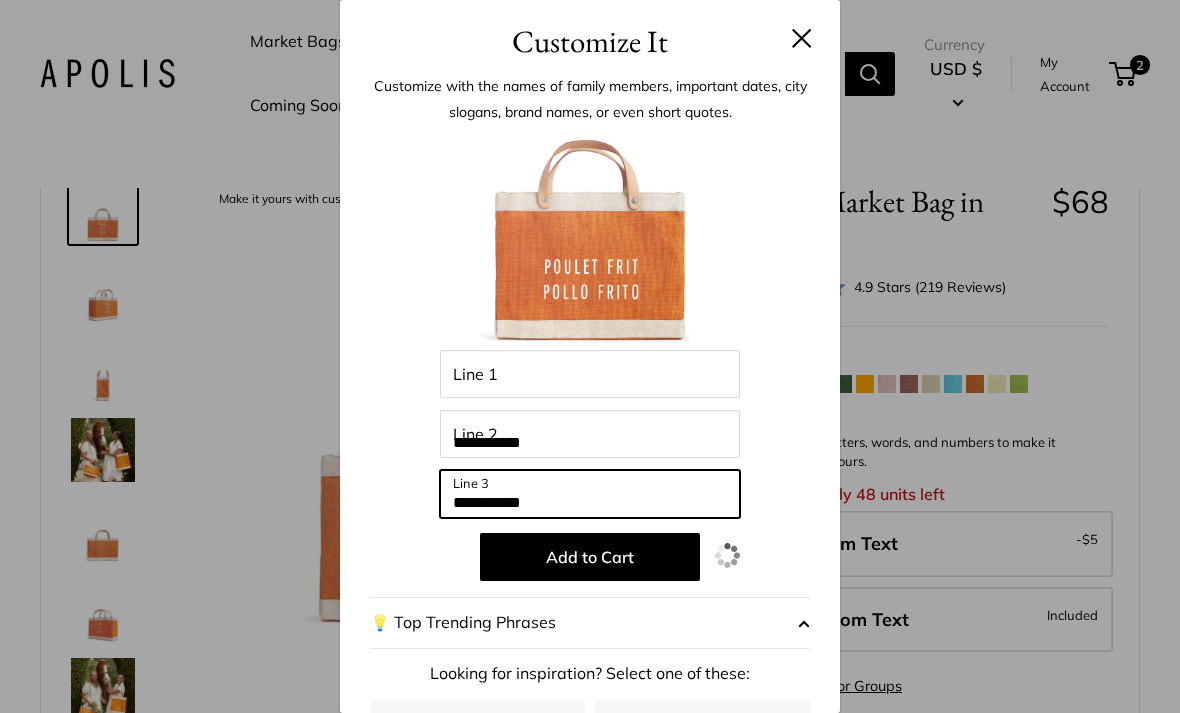 type on "**********" 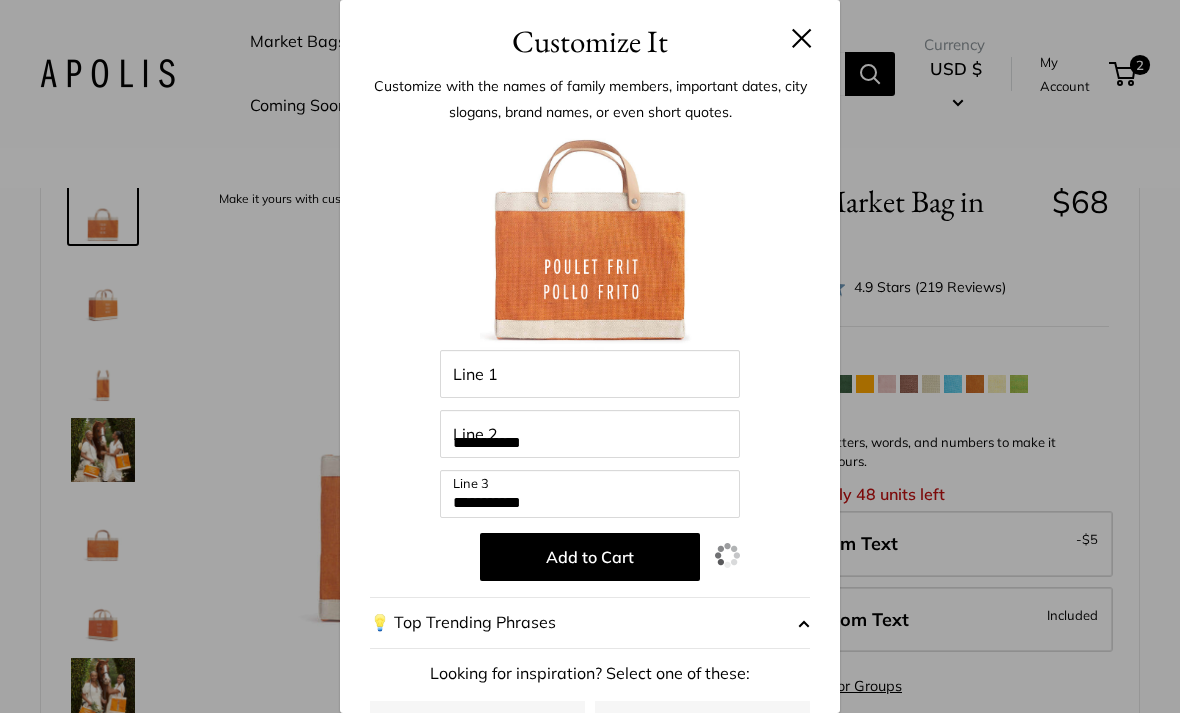 click on "**********" at bounding box center [590, 356] 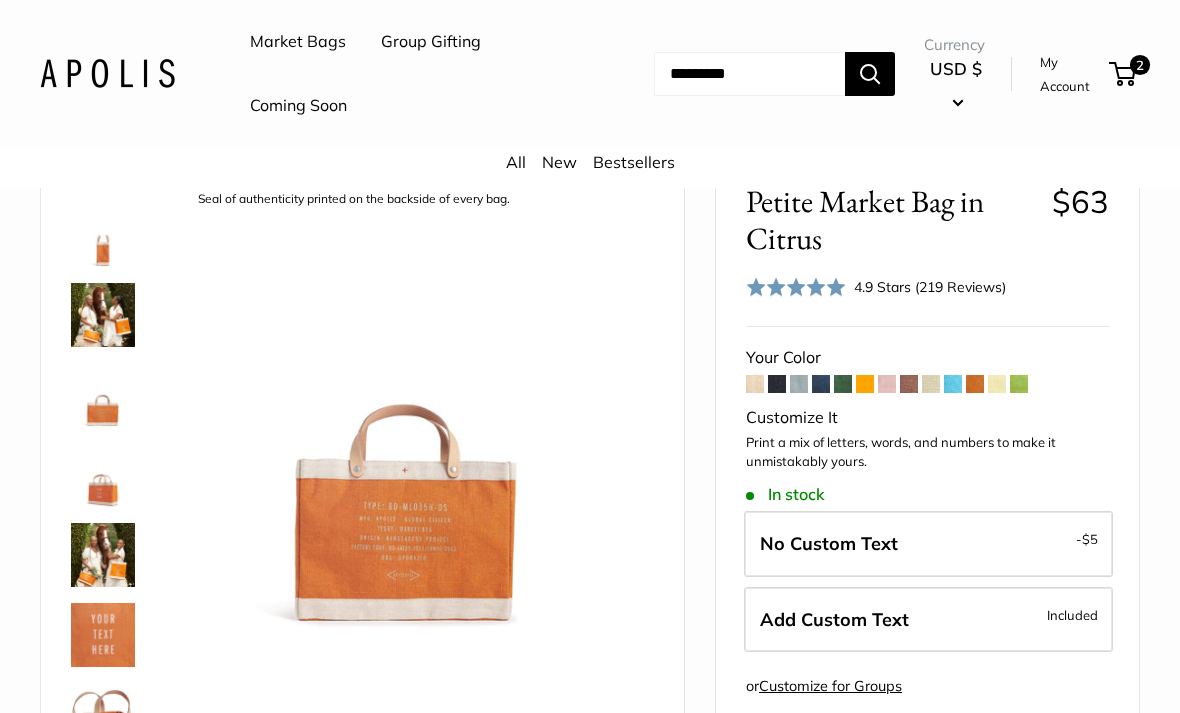 scroll, scrollTop: 495, scrollLeft: 0, axis: vertical 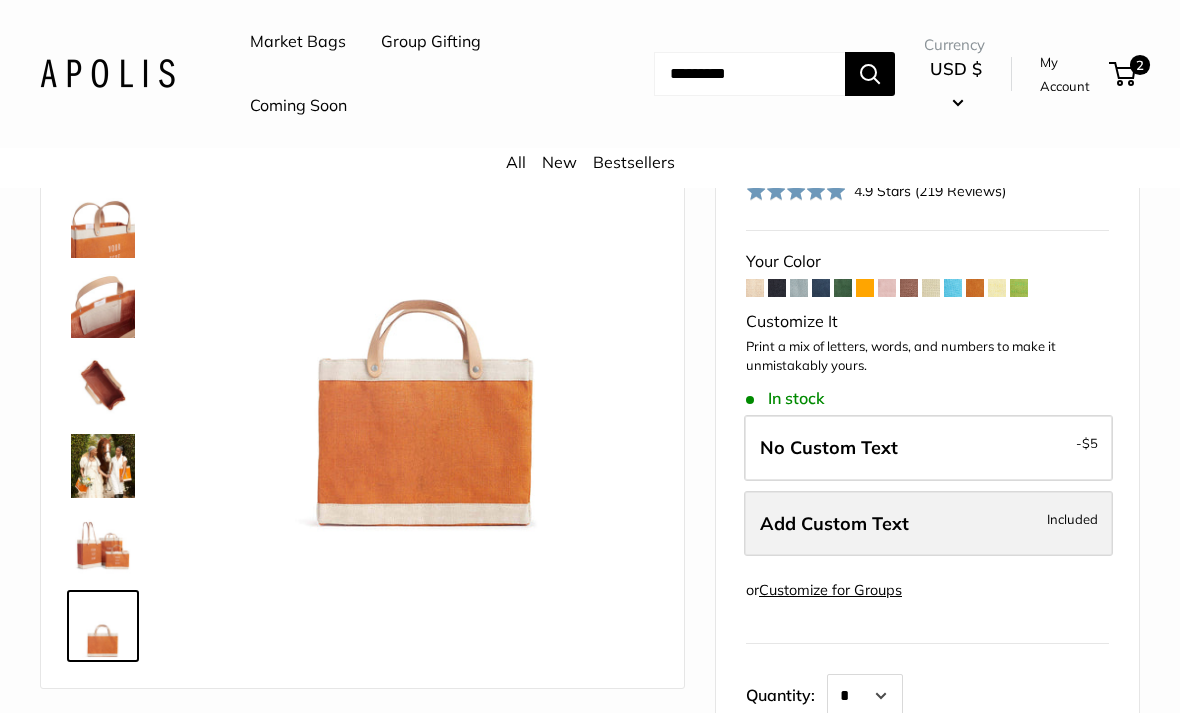 click on "Add Custom Text
Included" at bounding box center (928, 524) 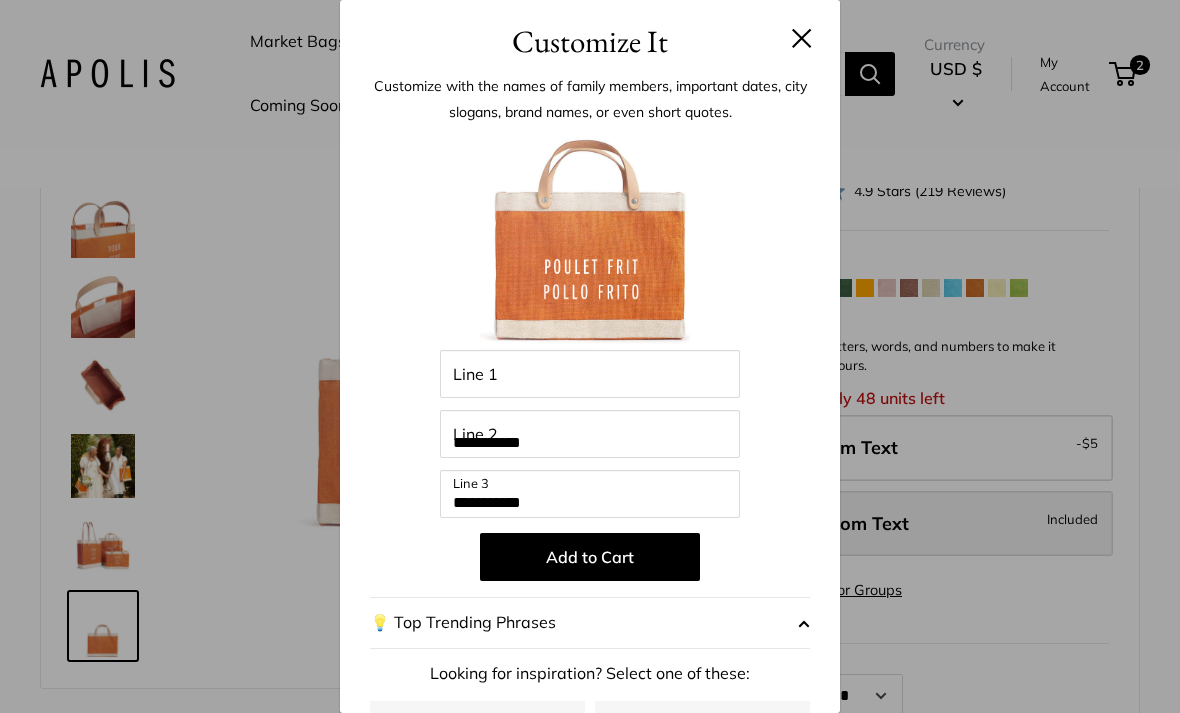 scroll, scrollTop: 0, scrollLeft: 0, axis: both 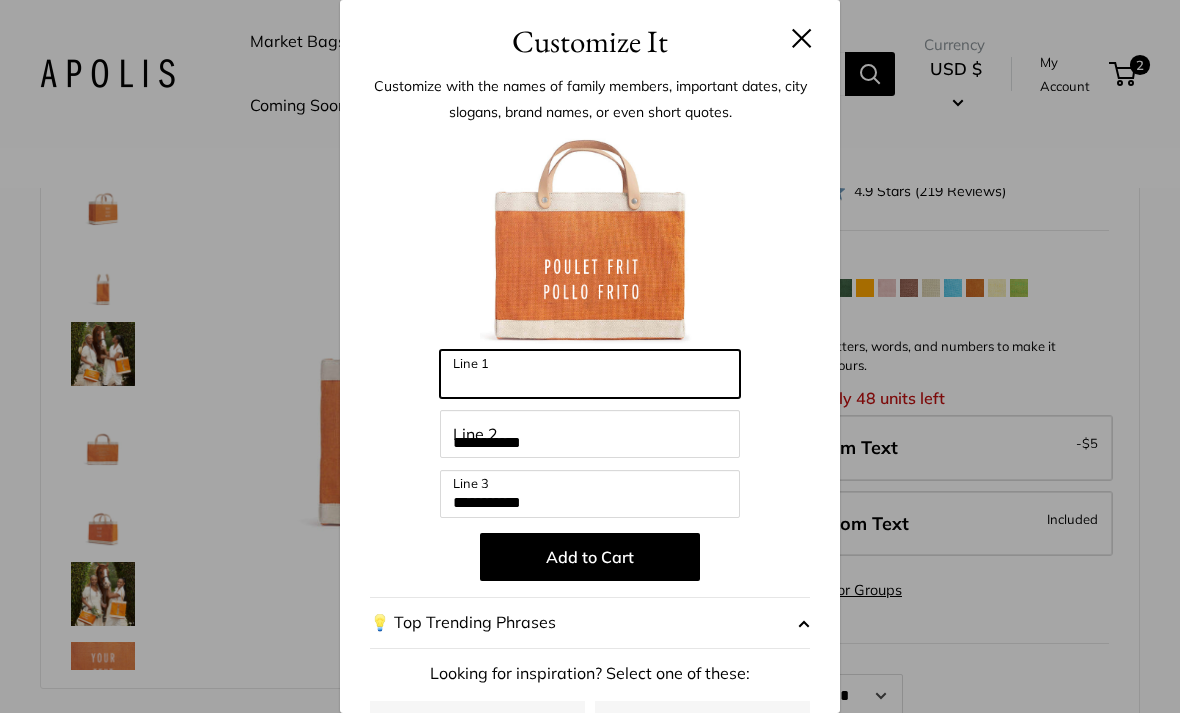 click on "Line 1" at bounding box center [590, 374] 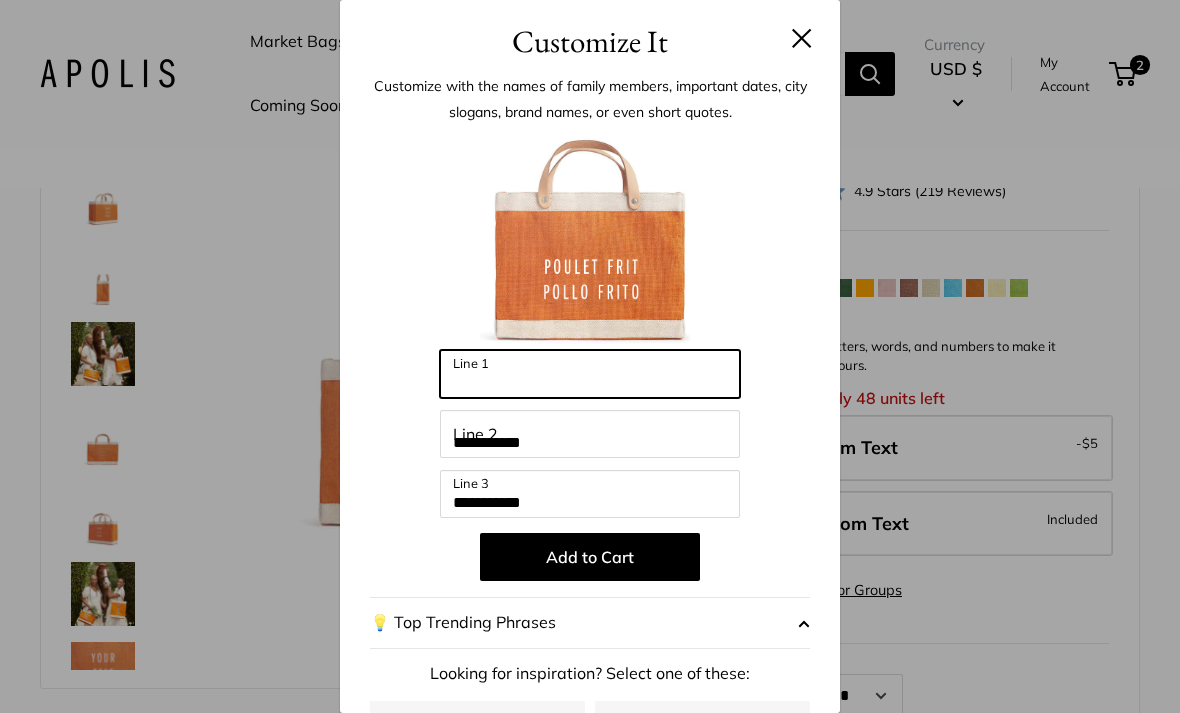 click on "Line 1" at bounding box center (590, 374) 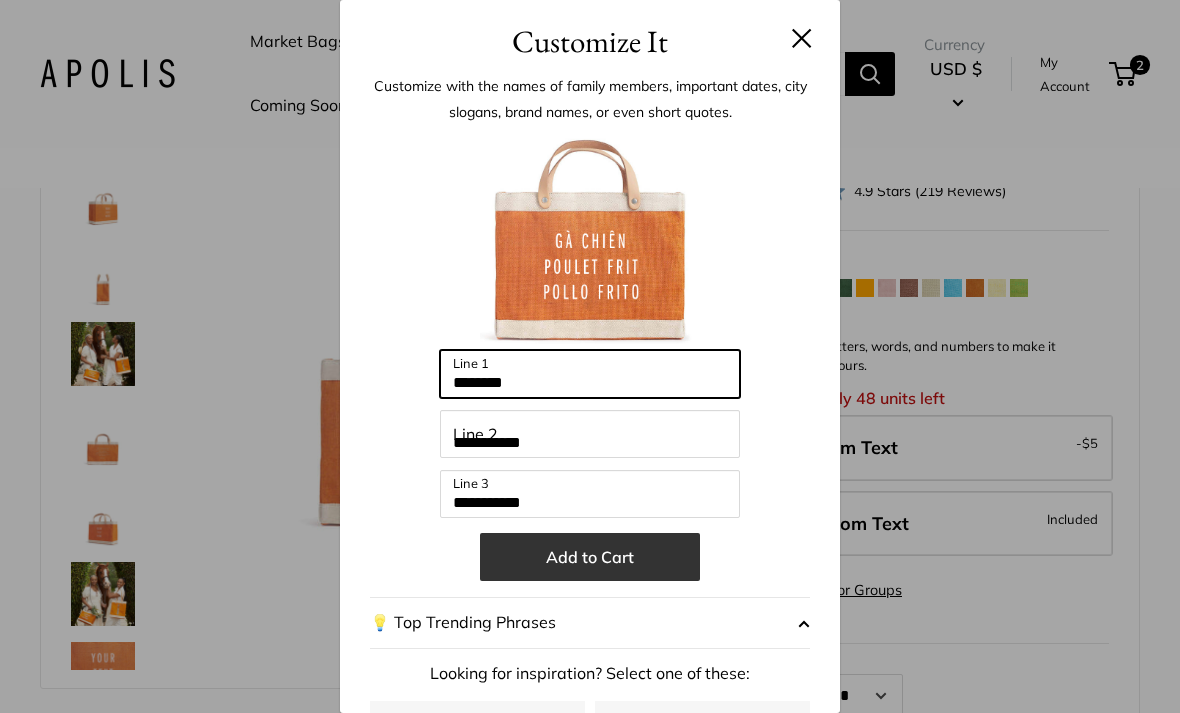 type on "********" 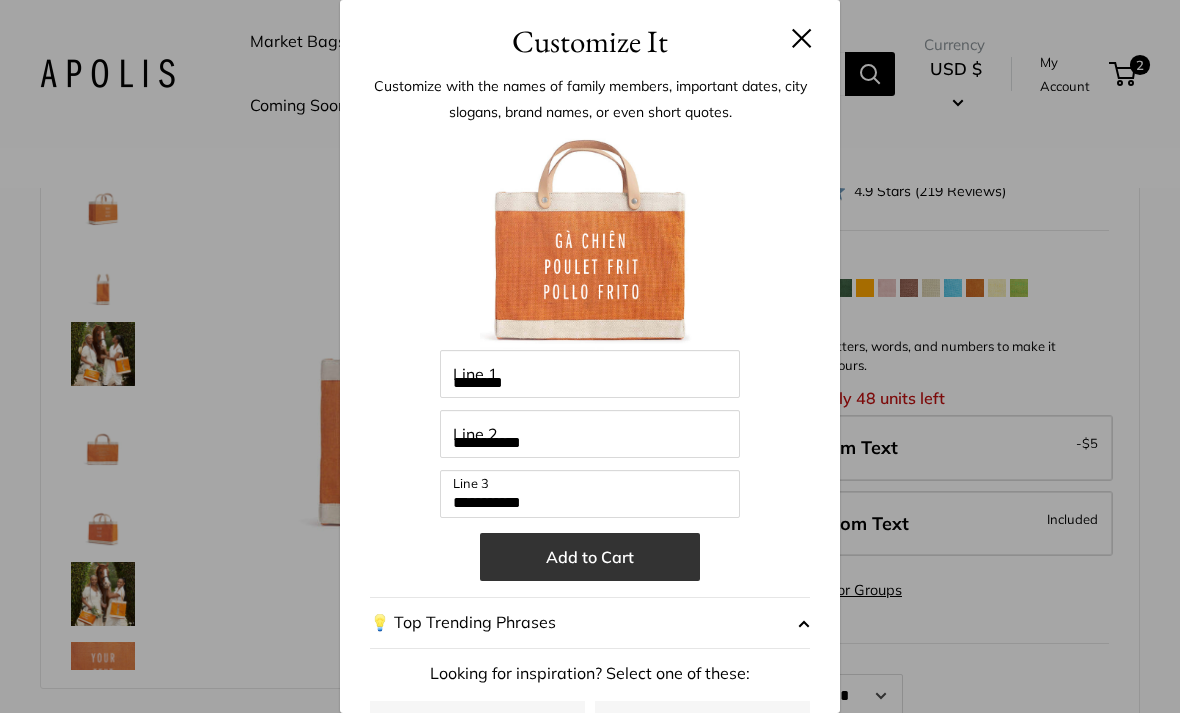 click on "Add to Cart" at bounding box center (590, 557) 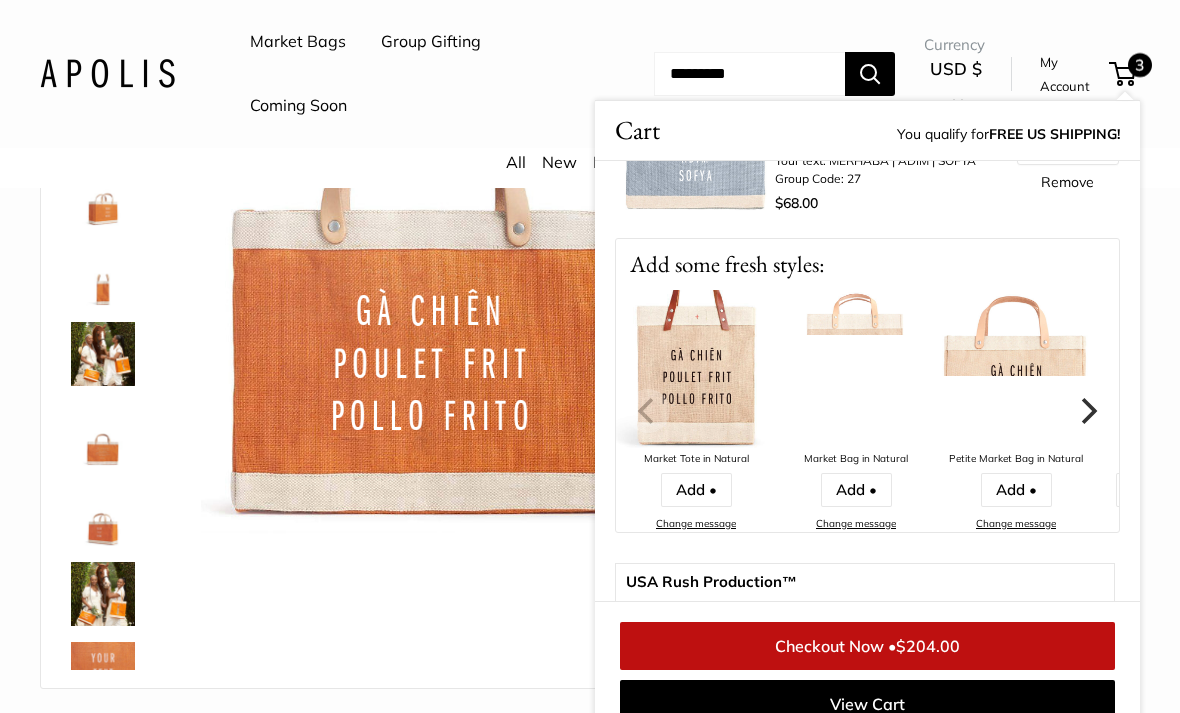 scroll, scrollTop: 537, scrollLeft: 0, axis: vertical 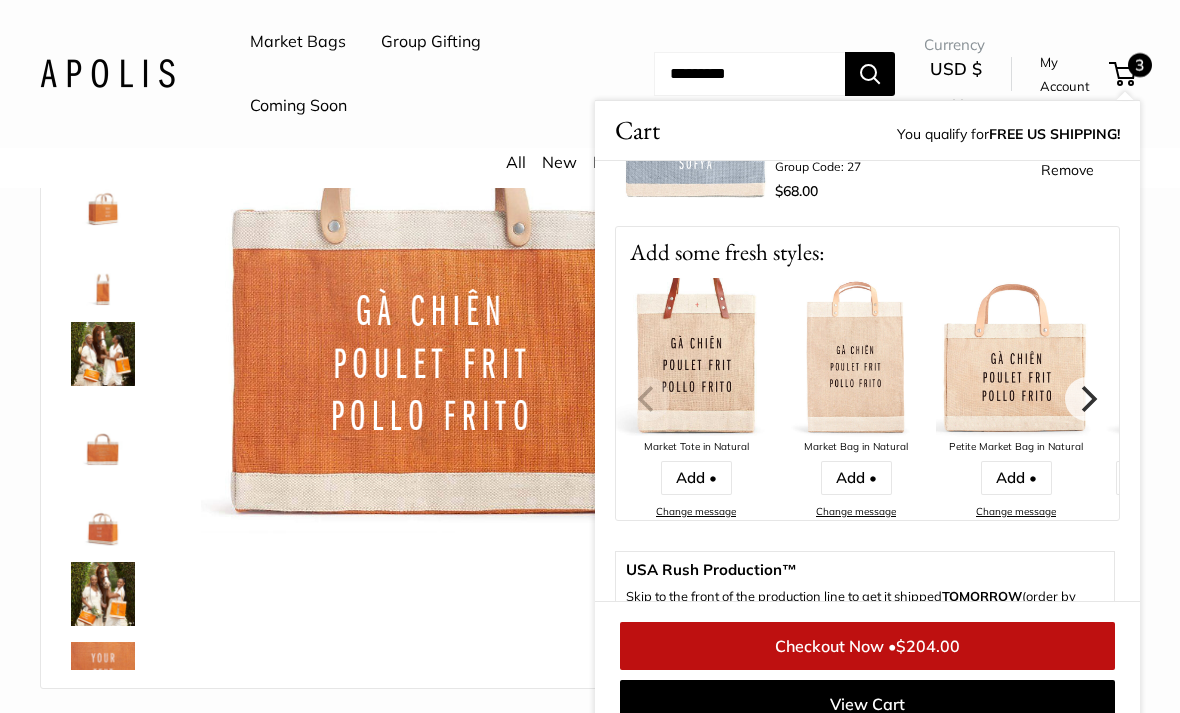 click at bounding box center [103, 354] 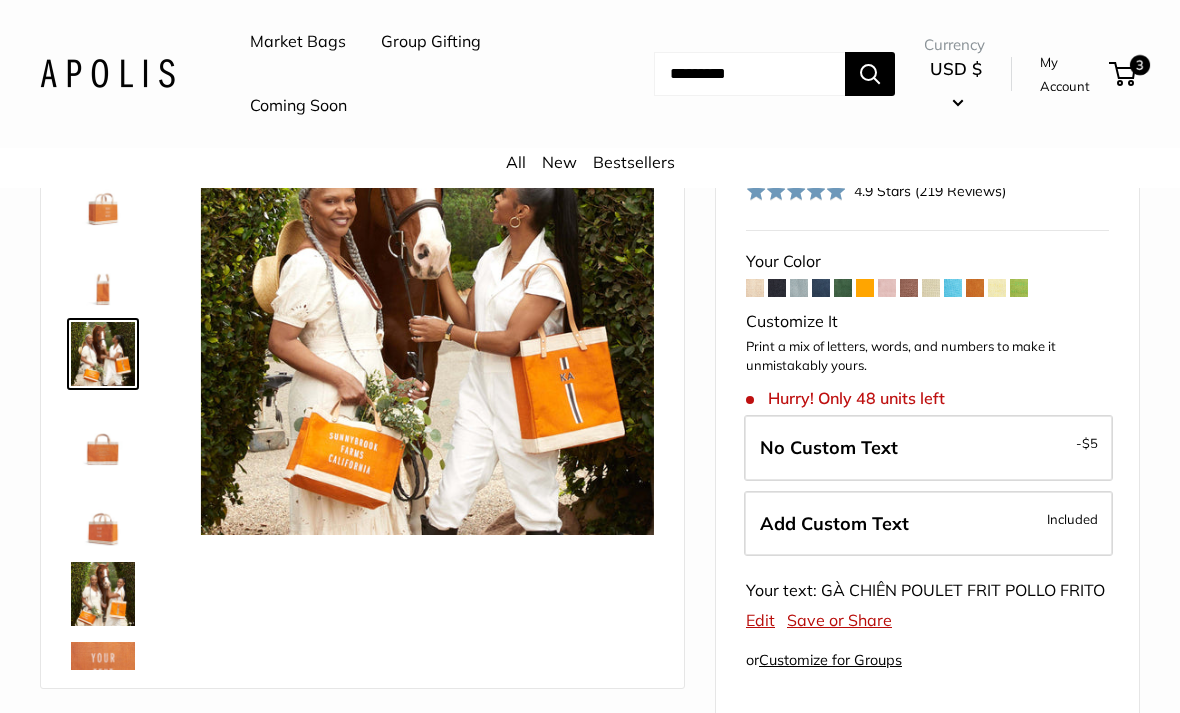 click at bounding box center [103, 194] 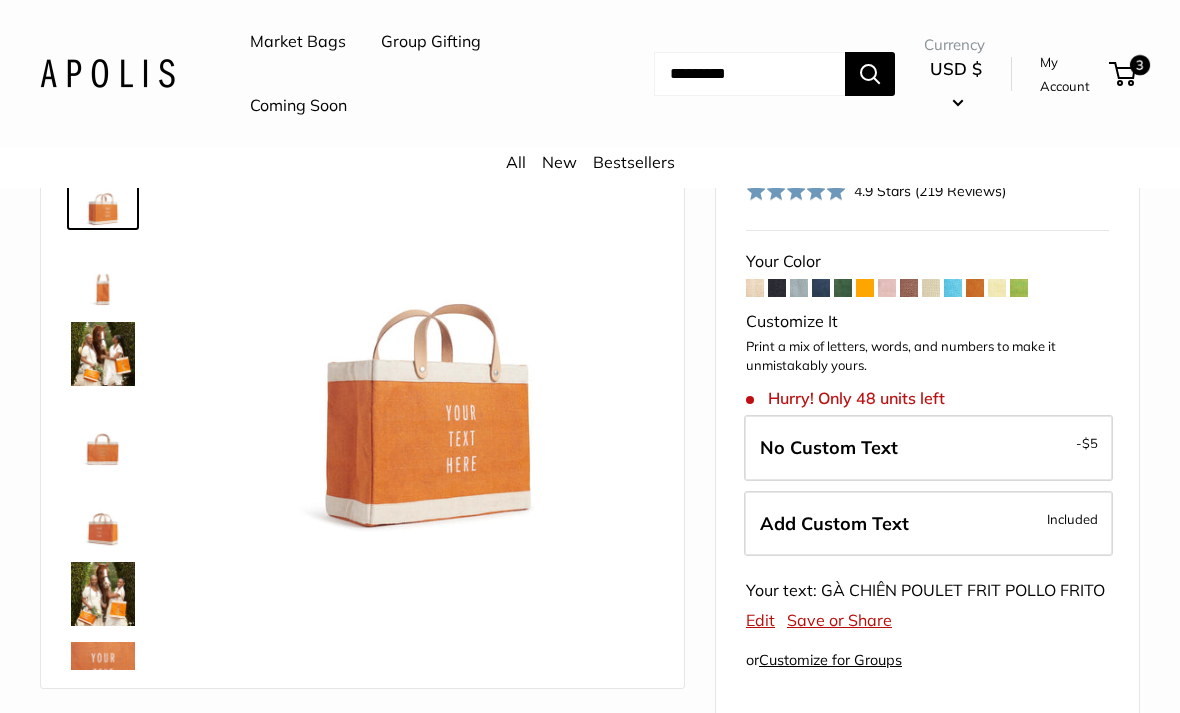 click at bounding box center [103, 354] 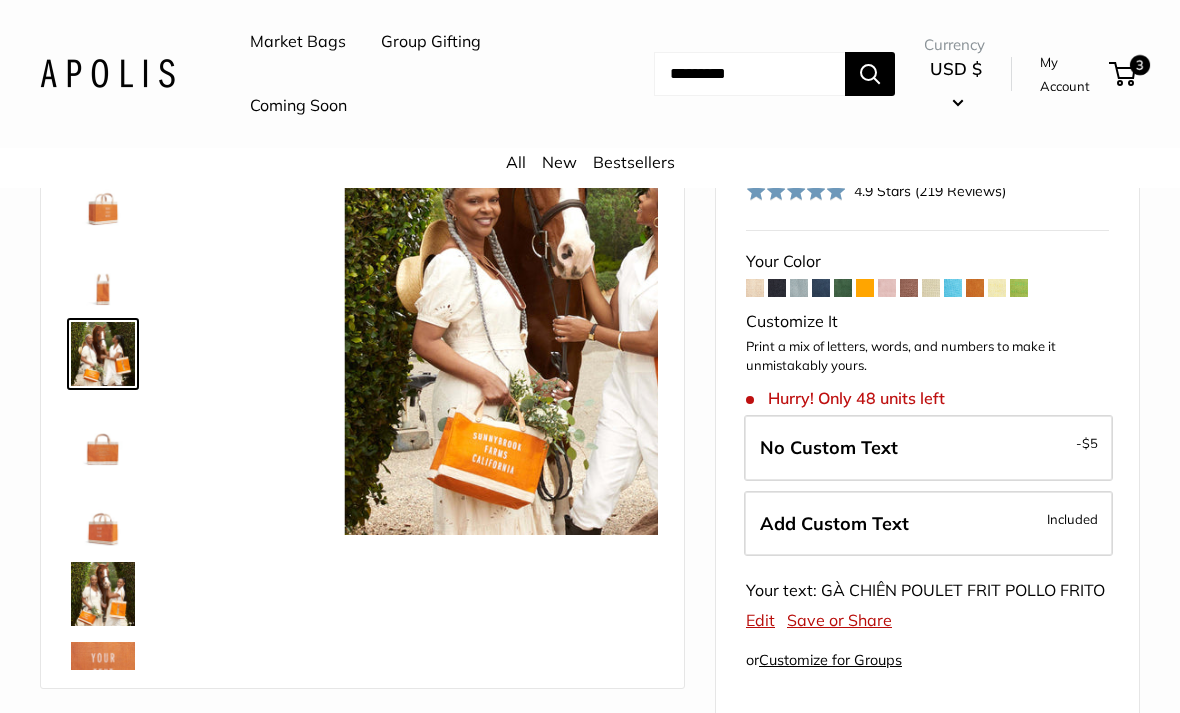 click at bounding box center (103, 274) 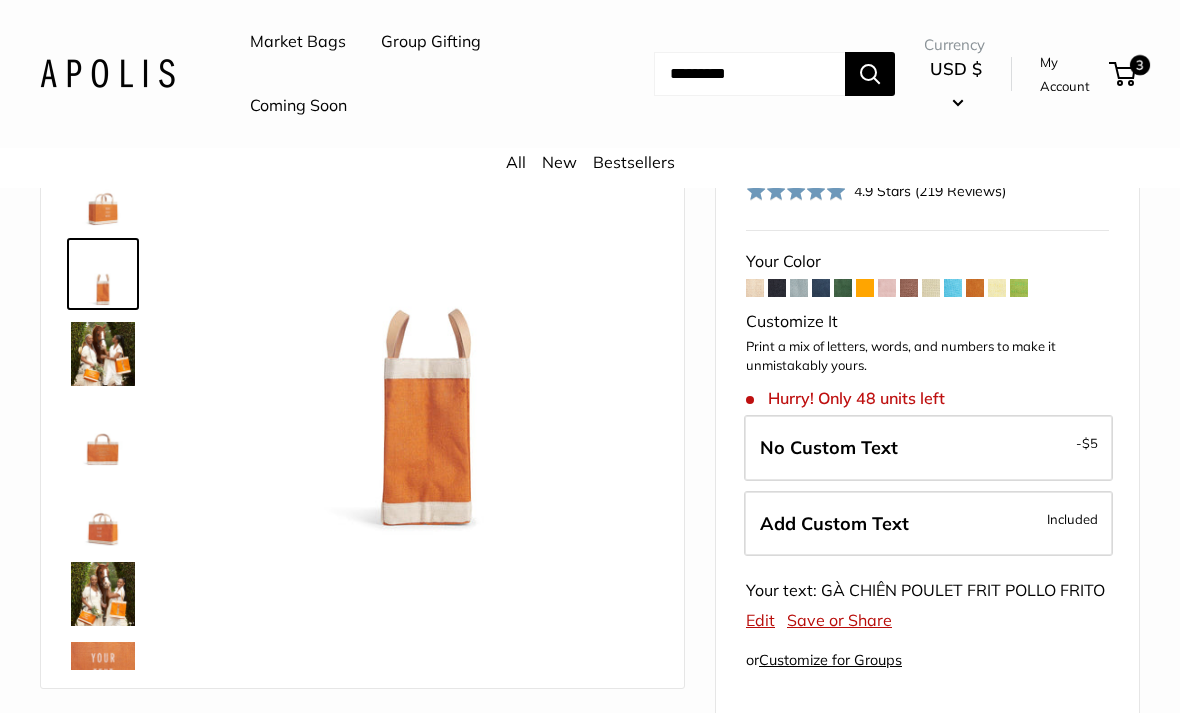 click at bounding box center (103, 594) 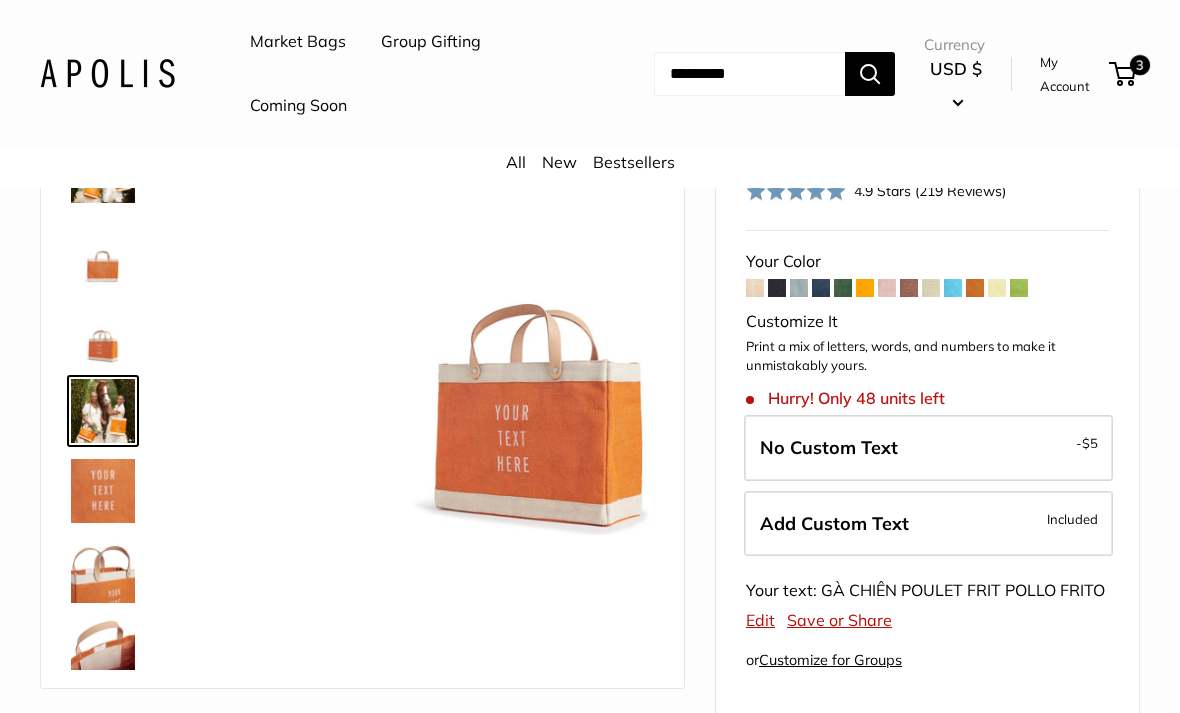 scroll, scrollTop: 222, scrollLeft: 0, axis: vertical 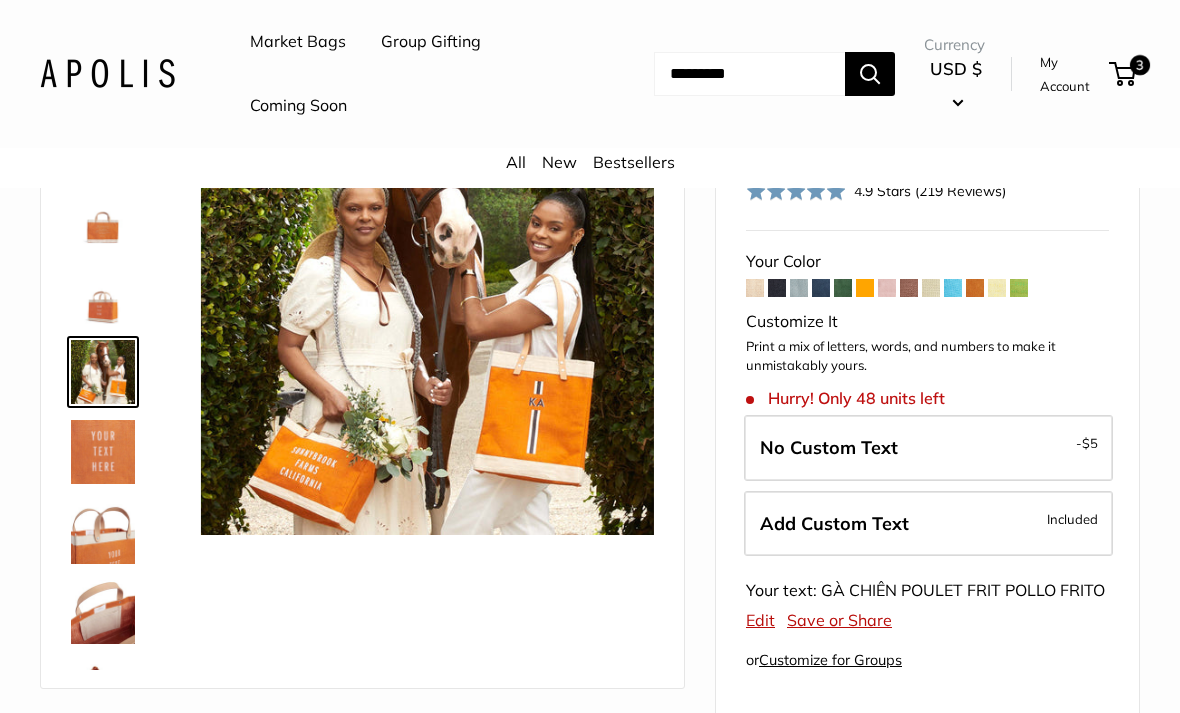 click at bounding box center [821, 288] 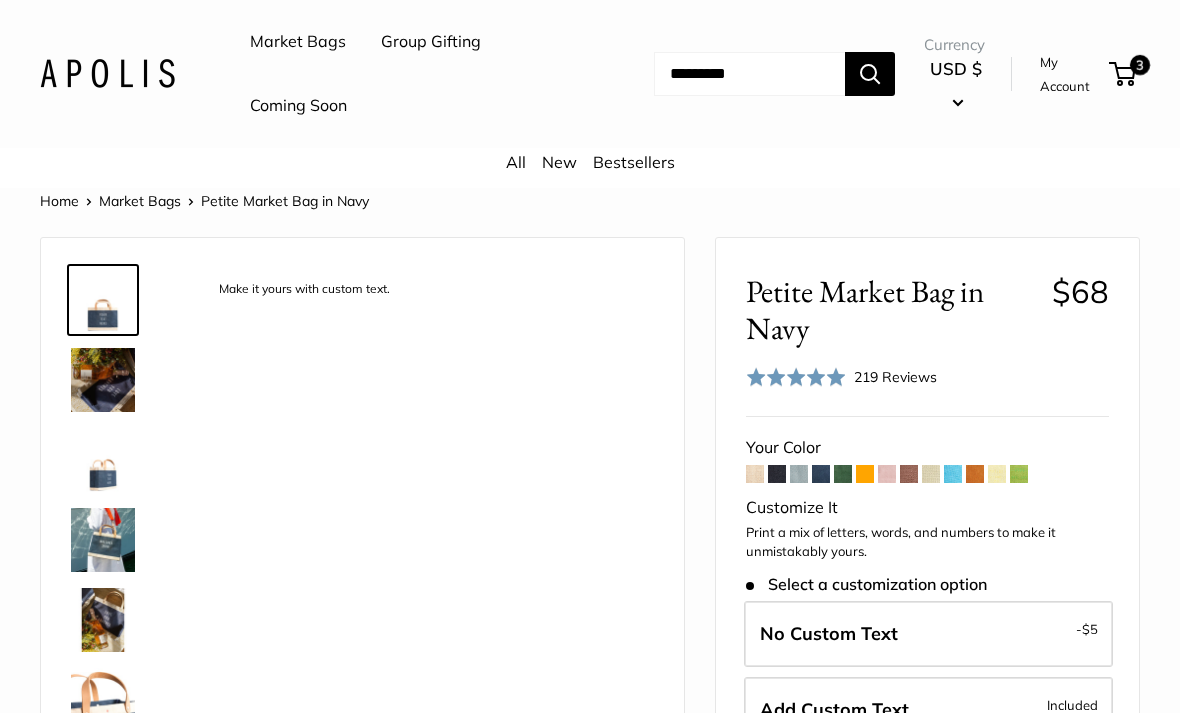 scroll, scrollTop: 0, scrollLeft: 0, axis: both 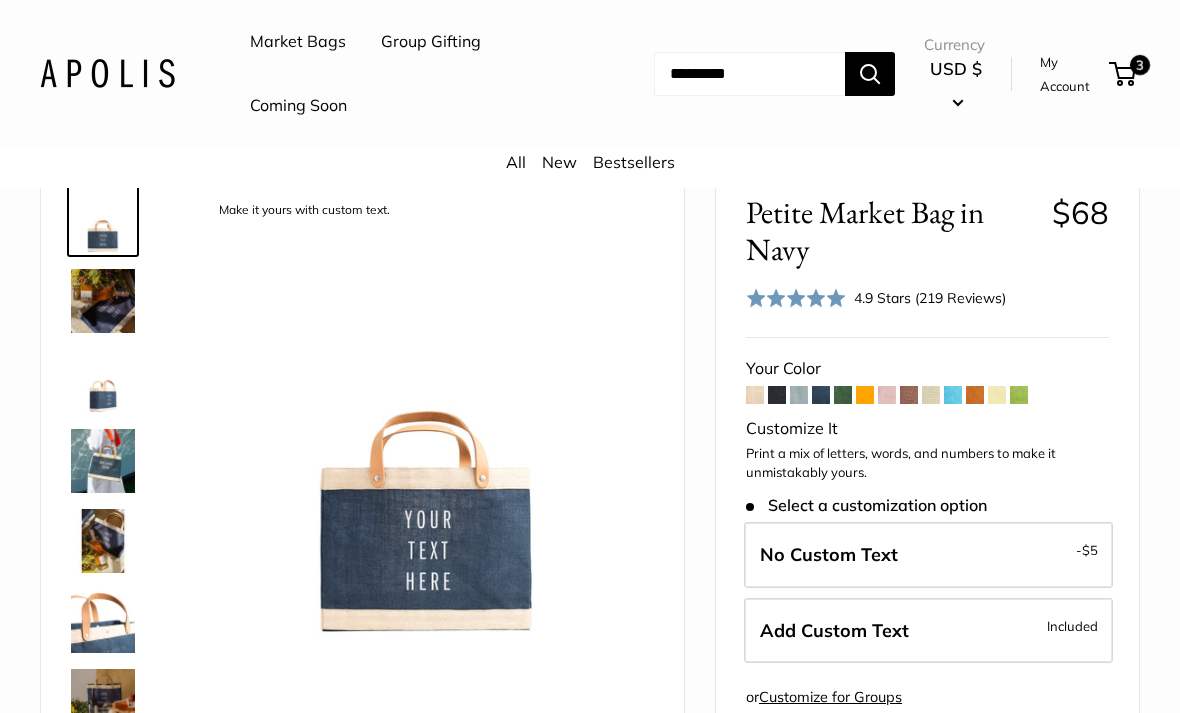 click at bounding box center [843, 395] 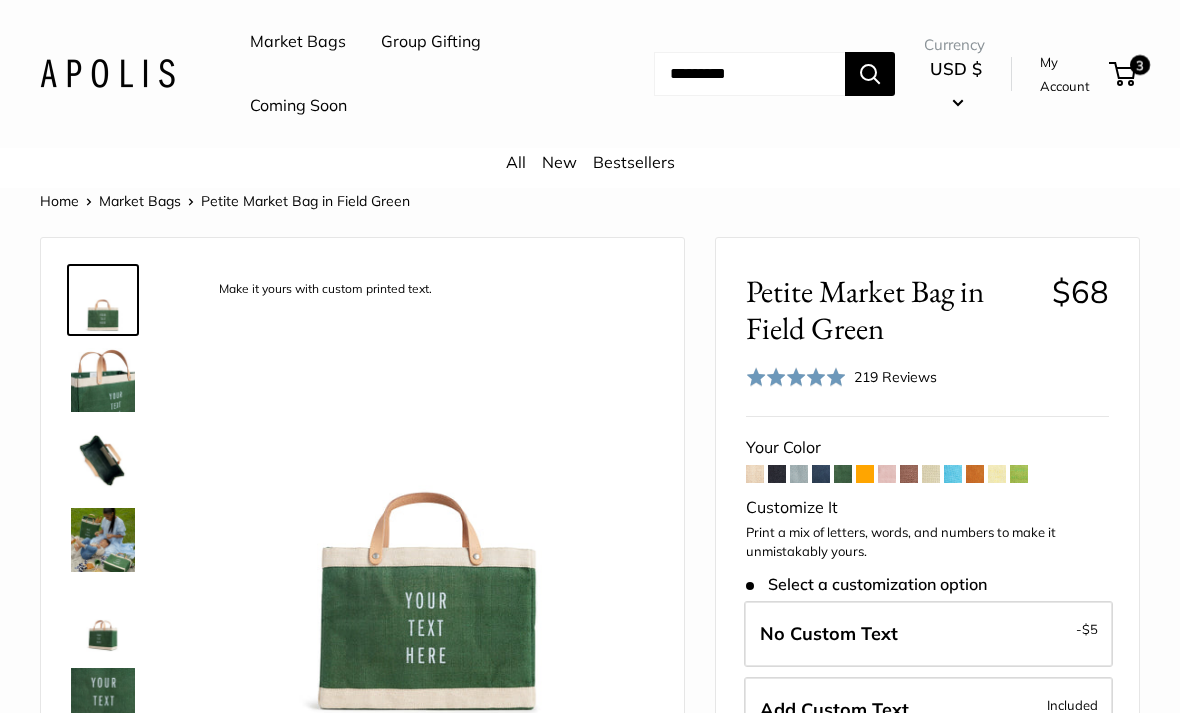 scroll, scrollTop: 0, scrollLeft: 0, axis: both 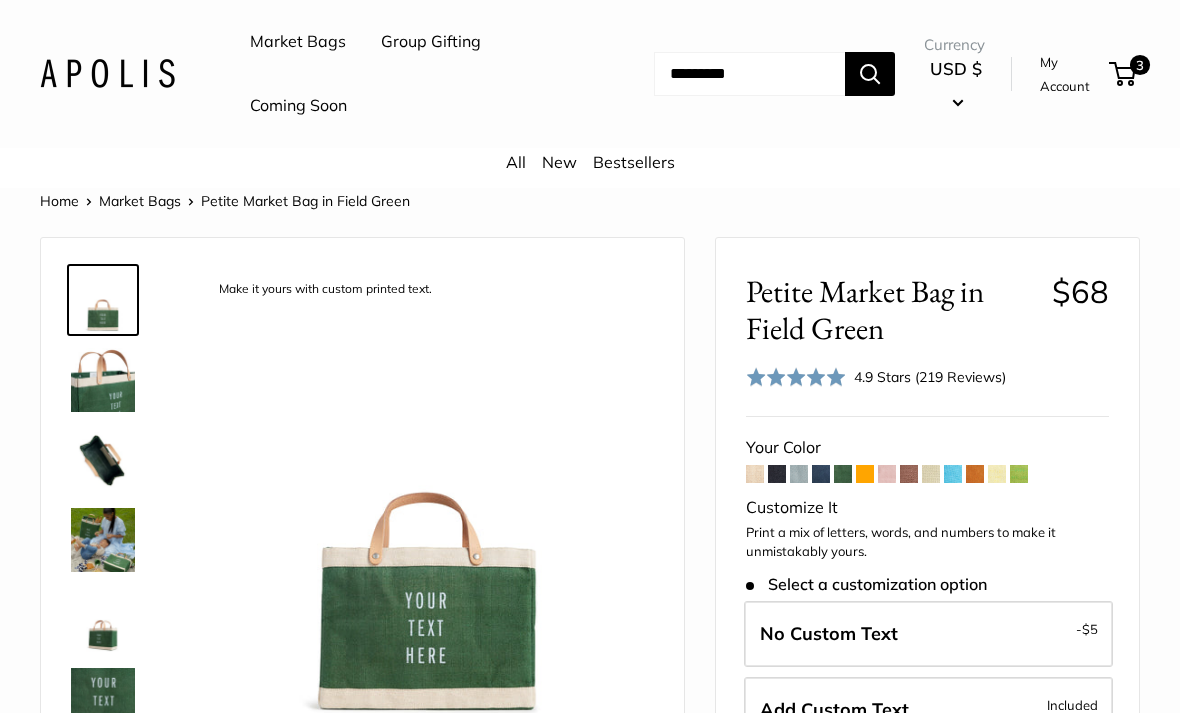 click at bounding box center (953, 474) 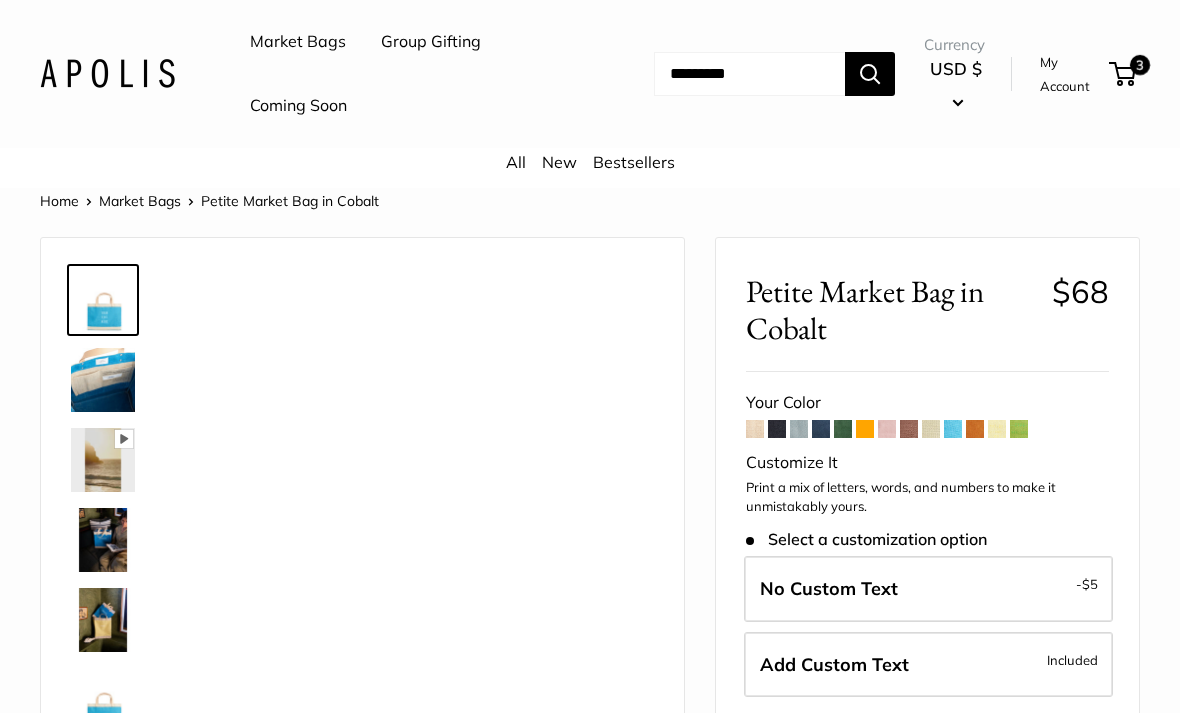 scroll, scrollTop: 0, scrollLeft: 0, axis: both 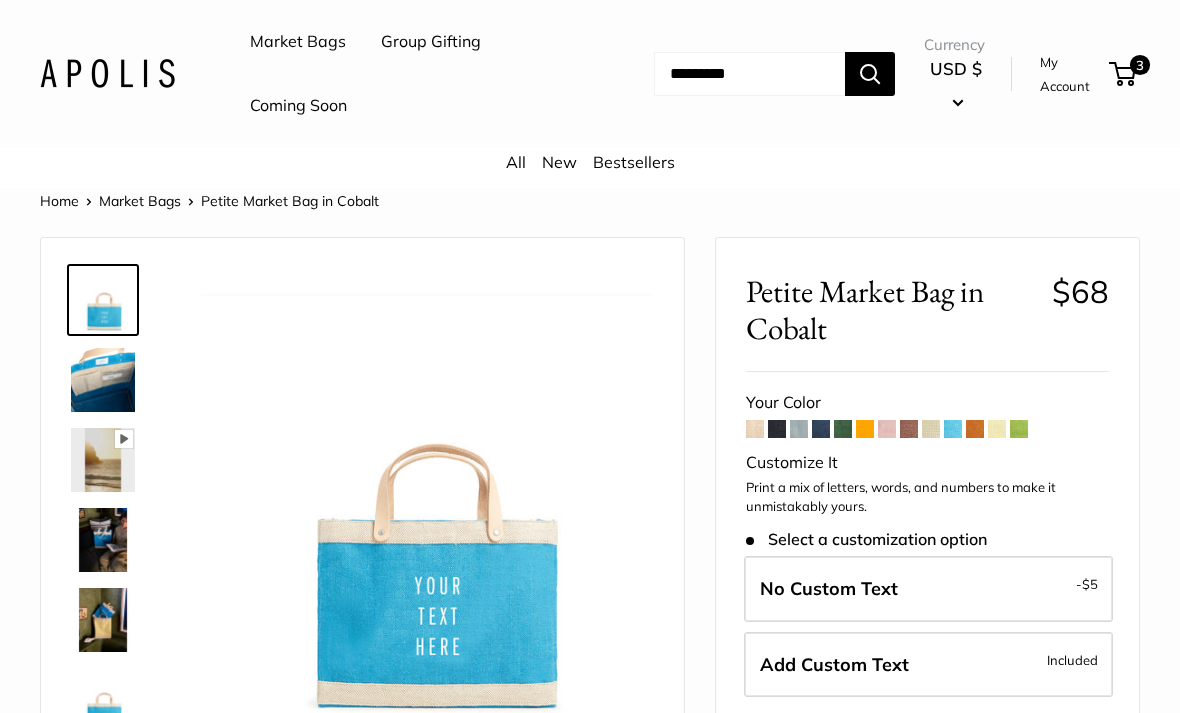 click at bounding box center (909, 429) 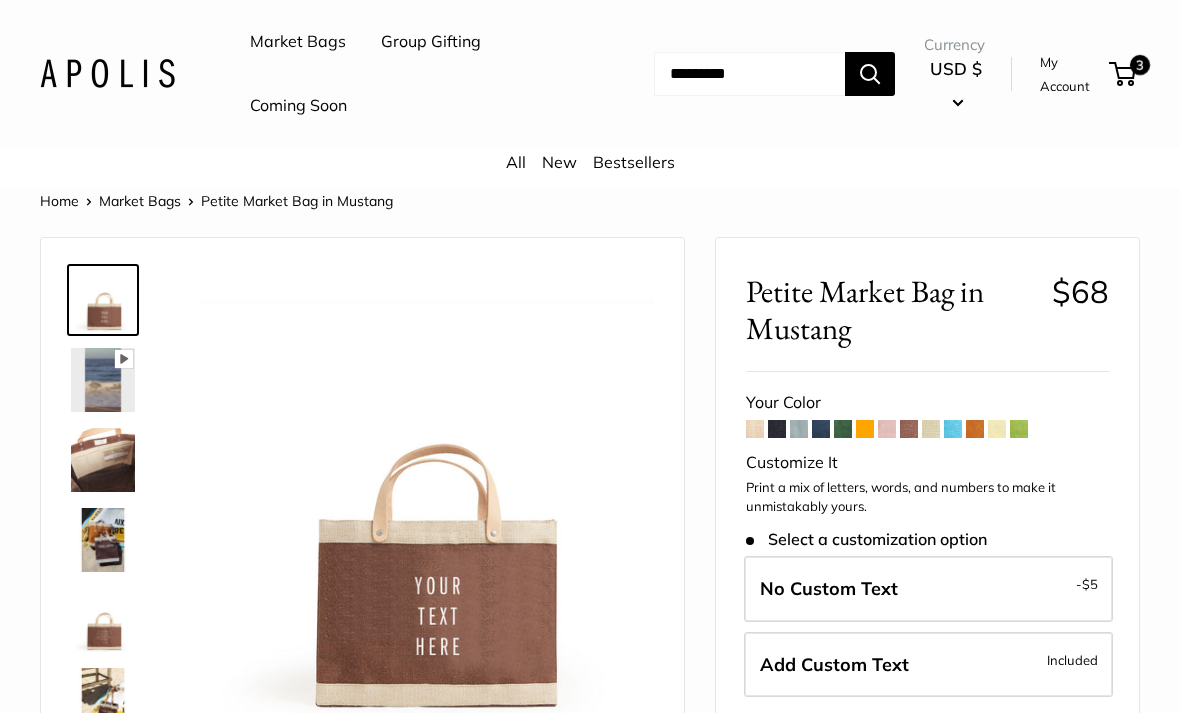 scroll, scrollTop: 0, scrollLeft: 0, axis: both 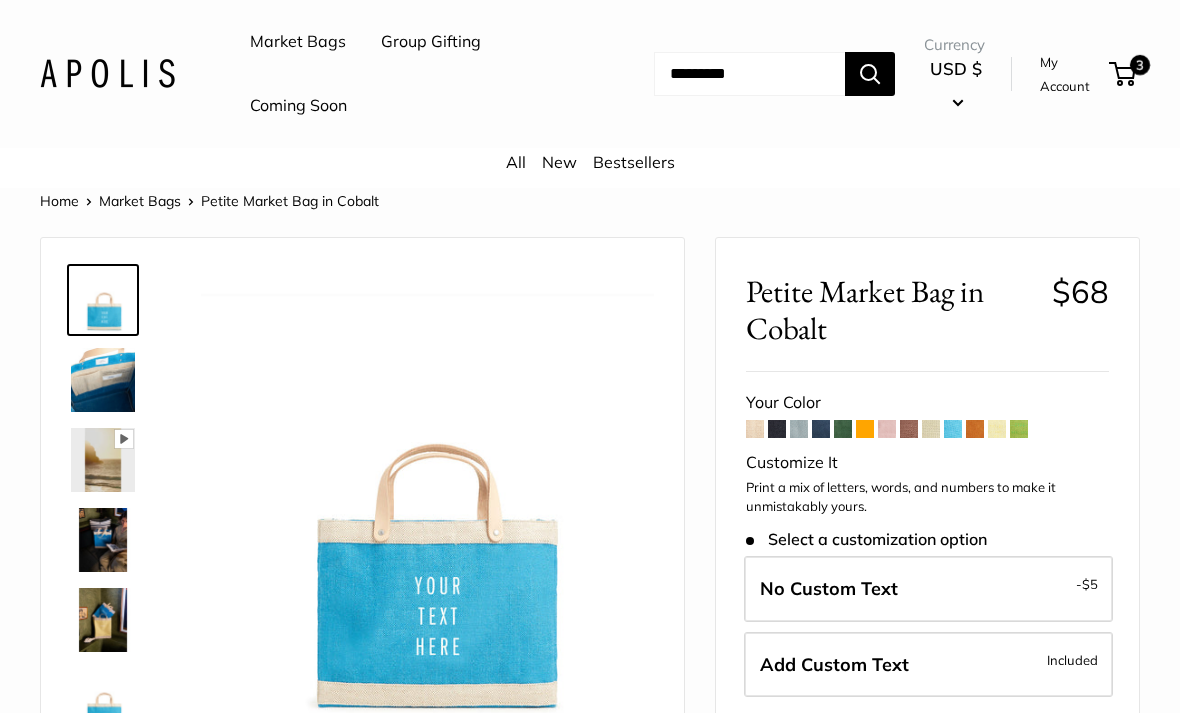 click at bounding box center [975, 429] 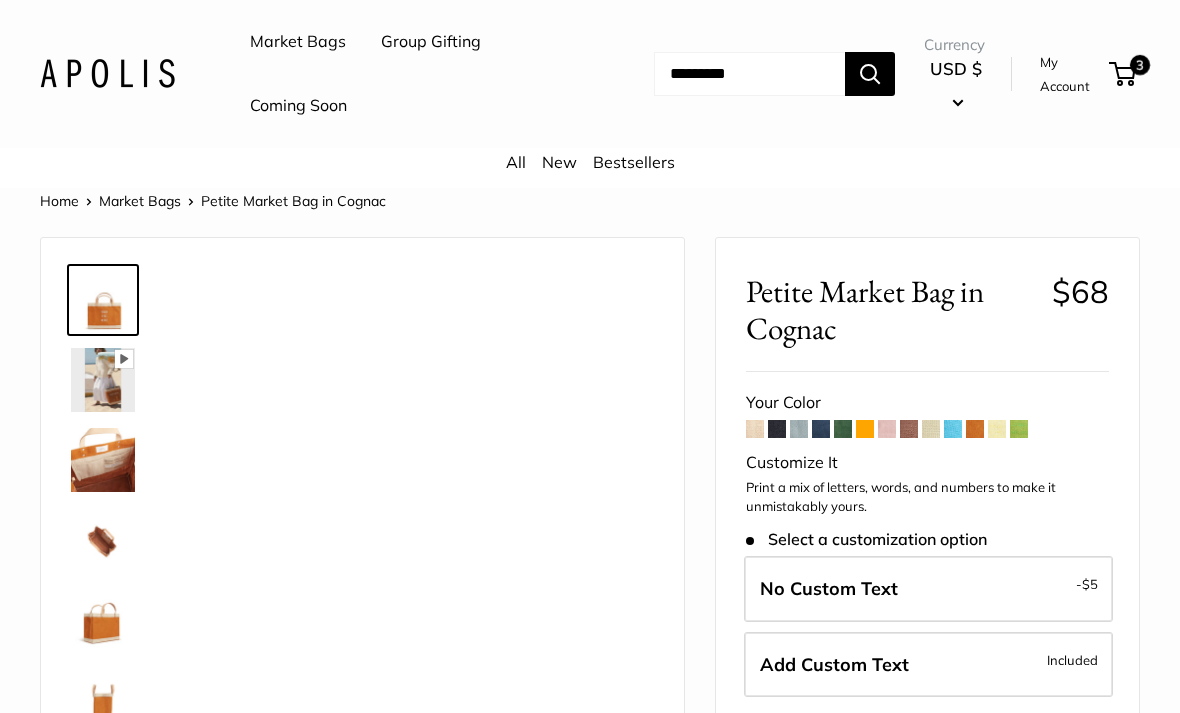 scroll, scrollTop: 0, scrollLeft: 0, axis: both 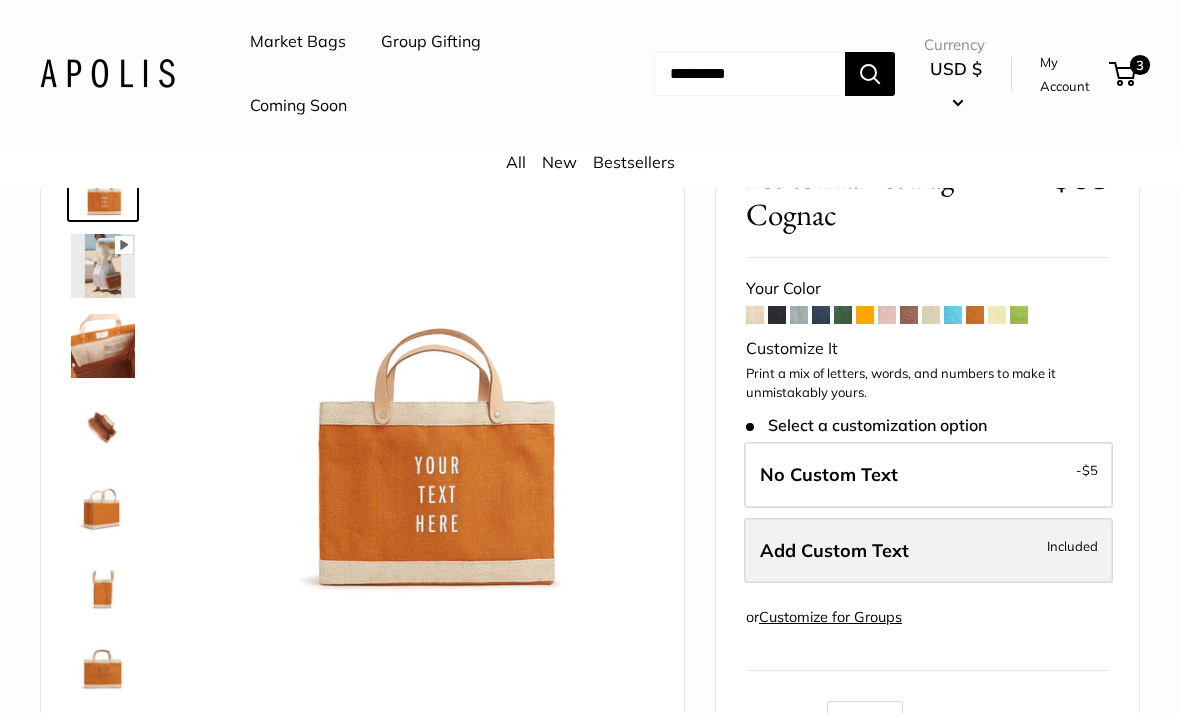 click on "Add Custom Text
Included" at bounding box center (928, 551) 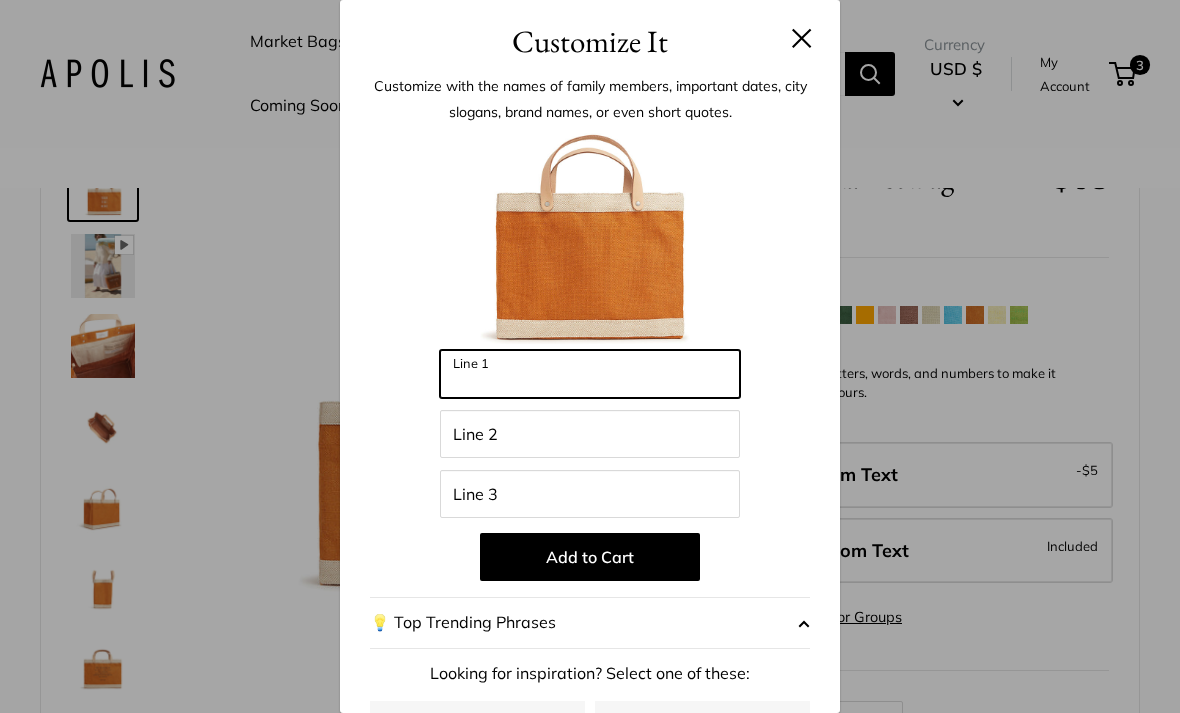 click on "Line 1" at bounding box center [590, 374] 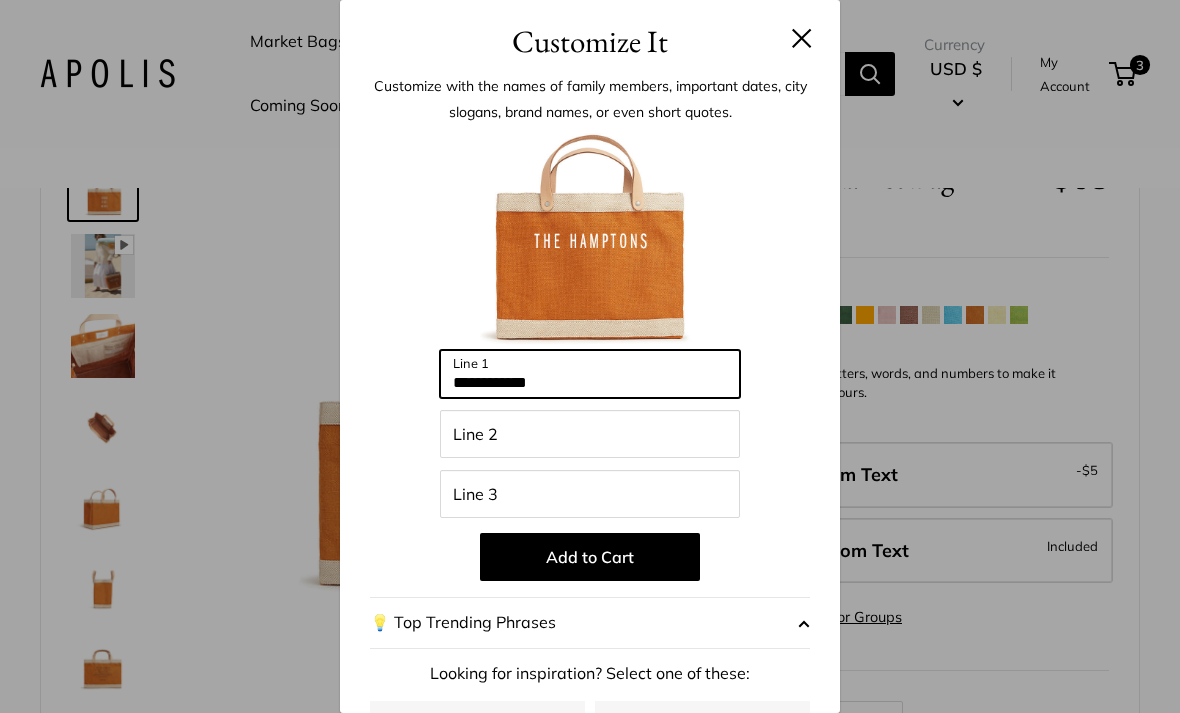 type on "**********" 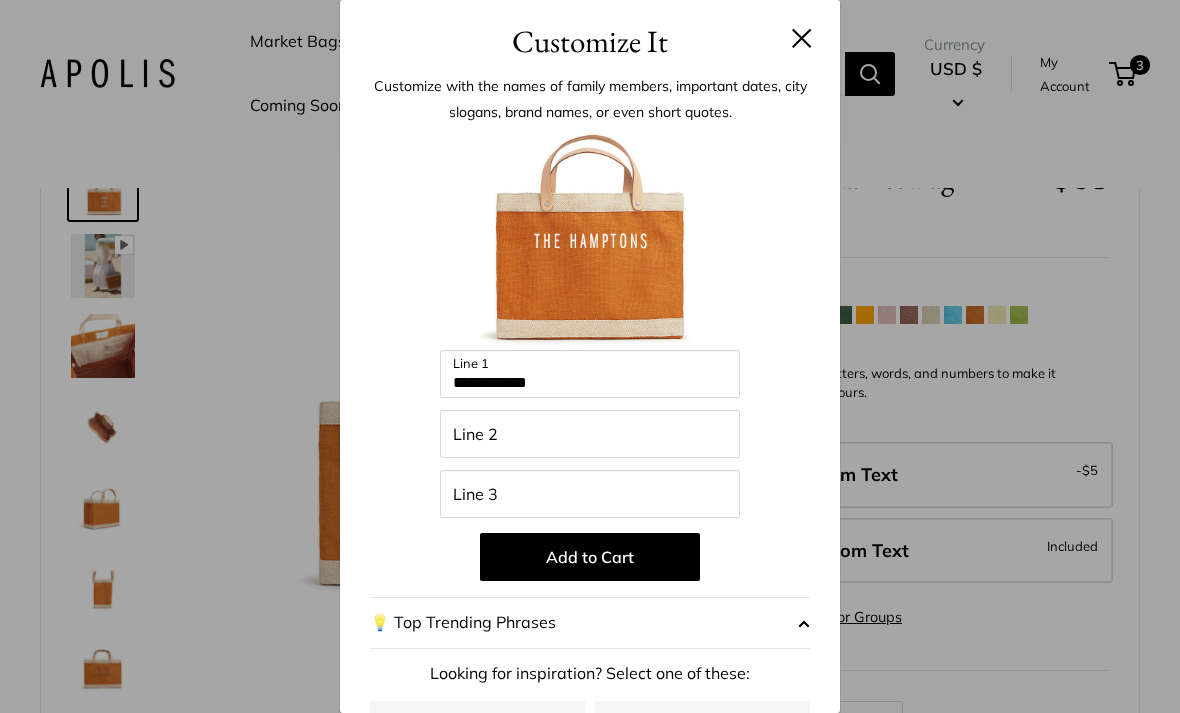 click at bounding box center (802, 38) 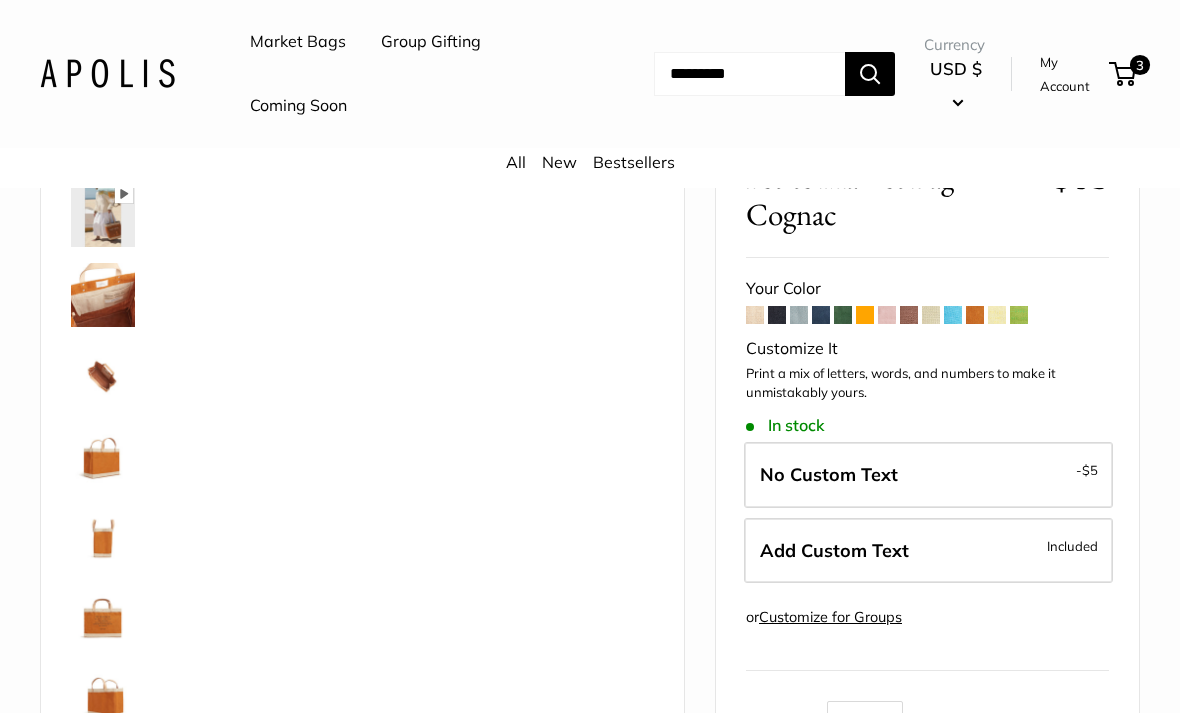 scroll, scrollTop: 128, scrollLeft: 0, axis: vertical 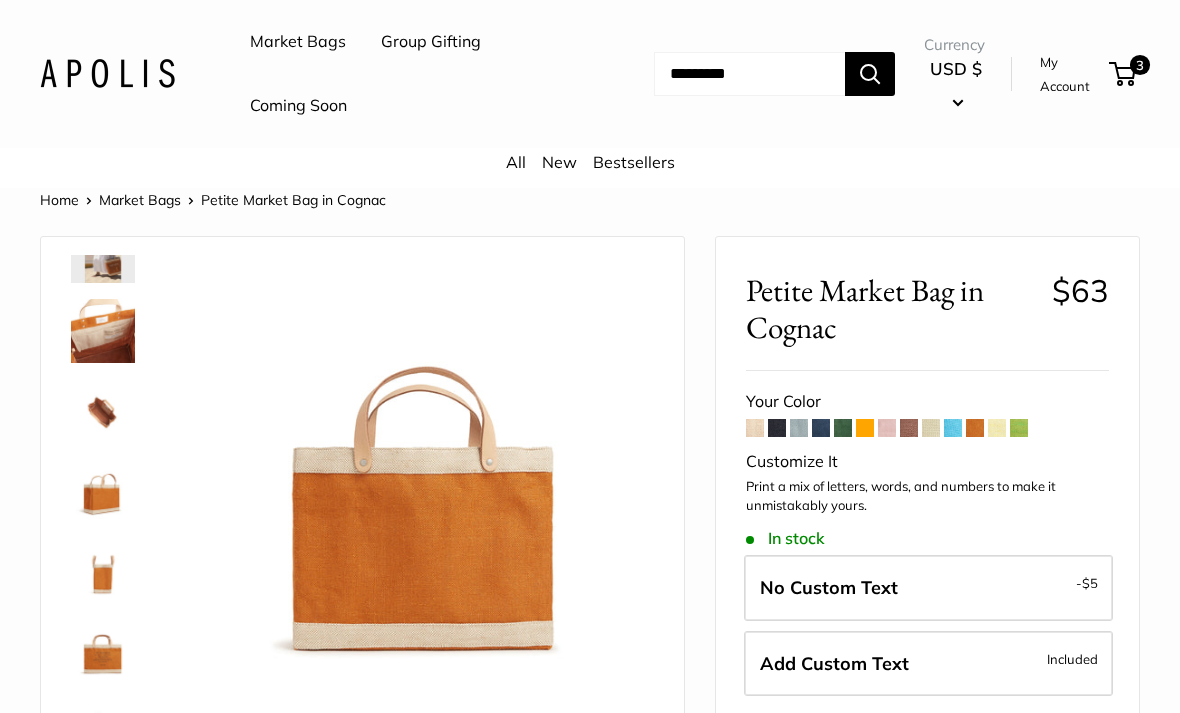 click at bounding box center (843, 428) 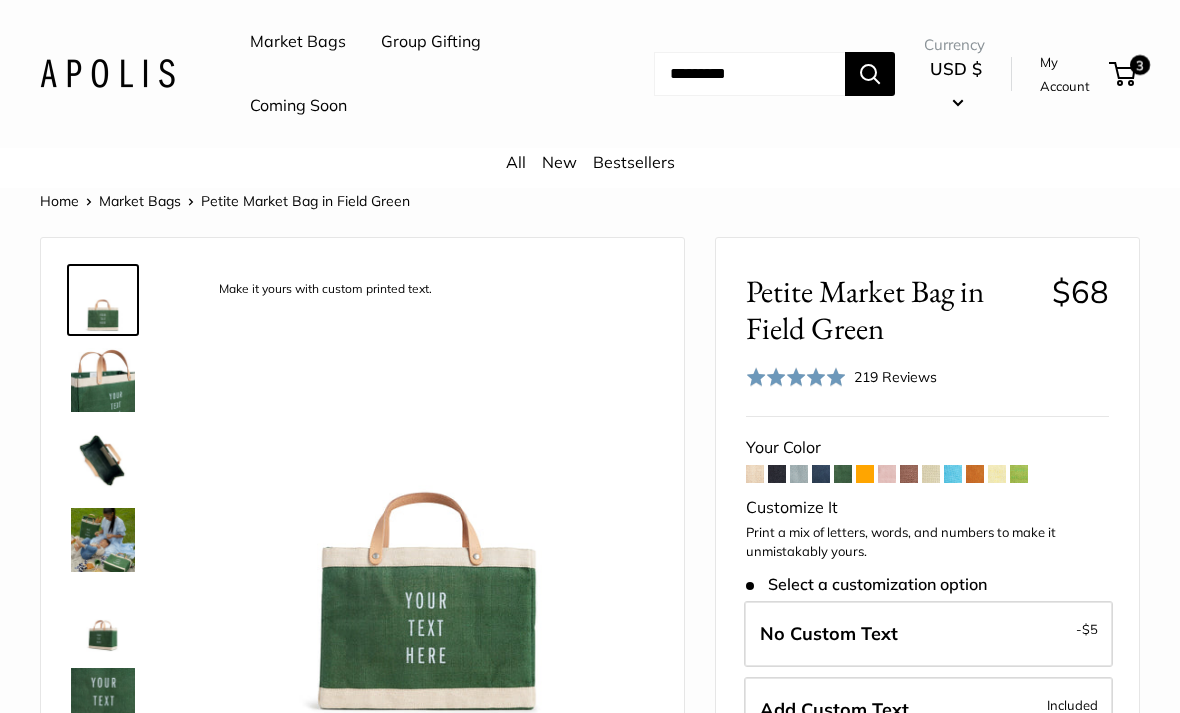 scroll, scrollTop: 20, scrollLeft: 0, axis: vertical 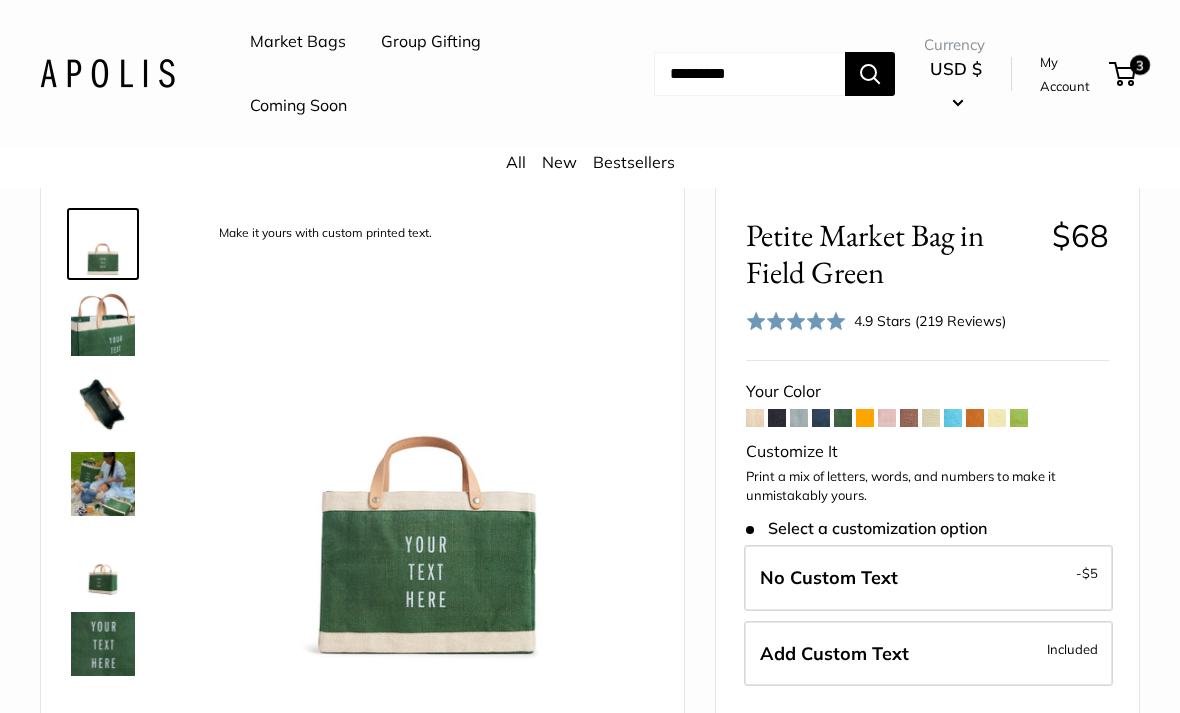 click at bounding box center (843, 418) 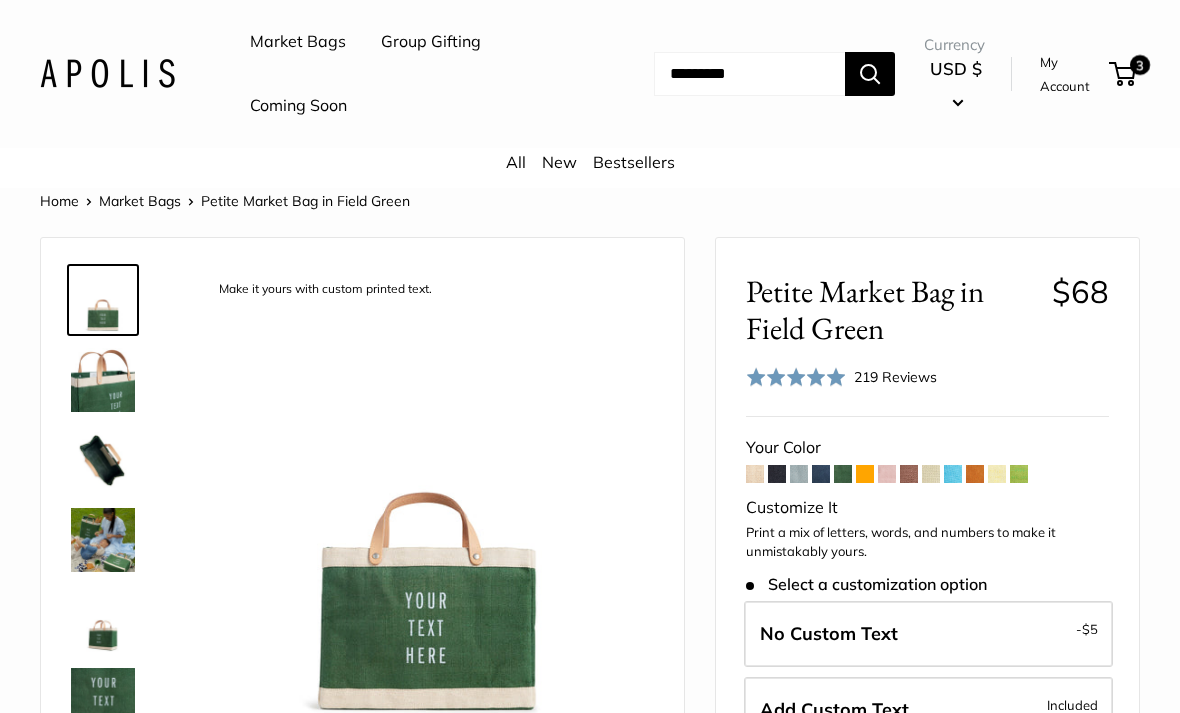 scroll, scrollTop: 0, scrollLeft: 0, axis: both 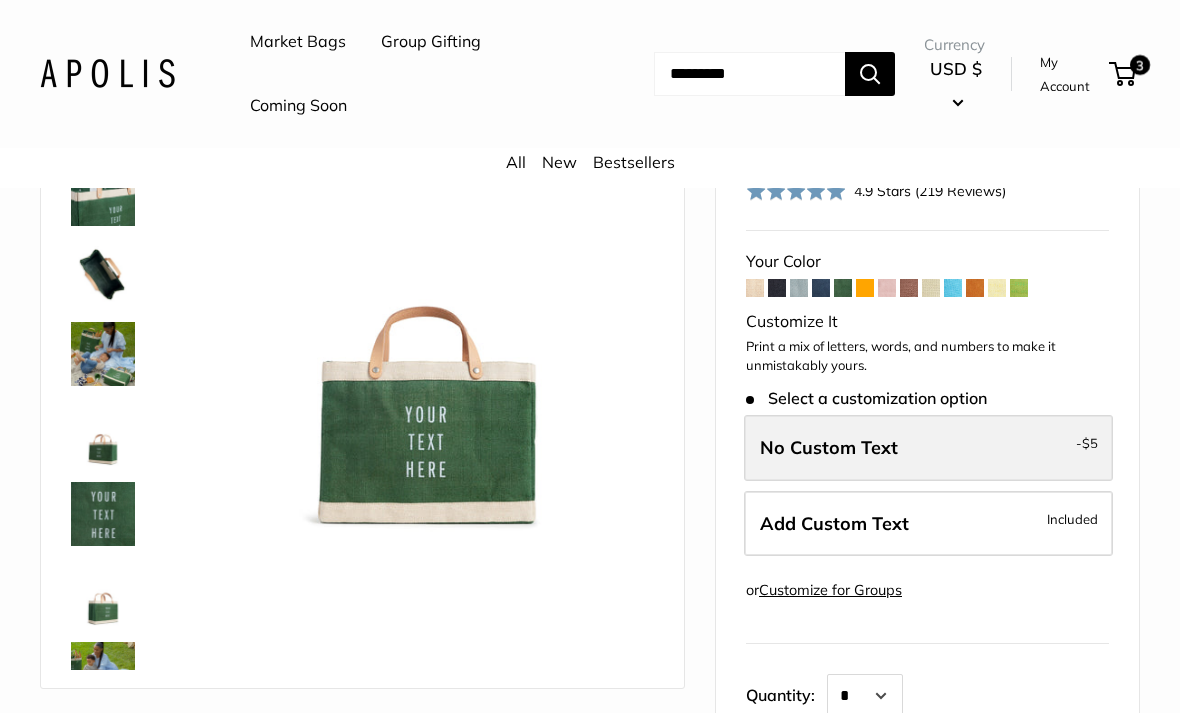 click on "No Custom Text
- $5" at bounding box center (928, 448) 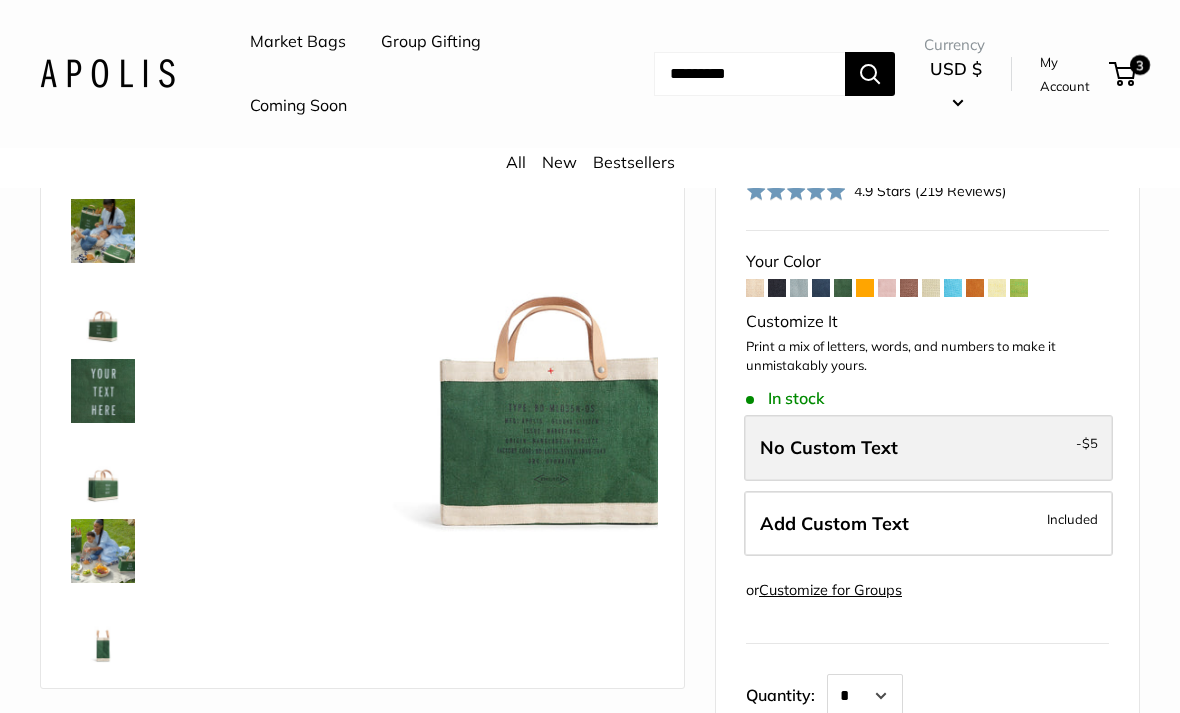 scroll, scrollTop: 448, scrollLeft: 0, axis: vertical 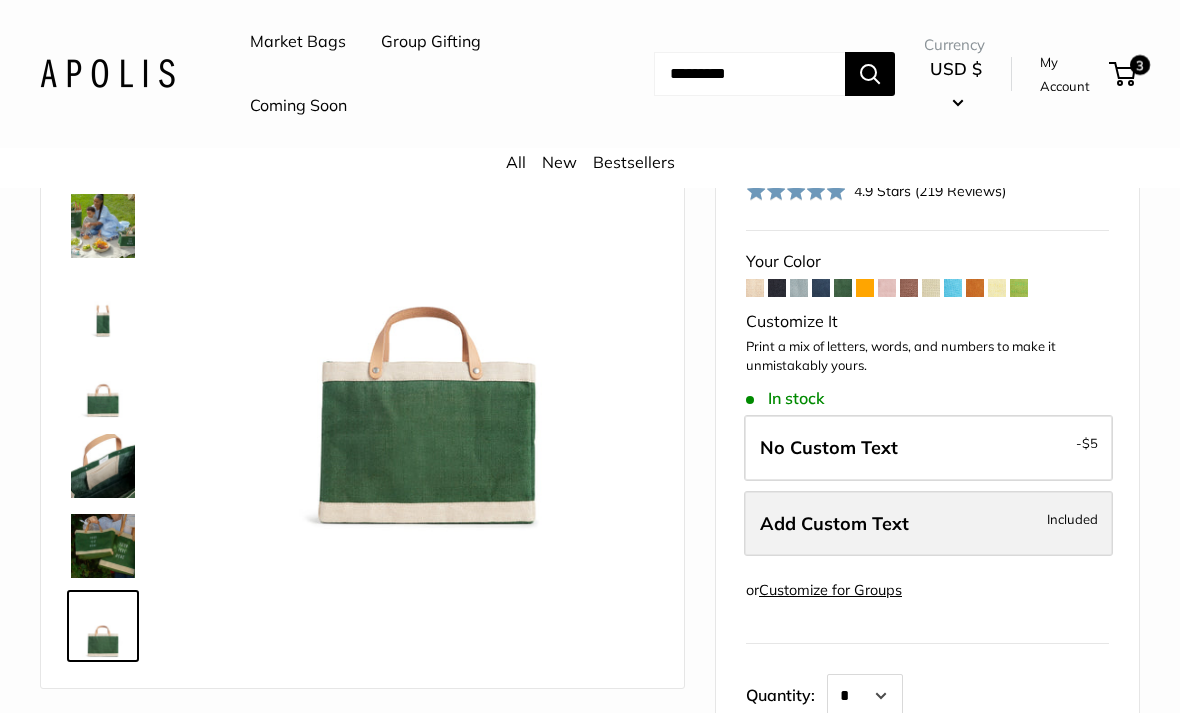 click on "Add Custom Text
Included" at bounding box center [928, 524] 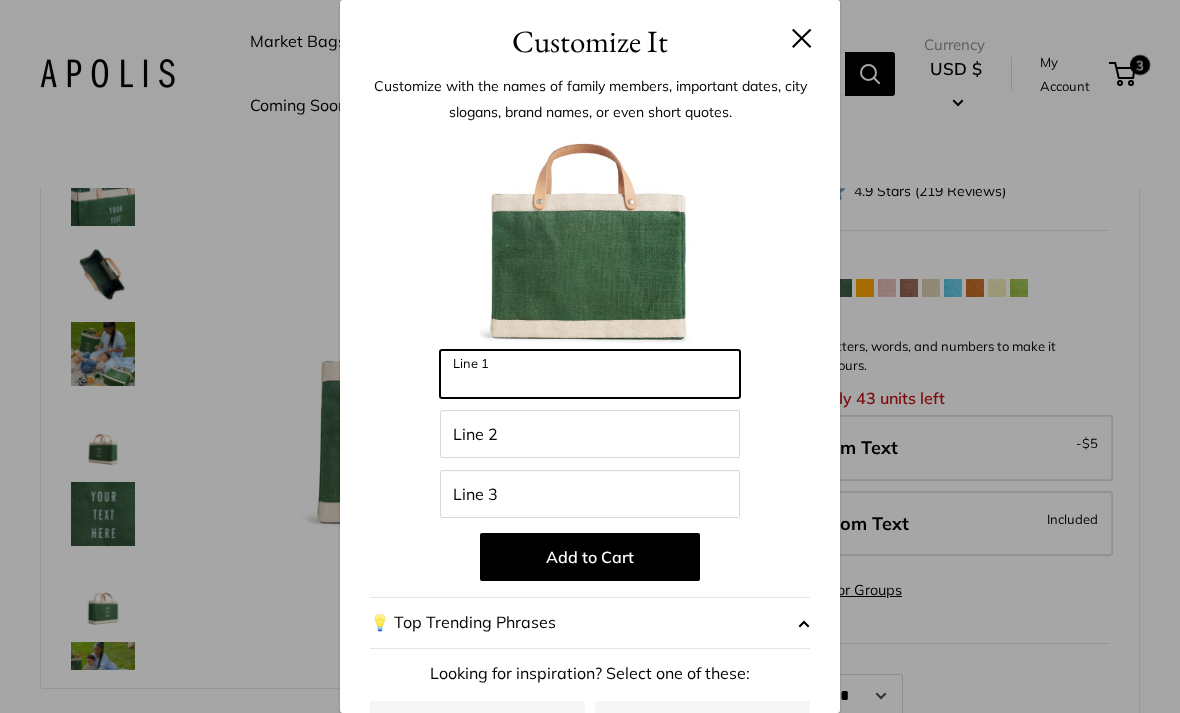 click on "Line 1" at bounding box center [590, 374] 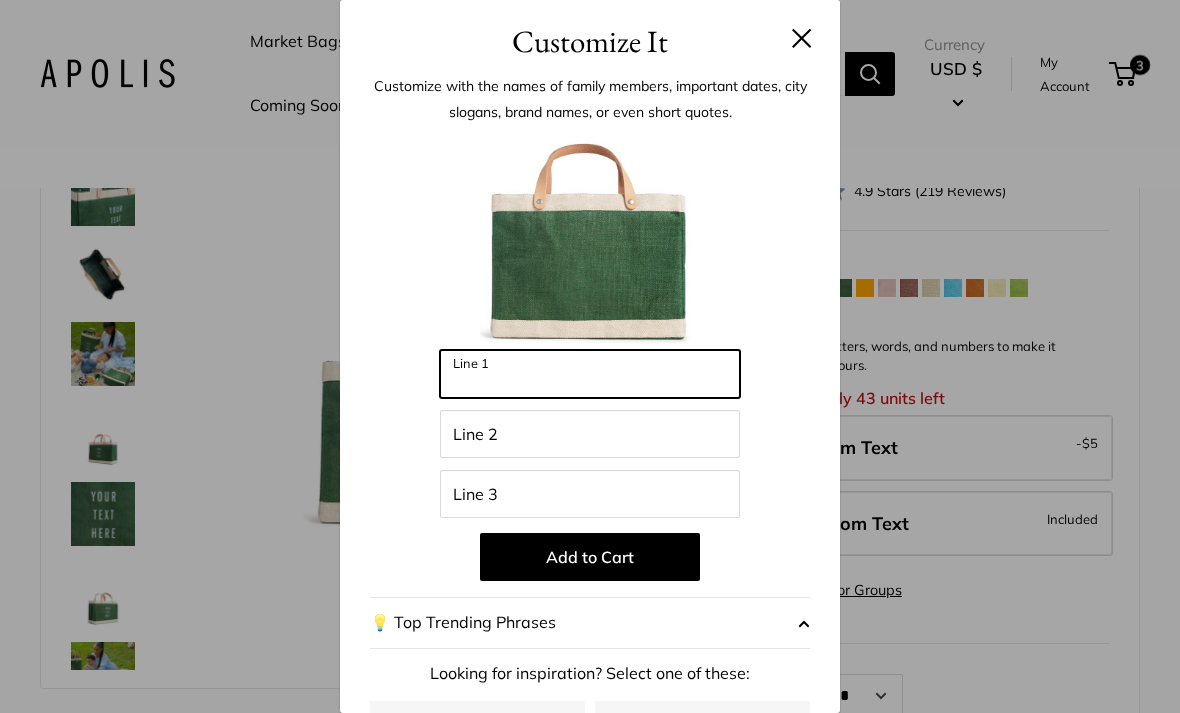 click on "Line 1" at bounding box center (590, 374) 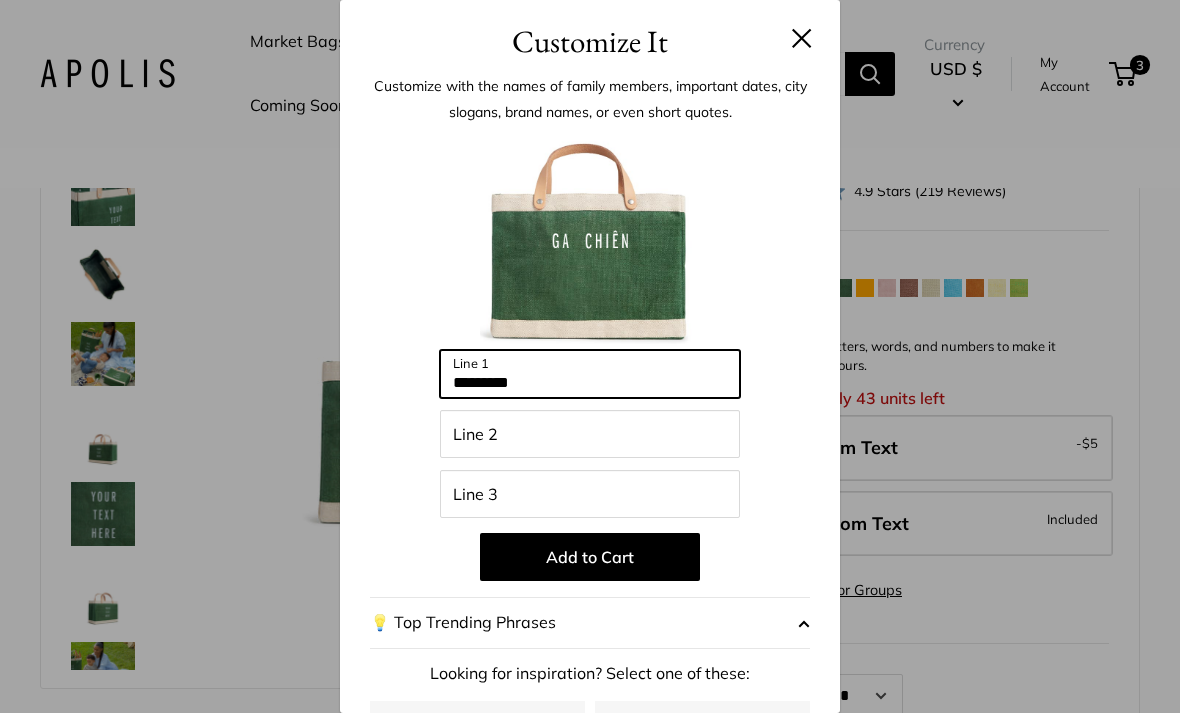 type on "*********" 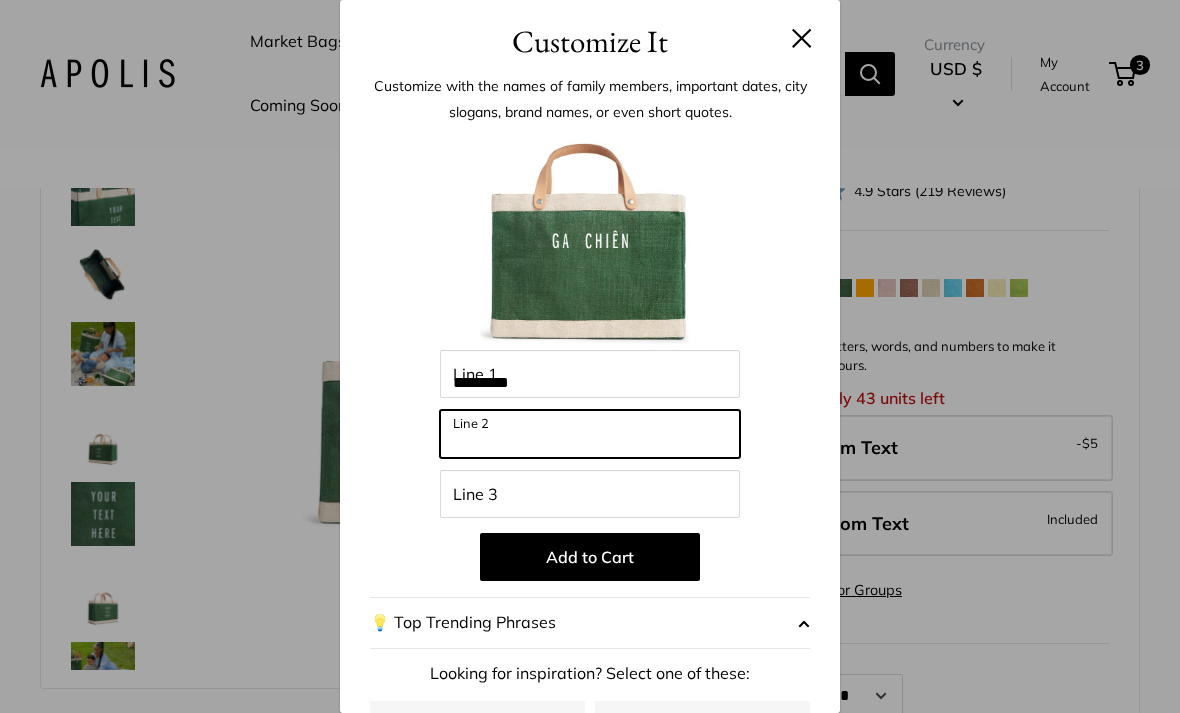 click on "Line 2" at bounding box center [590, 434] 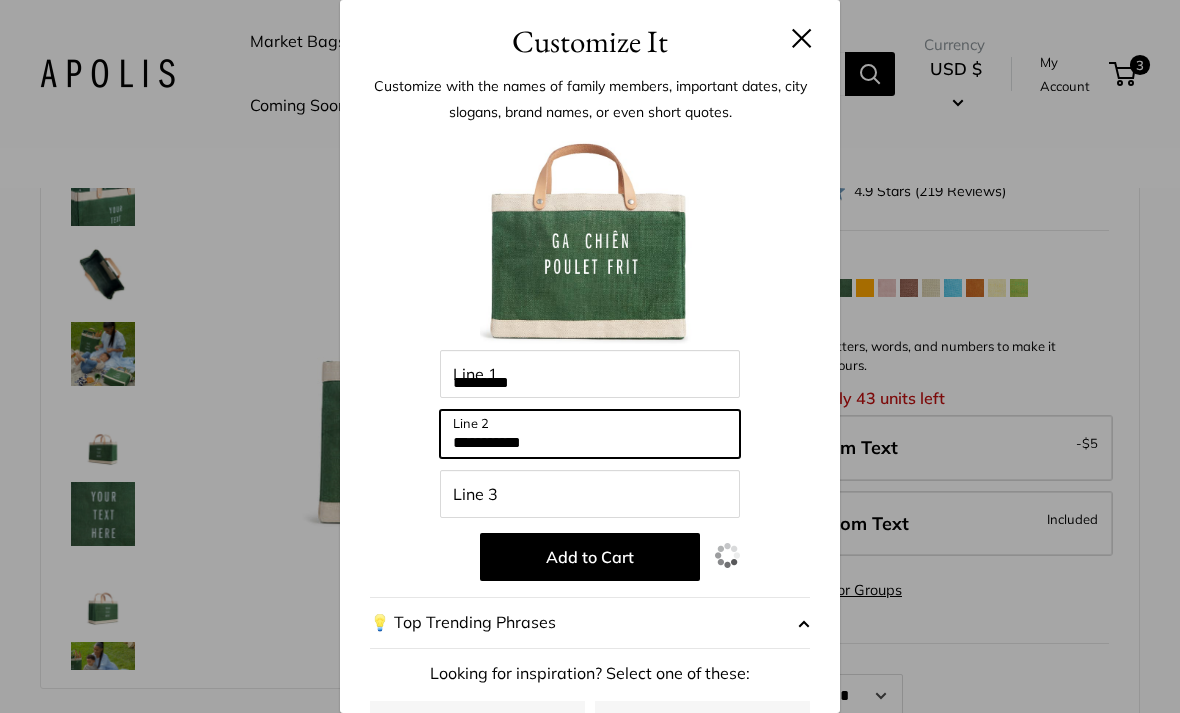 type on "**********" 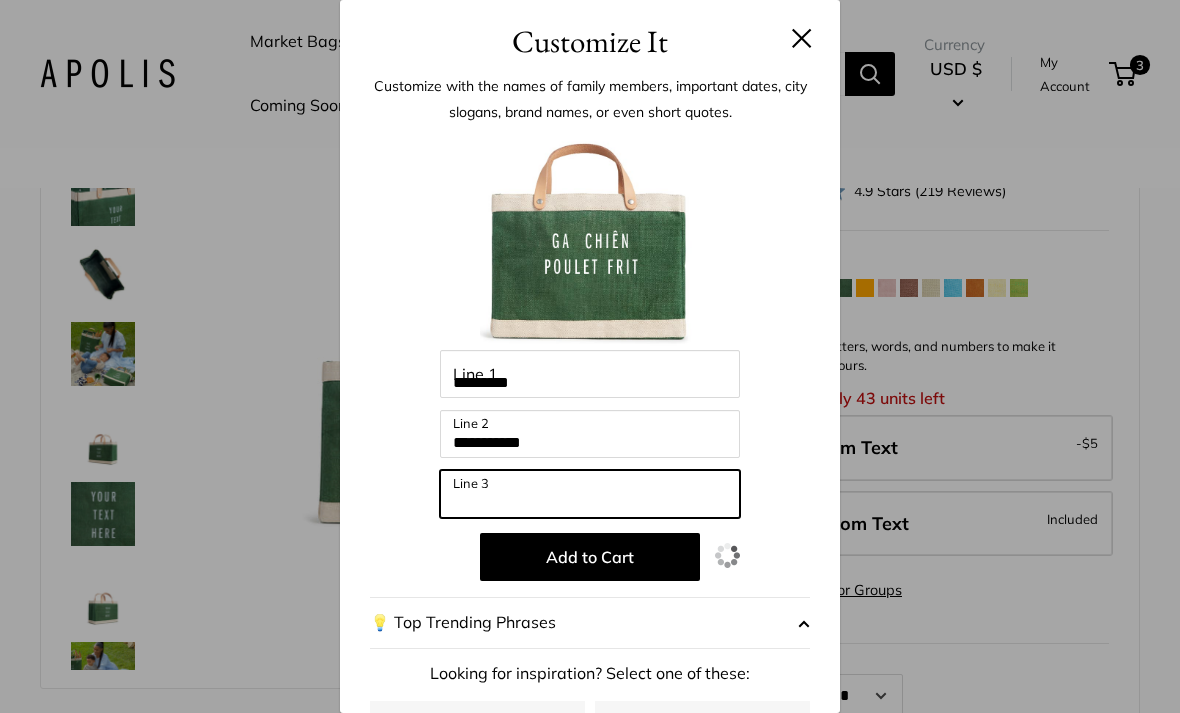 click on "Line 3" at bounding box center (590, 494) 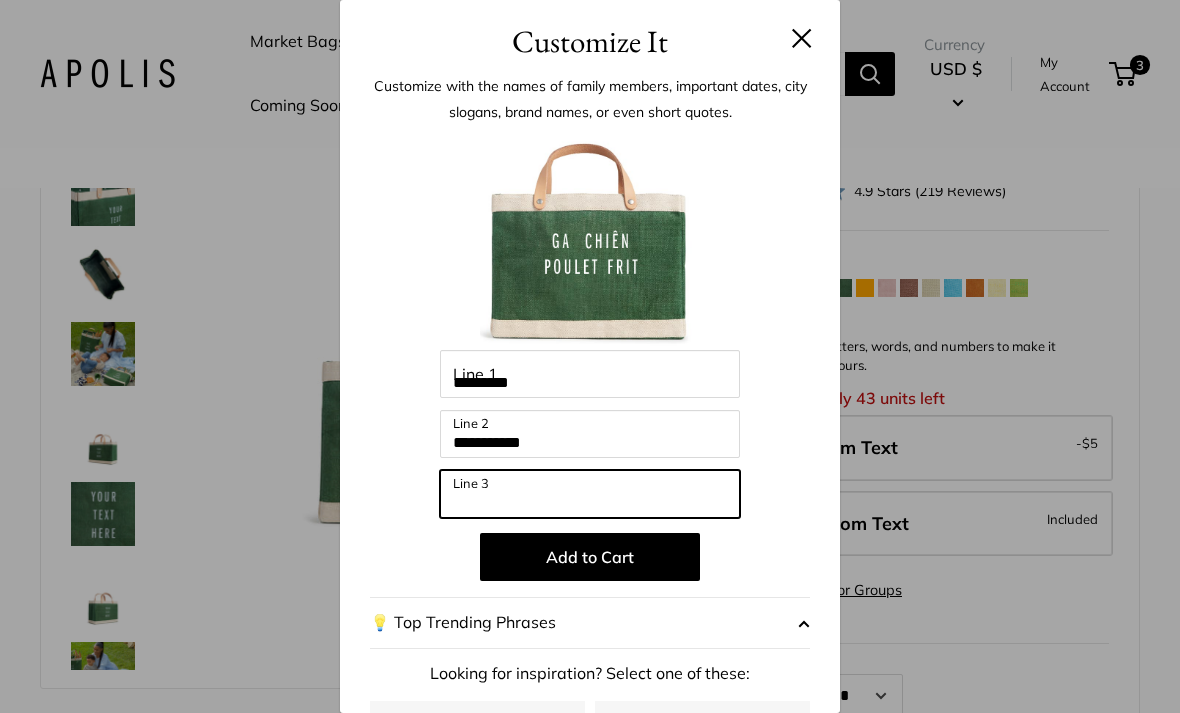 type on "*" 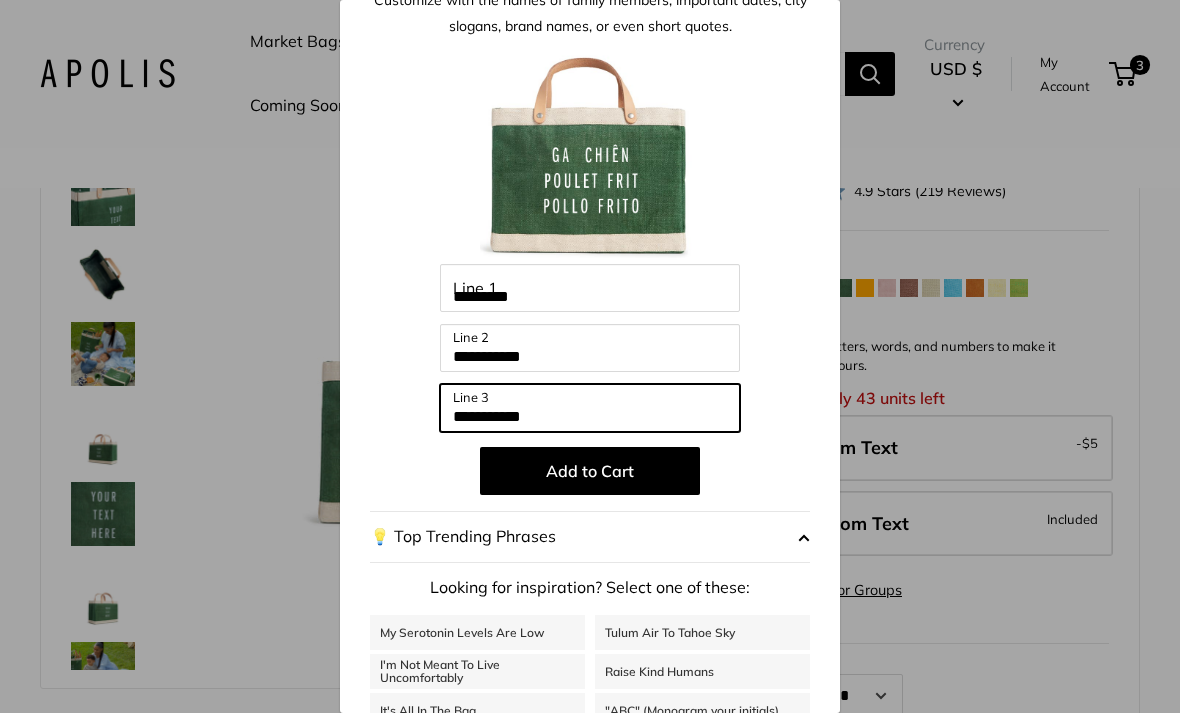 scroll, scrollTop: 133, scrollLeft: 0, axis: vertical 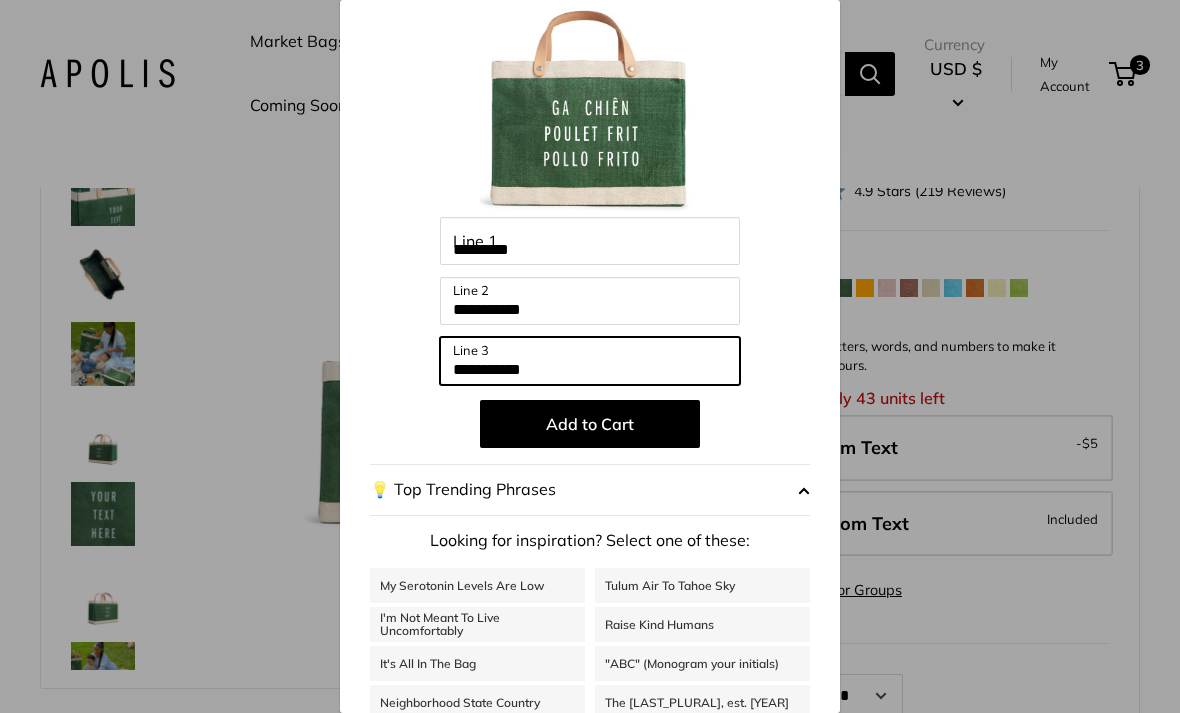 type on "**********" 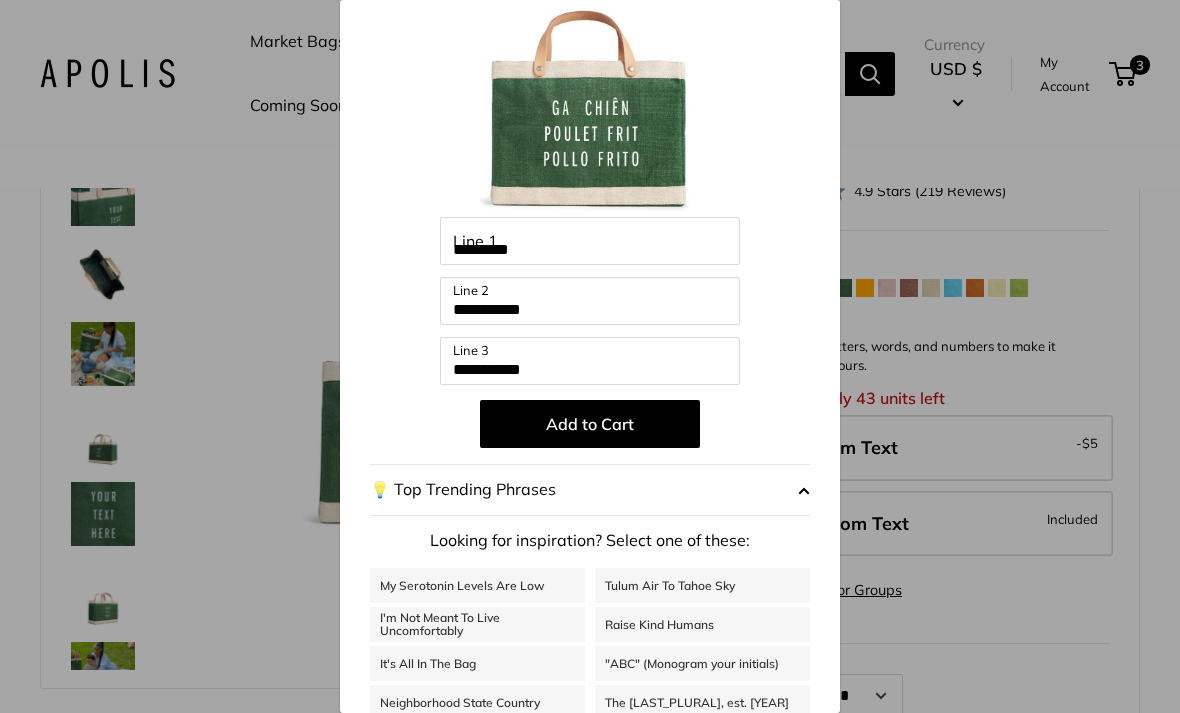 click at bounding box center (804, 490) 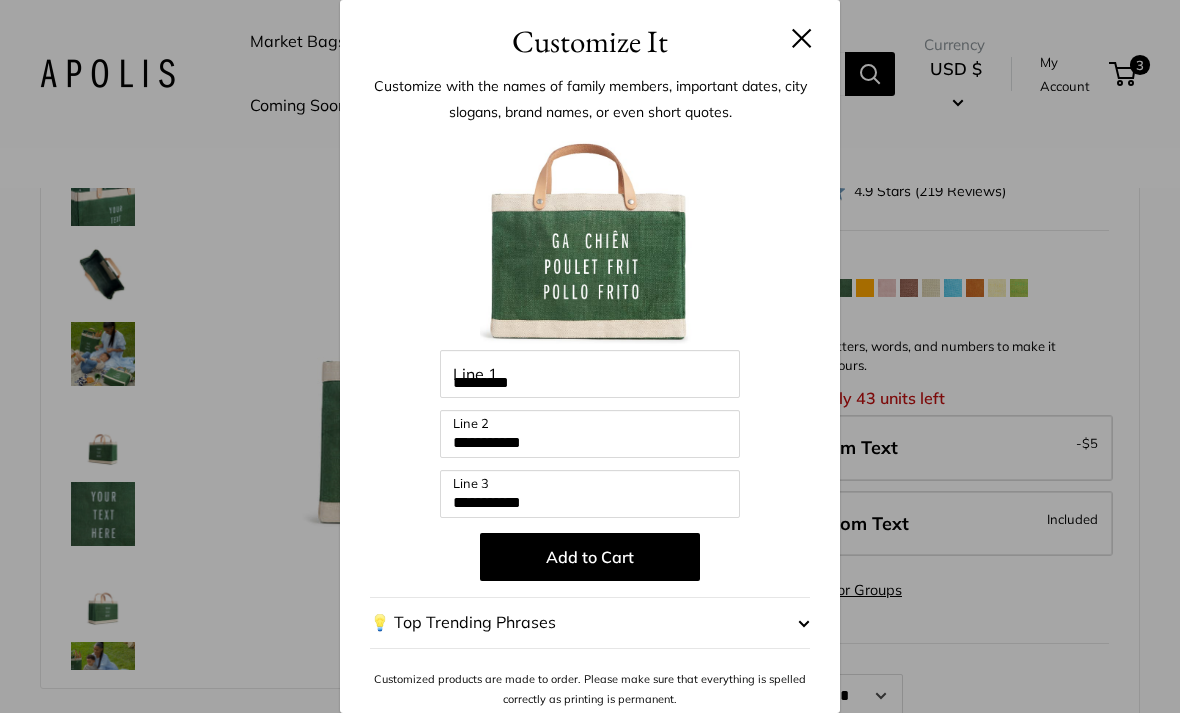 click on "💡 Top Trending Phrases" at bounding box center [590, 623] 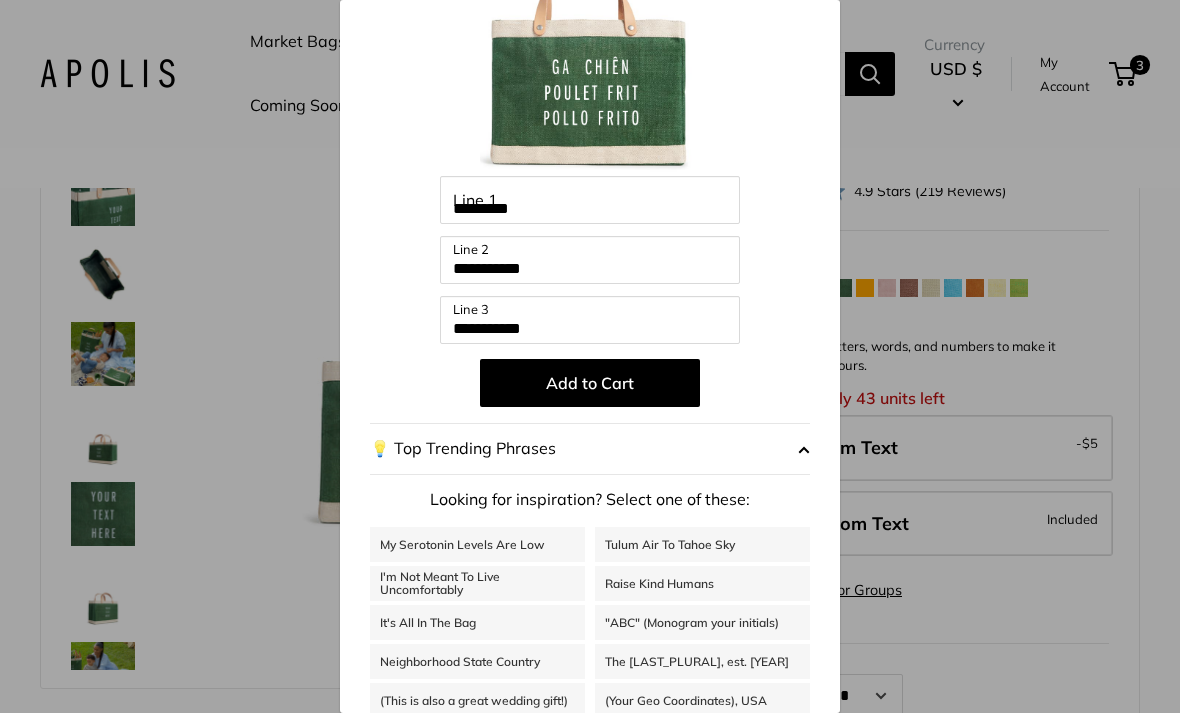 scroll, scrollTop: 172, scrollLeft: 0, axis: vertical 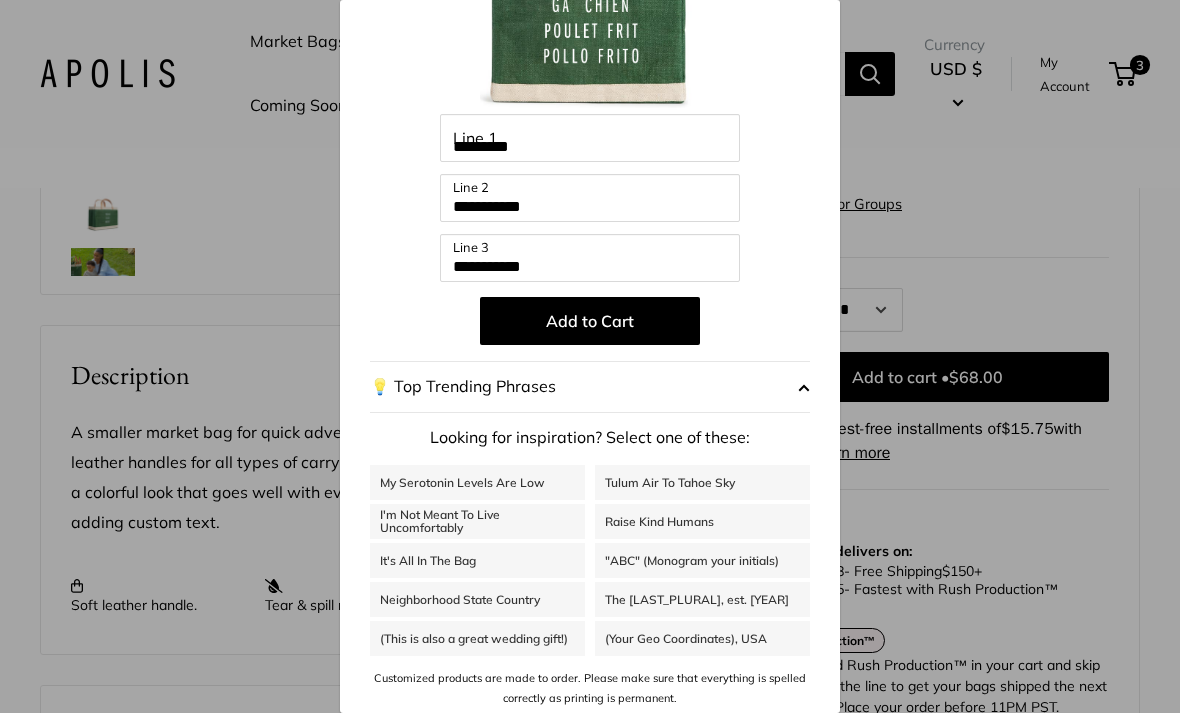 click on "My Serotonin Levels Are Low" at bounding box center (477, 482) 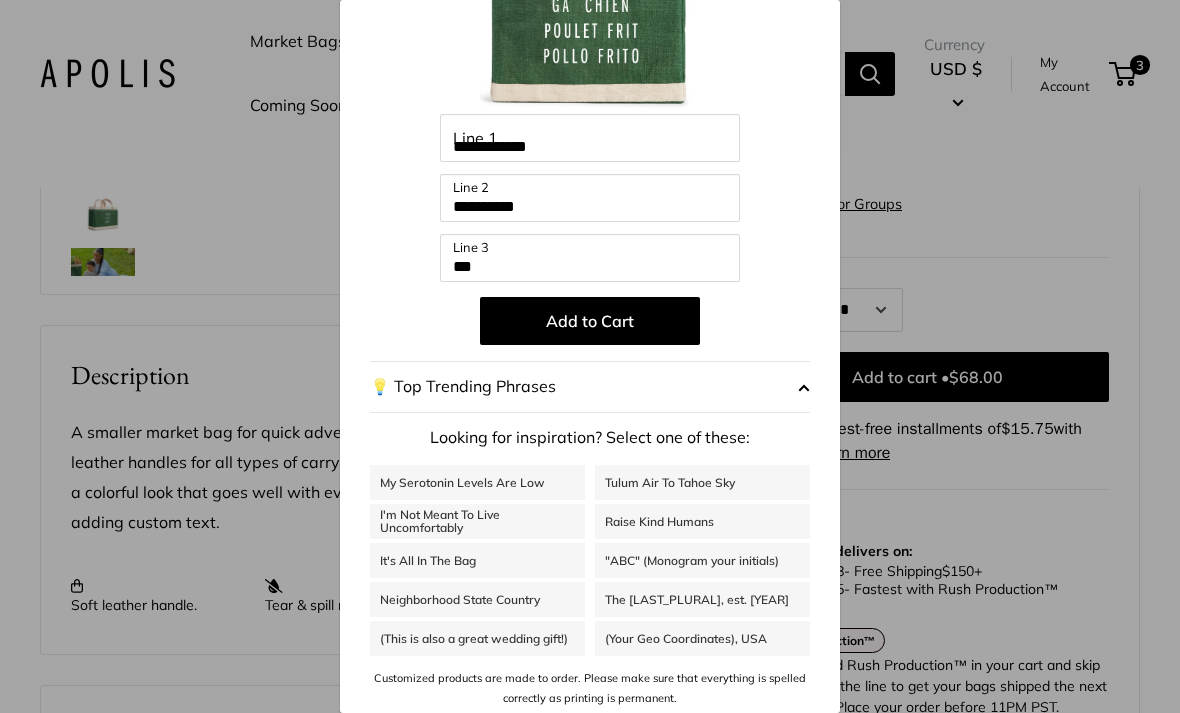 scroll, scrollTop: 129, scrollLeft: 0, axis: vertical 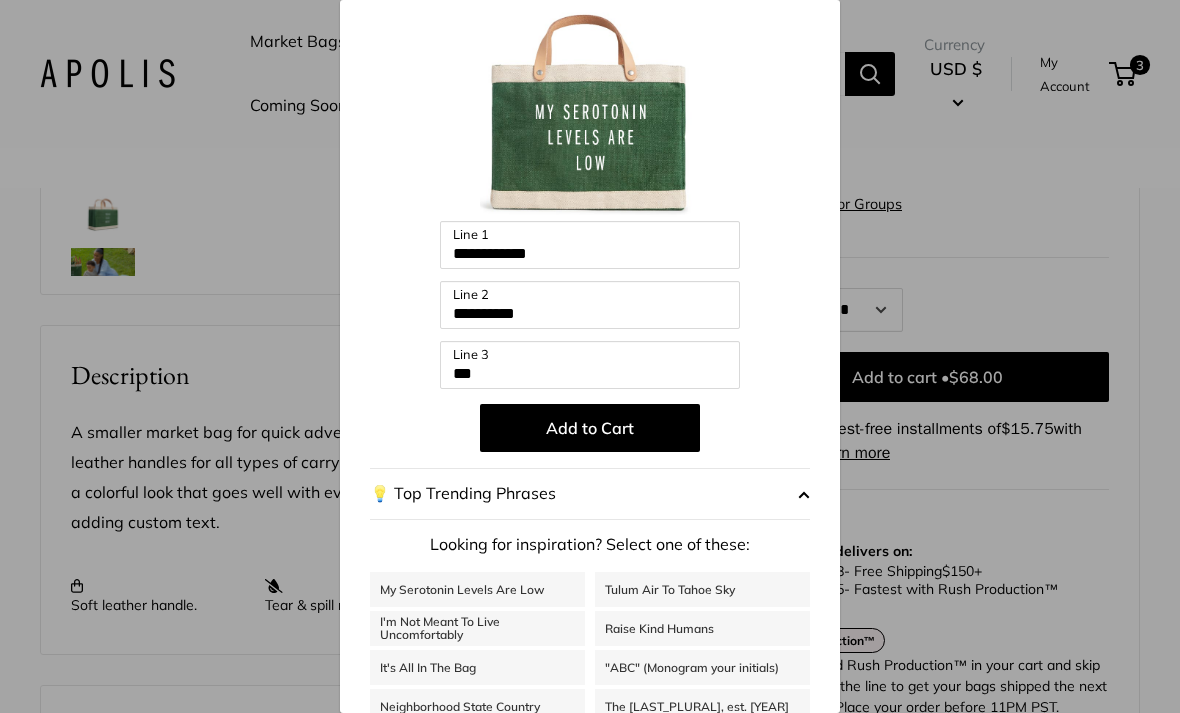 click on "I'm Not Meant To Live Uncomfortably" at bounding box center (477, 628) 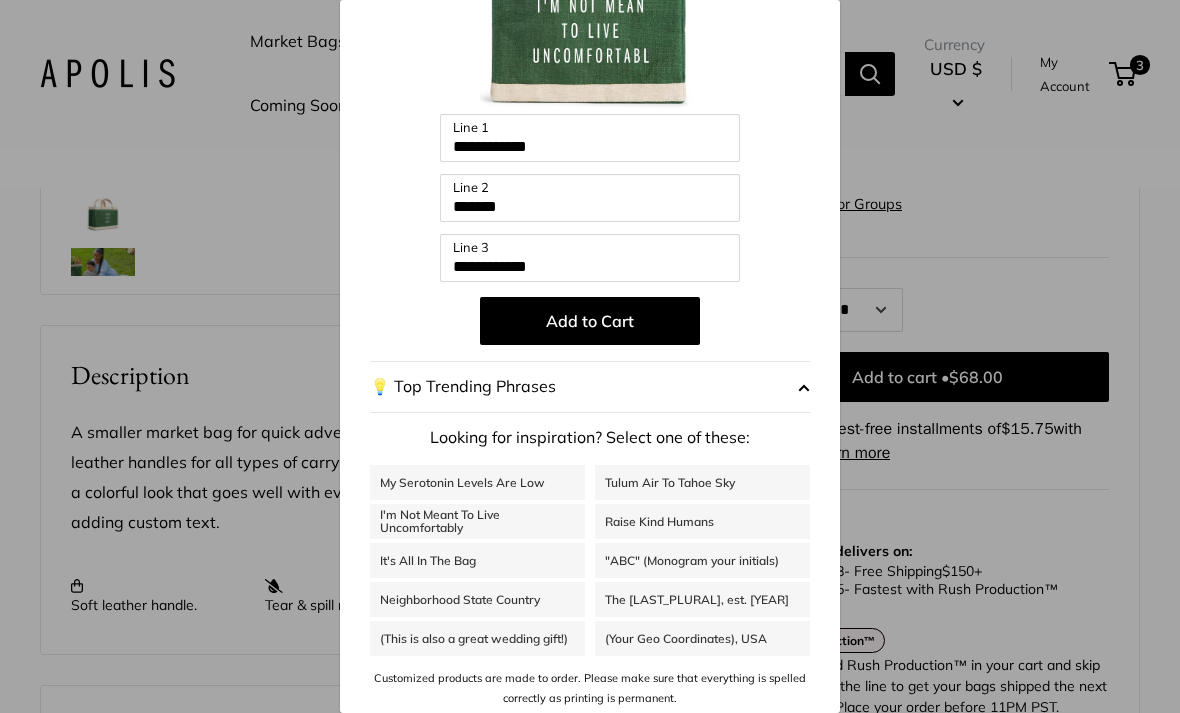 click on "Neighborhood State Country" at bounding box center (477, 599) 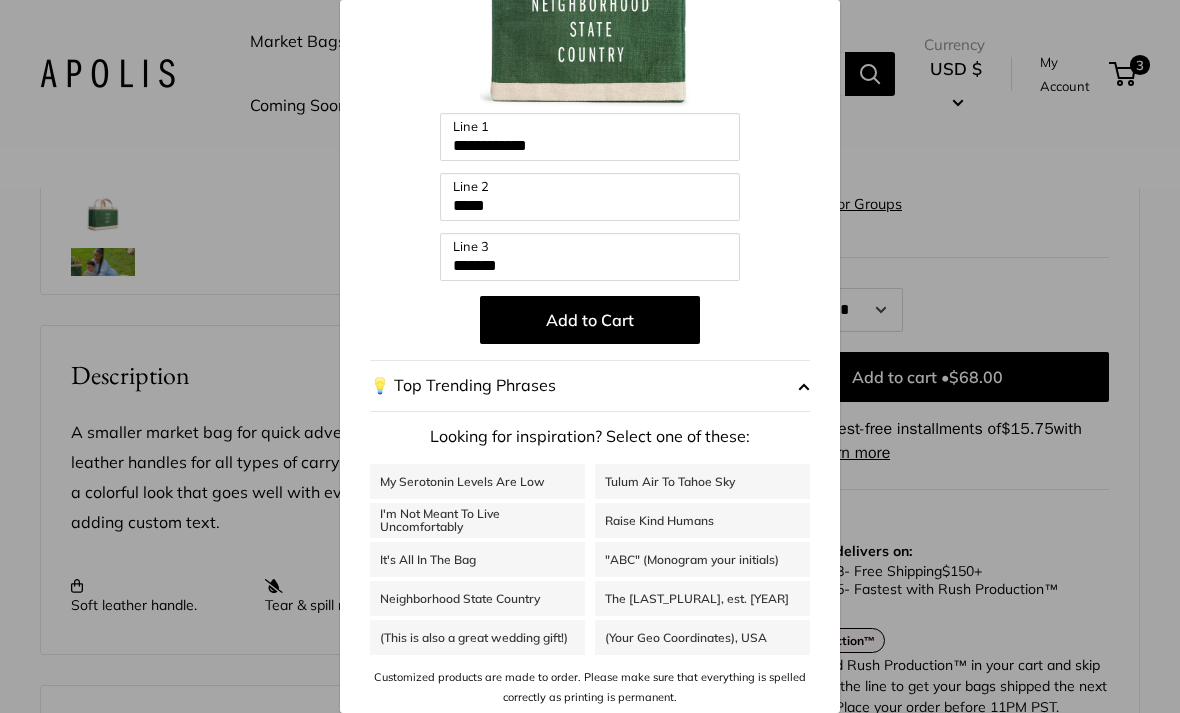 scroll, scrollTop: 236, scrollLeft: 0, axis: vertical 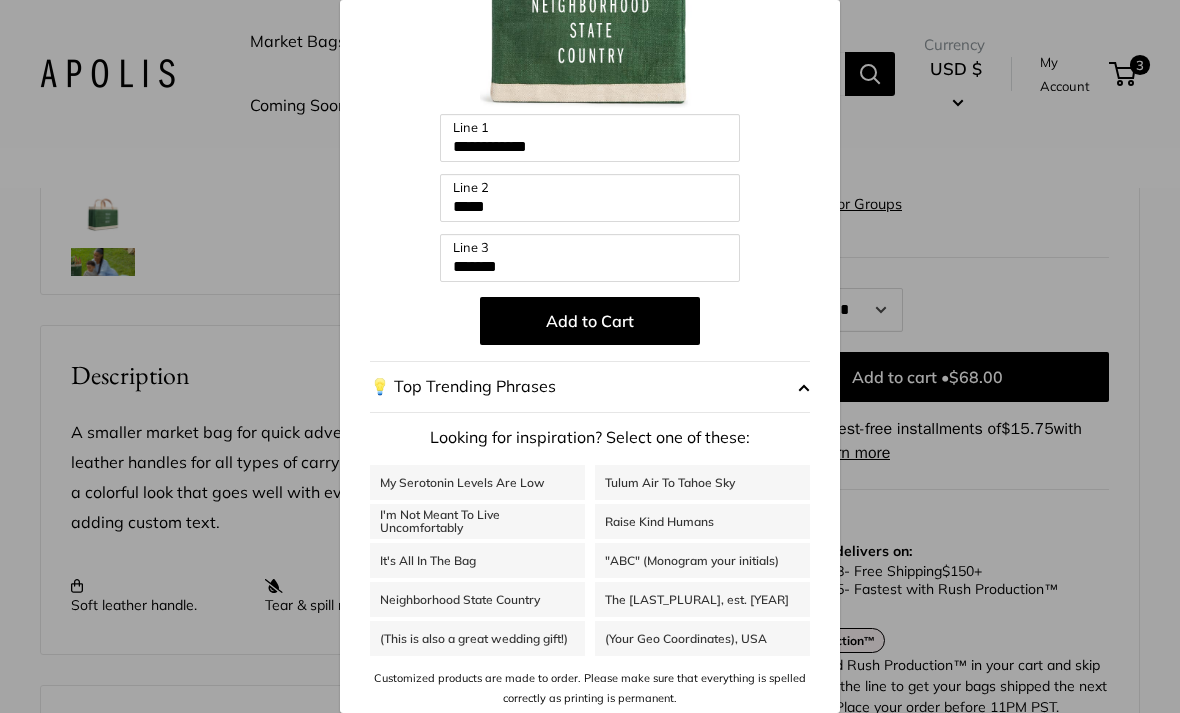 click on ""ABC" (Monogram your initials)" at bounding box center (702, 560) 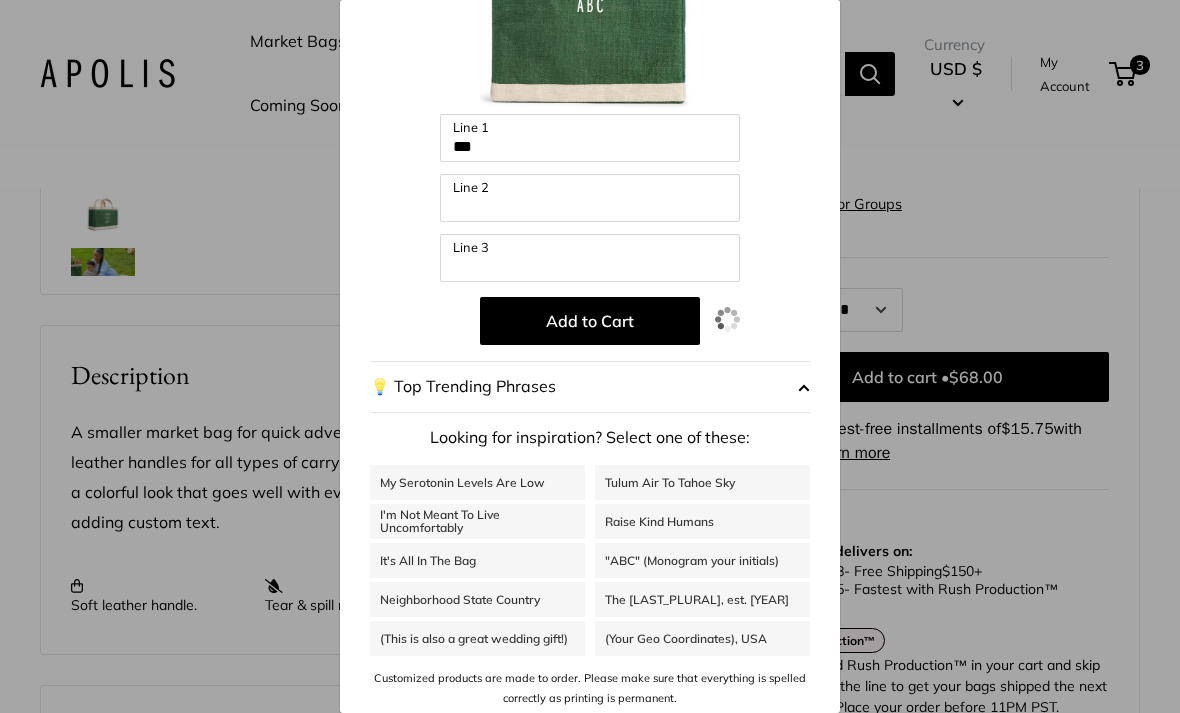 click on "The [LAST]s, est. [YEAR]" at bounding box center [702, 599] 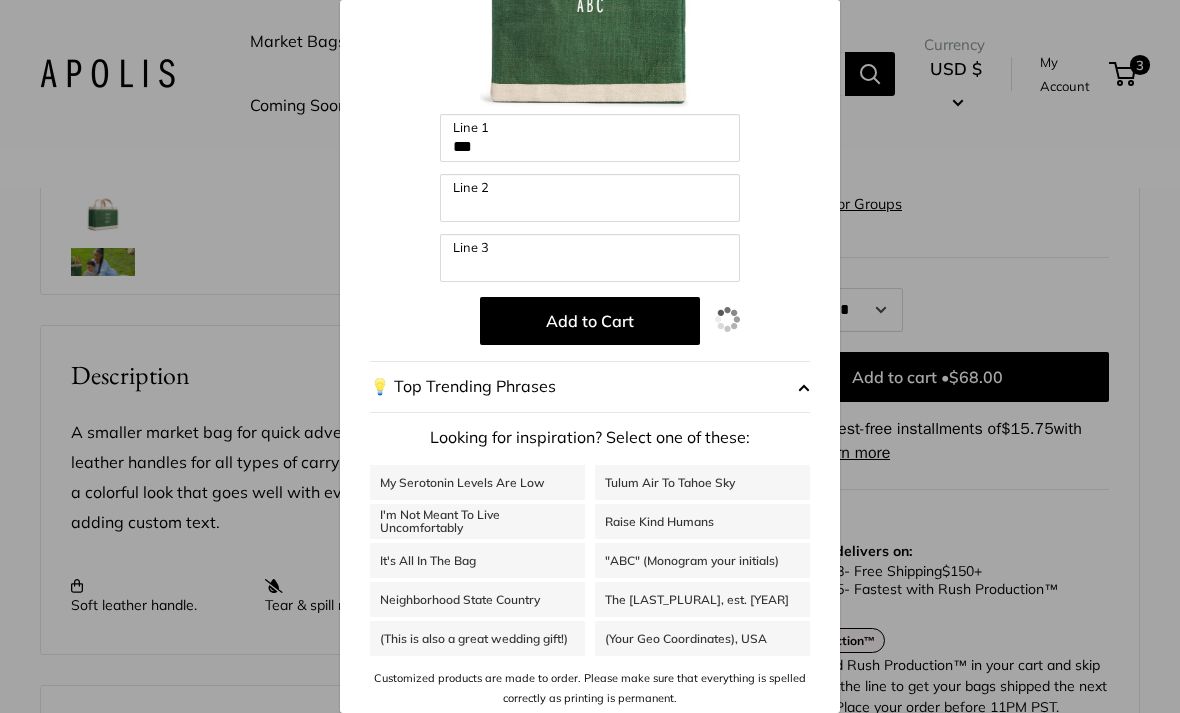type on "**********" 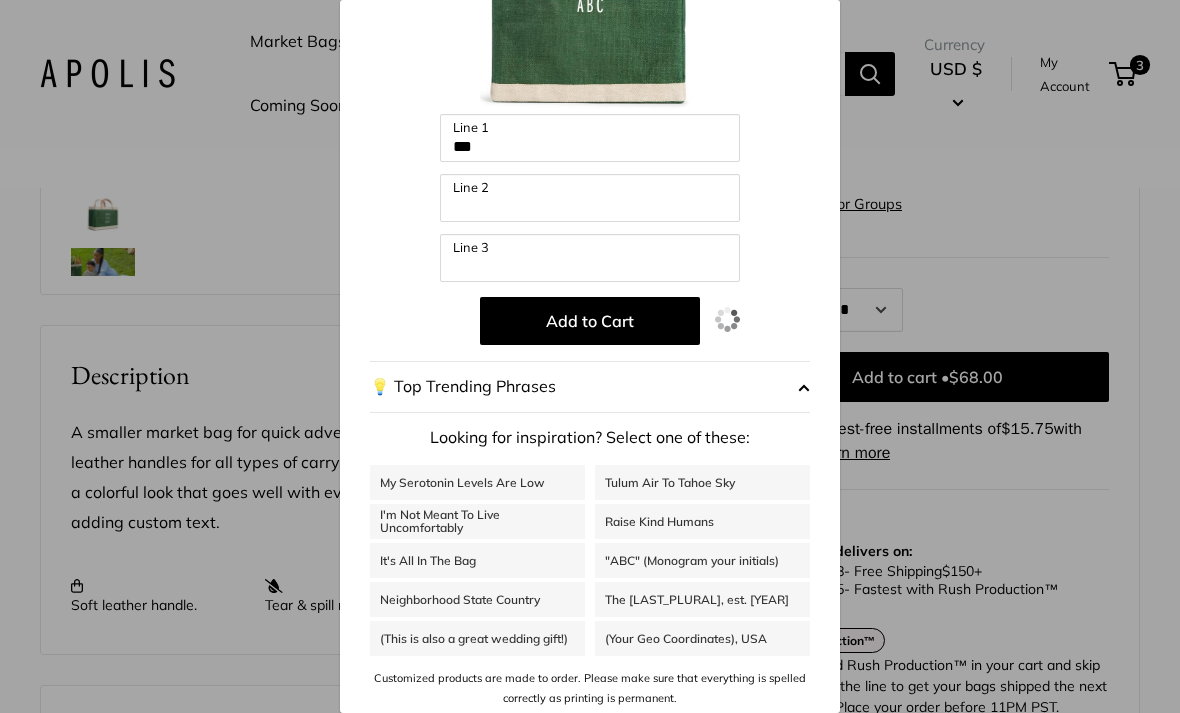 type on "*********" 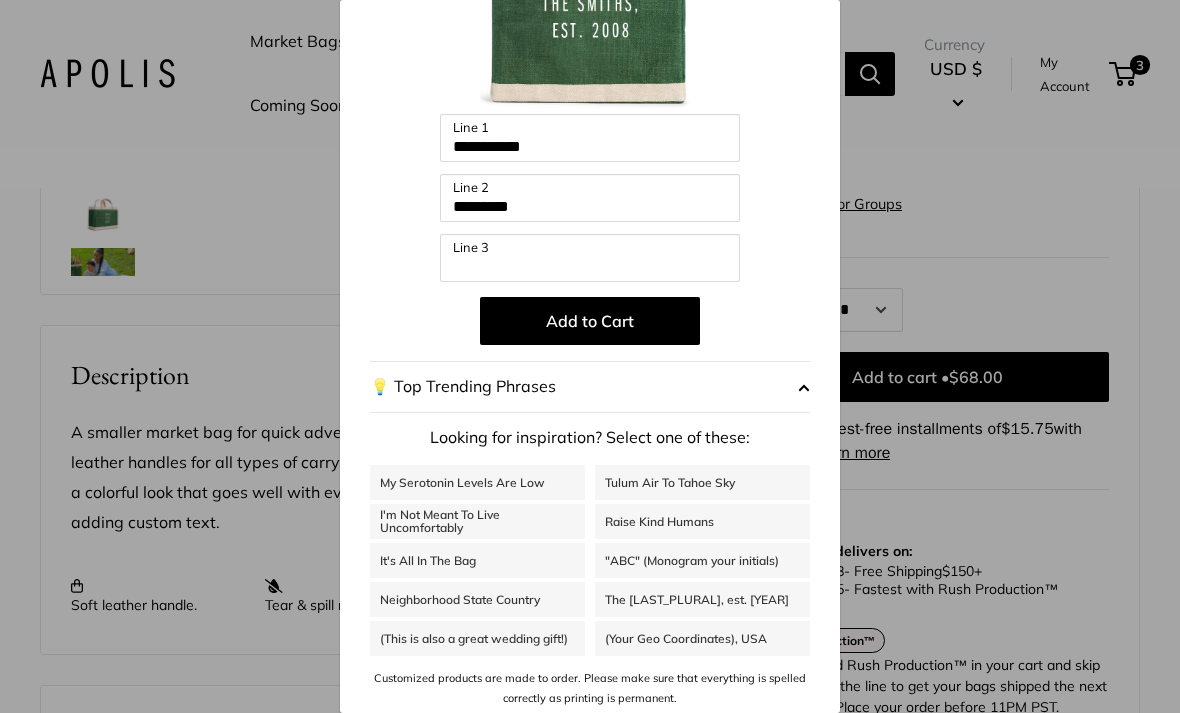 scroll, scrollTop: 129, scrollLeft: 0, axis: vertical 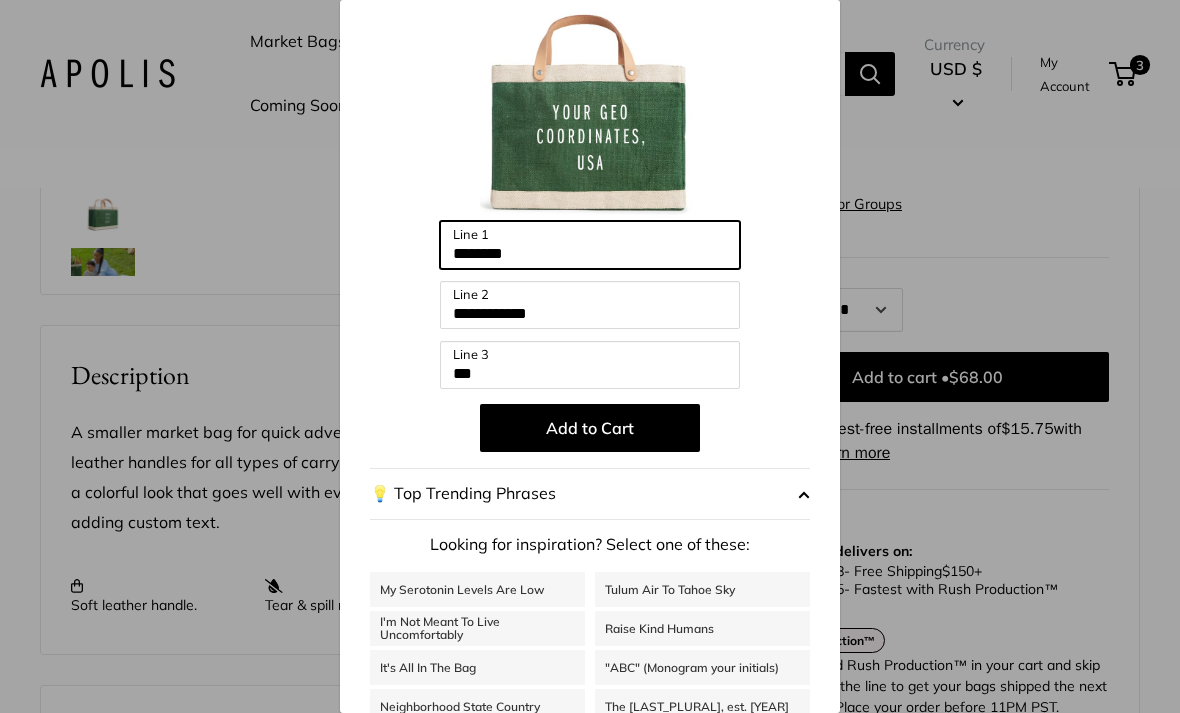 click on "********" at bounding box center [590, 245] 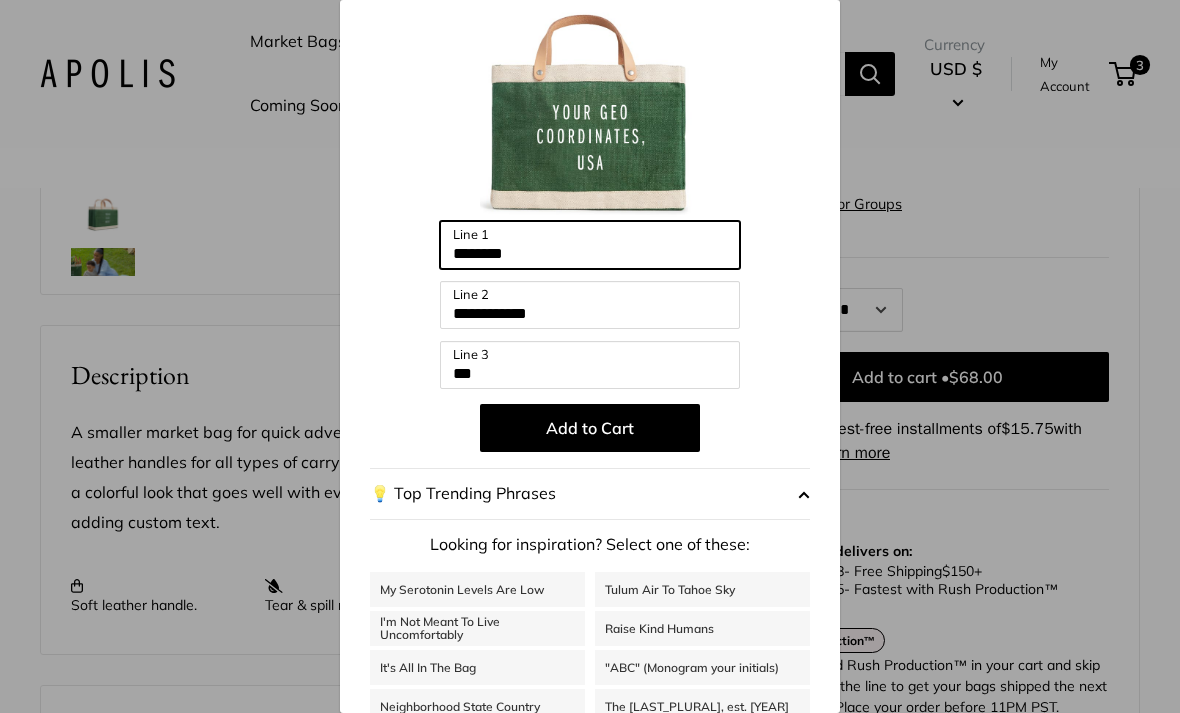 click on "********" at bounding box center (590, 245) 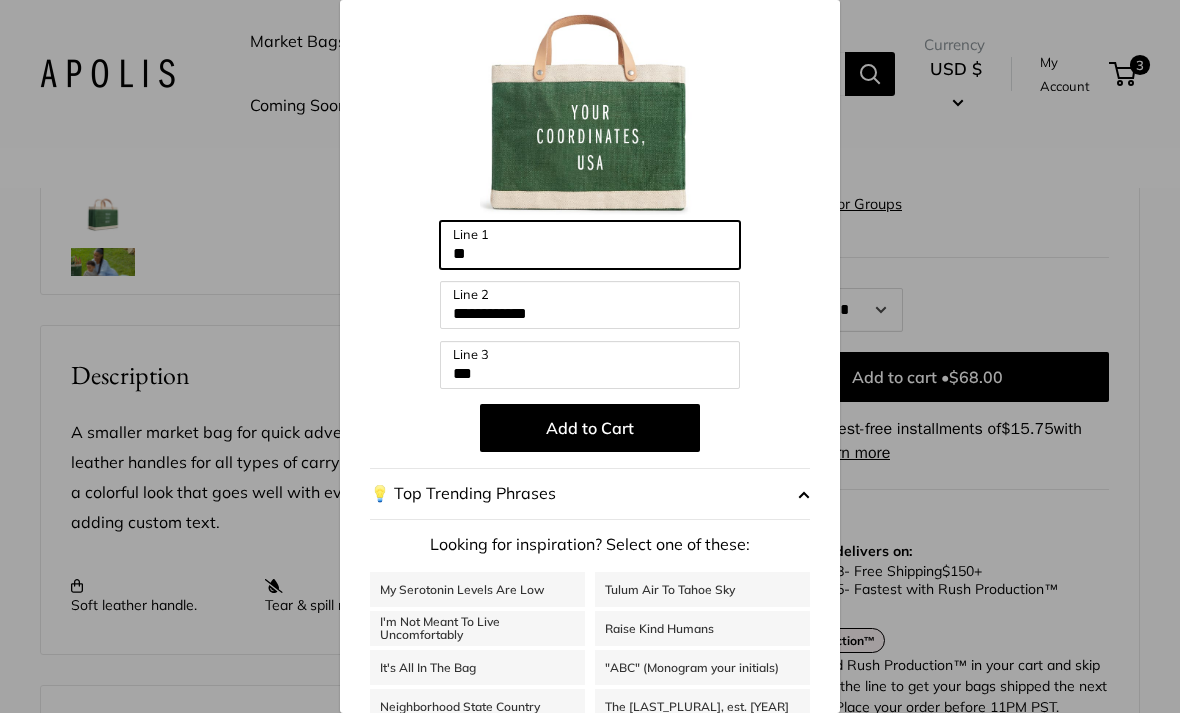 type on "*" 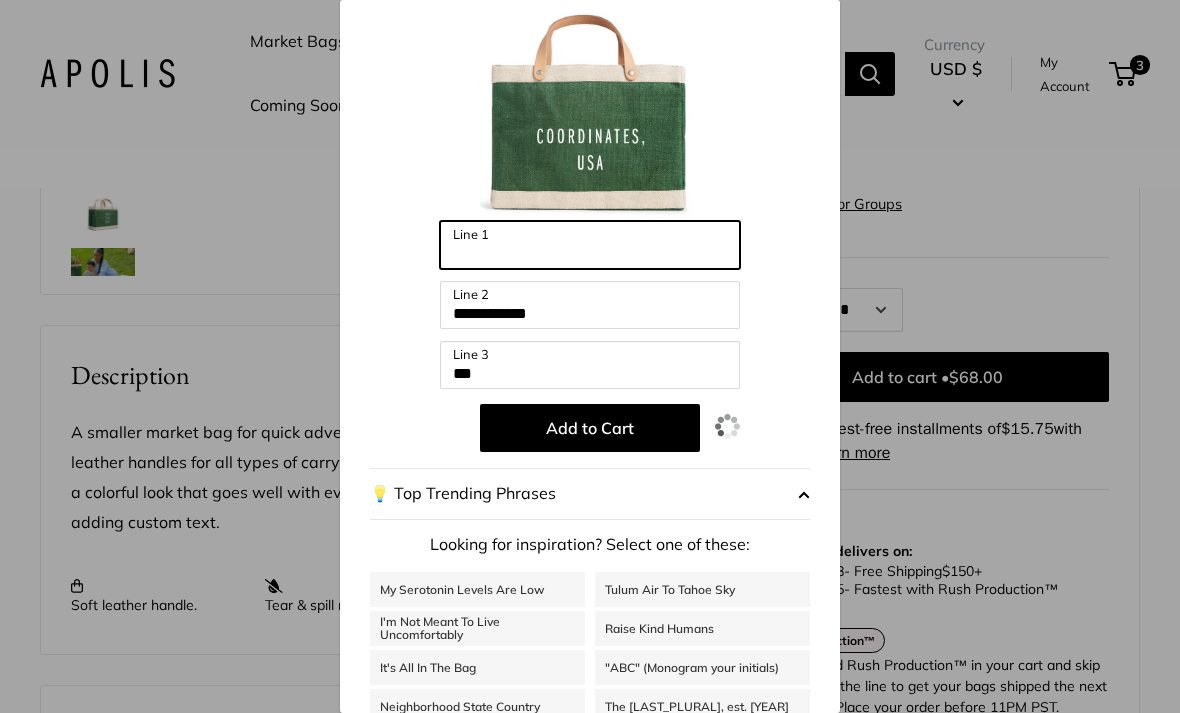 click on "Line 1" at bounding box center (590, 245) 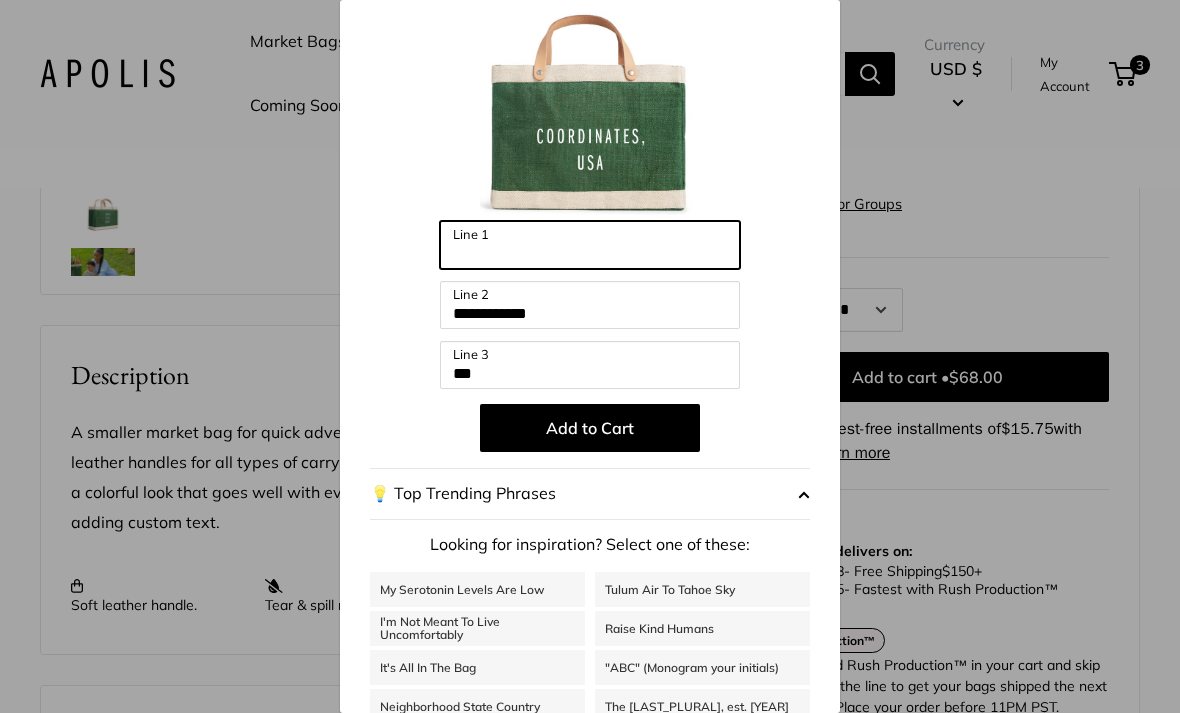paste on "**********" 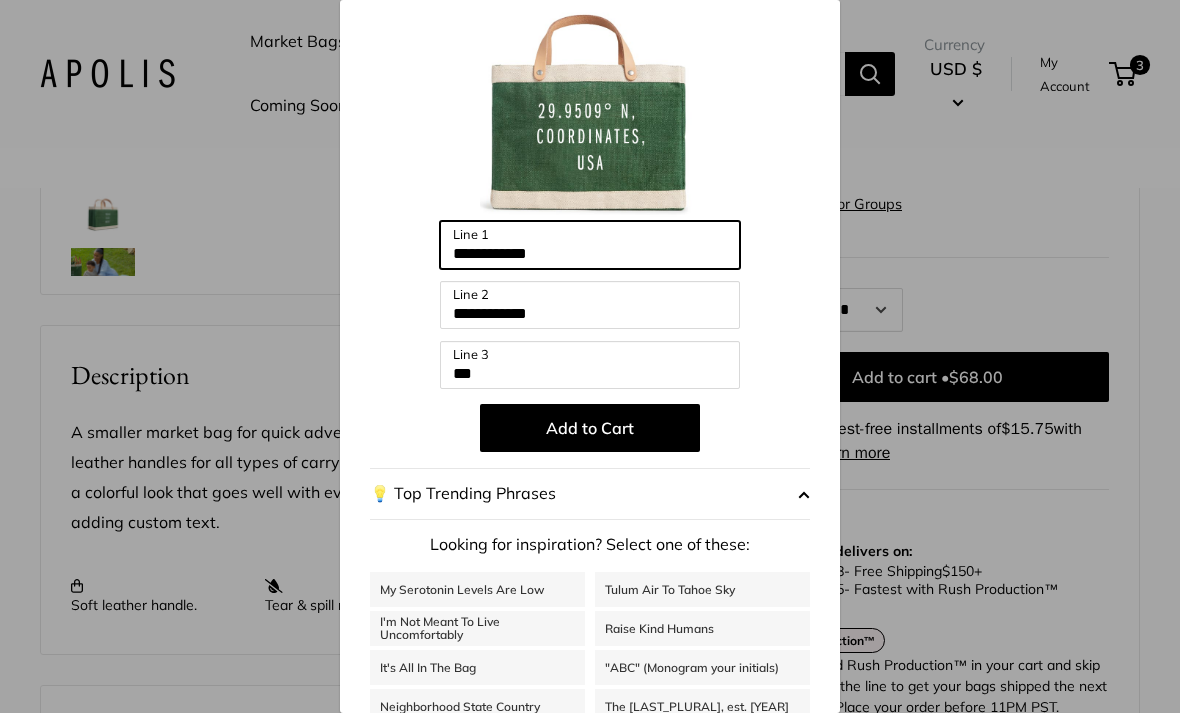 type on "**********" 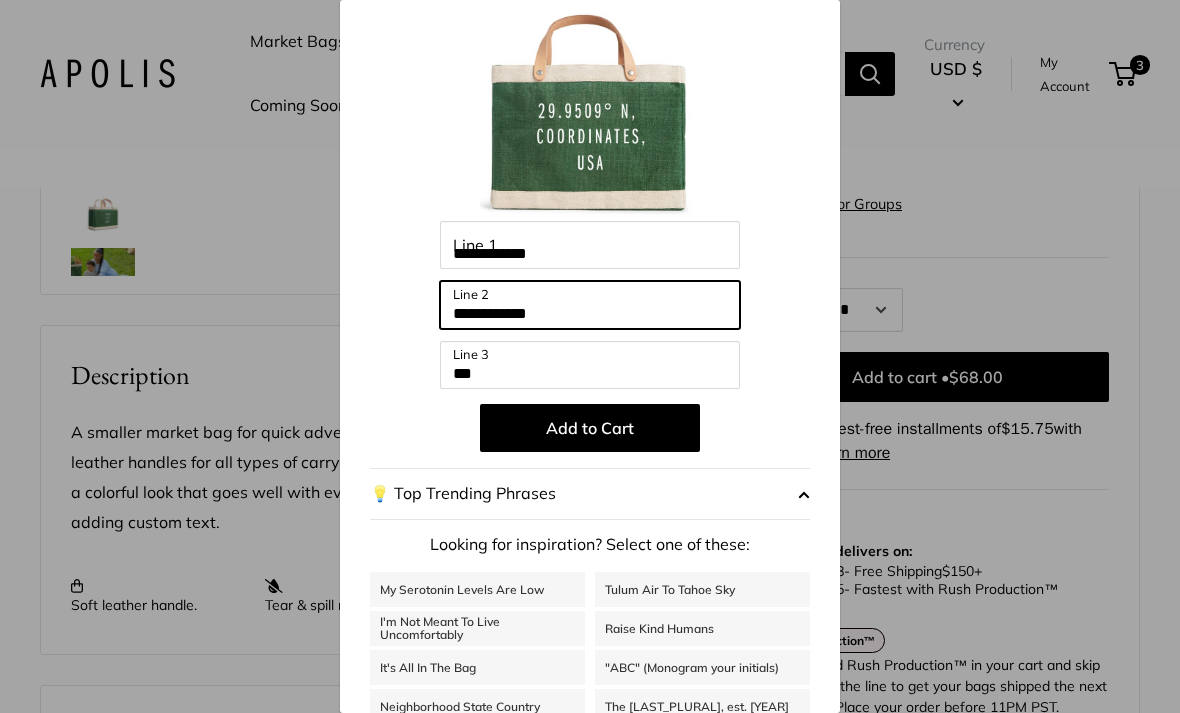 click on "**********" at bounding box center (590, 305) 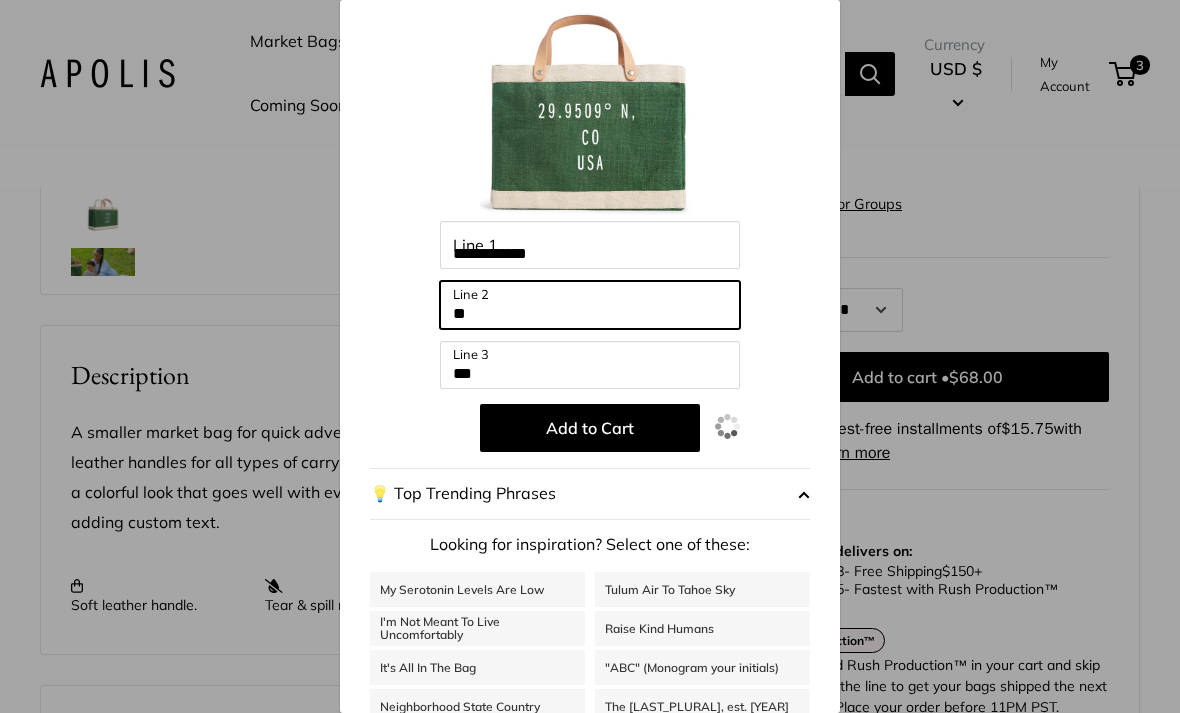 type on "*" 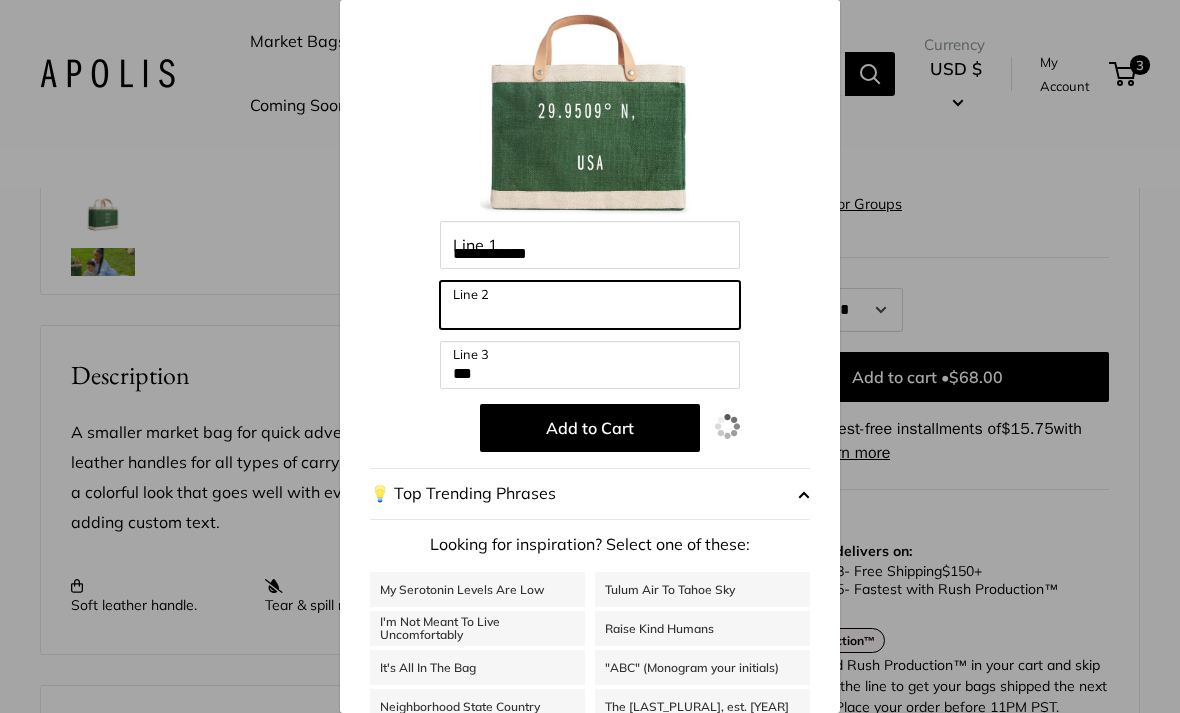 type 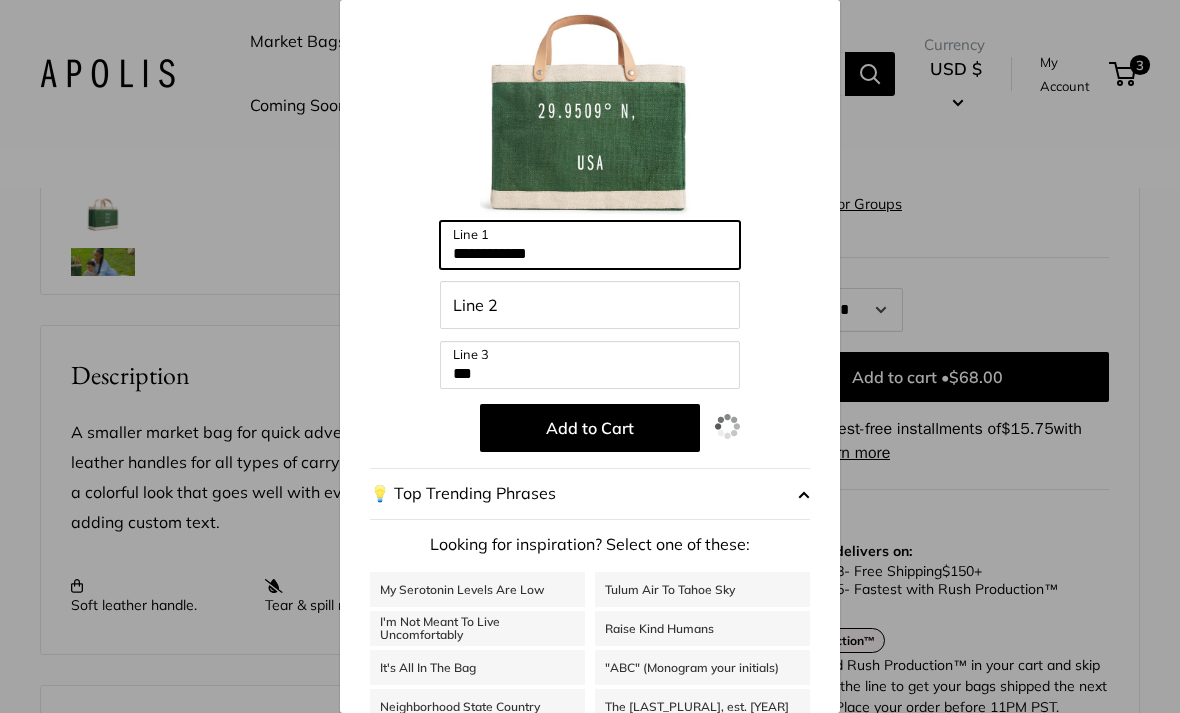 click on "**********" at bounding box center (590, 245) 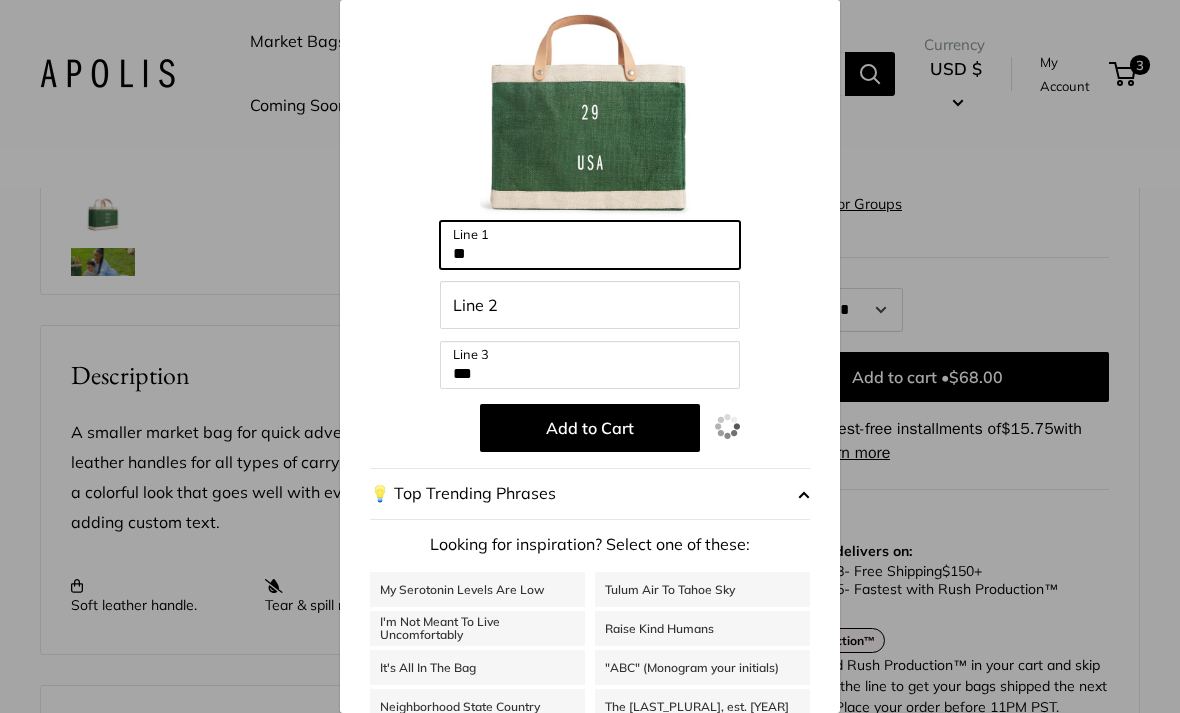 type on "*" 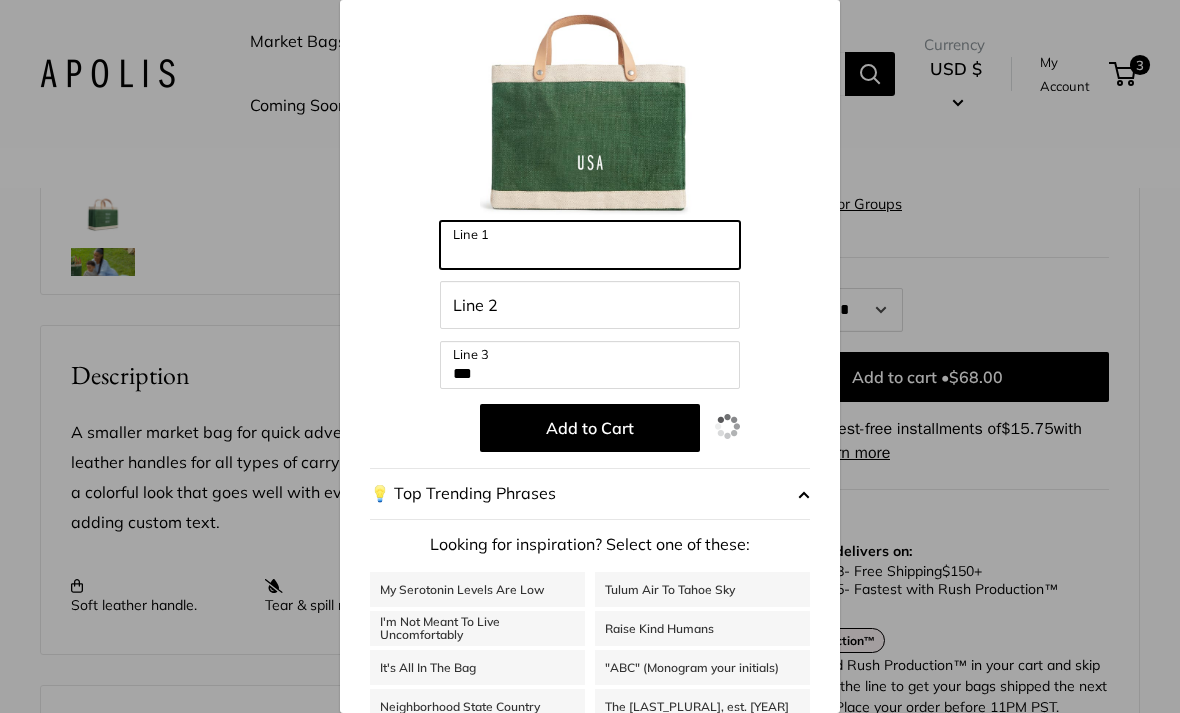 click on "Line 1" at bounding box center [590, 245] 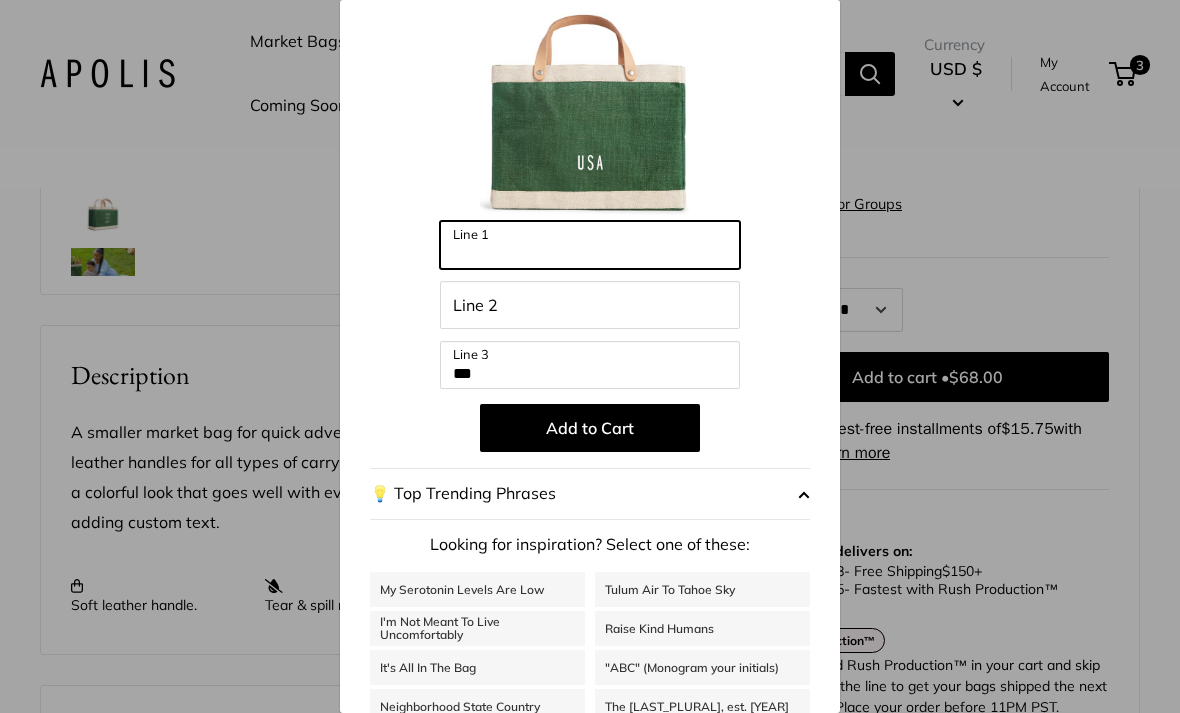 paste on "**********" 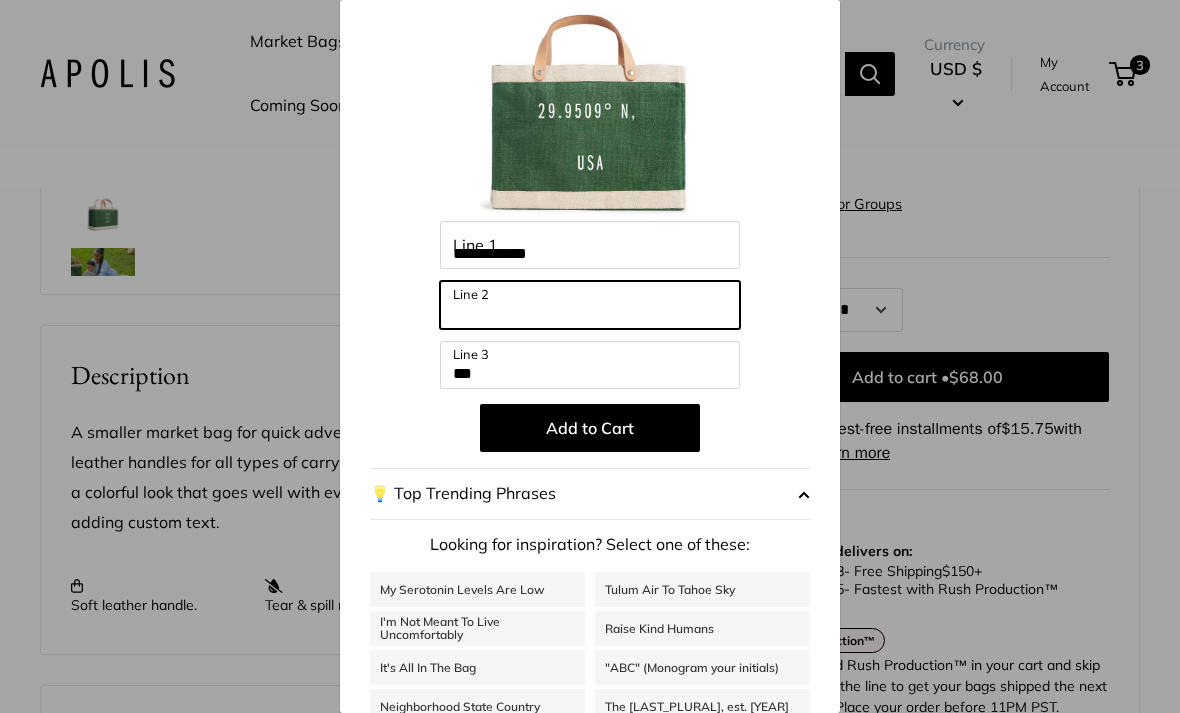 click on "Line 2" at bounding box center (590, 305) 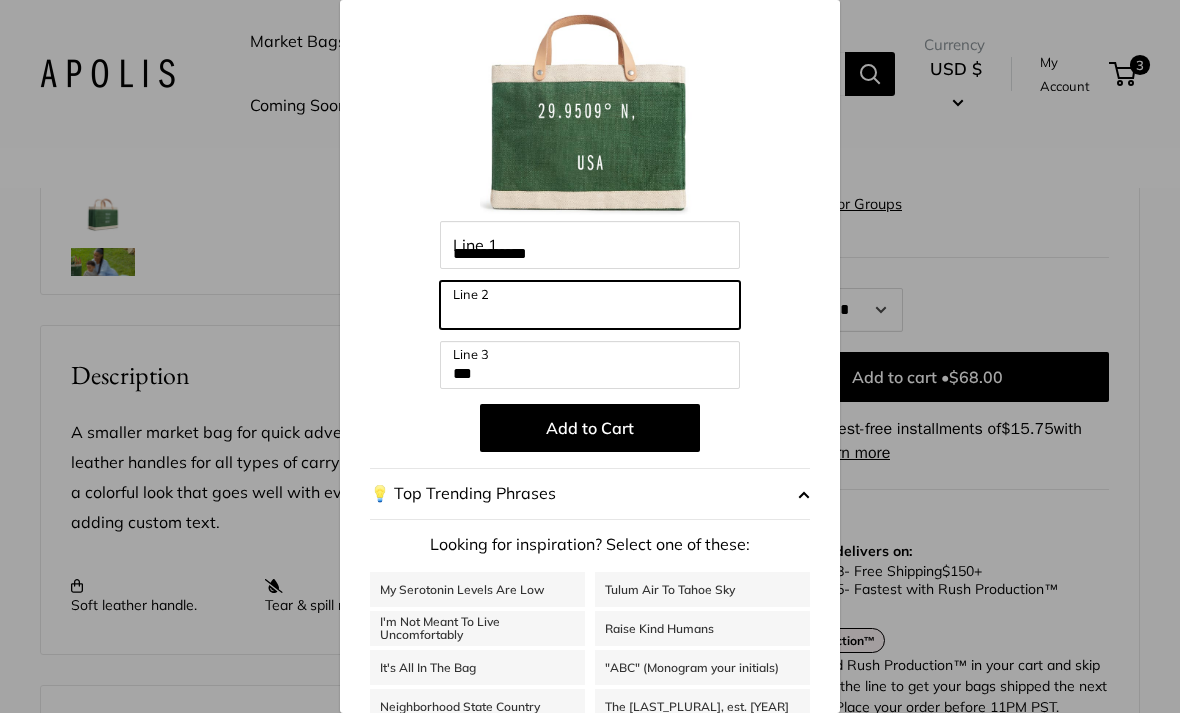 click on "Line 2" at bounding box center [590, 305] 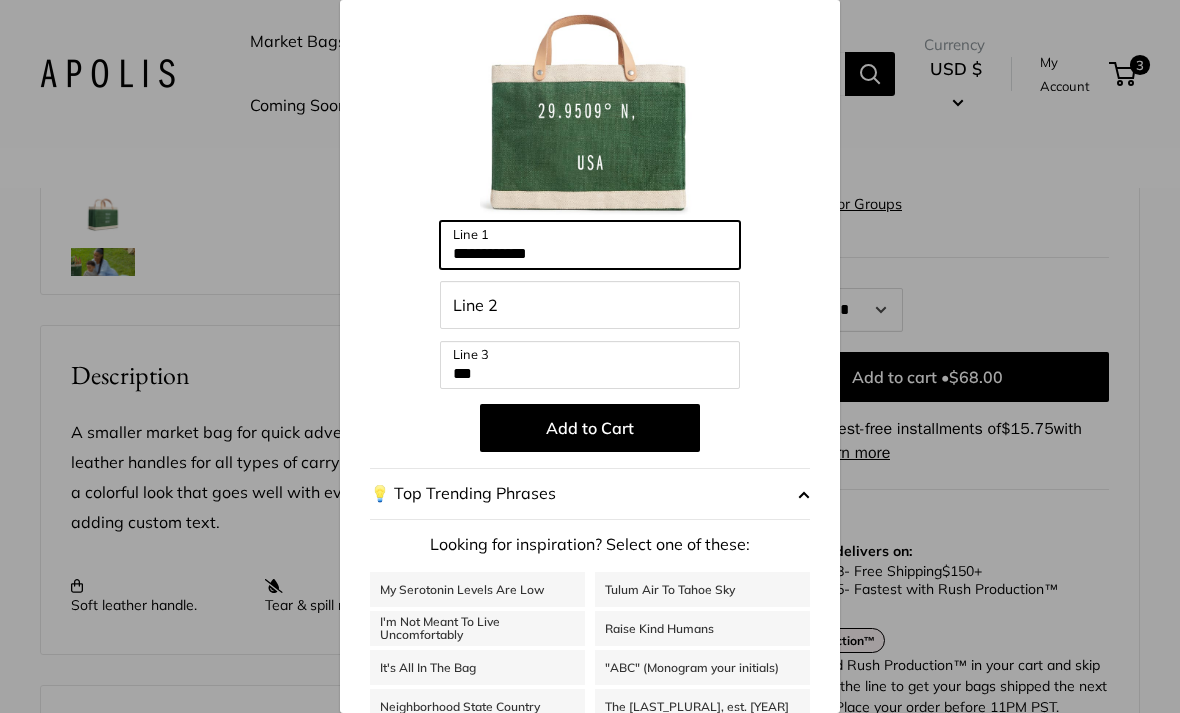 click on "**********" at bounding box center (590, 245) 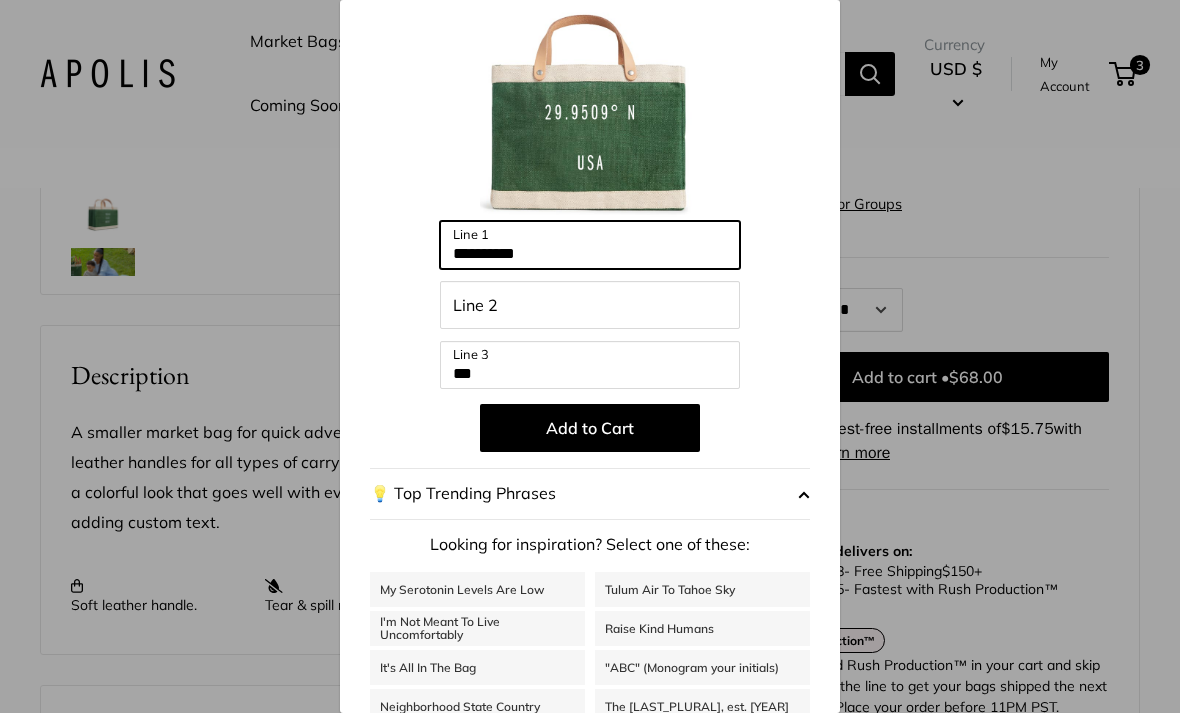 type on "**********" 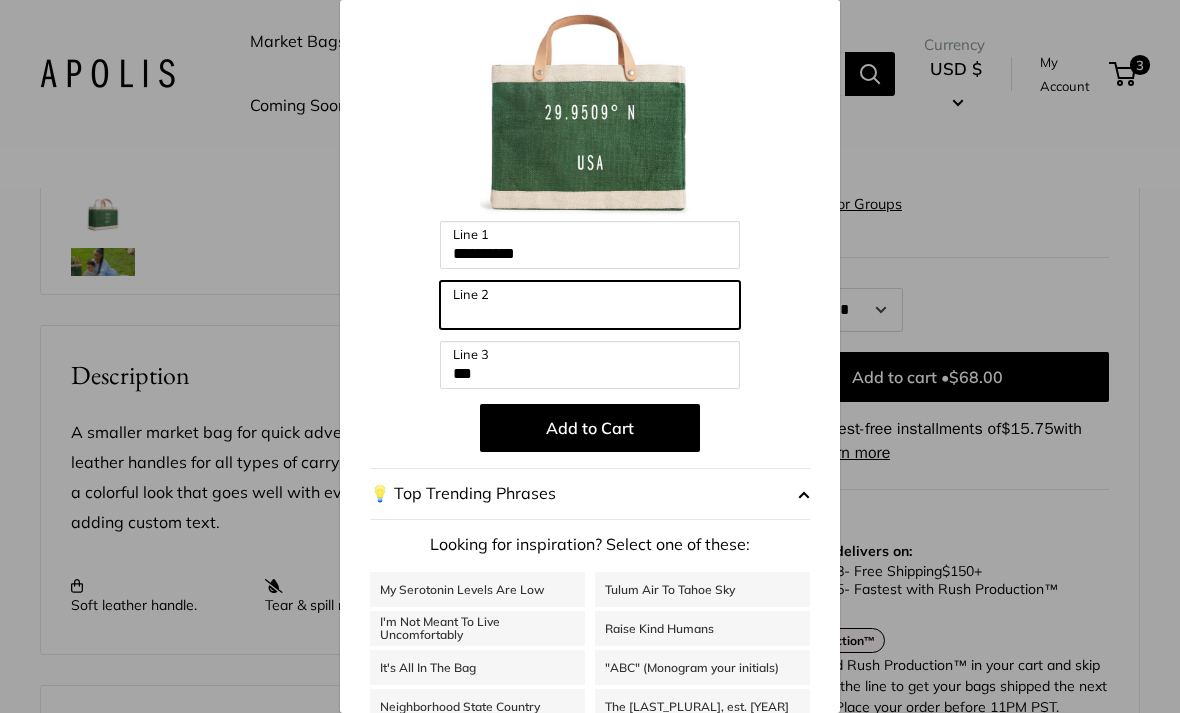 click on "Line 2" at bounding box center [590, 305] 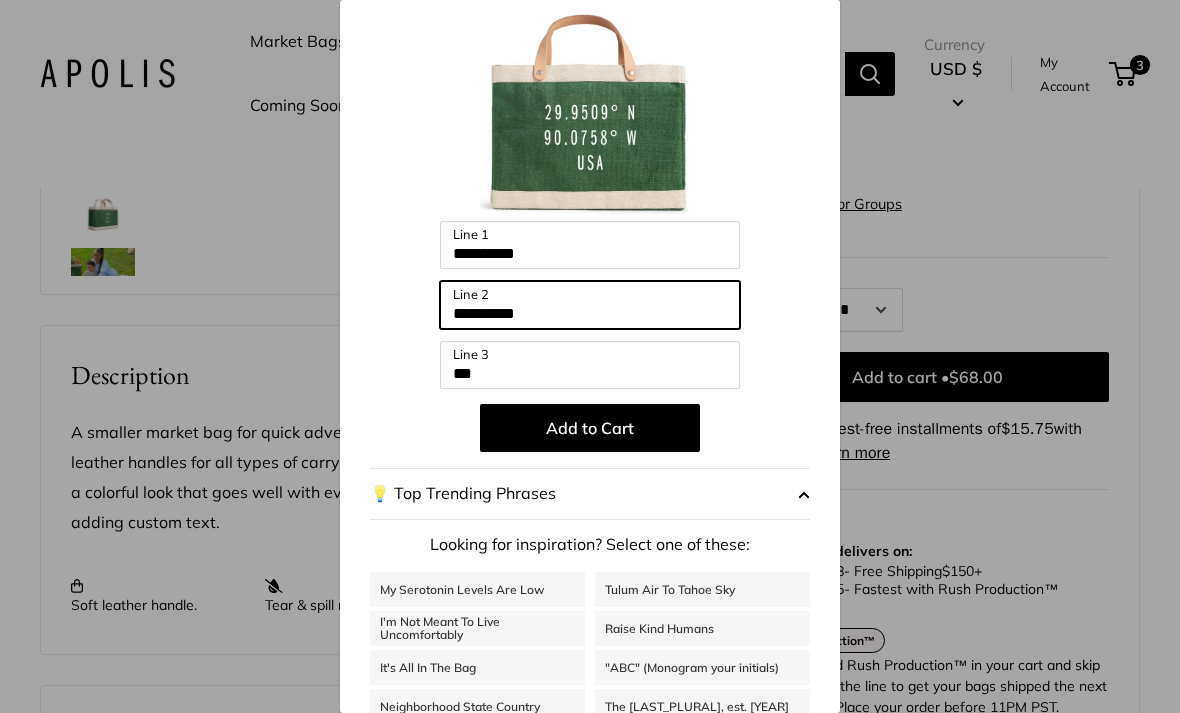 type on "**********" 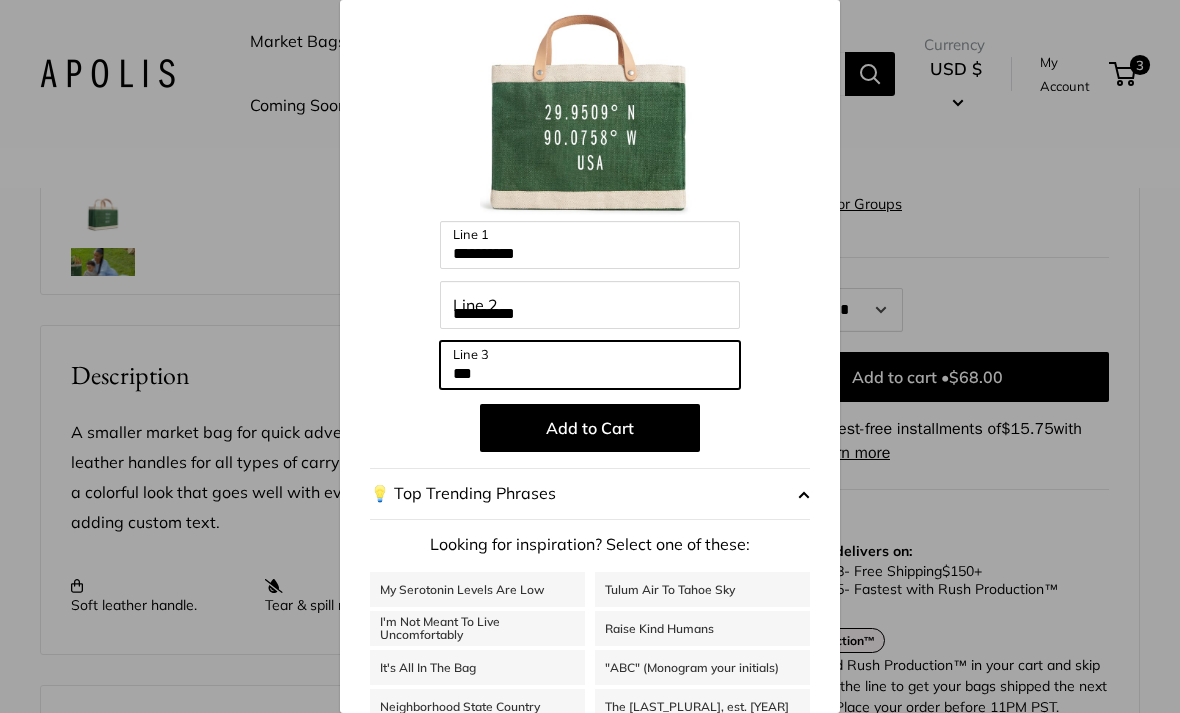 click on "***" at bounding box center (590, 365) 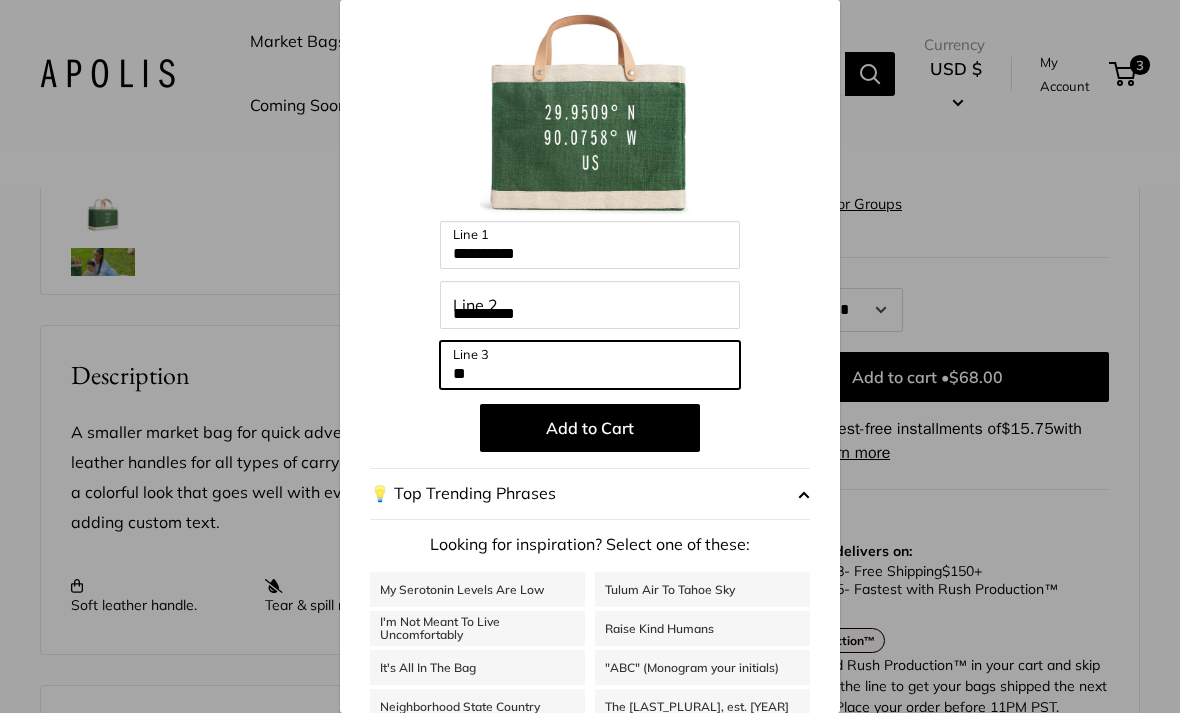 type on "*" 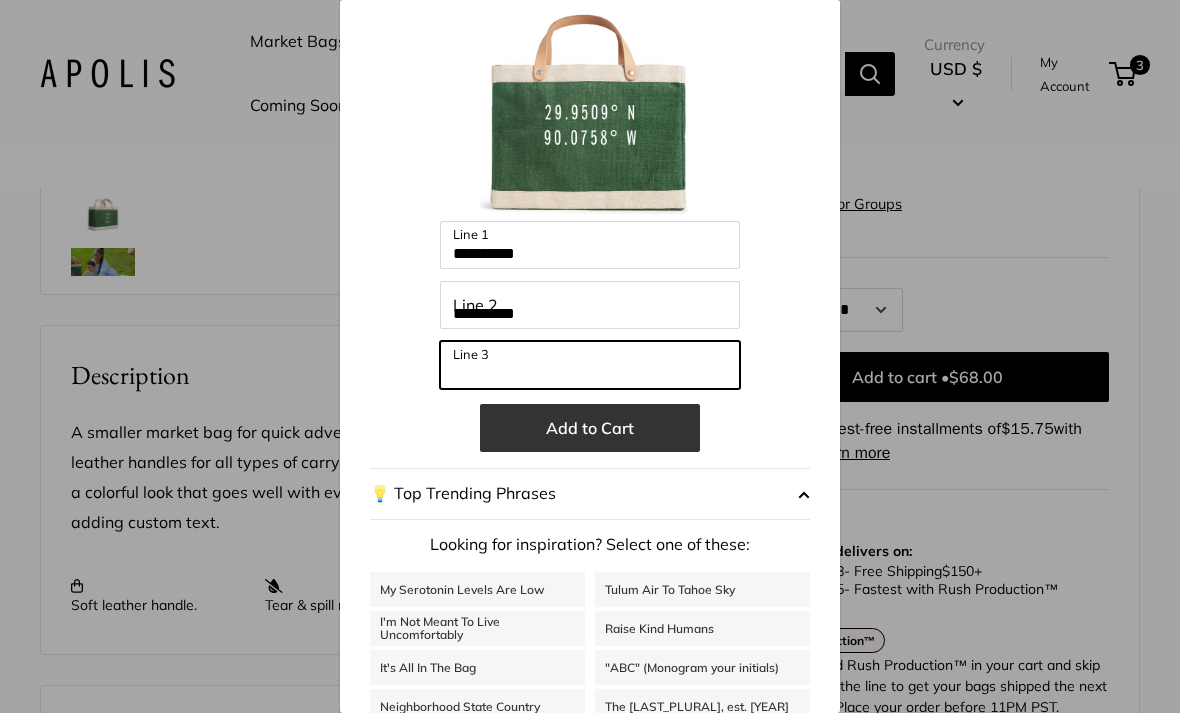 type 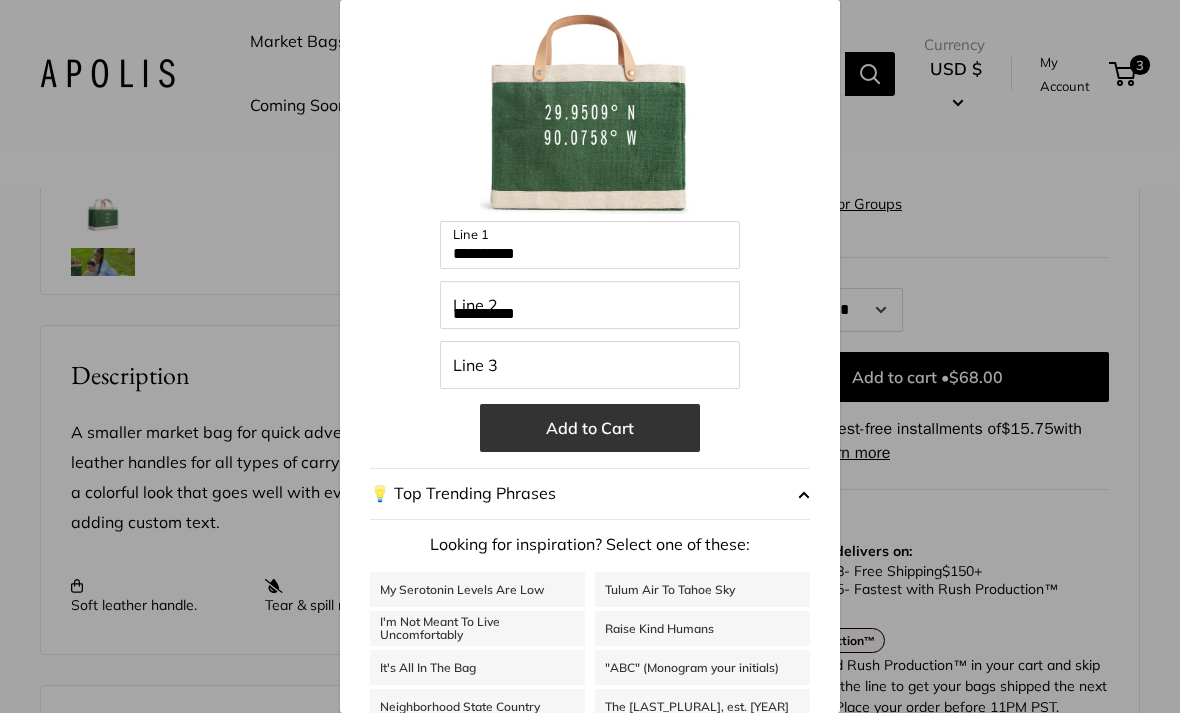 click on "Add to Cart" at bounding box center [590, 428] 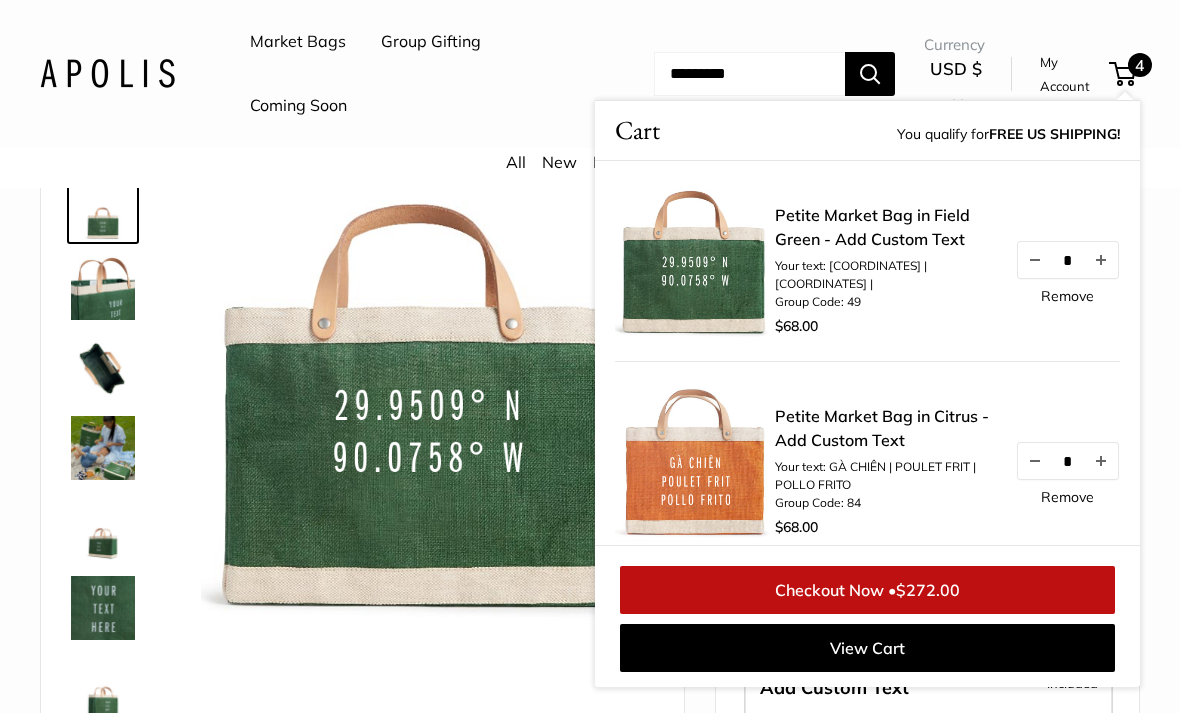 scroll, scrollTop: 0, scrollLeft: 0, axis: both 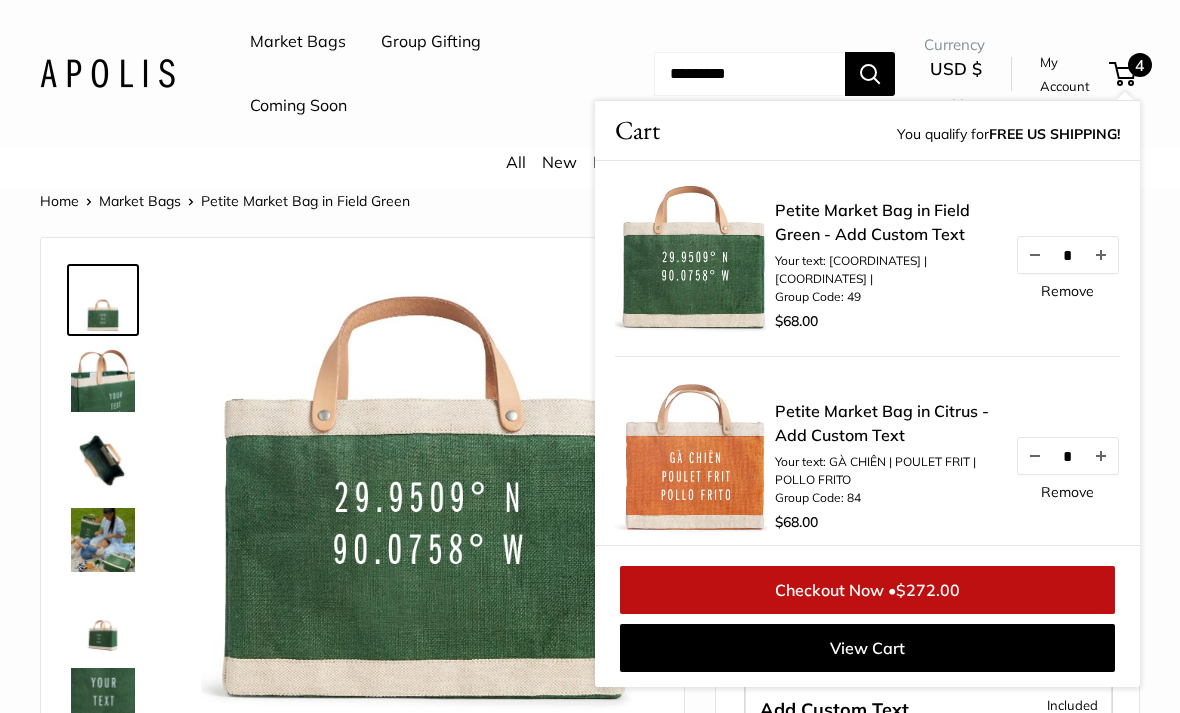 click at bounding box center [103, 380] 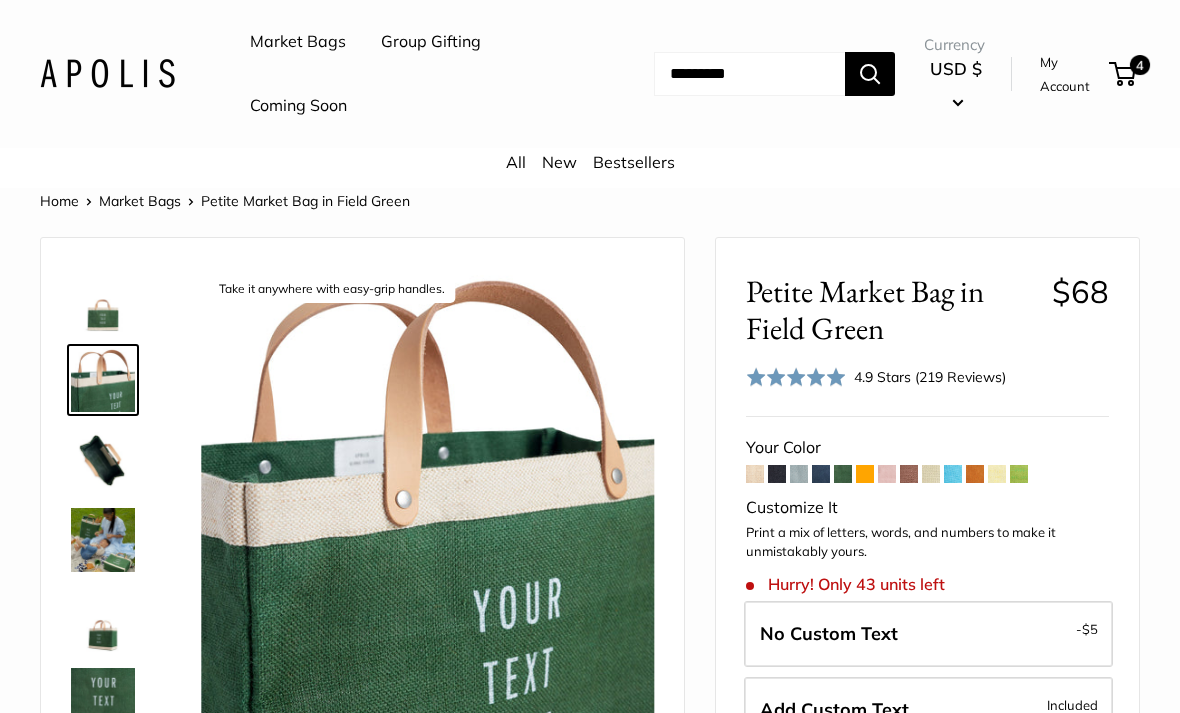 click at bounding box center (103, 460) 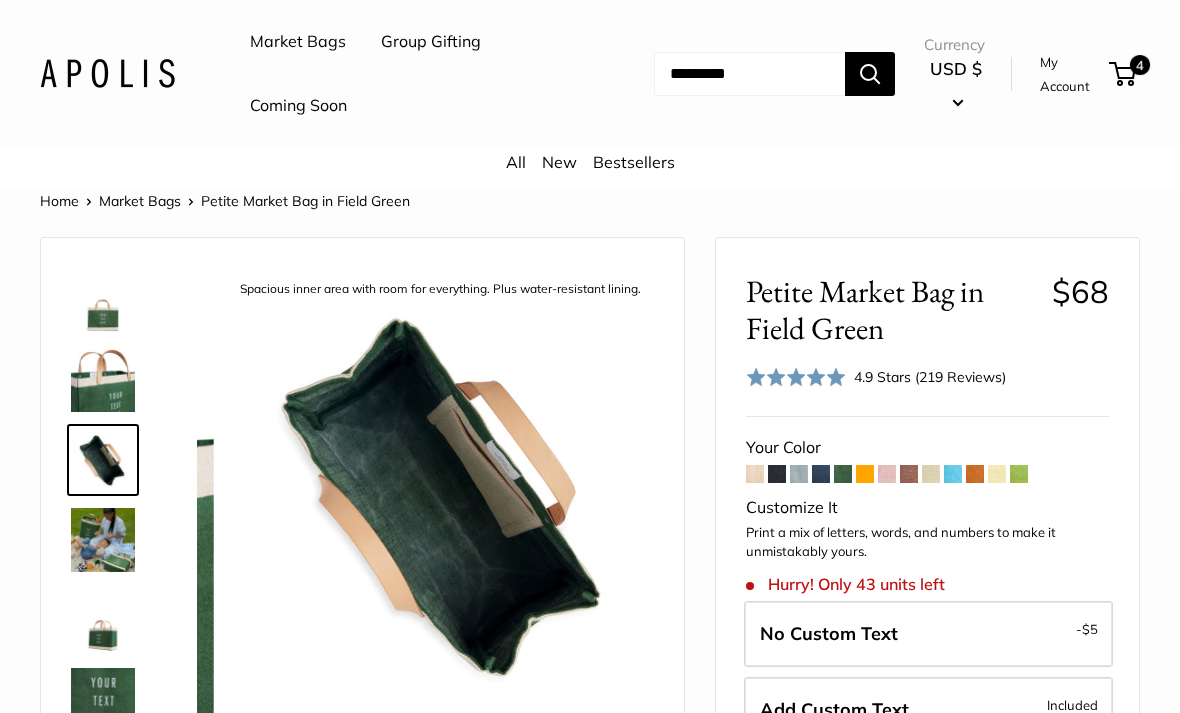 click at bounding box center (103, 540) 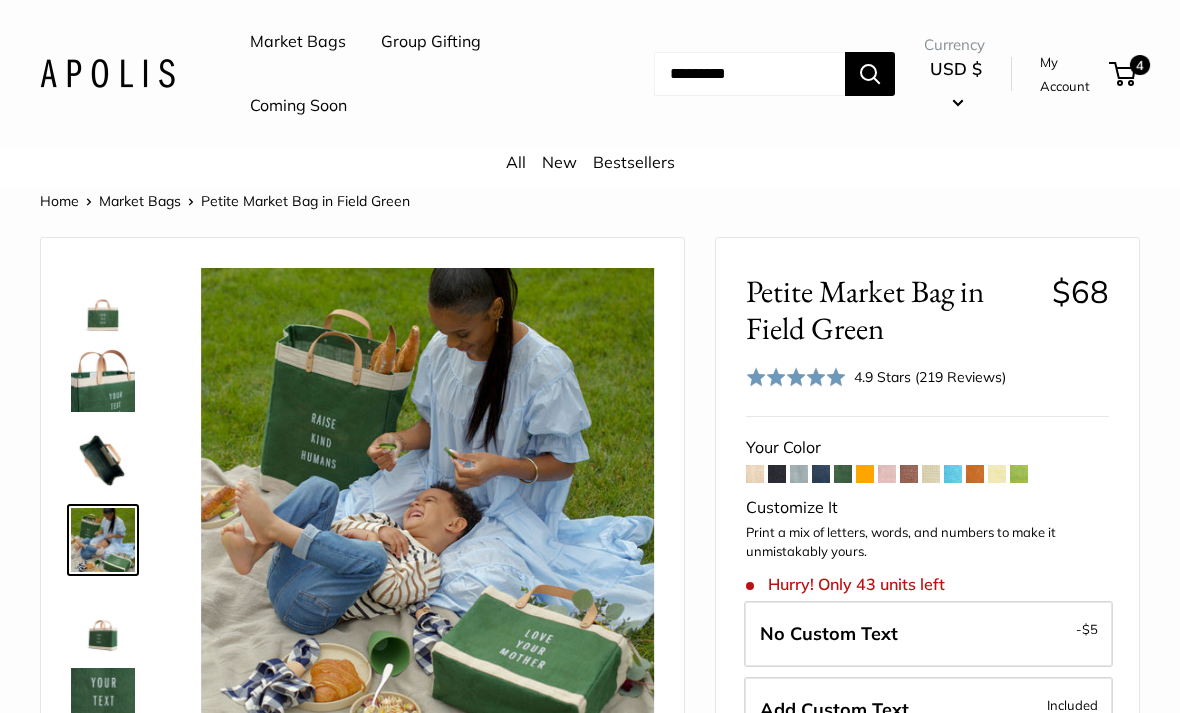 click at bounding box center (103, 700) 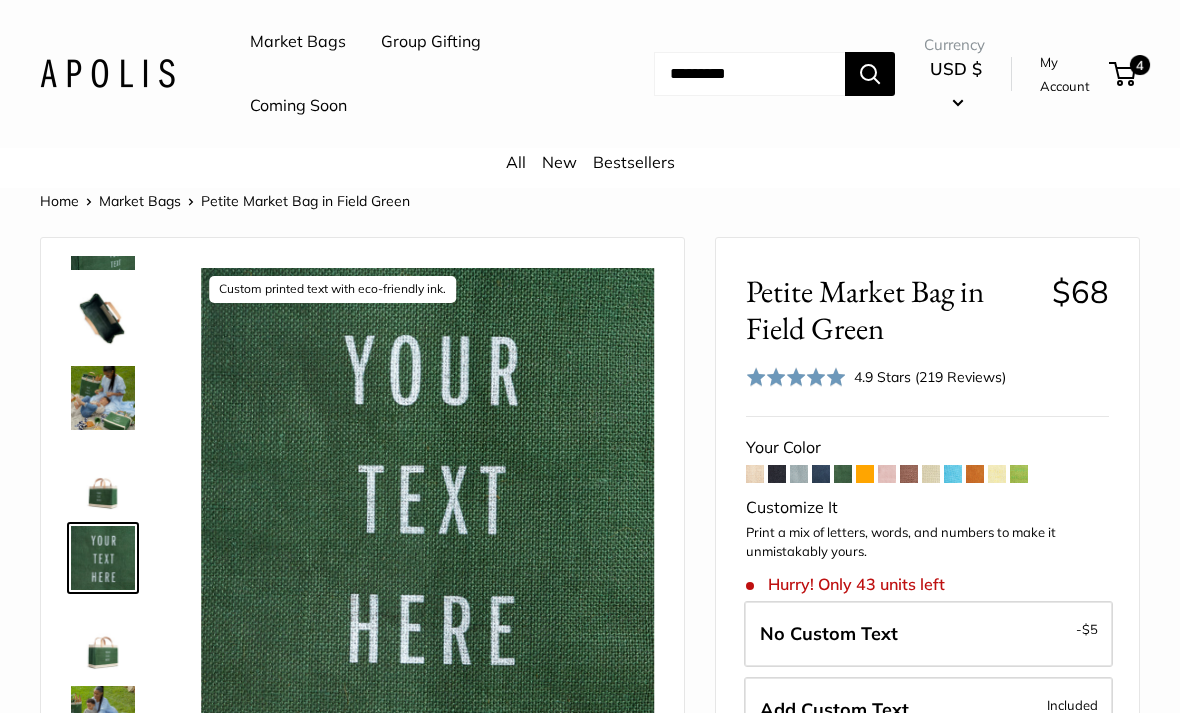 click at bounding box center (103, 638) 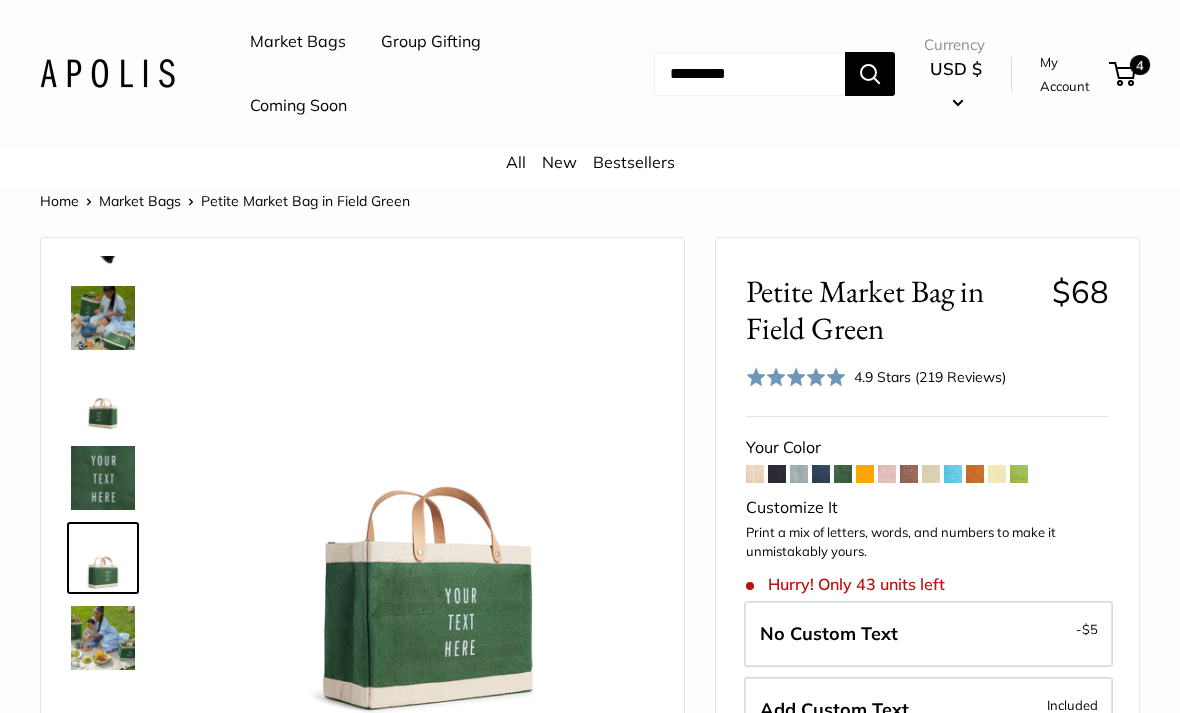 click at bounding box center (103, 638) 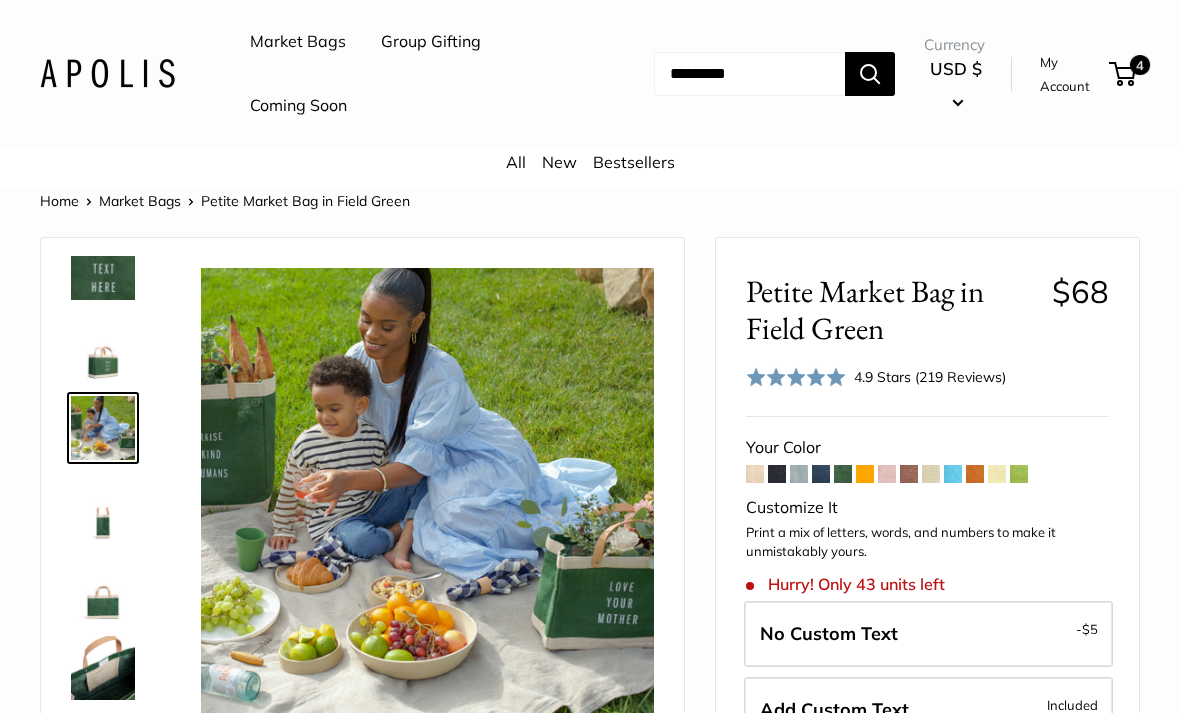 click at bounding box center (103, 508) 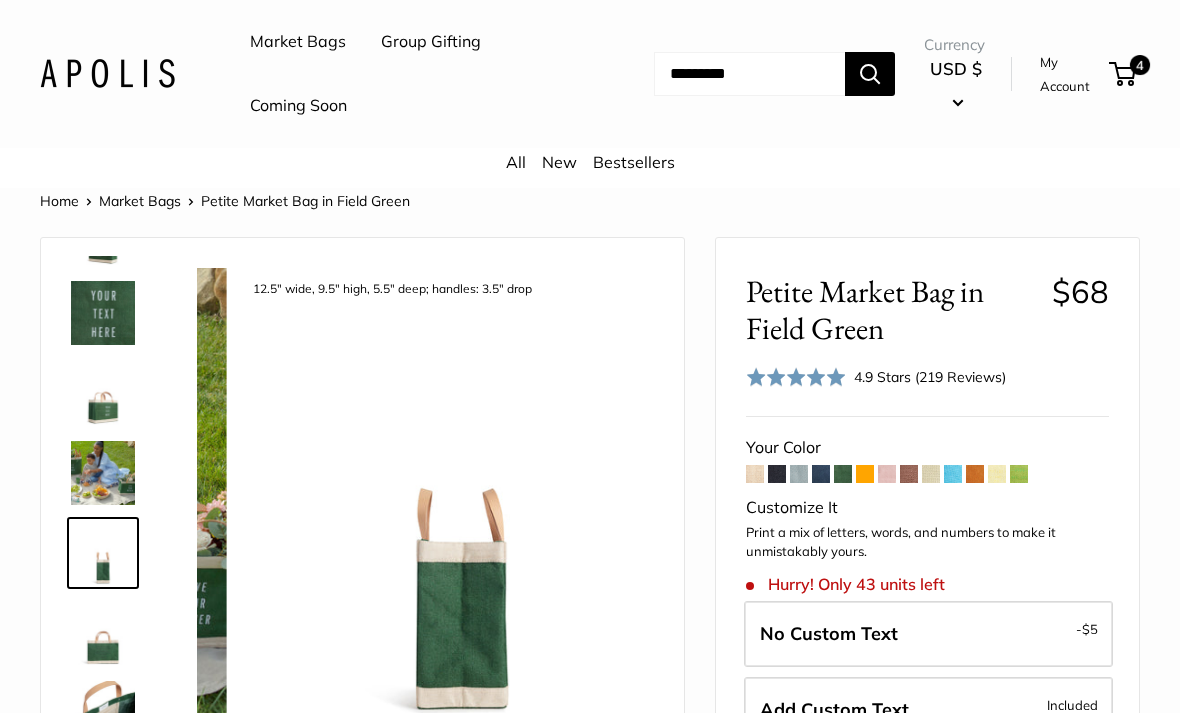 scroll, scrollTop: 382, scrollLeft: 0, axis: vertical 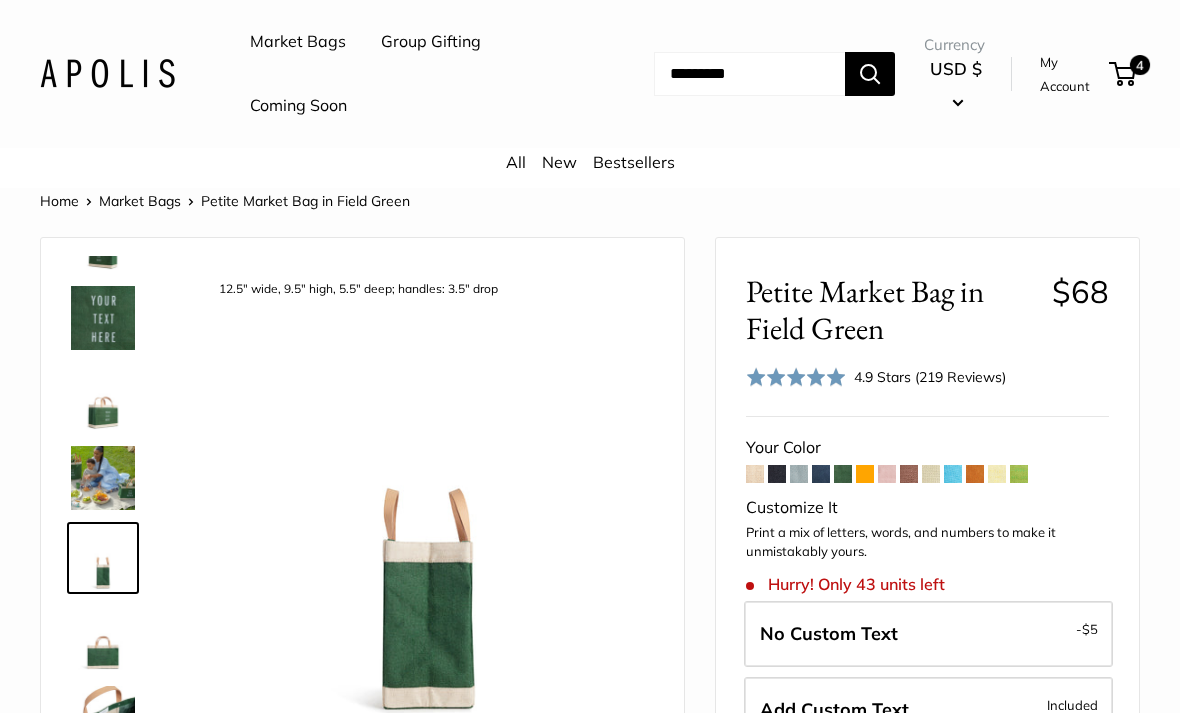 click at bounding box center (103, 718) 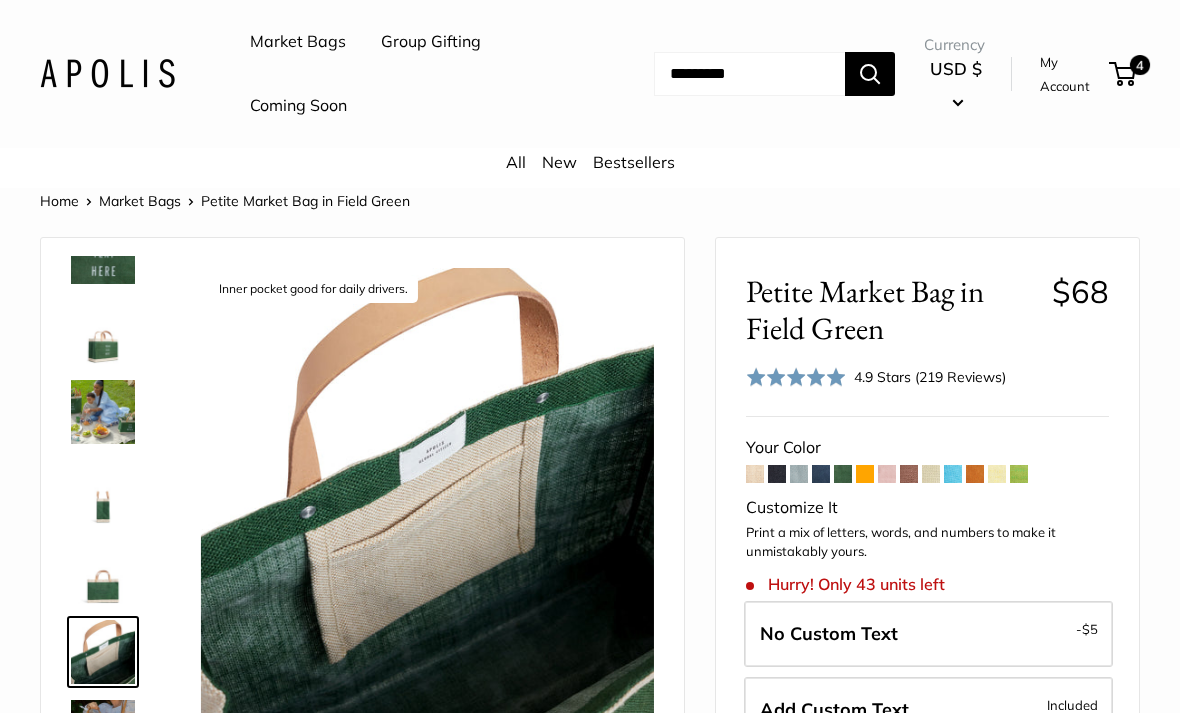click at bounding box center (103, 732) 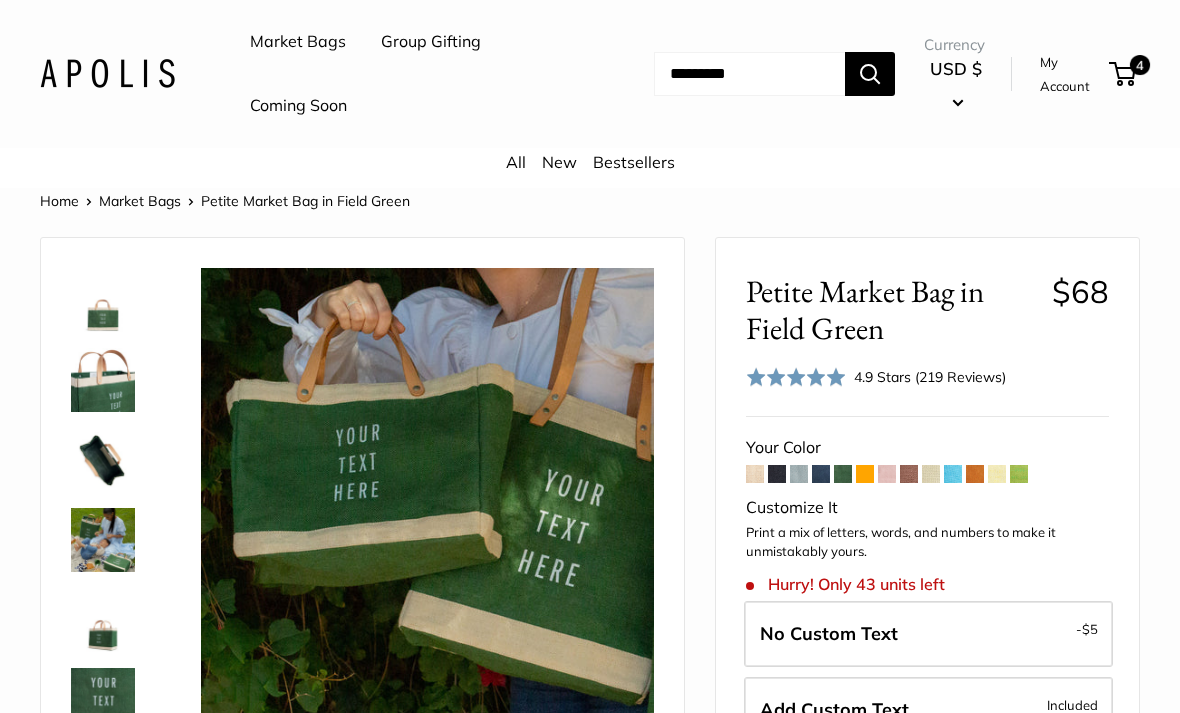 scroll, scrollTop: 0, scrollLeft: 0, axis: both 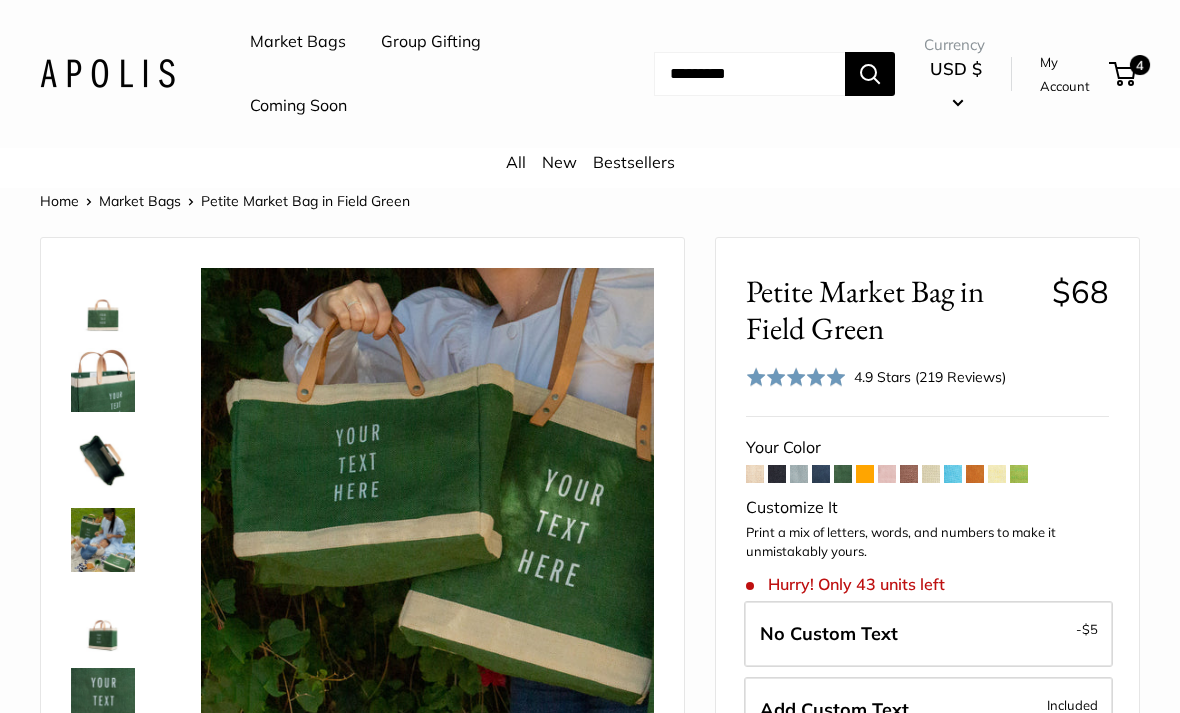 click at bounding box center [103, 300] 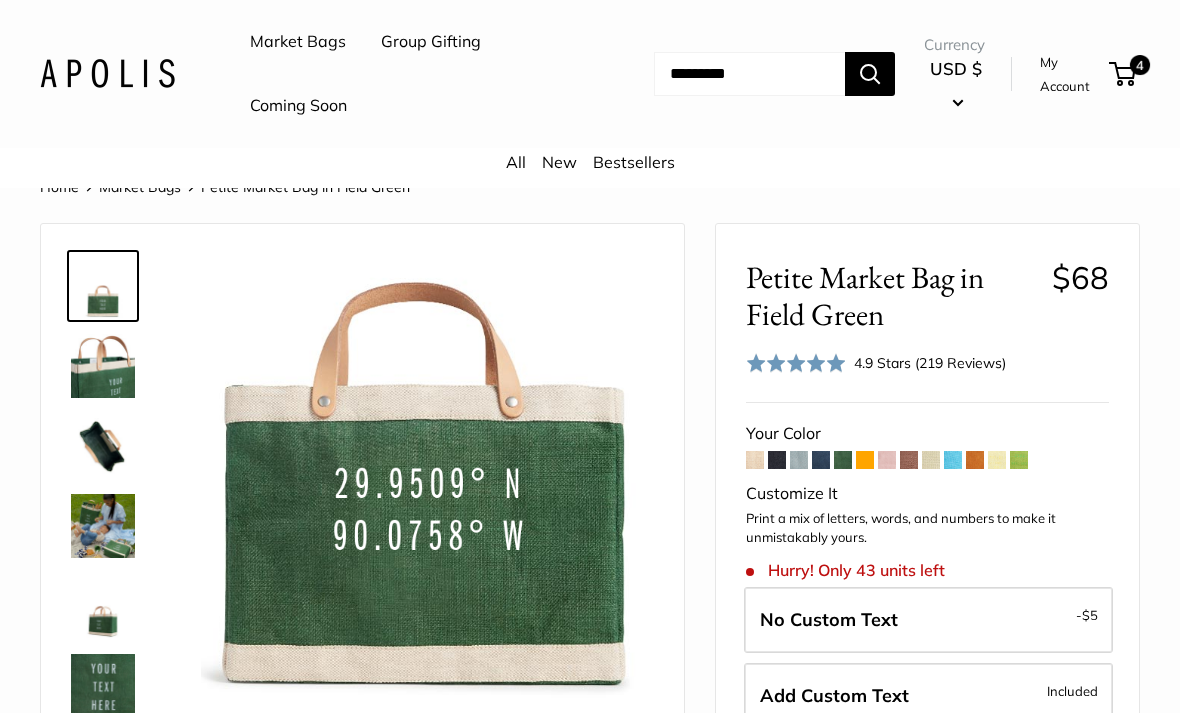 scroll, scrollTop: 0, scrollLeft: 0, axis: both 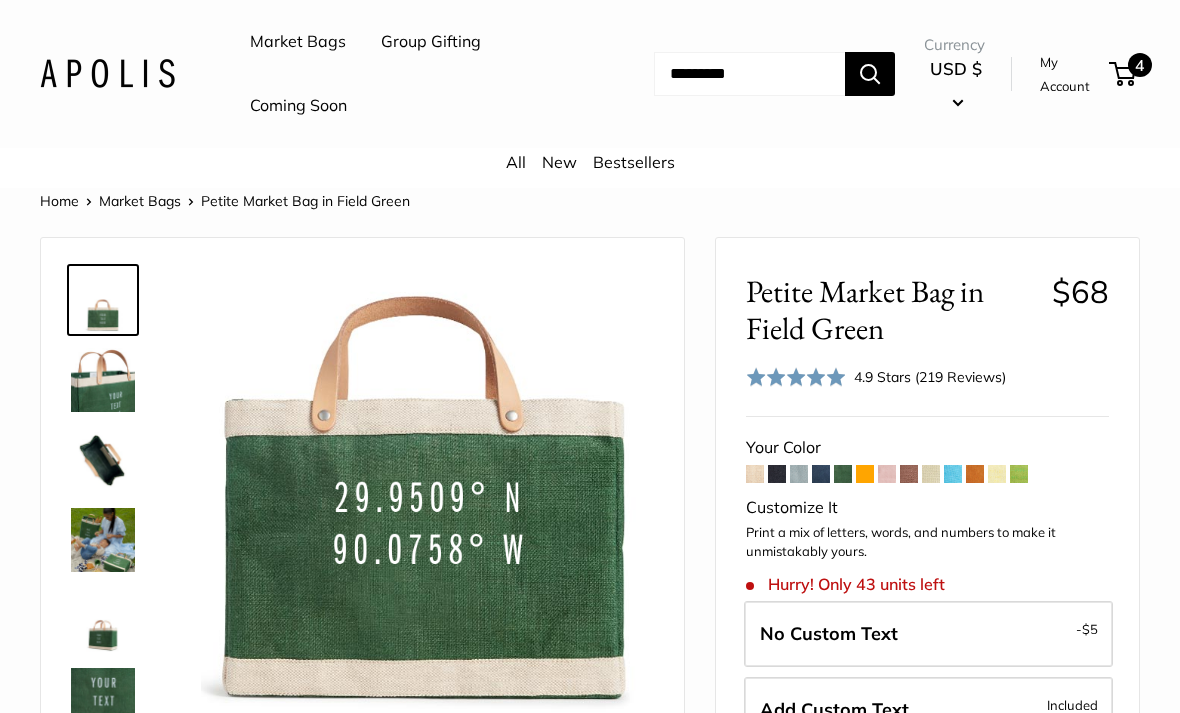 click on "4" at bounding box center [1122, 74] 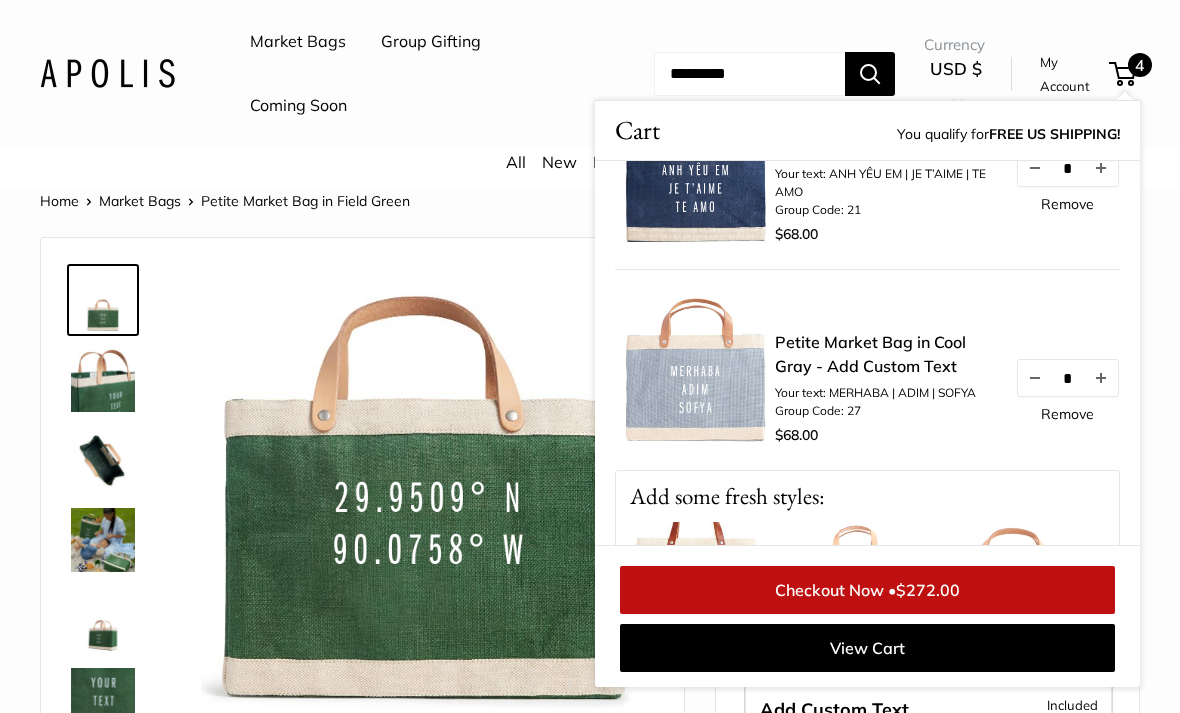 scroll, scrollTop: 500, scrollLeft: 0, axis: vertical 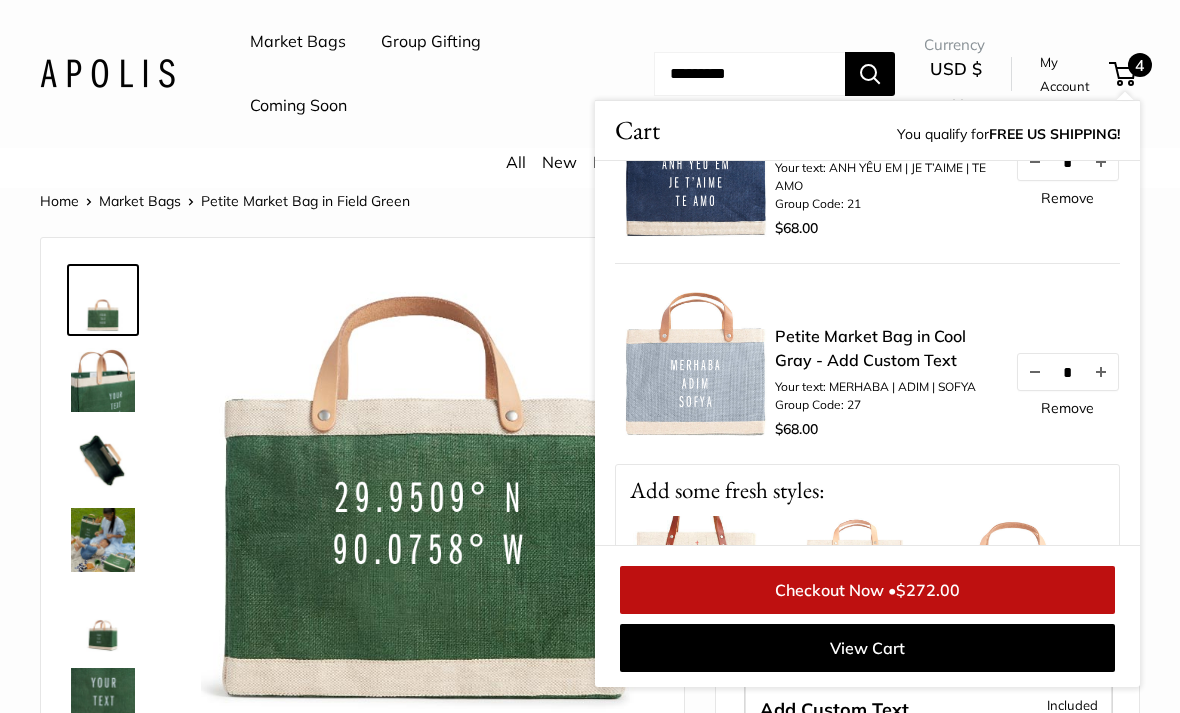 click on "Remove" at bounding box center (1067, 408) 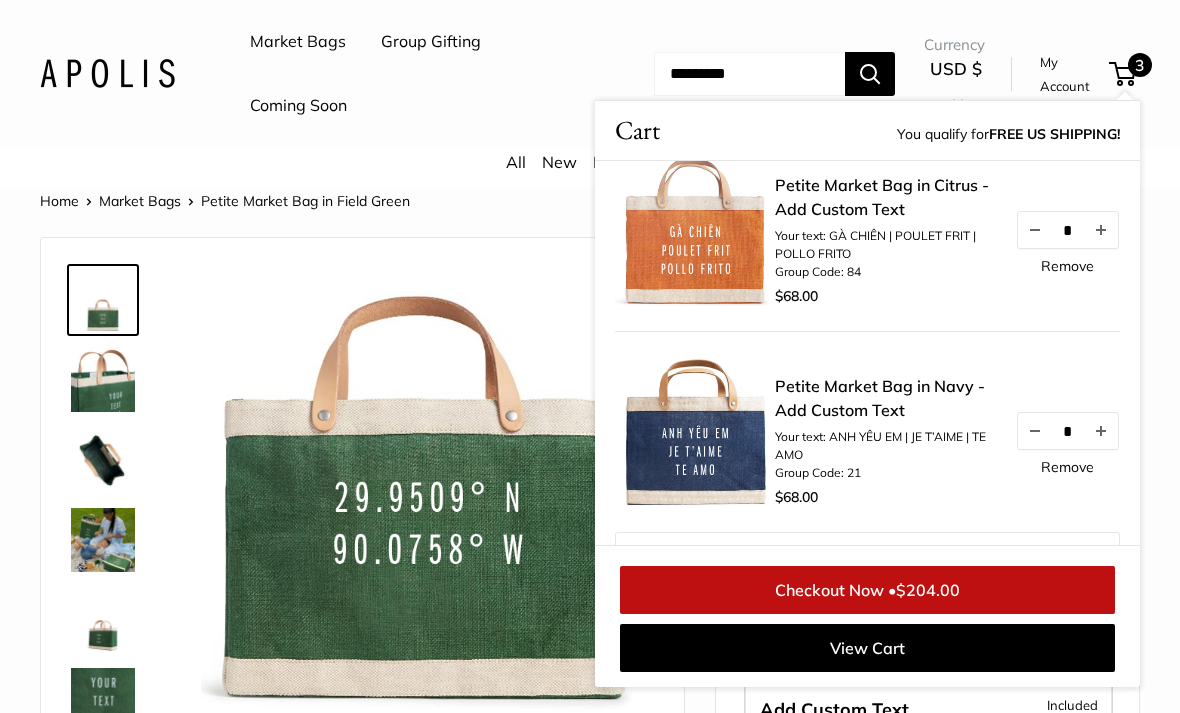 scroll, scrollTop: 240, scrollLeft: 0, axis: vertical 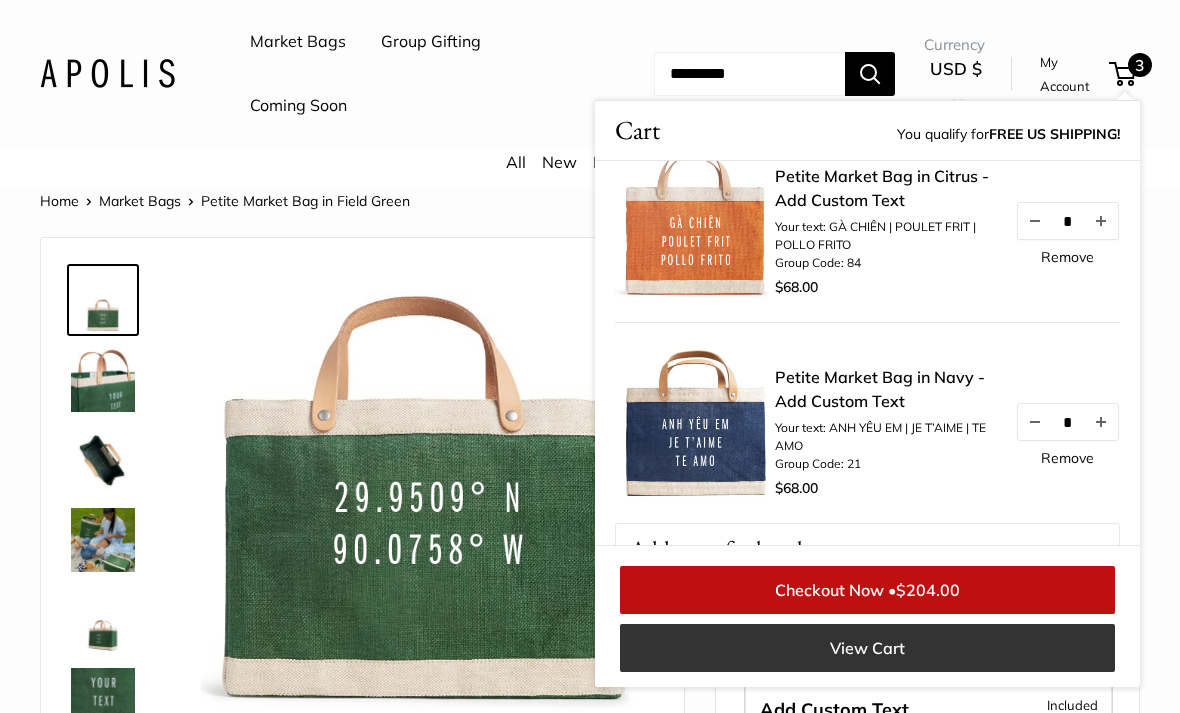 click on "View Cart" at bounding box center (867, 648) 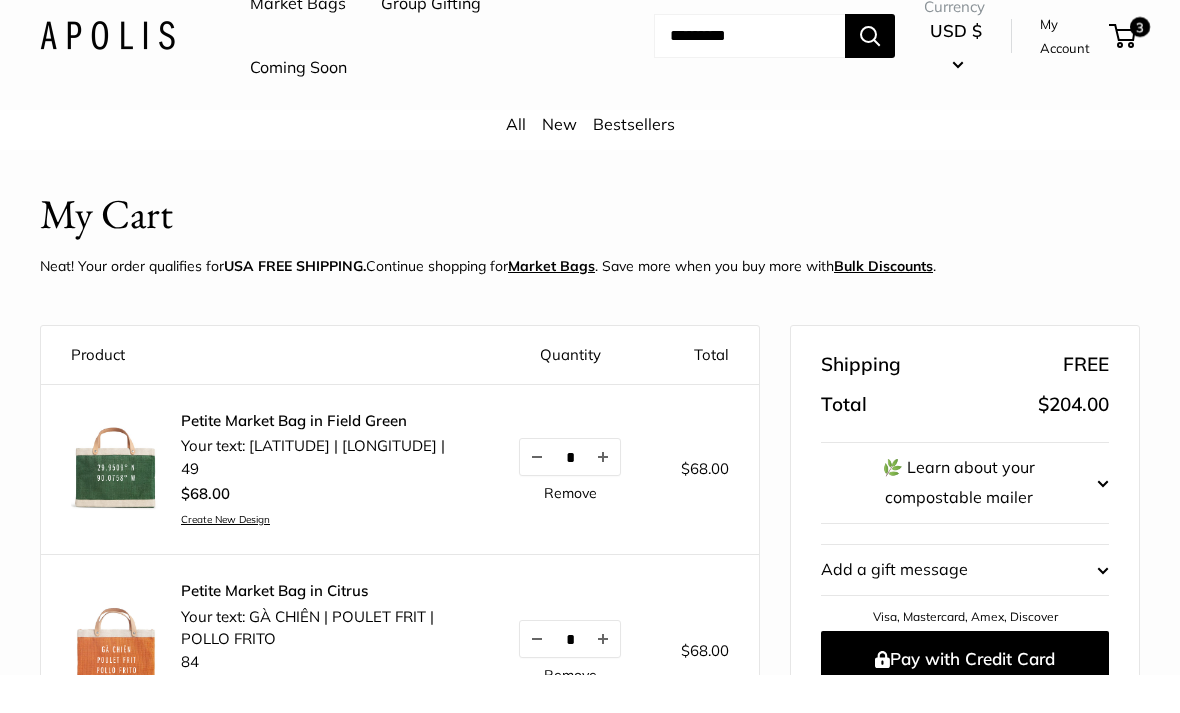 scroll, scrollTop: 142, scrollLeft: 0, axis: vertical 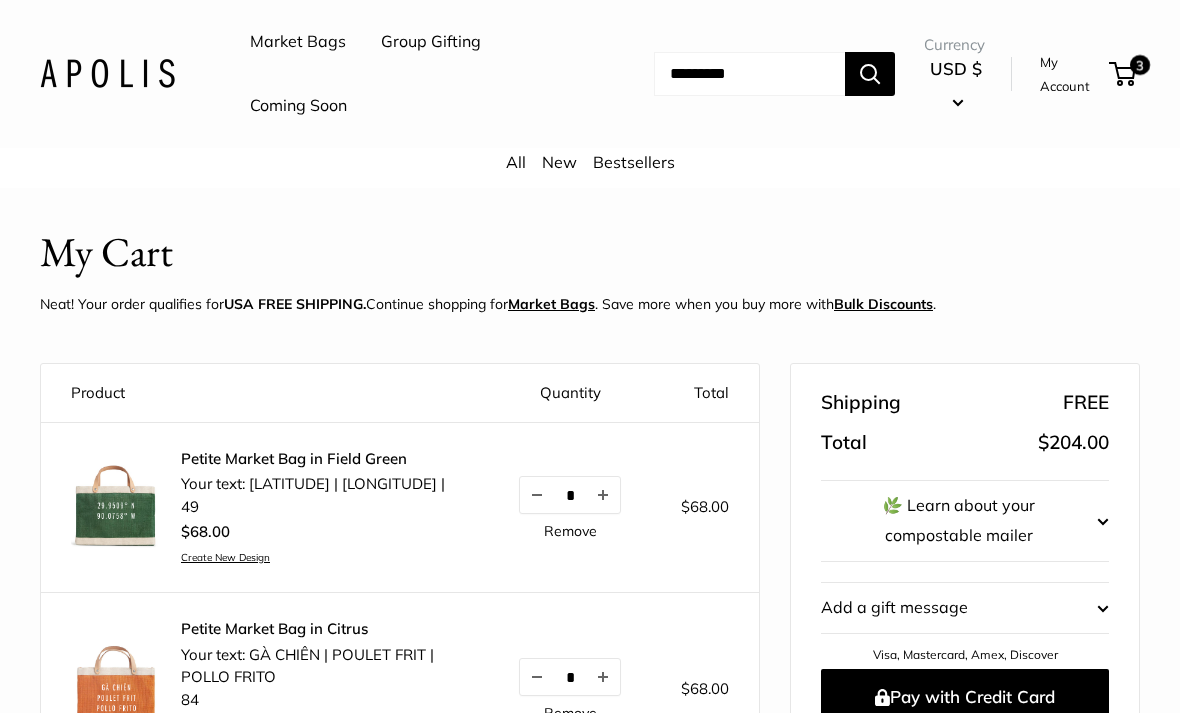 click at bounding box center [749, 74] 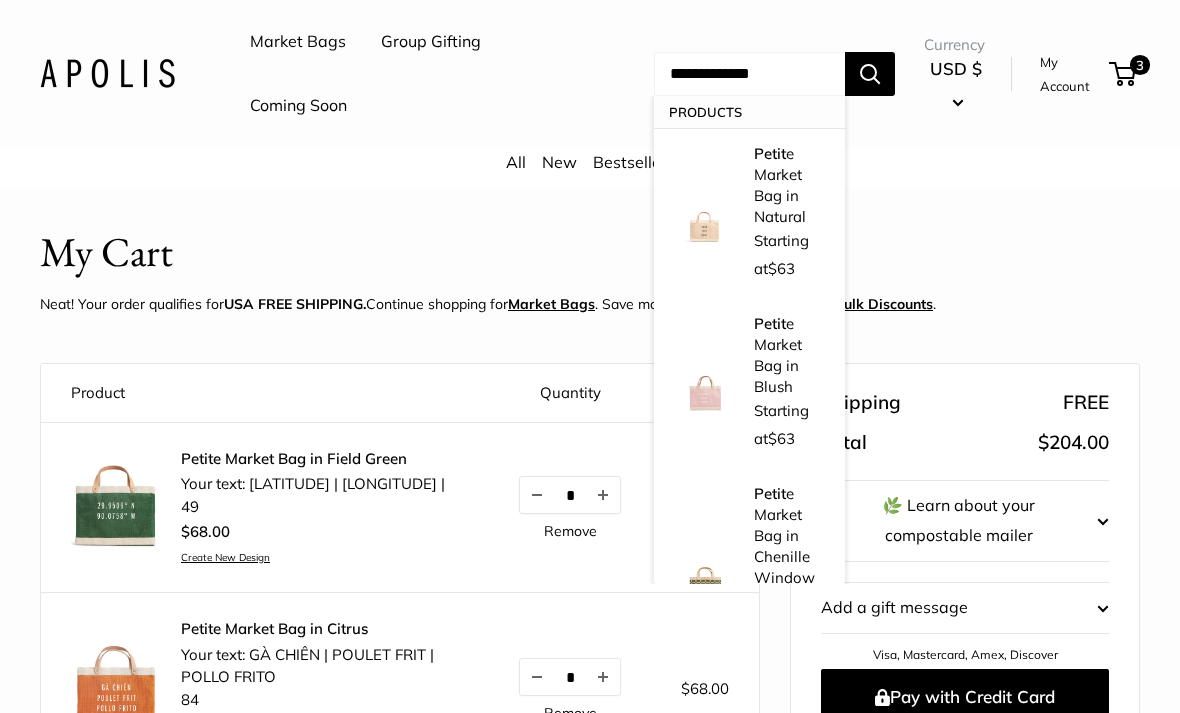 type on "**********" 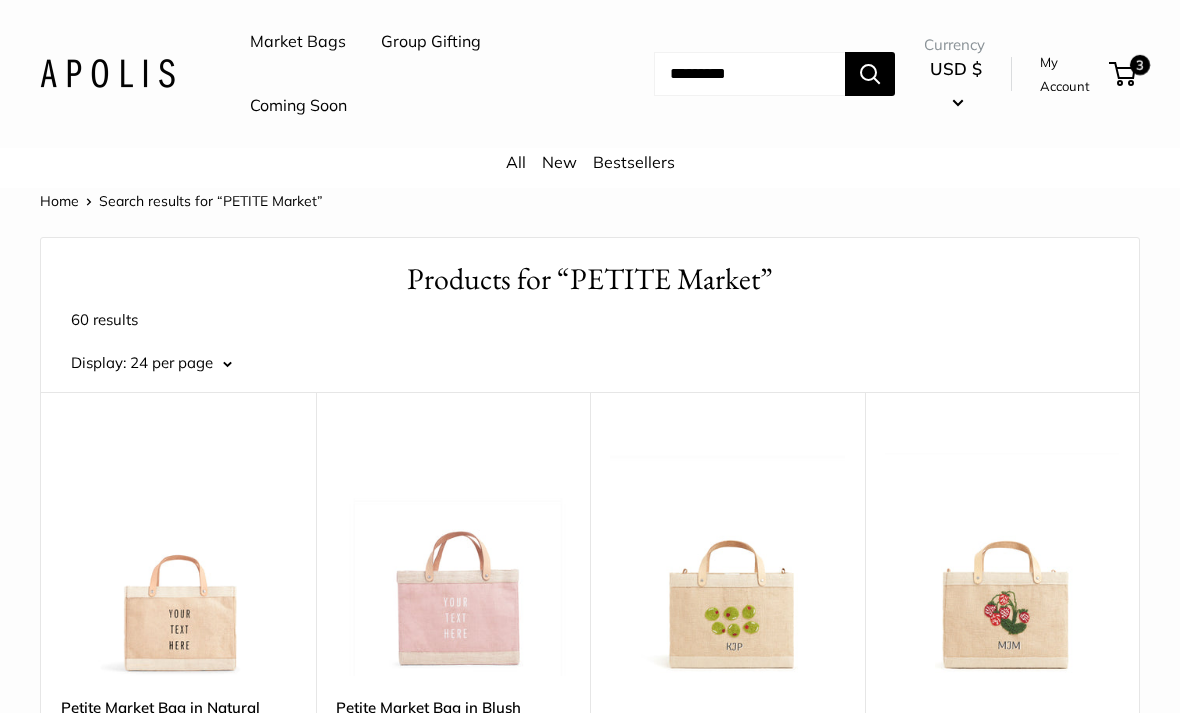 scroll, scrollTop: 0, scrollLeft: 0, axis: both 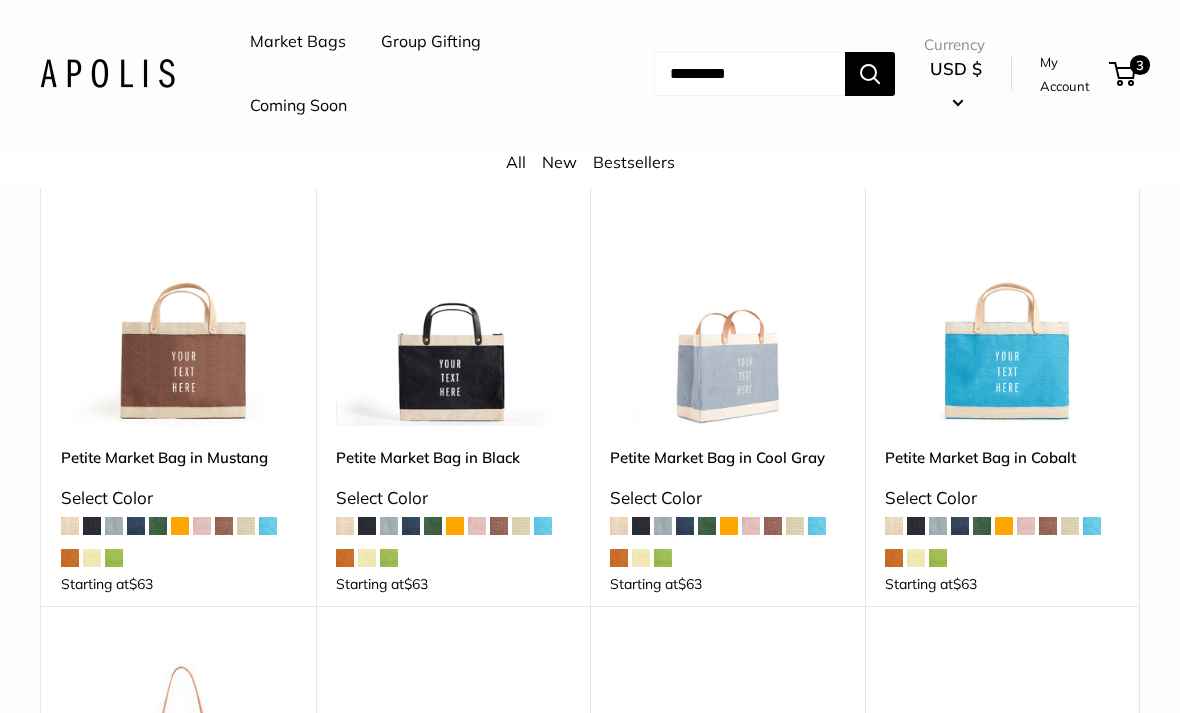 click on "Petite Market Bag in Cool Gray" at bounding box center [727, 457] 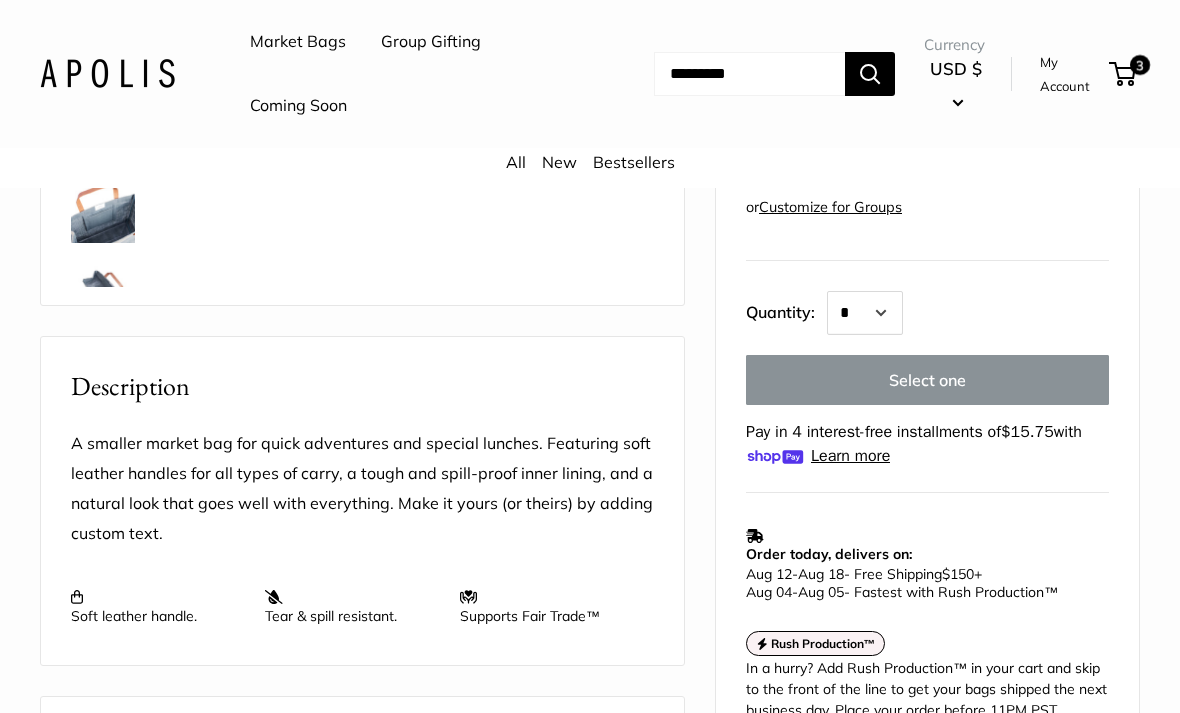 scroll, scrollTop: 984, scrollLeft: 0, axis: vertical 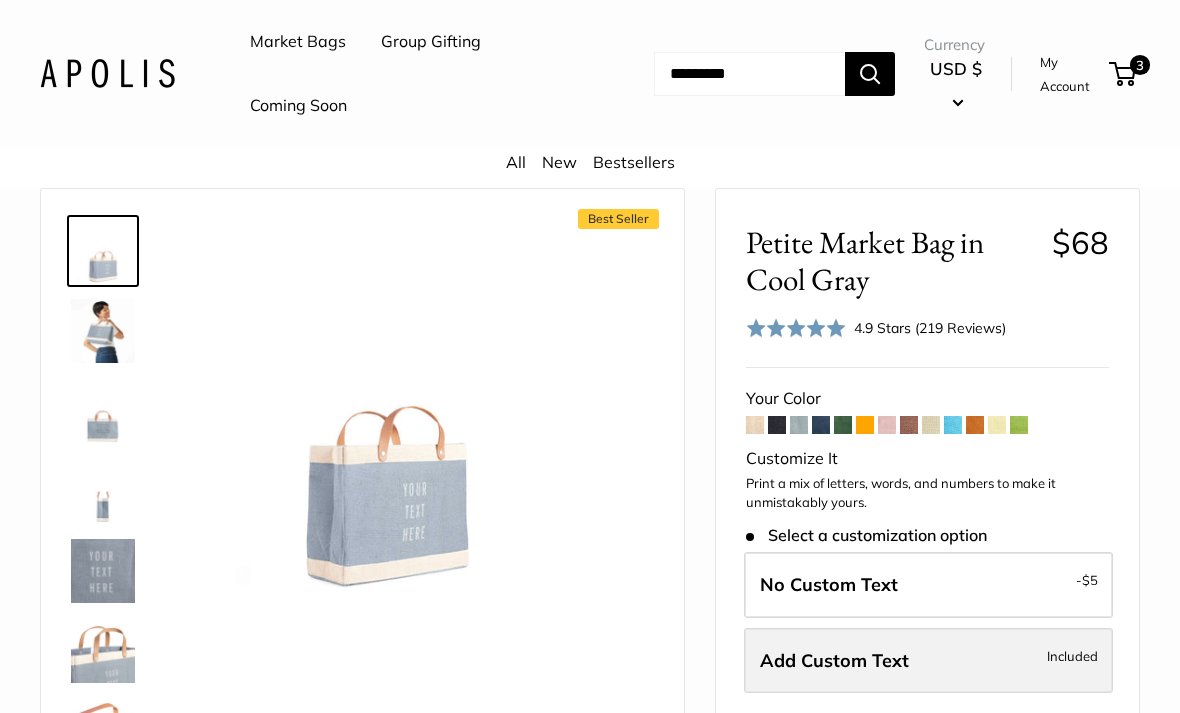 click on "Add Custom Text
Included" at bounding box center [928, 661] 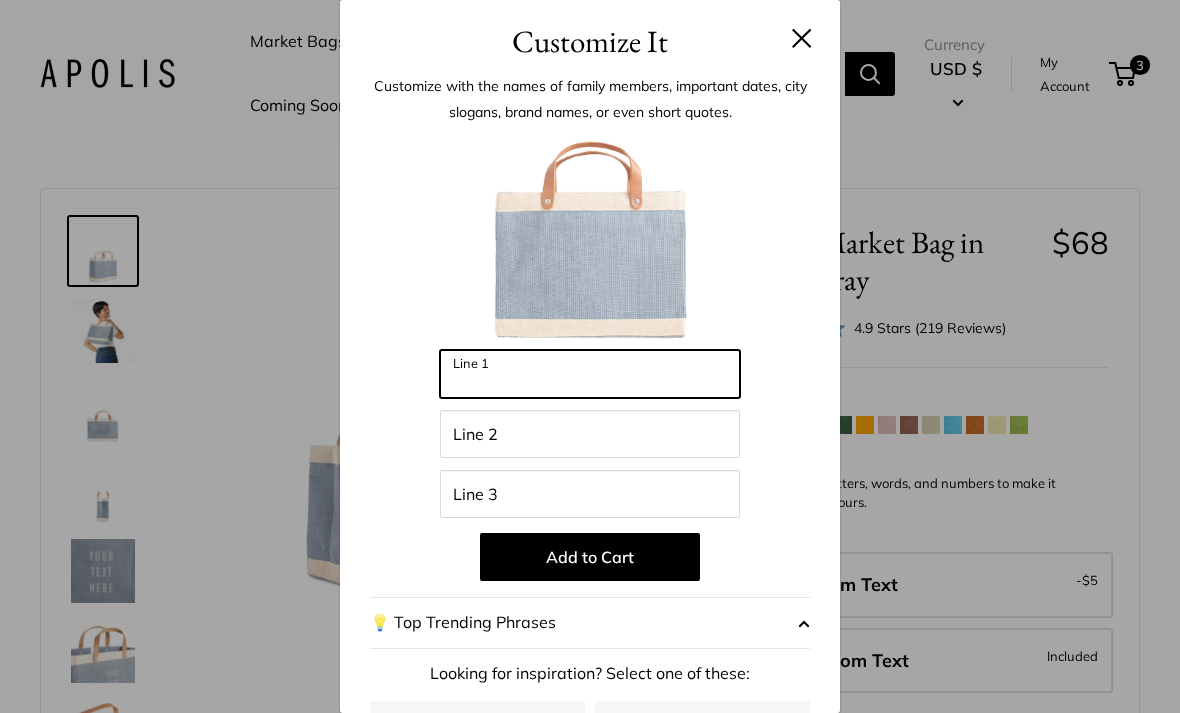 click on "Line 1" at bounding box center (590, 374) 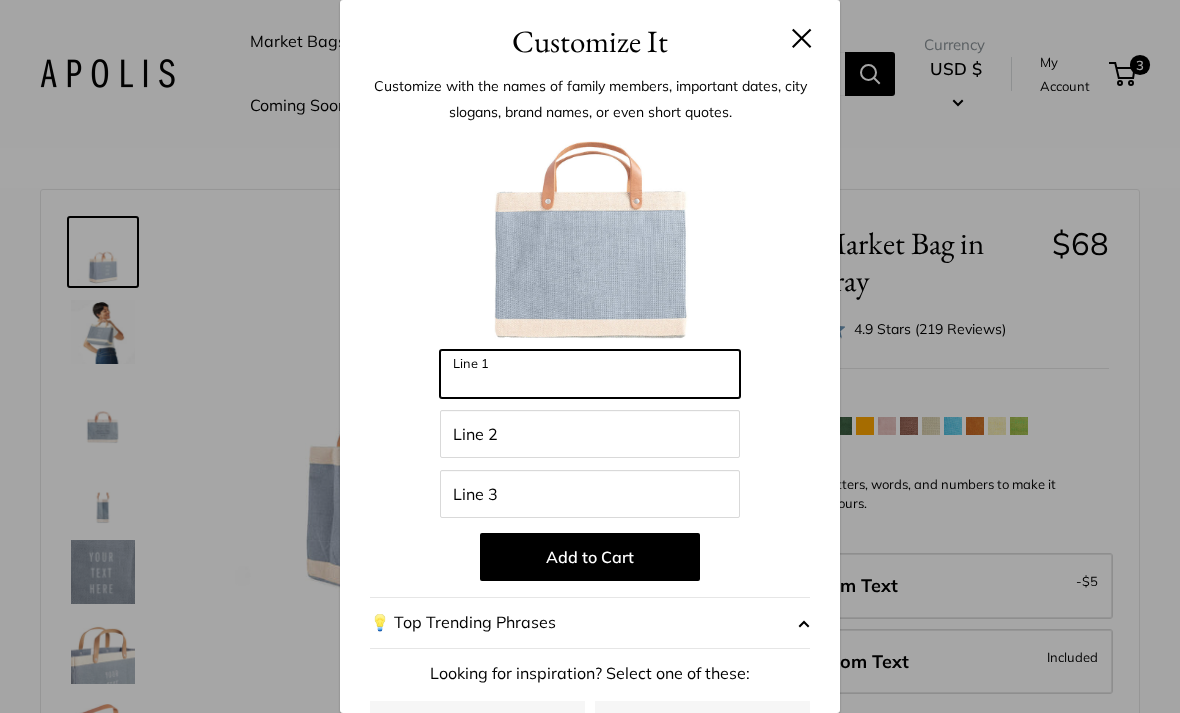 click on "Line 1" at bounding box center (590, 374) 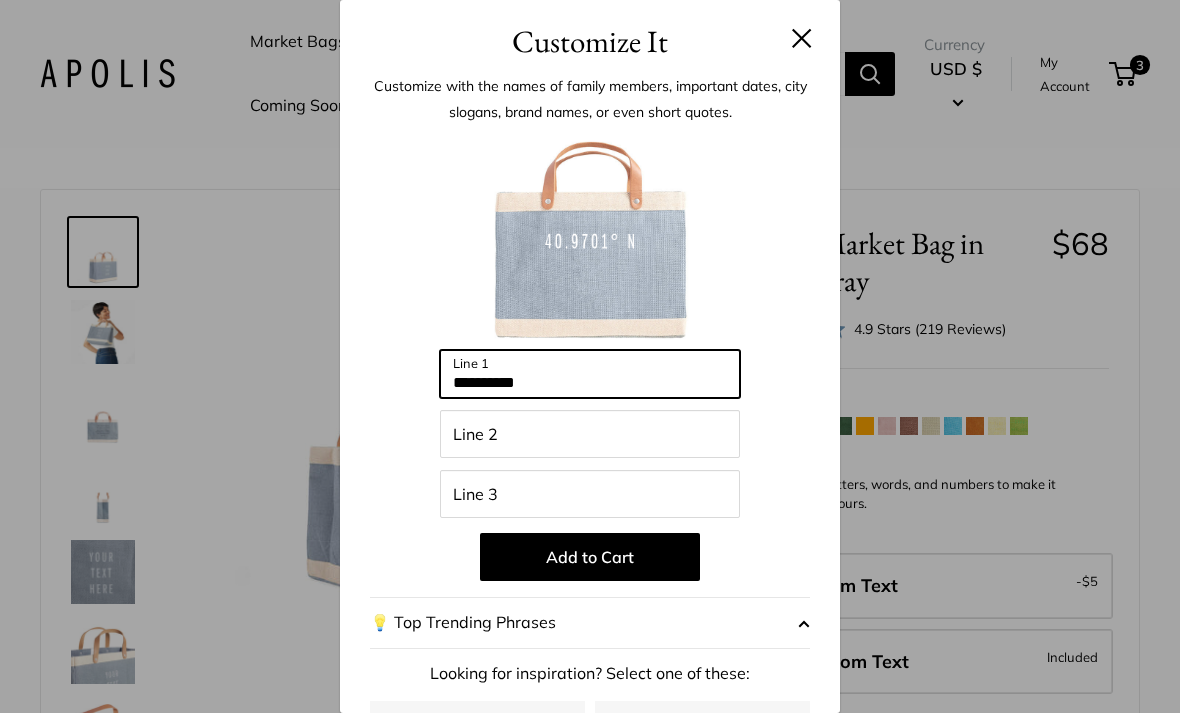 type on "**********" 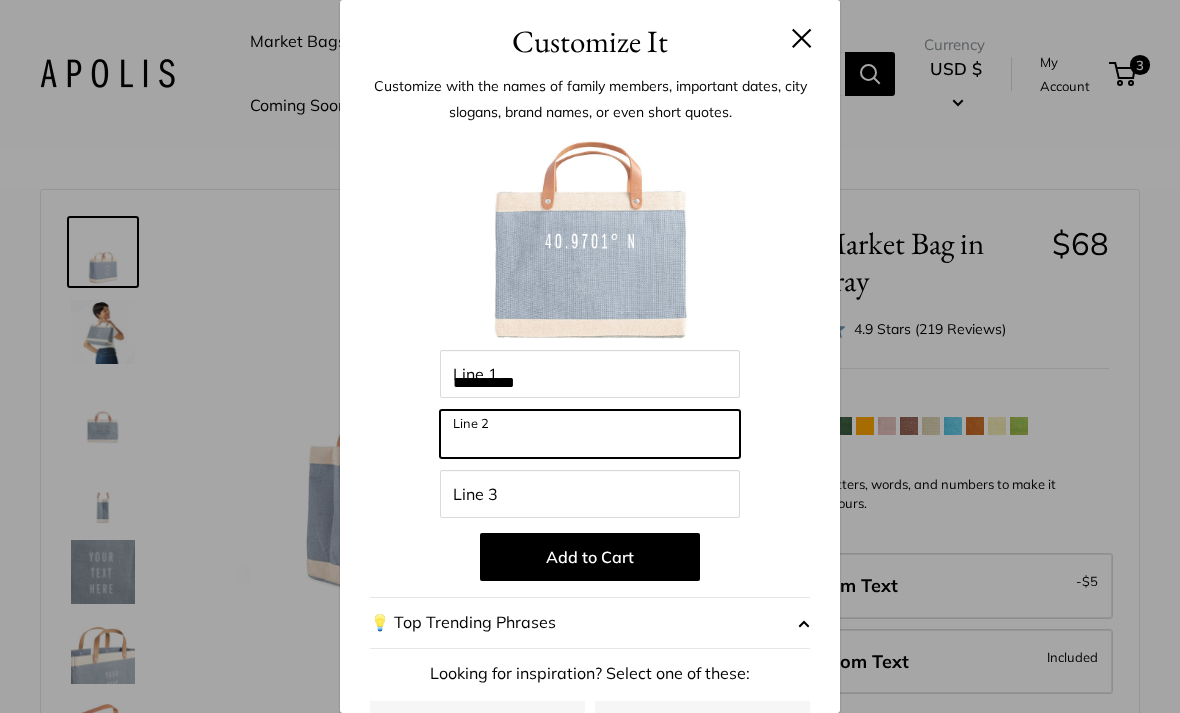 click on "Line 2" at bounding box center (590, 434) 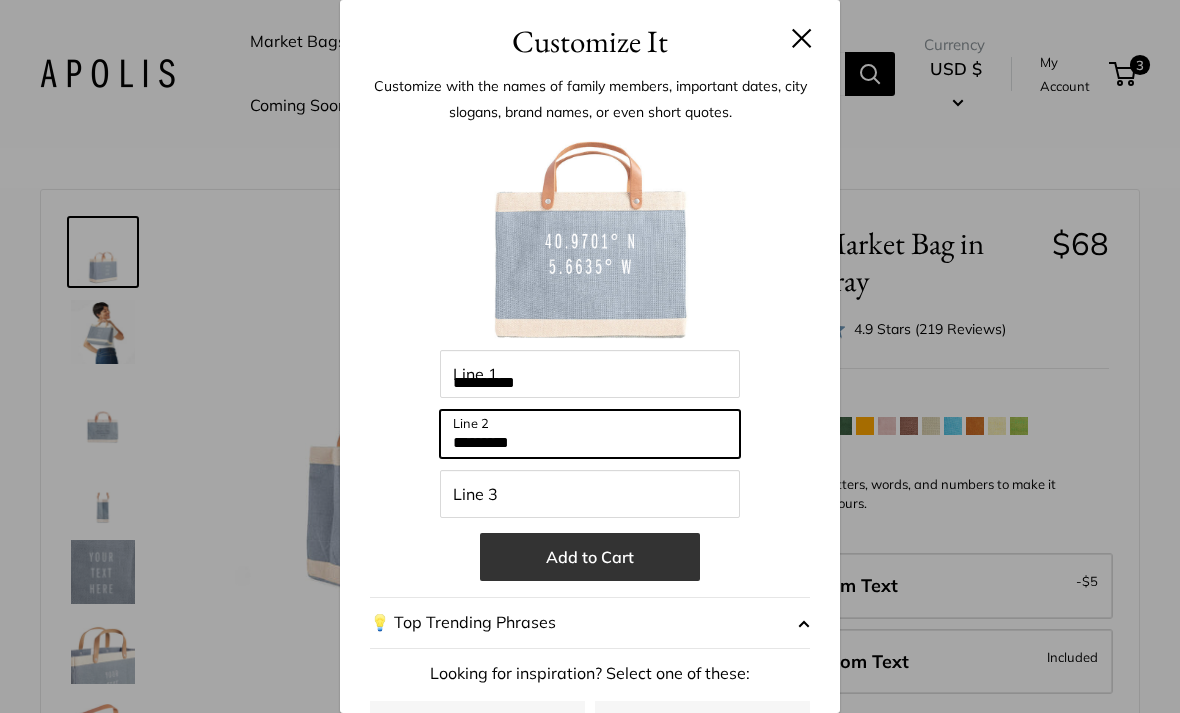 type on "*********" 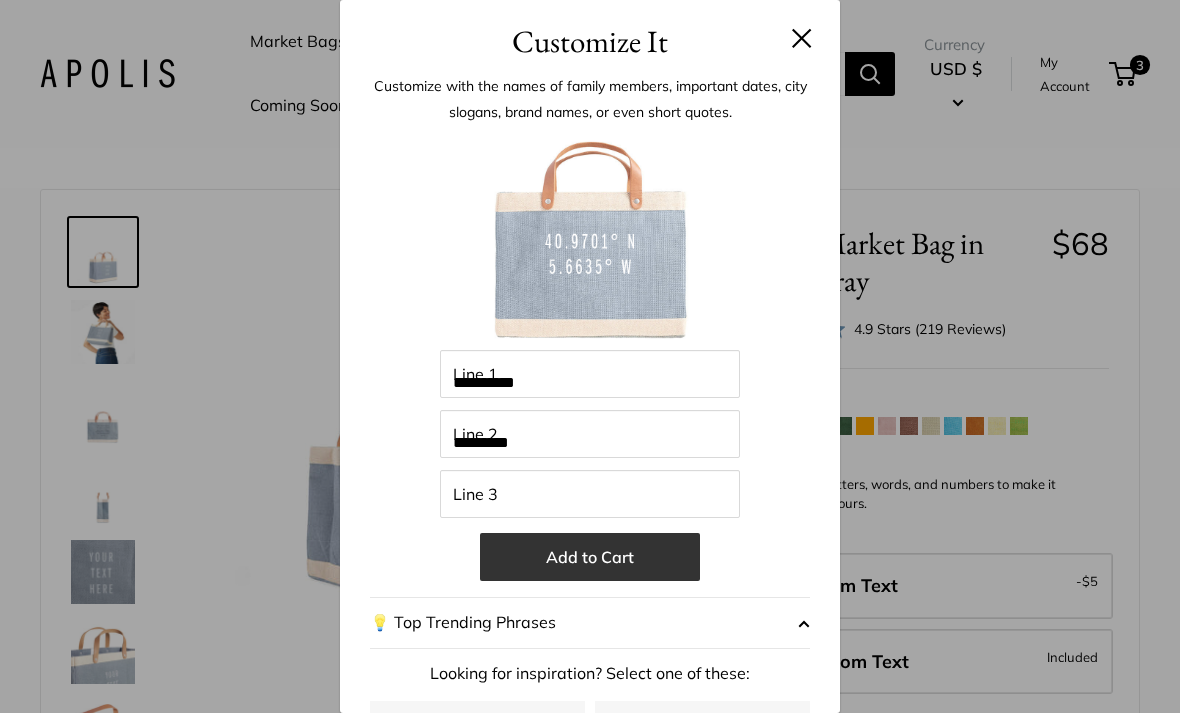 click on "Add to Cart" at bounding box center (590, 557) 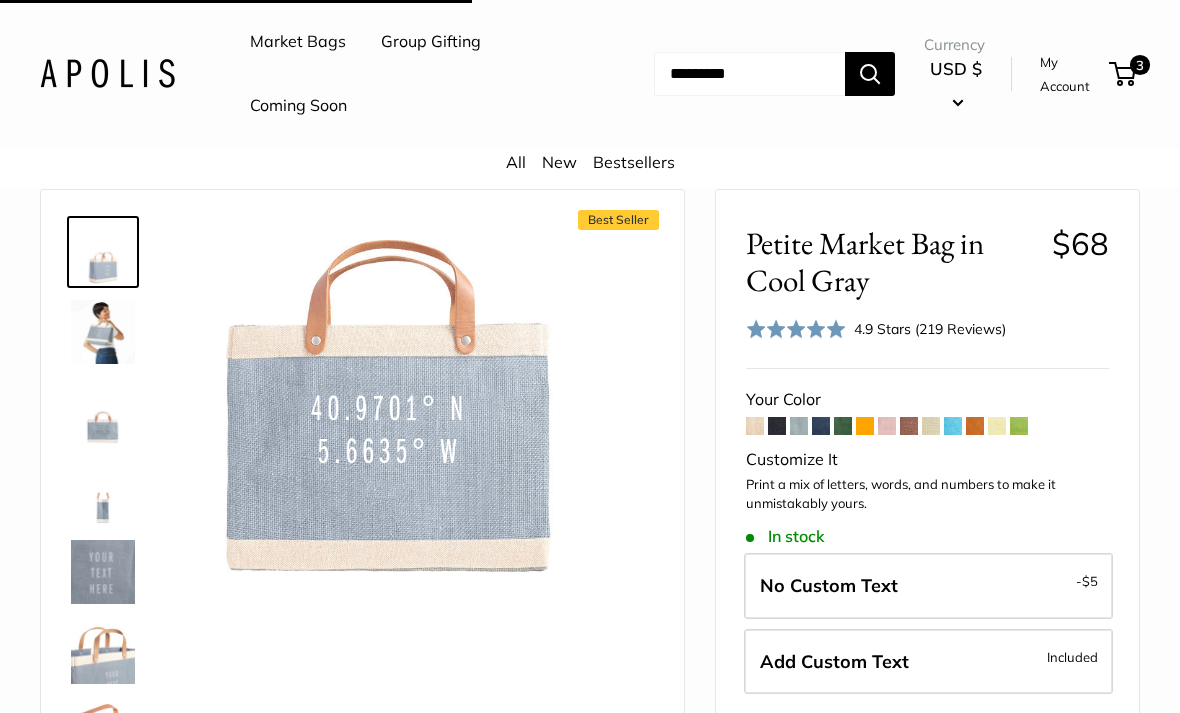 scroll, scrollTop: 49, scrollLeft: 0, axis: vertical 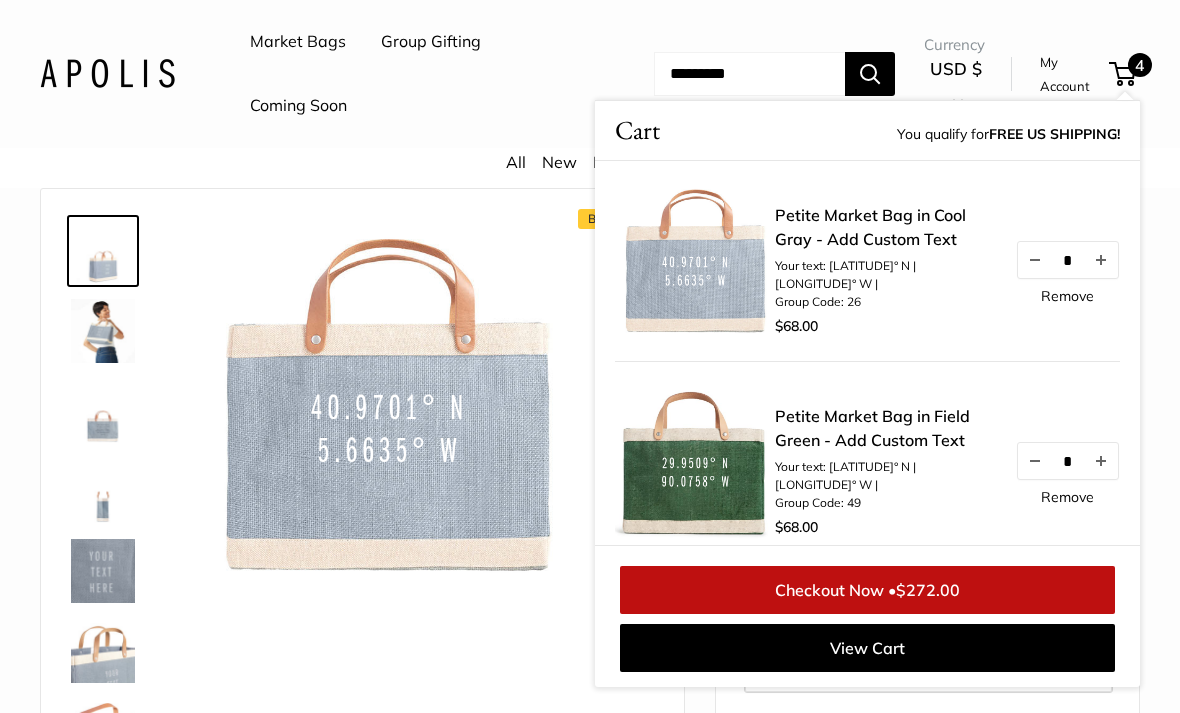 click on "Home
Market Bags
Petite Market Bag in Cool Gray
Best Seller" at bounding box center (590, 1005) 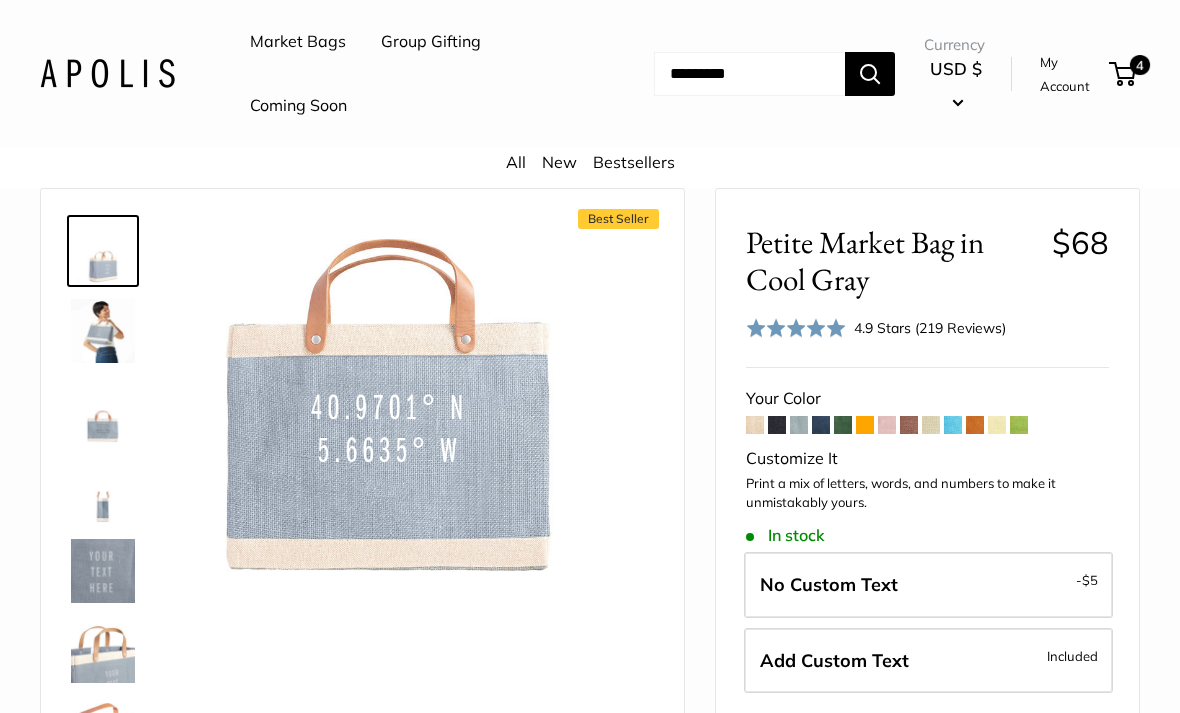click at bounding box center (909, 425) 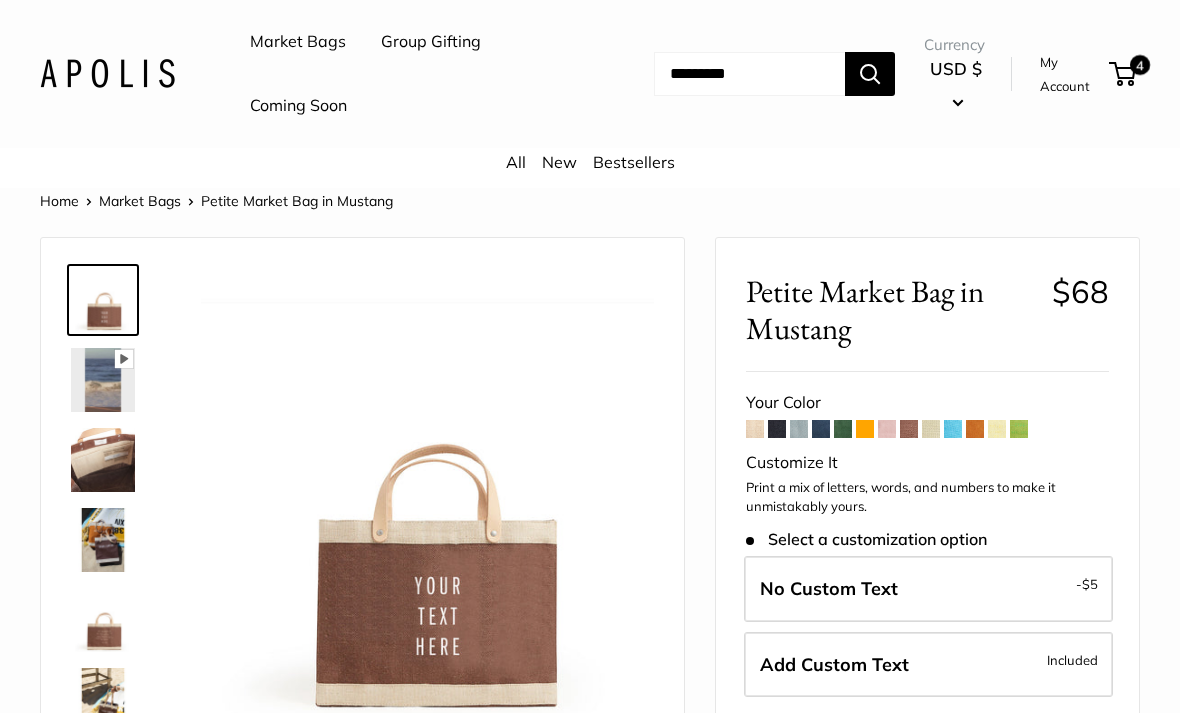 scroll, scrollTop: 0, scrollLeft: 0, axis: both 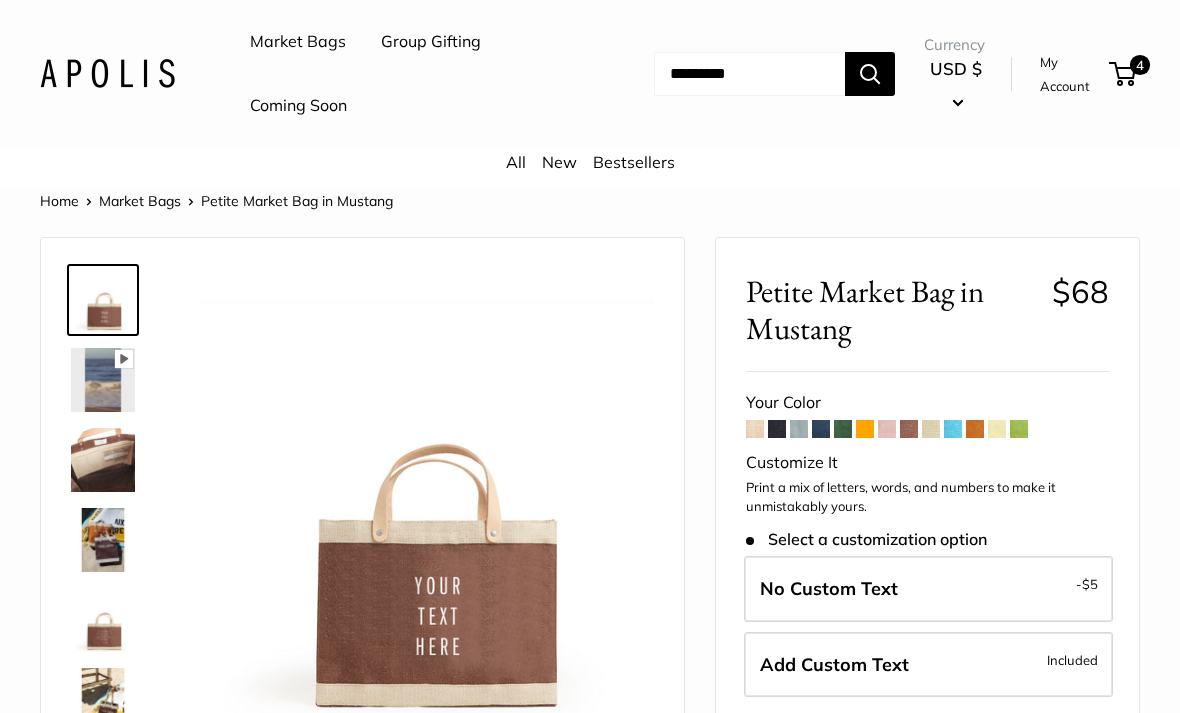 click on "Your Color" at bounding box center (927, 690) 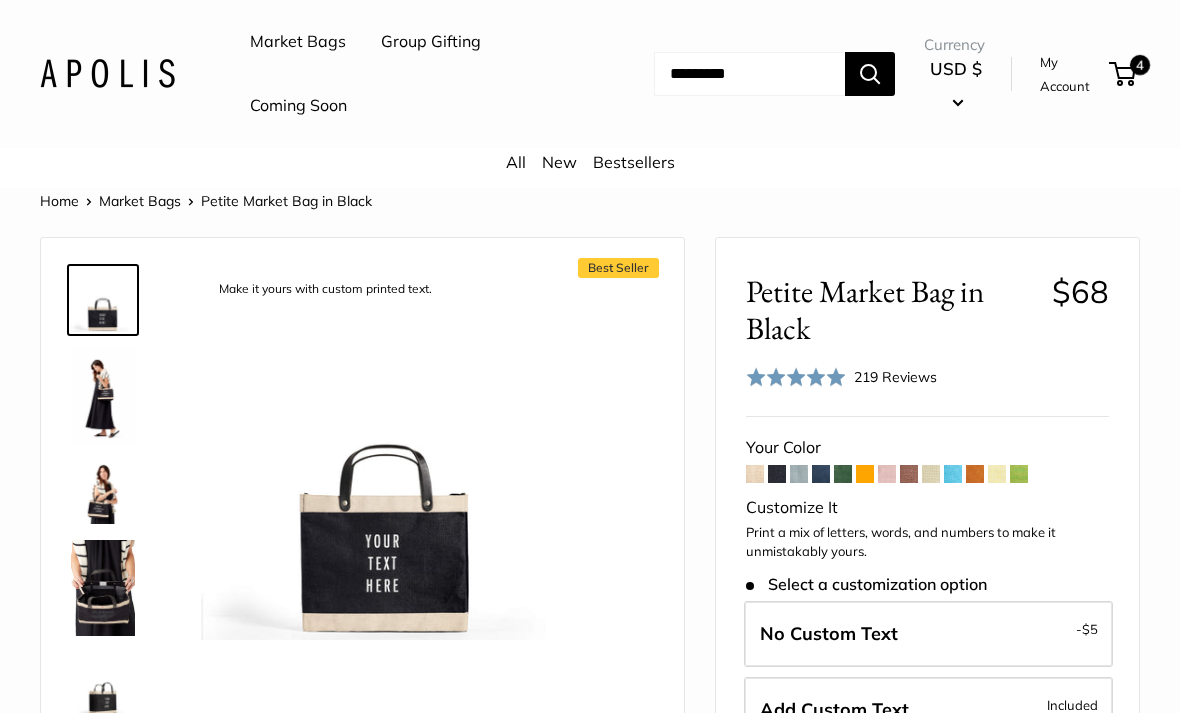 scroll, scrollTop: 0, scrollLeft: 0, axis: both 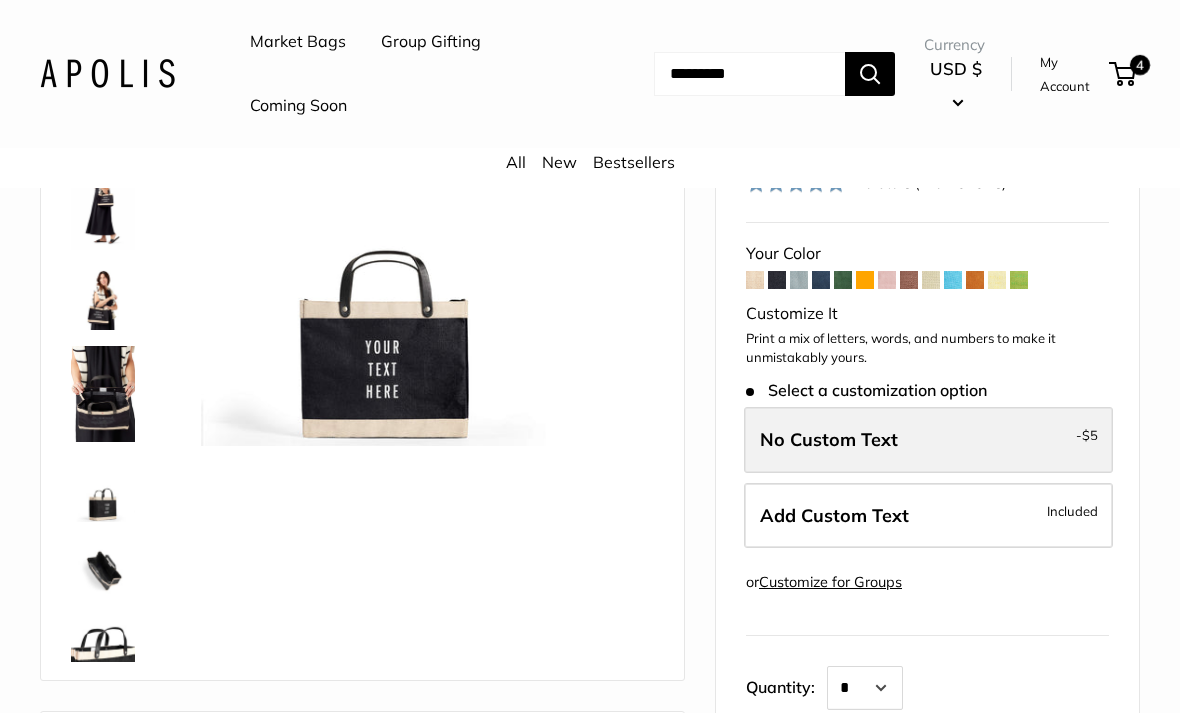 click on "No Custom Text
- $5" at bounding box center [928, 440] 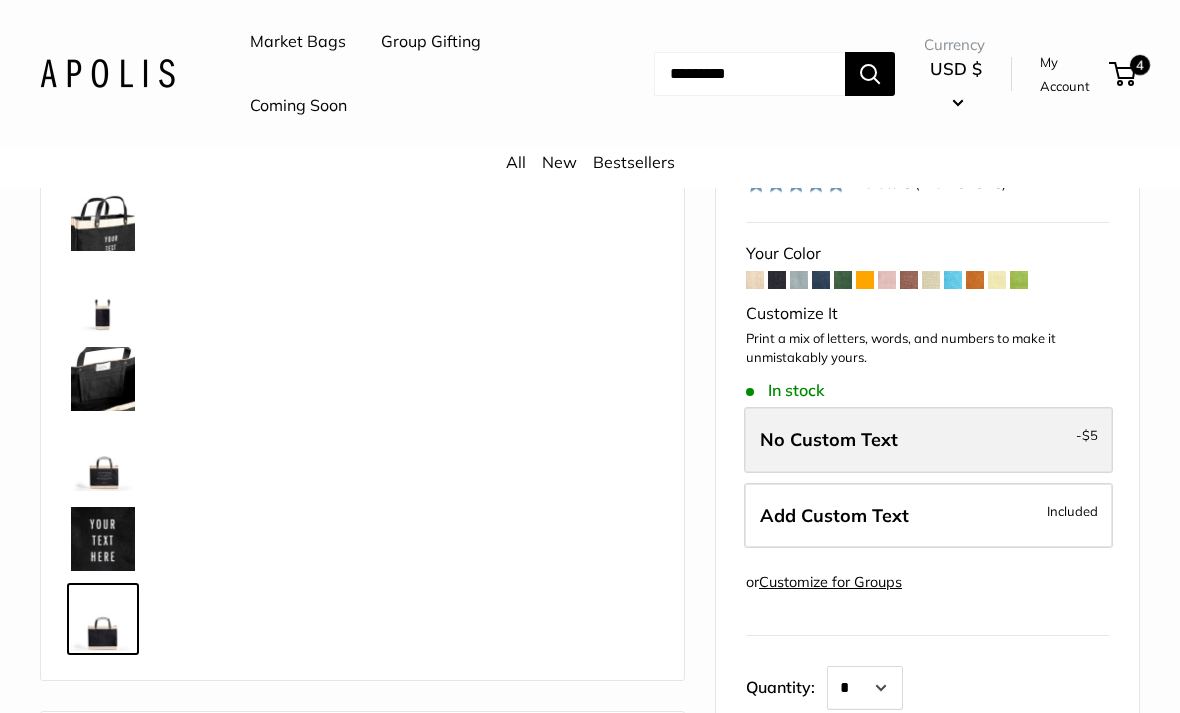 scroll, scrollTop: 432, scrollLeft: 0, axis: vertical 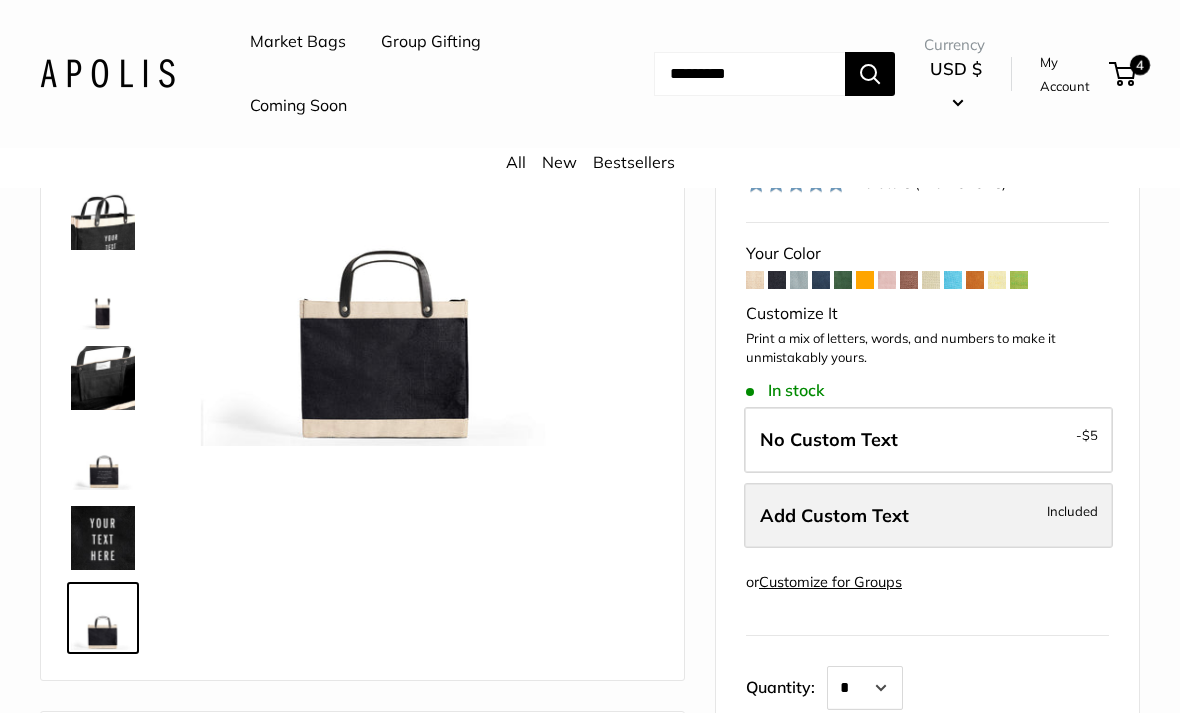 click on "Add Custom Text
Included" at bounding box center (928, 516) 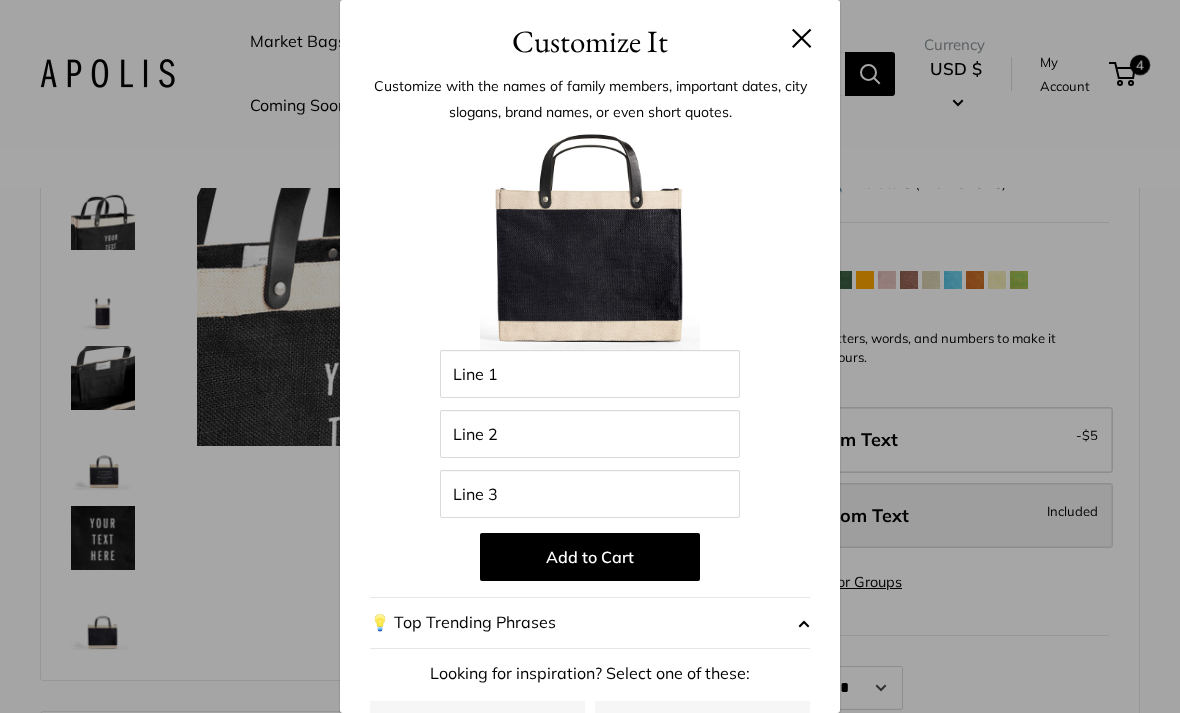 scroll, scrollTop: 0, scrollLeft: 0, axis: both 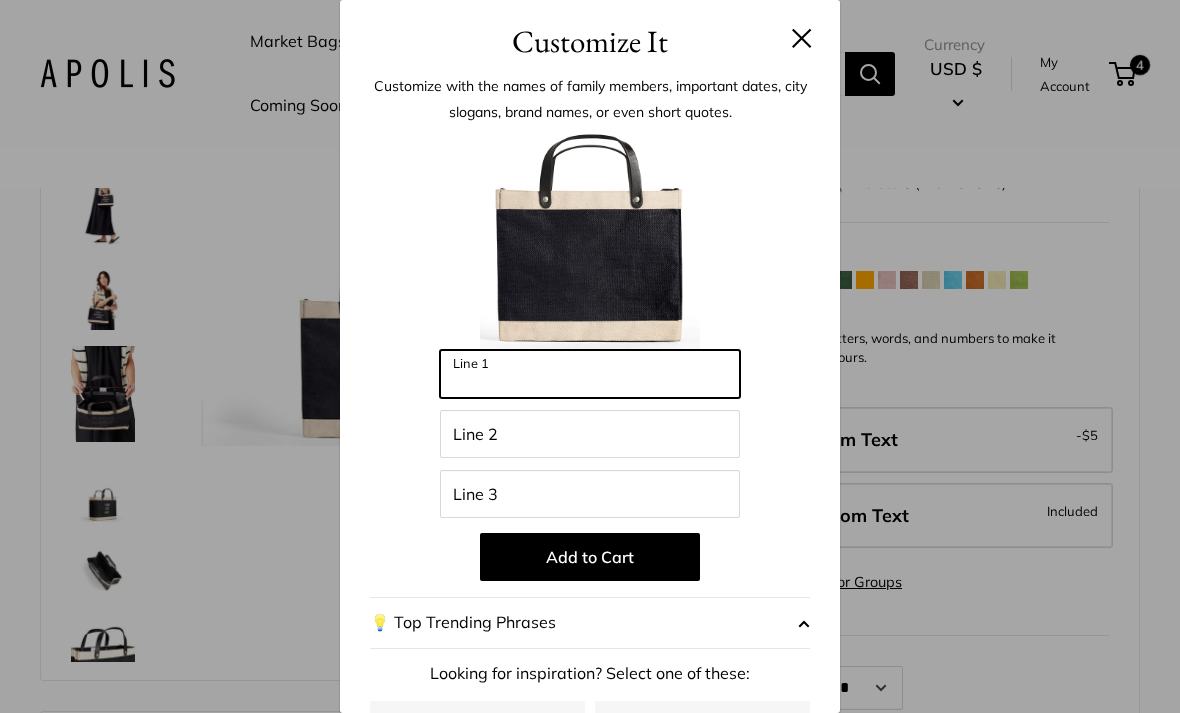 click on "Line 1" at bounding box center [590, 374] 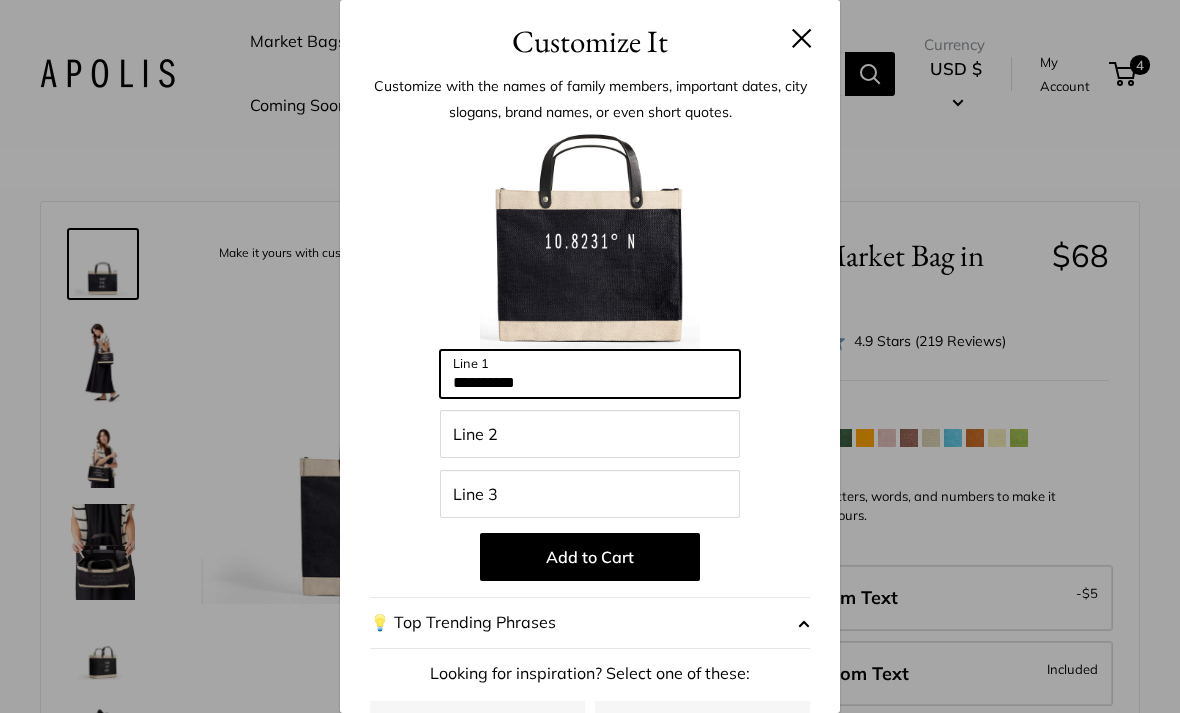 scroll, scrollTop: 0, scrollLeft: 0, axis: both 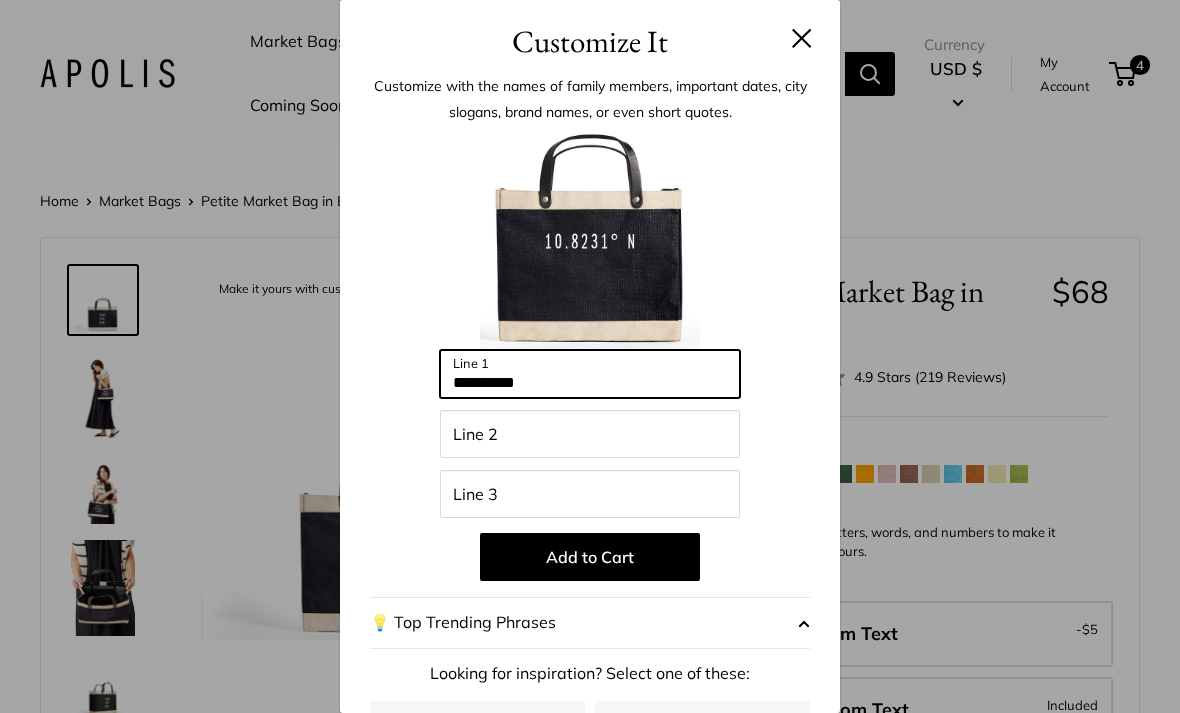 type on "**********" 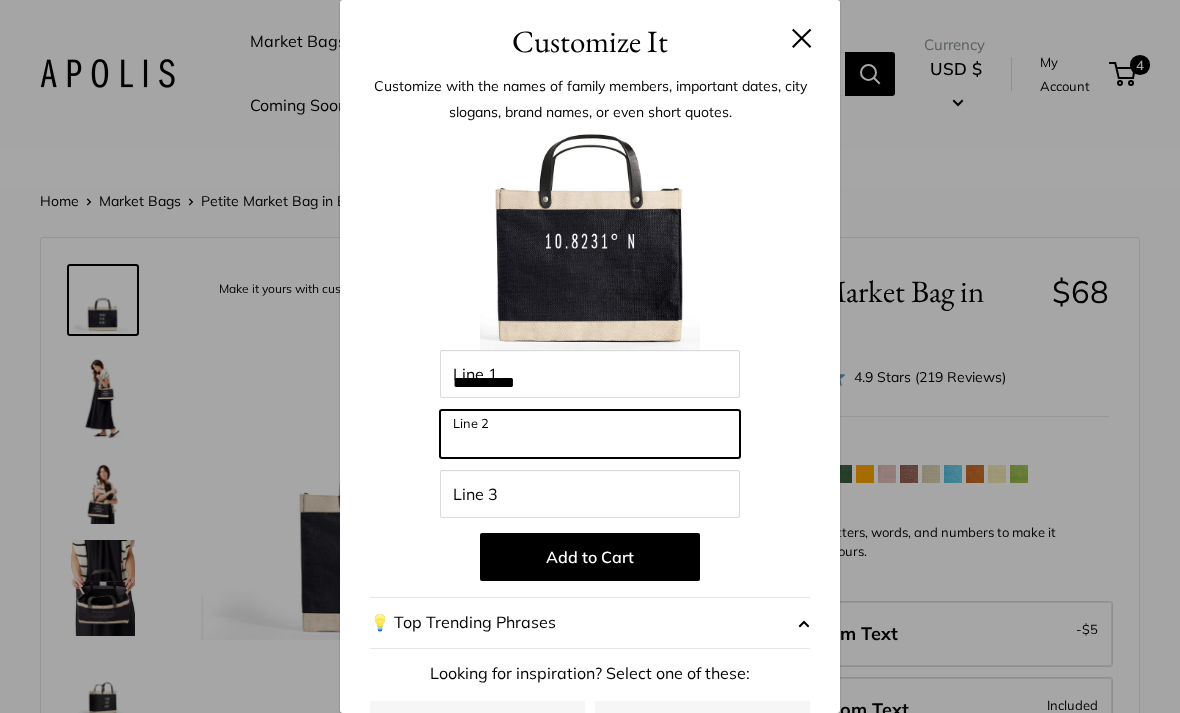 click on "Line 2" at bounding box center [590, 434] 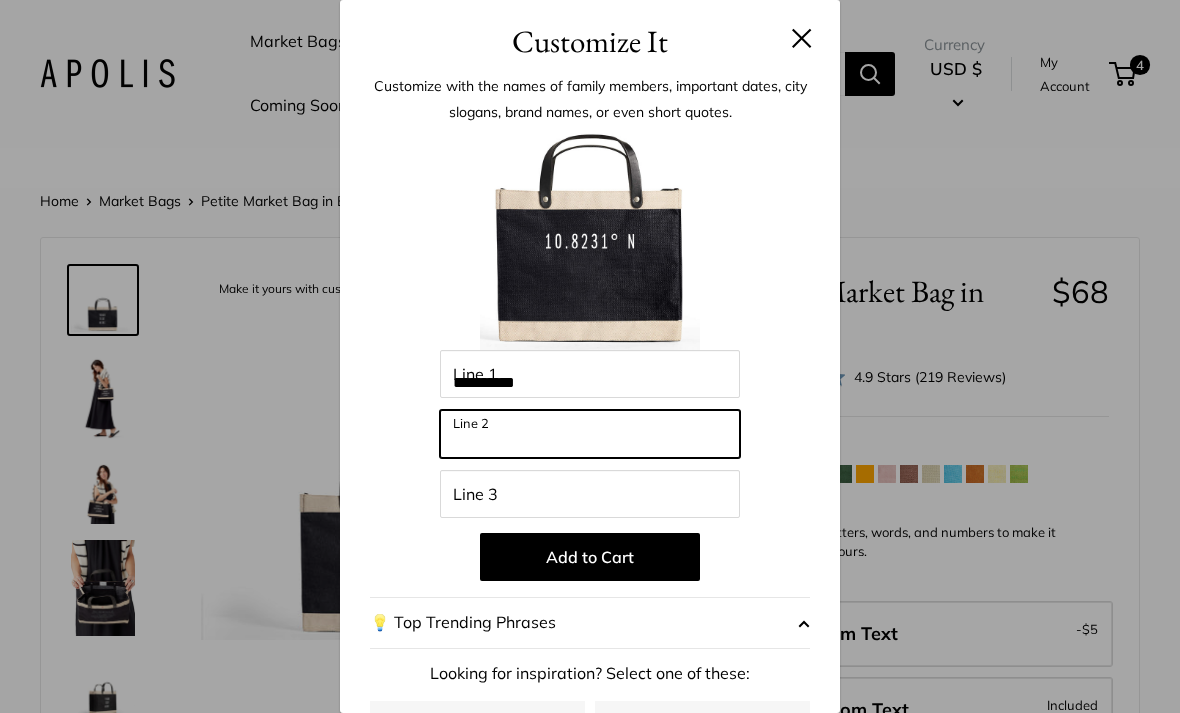 paste on "**********" 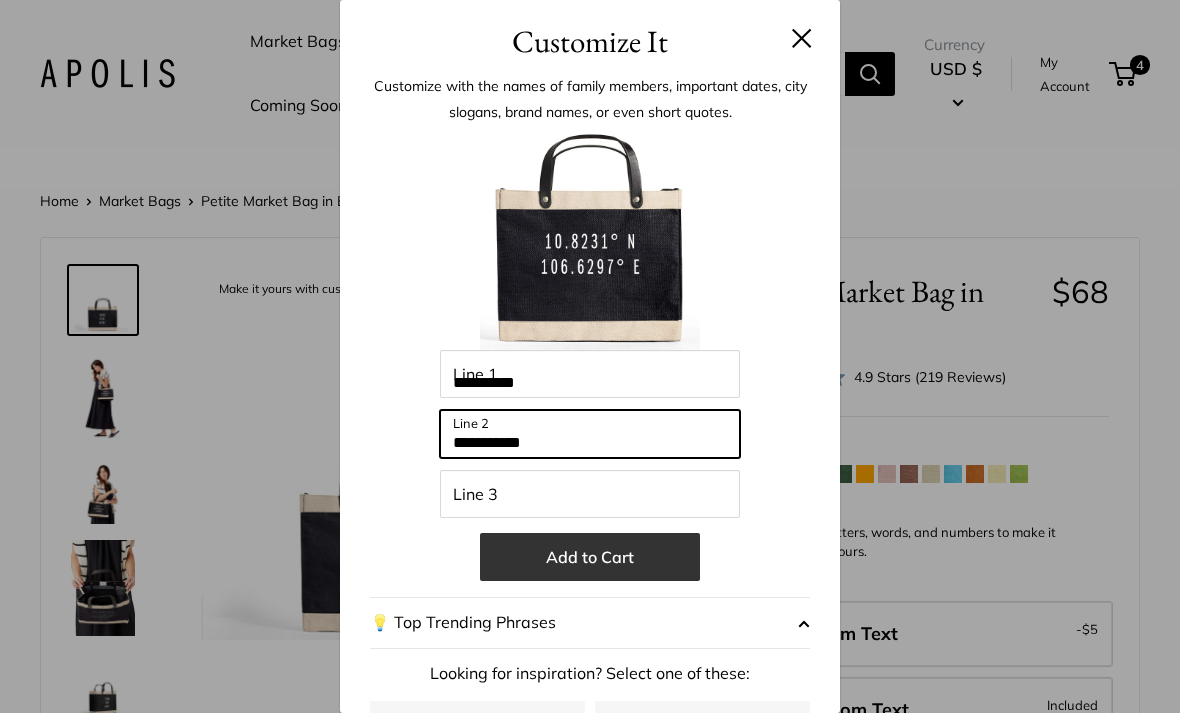 type on "**********" 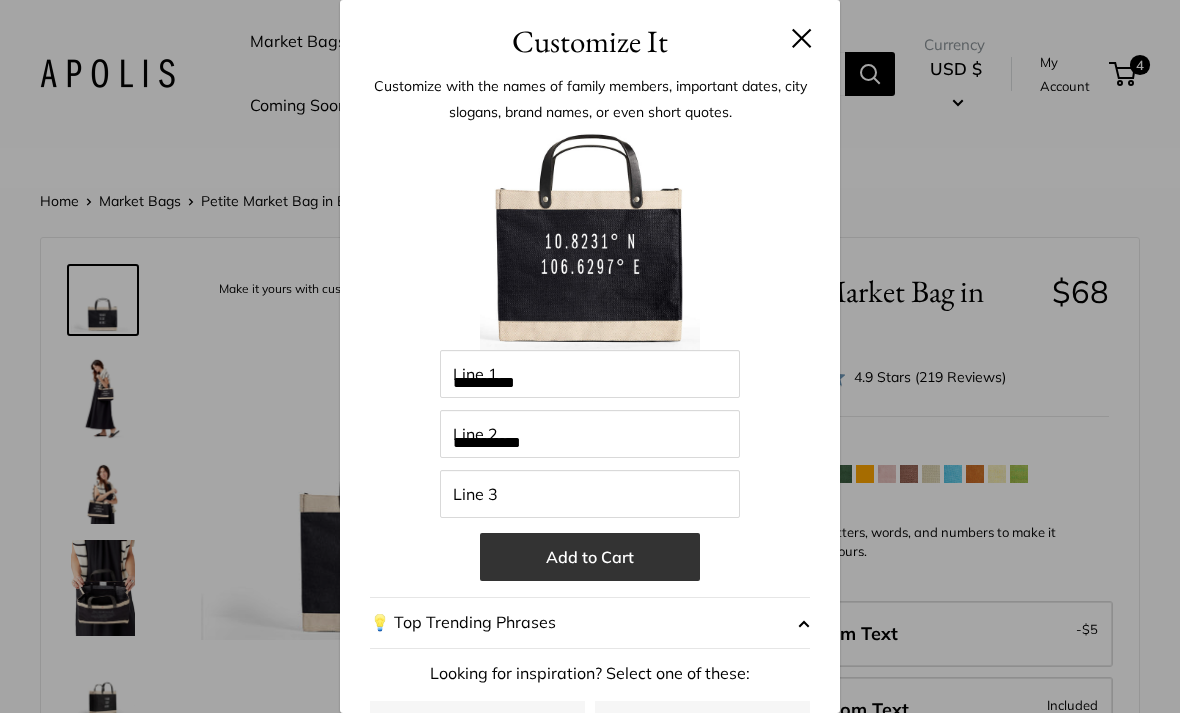 click on "Add to Cart" at bounding box center (590, 557) 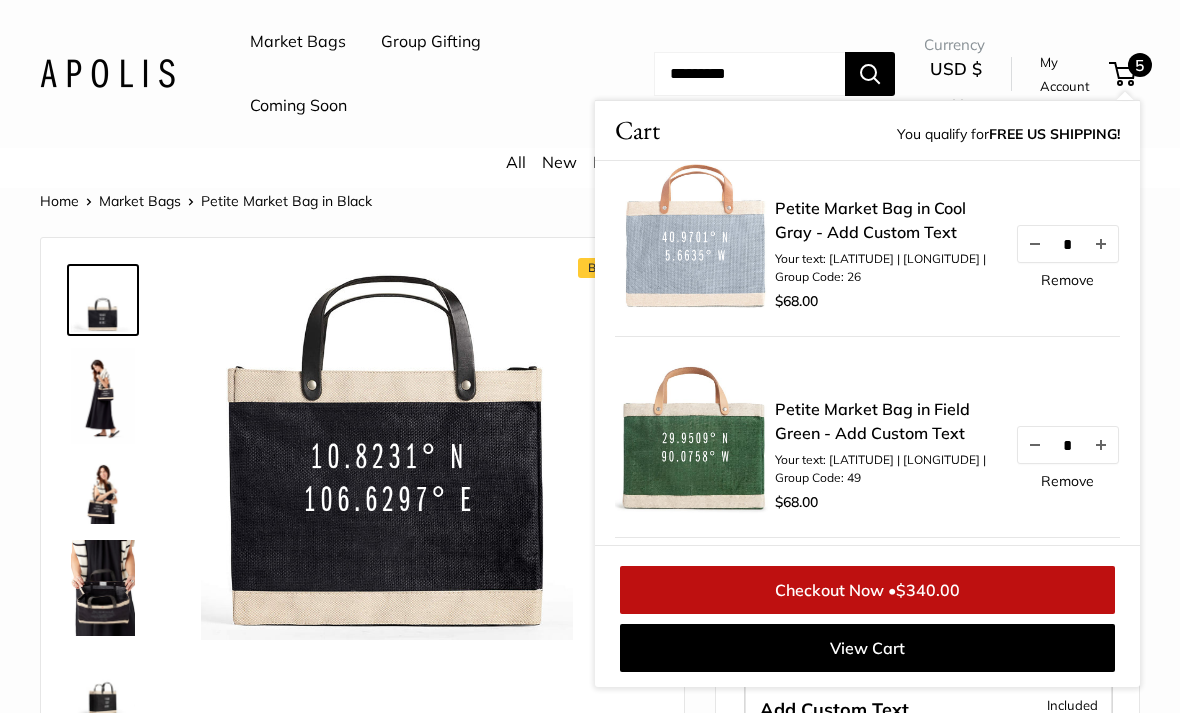 scroll, scrollTop: 215, scrollLeft: 0, axis: vertical 